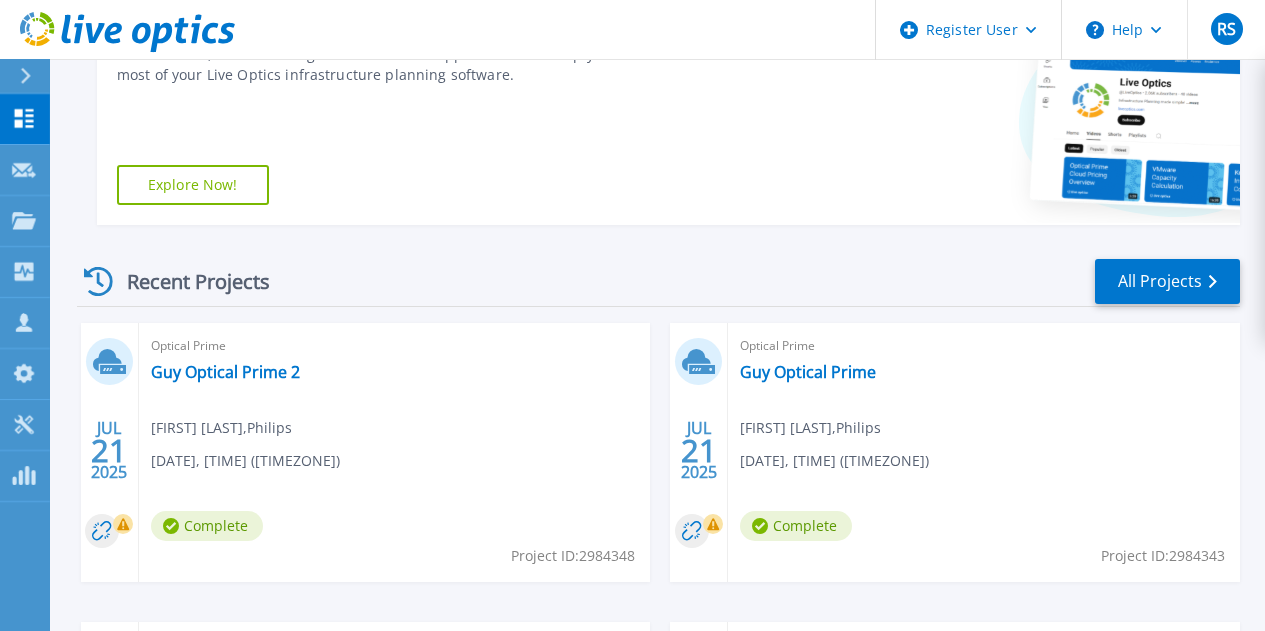 scroll, scrollTop: 500, scrollLeft: 0, axis: vertical 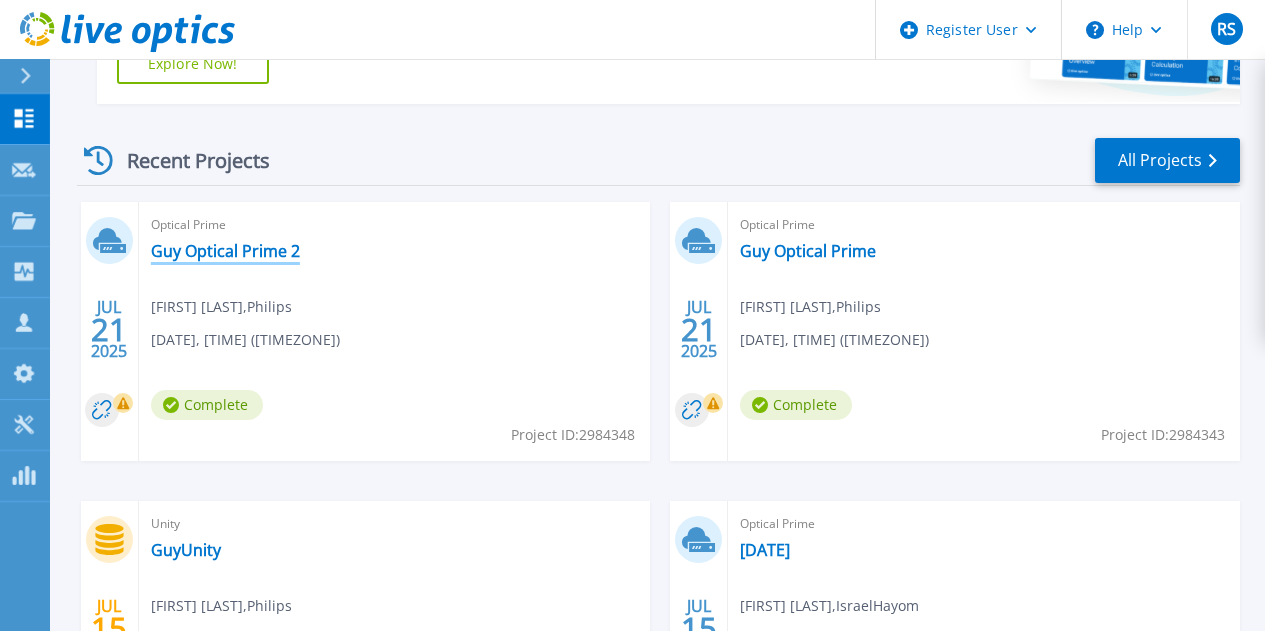 click on "Guy Optical Prime 2" at bounding box center (225, 251) 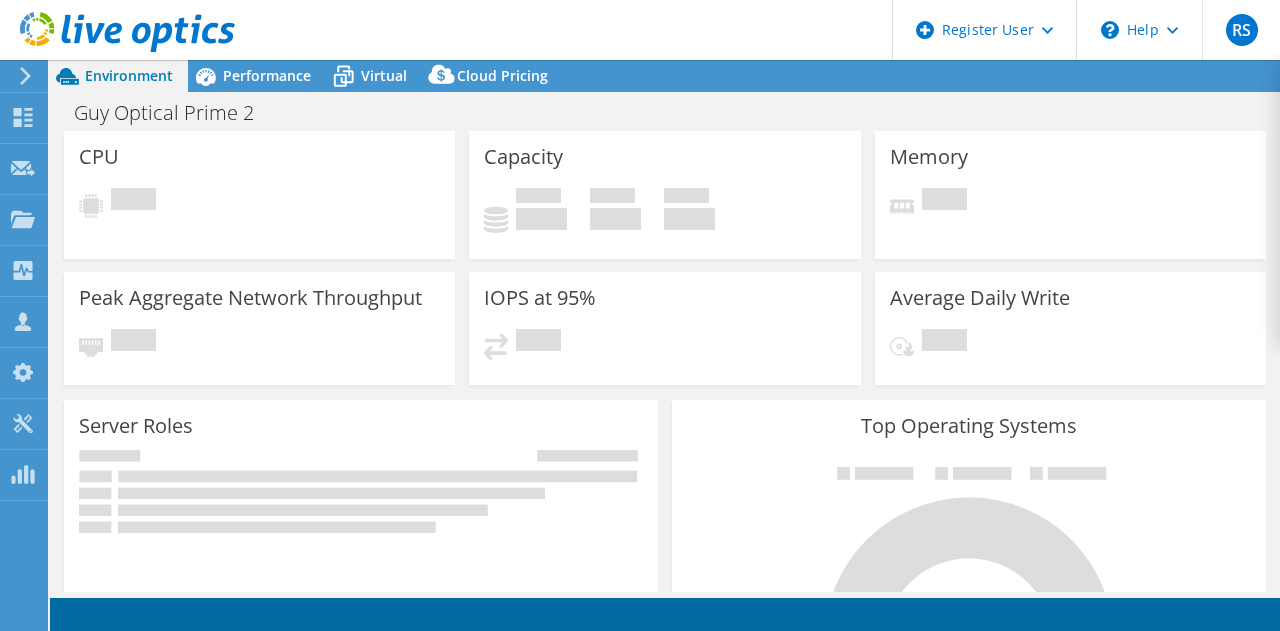 scroll, scrollTop: 0, scrollLeft: 0, axis: both 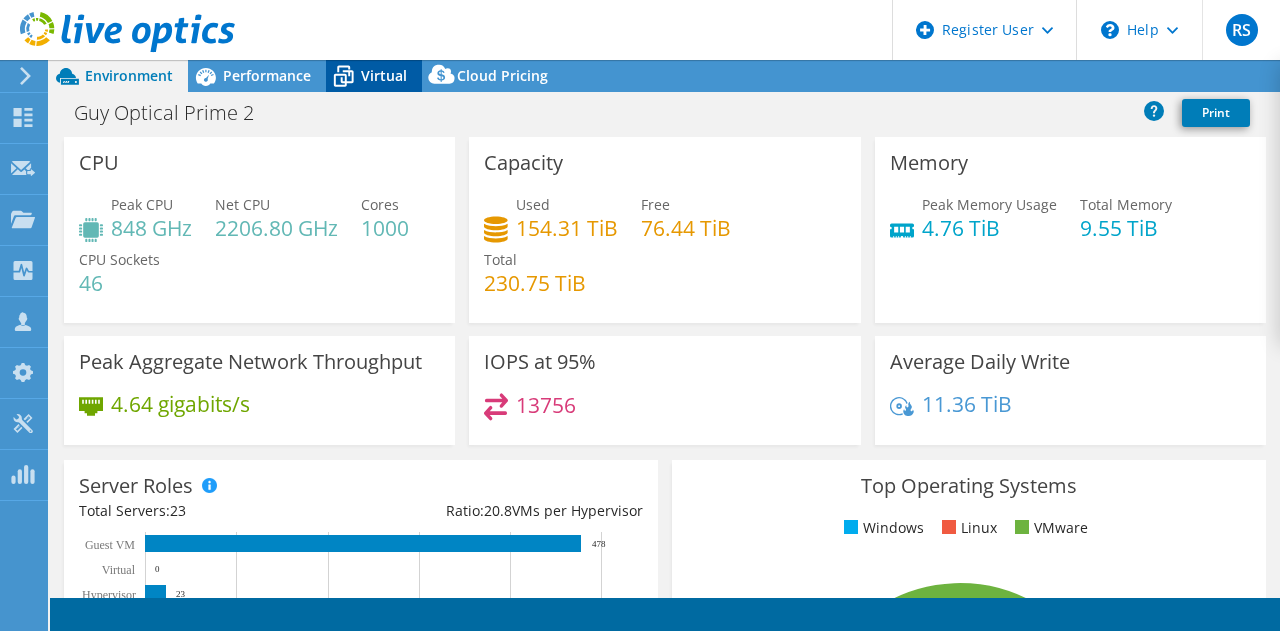 click on "Virtual" at bounding box center (384, 75) 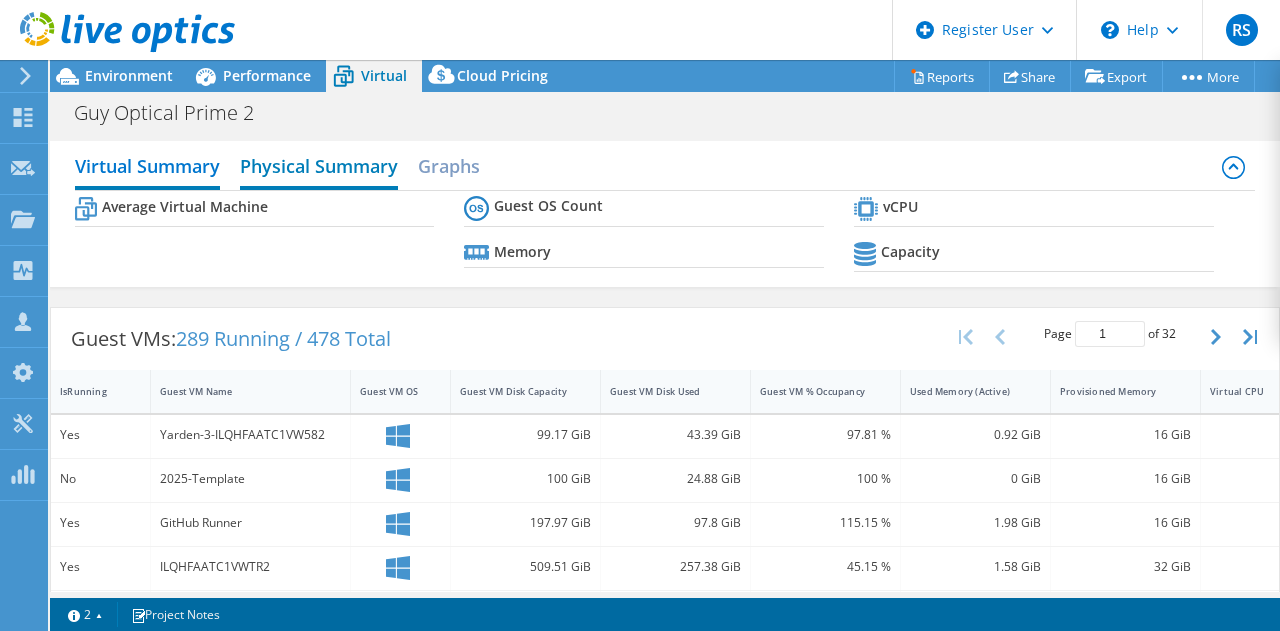 click on "Physical Summary" at bounding box center (319, 168) 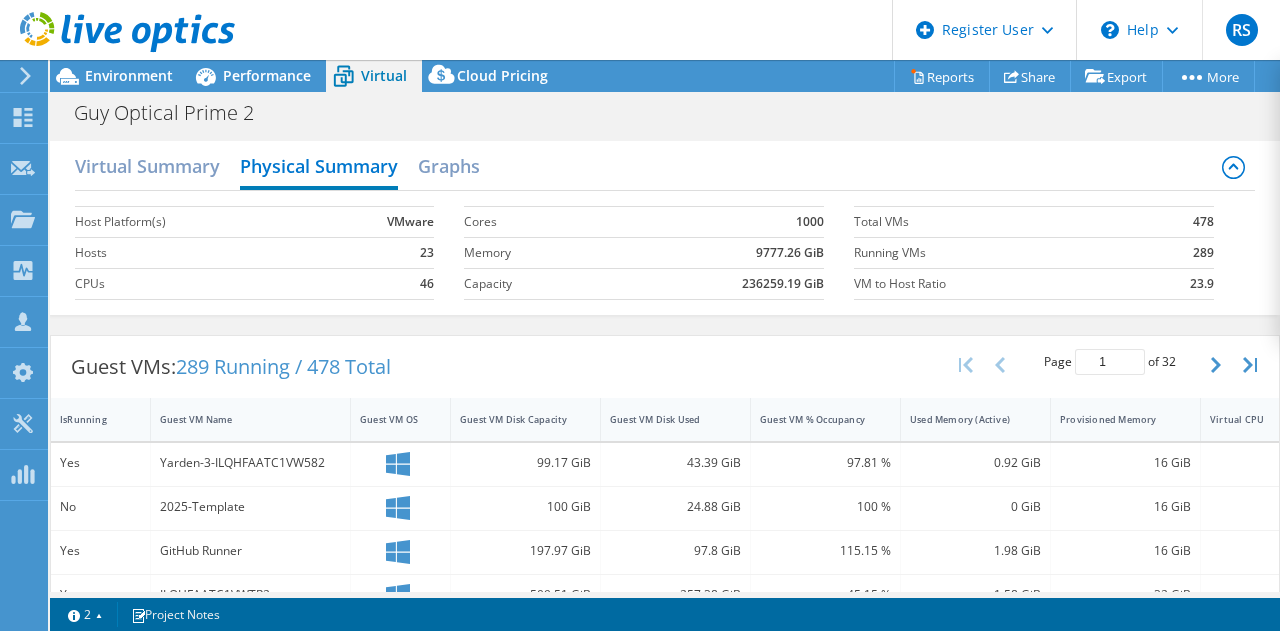 click on "Virtual Summary Physical Summary Graphs" at bounding box center [665, 168] 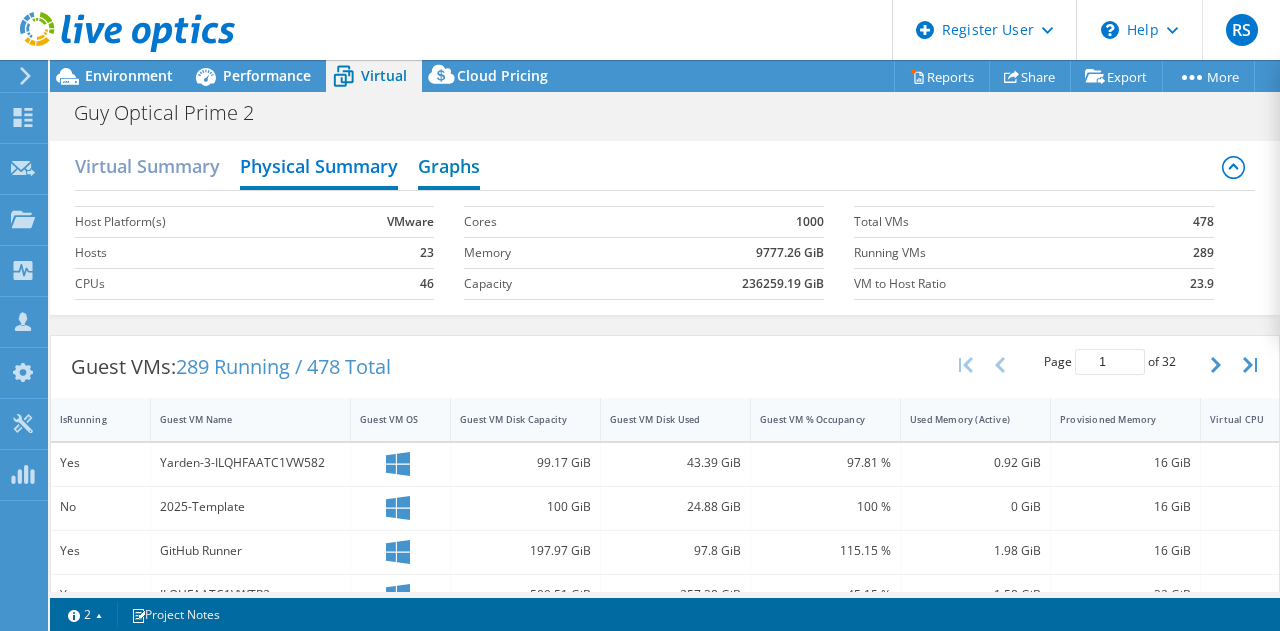 click on "Graphs" at bounding box center (449, 168) 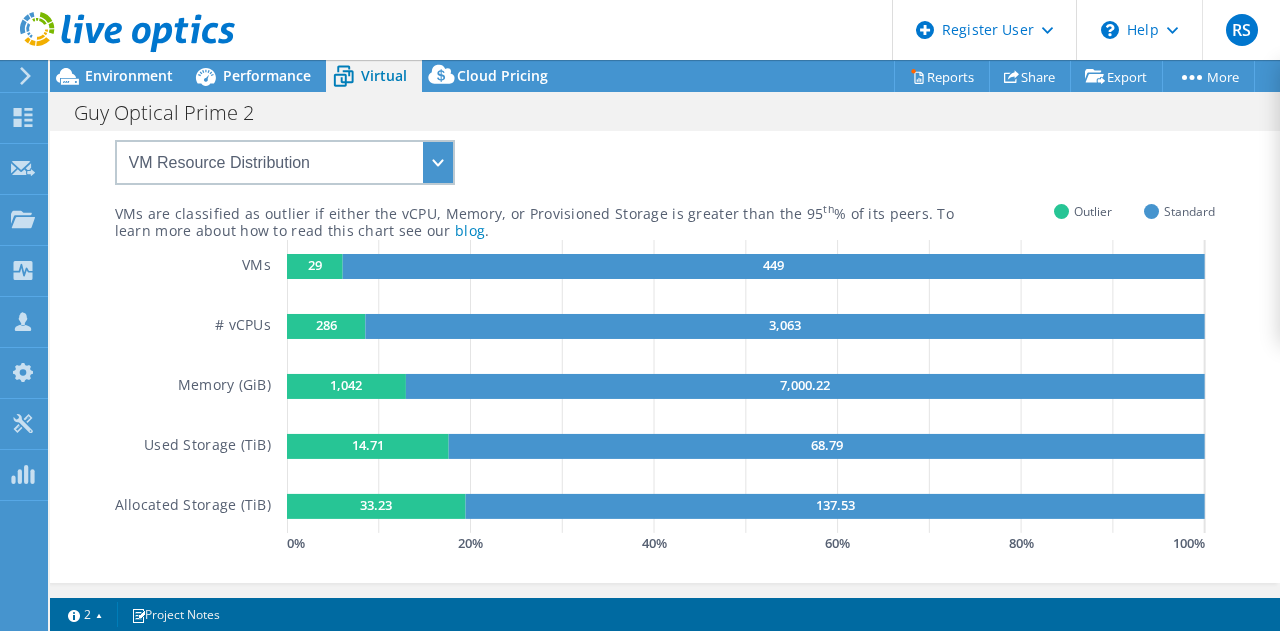 scroll, scrollTop: 0, scrollLeft: 0, axis: both 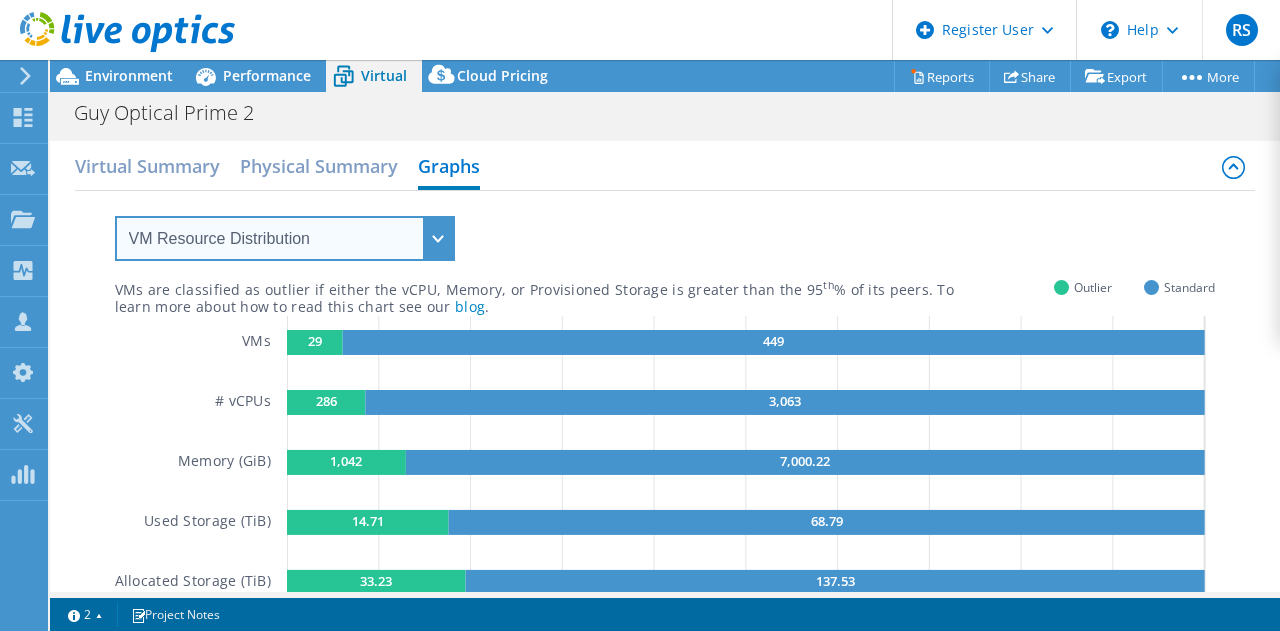 click on "VM Resource Distribution Provisioning Contrast Over Provisioning" at bounding box center (285, 238) 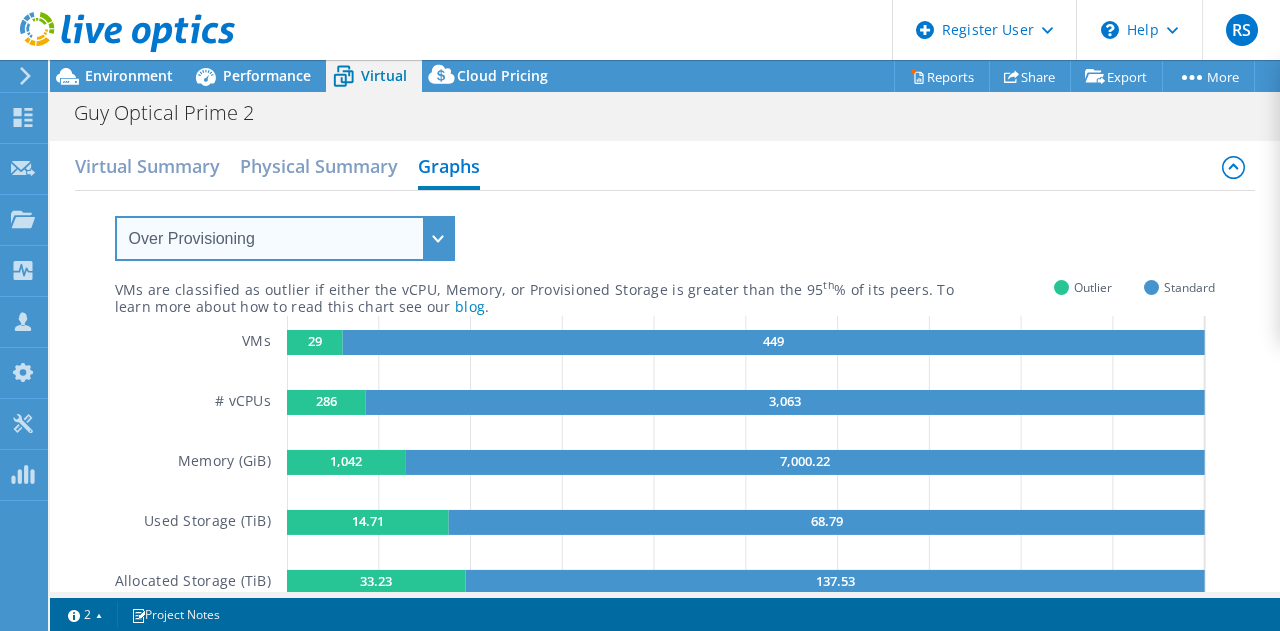 click on "VM Resource Distribution Provisioning Contrast Over Provisioning" at bounding box center (285, 238) 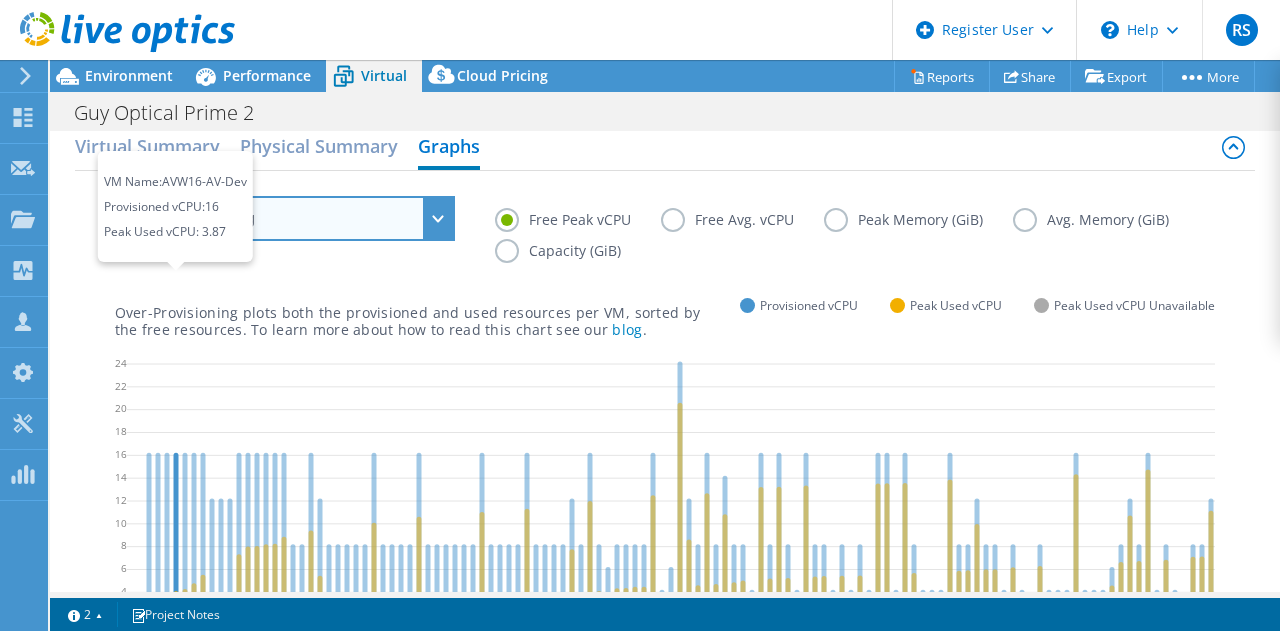 scroll, scrollTop: 0, scrollLeft: 0, axis: both 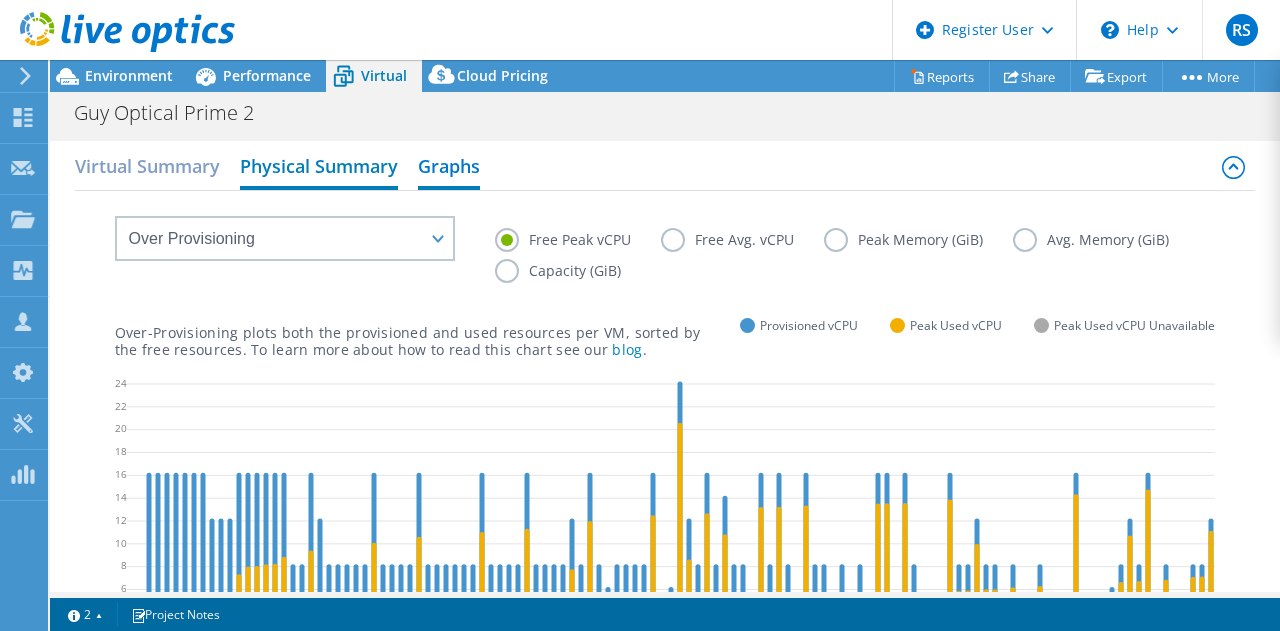 click on "Physical Summary" at bounding box center (319, 168) 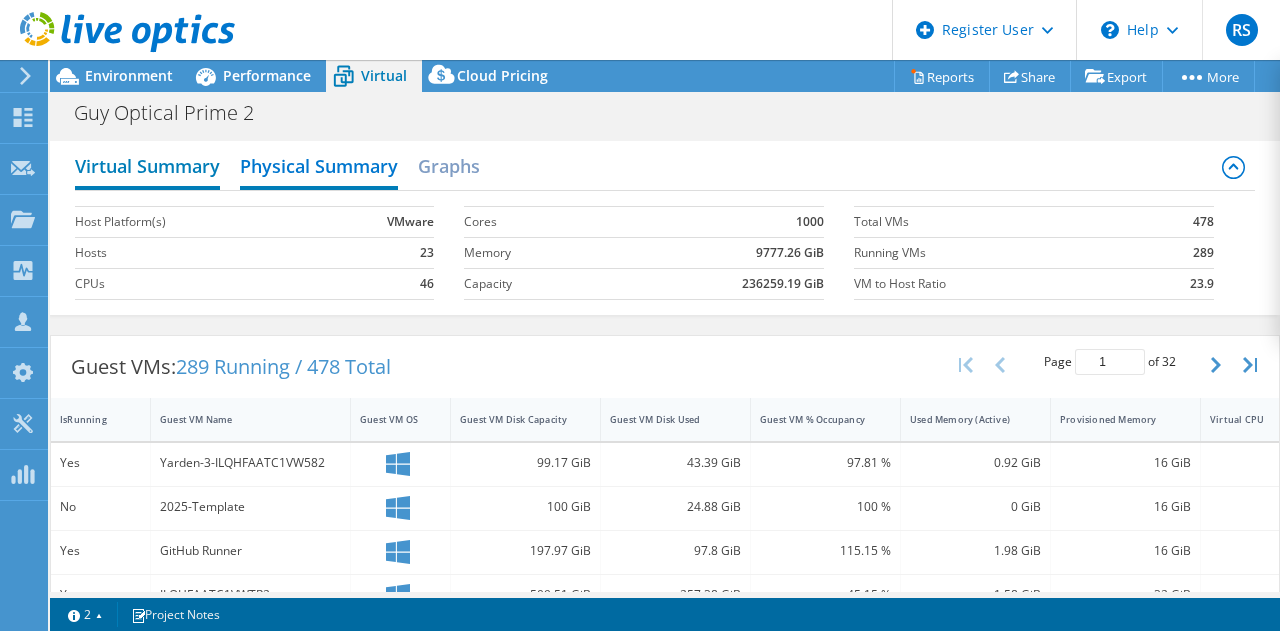 click on "Virtual Summary" at bounding box center (147, 168) 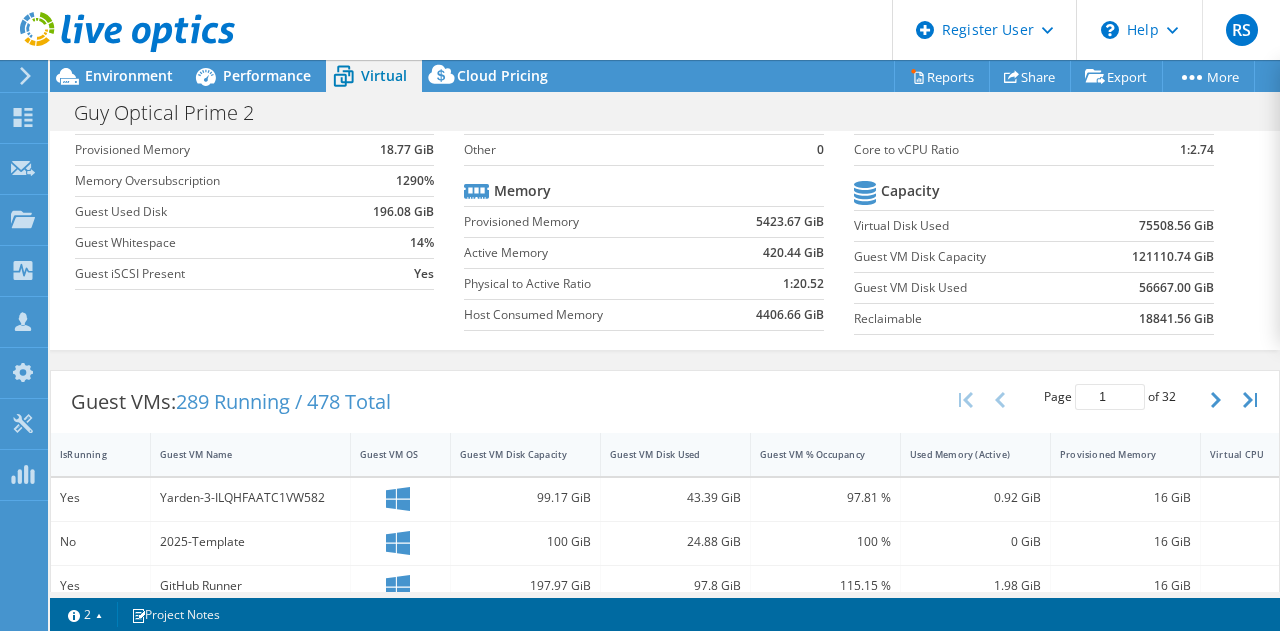 scroll, scrollTop: 0, scrollLeft: 0, axis: both 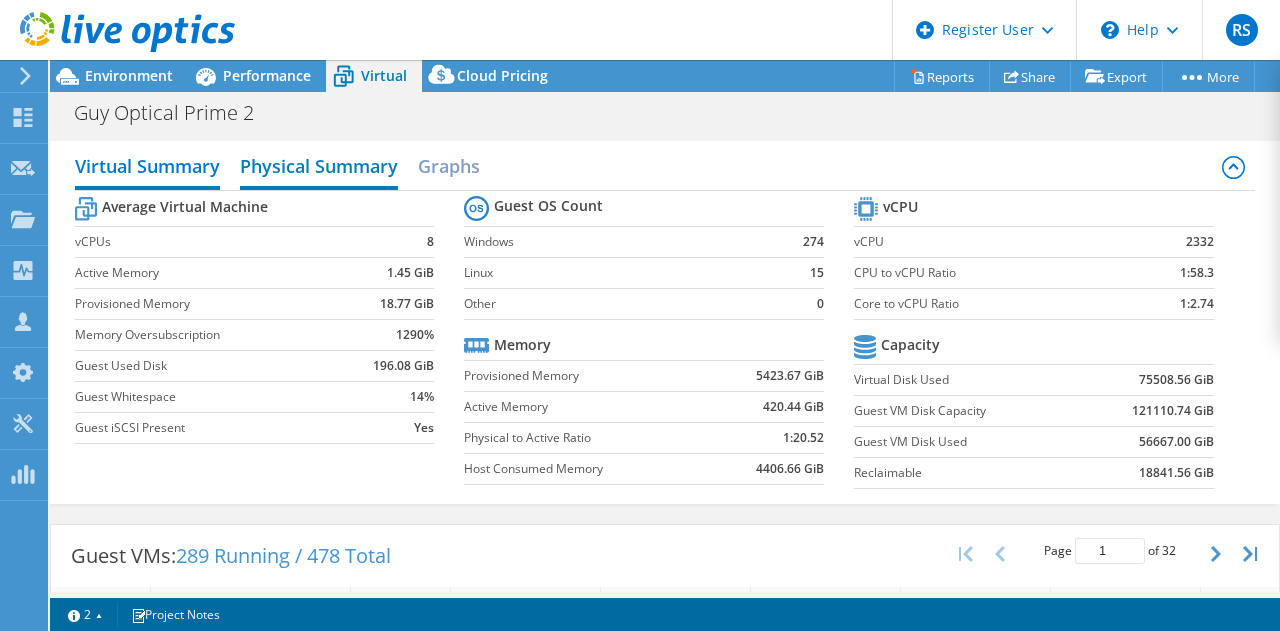 click on "Physical Summary" at bounding box center (319, 168) 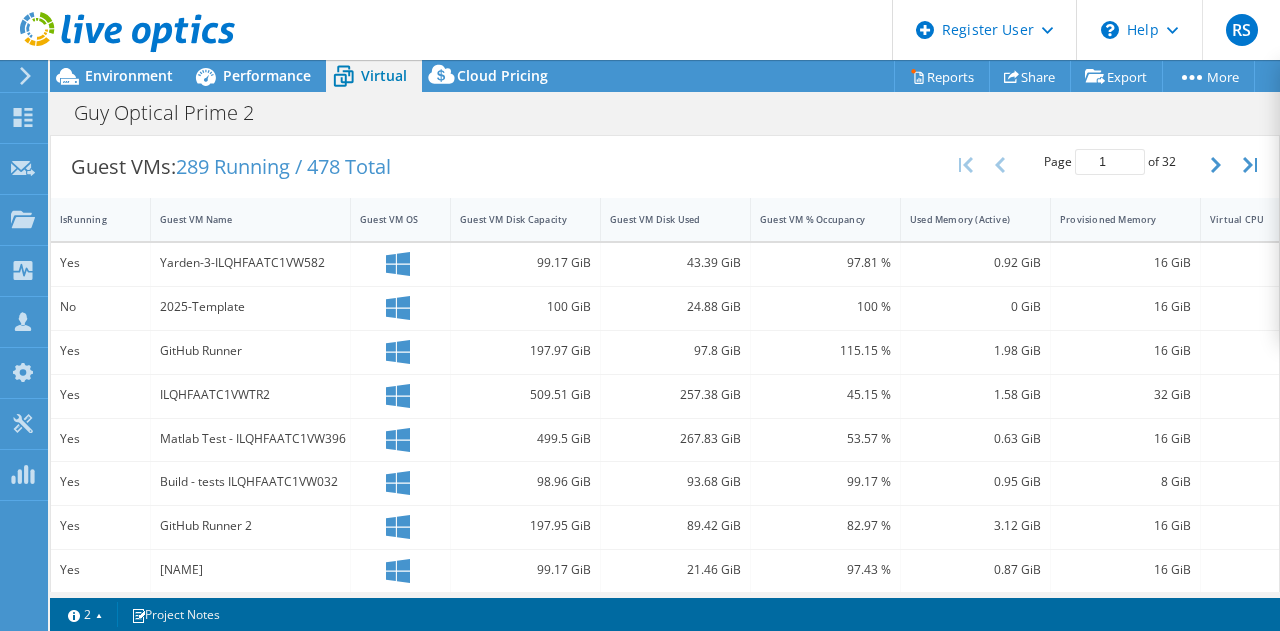 scroll, scrollTop: 0, scrollLeft: 0, axis: both 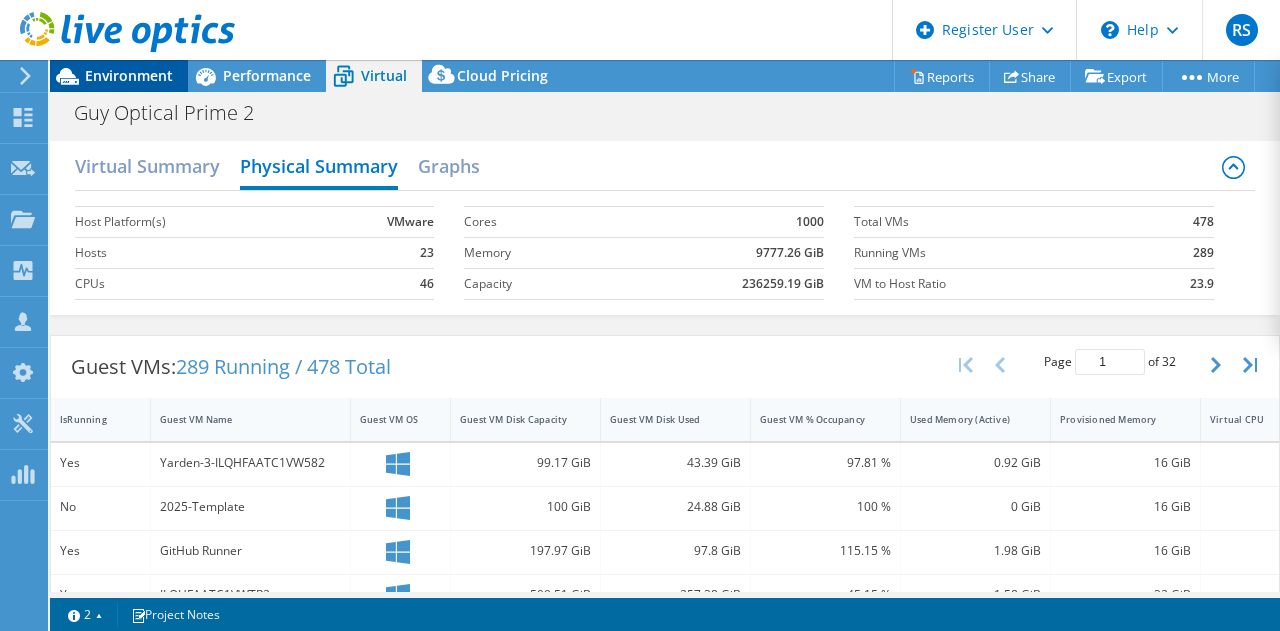 click on "Environment" at bounding box center [129, 75] 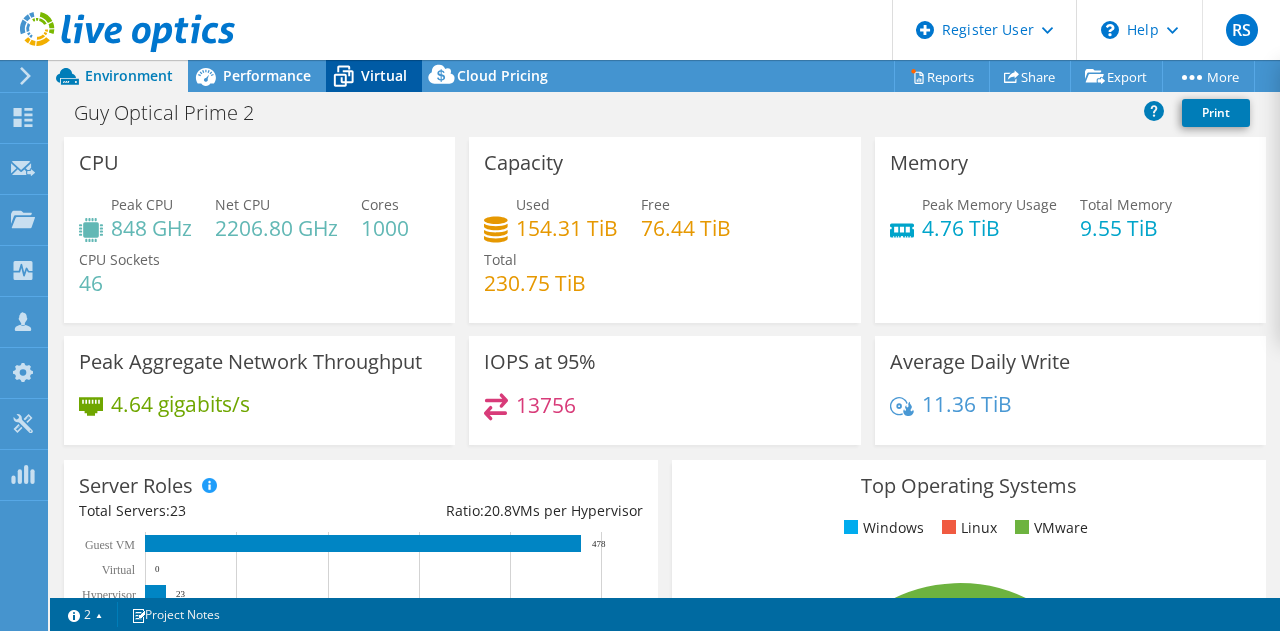 click on "Virtual" at bounding box center [384, 75] 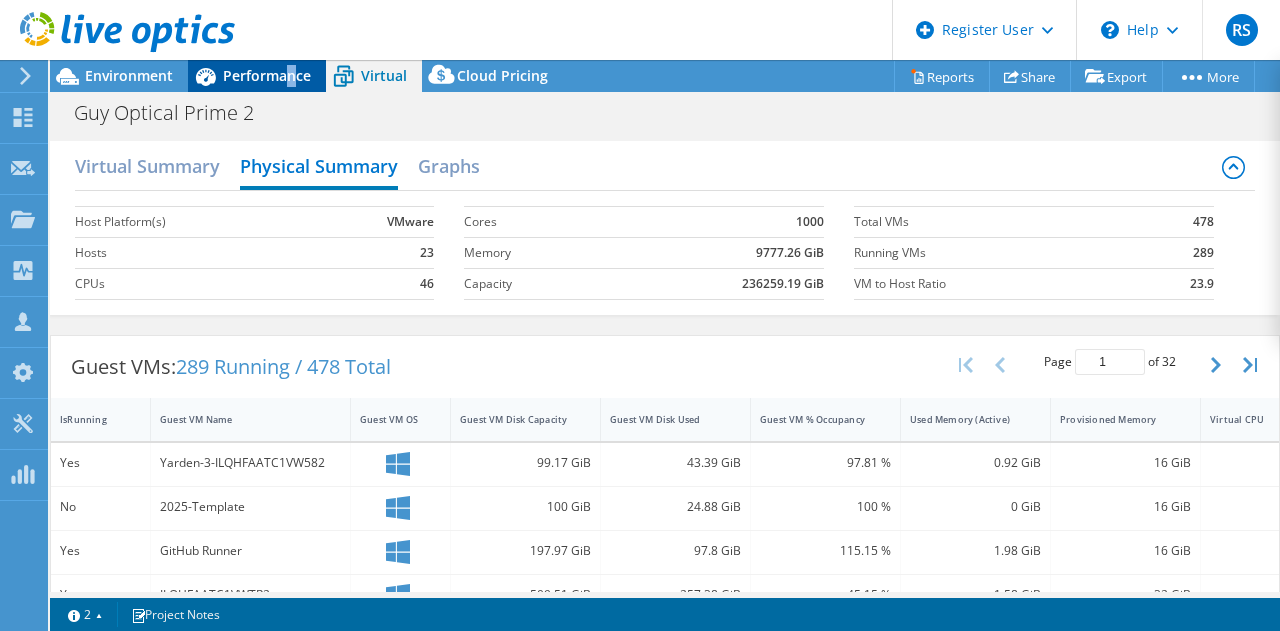 click on "Performance" at bounding box center (257, 76) 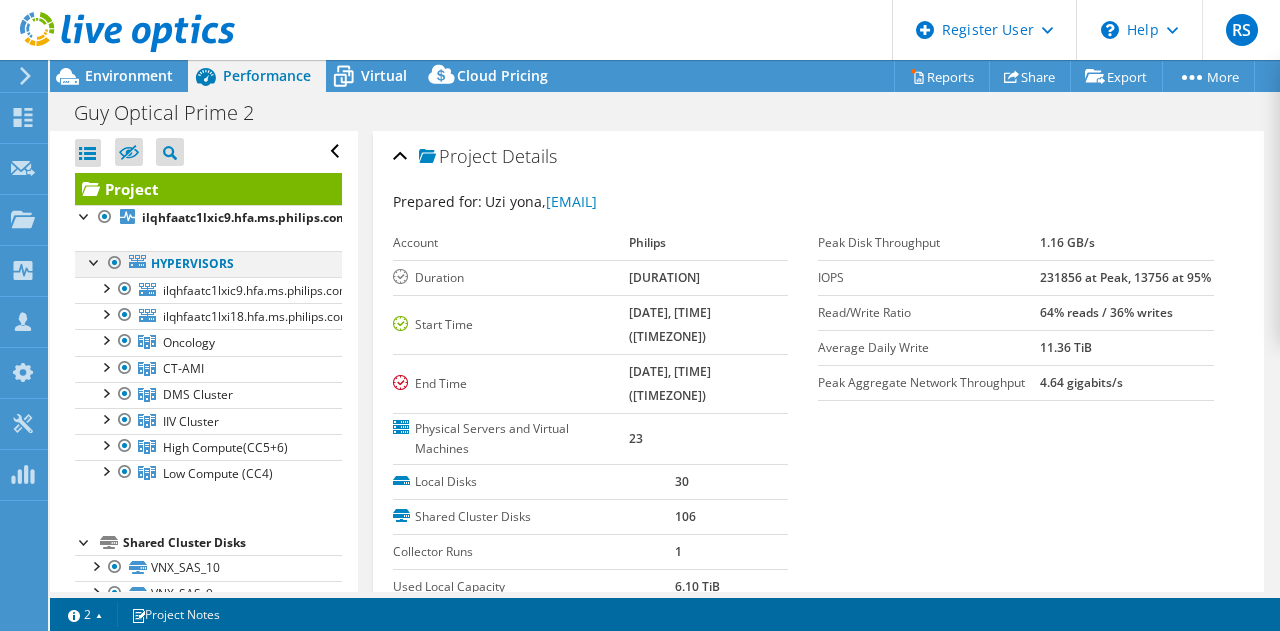 click at bounding box center [95, 261] 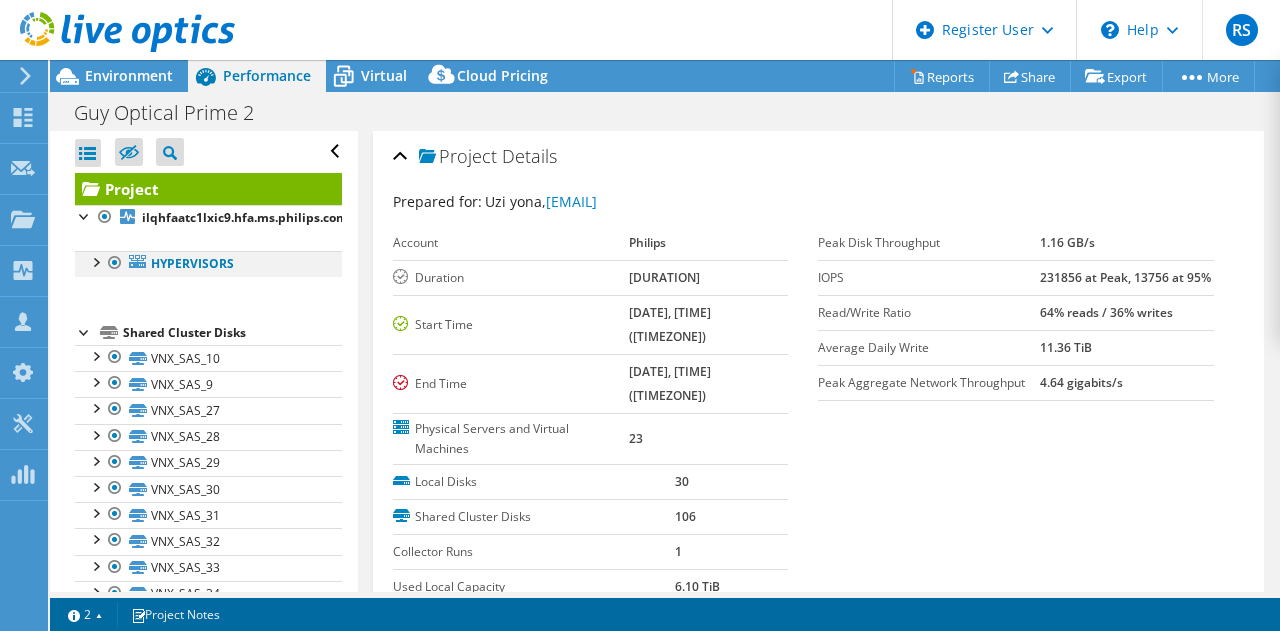 click at bounding box center (95, 261) 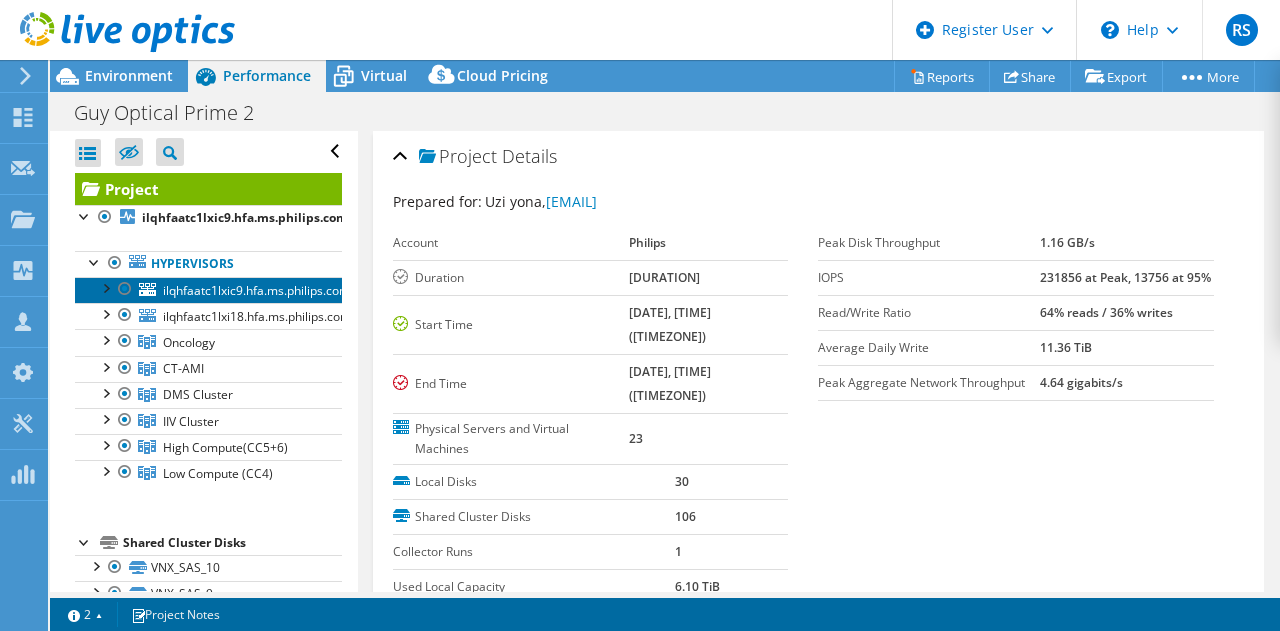 click on "ilqhfaatc1lxic9.hfa.ms.philips.com" at bounding box center (208, 290) 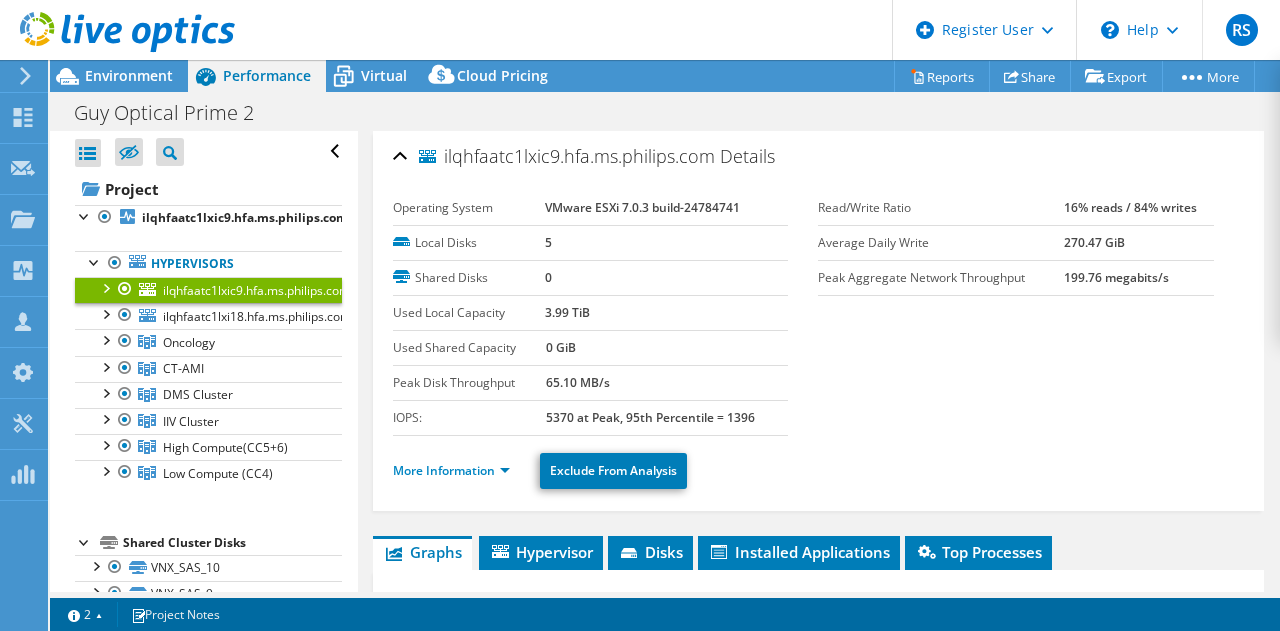 click at bounding box center [105, 287] 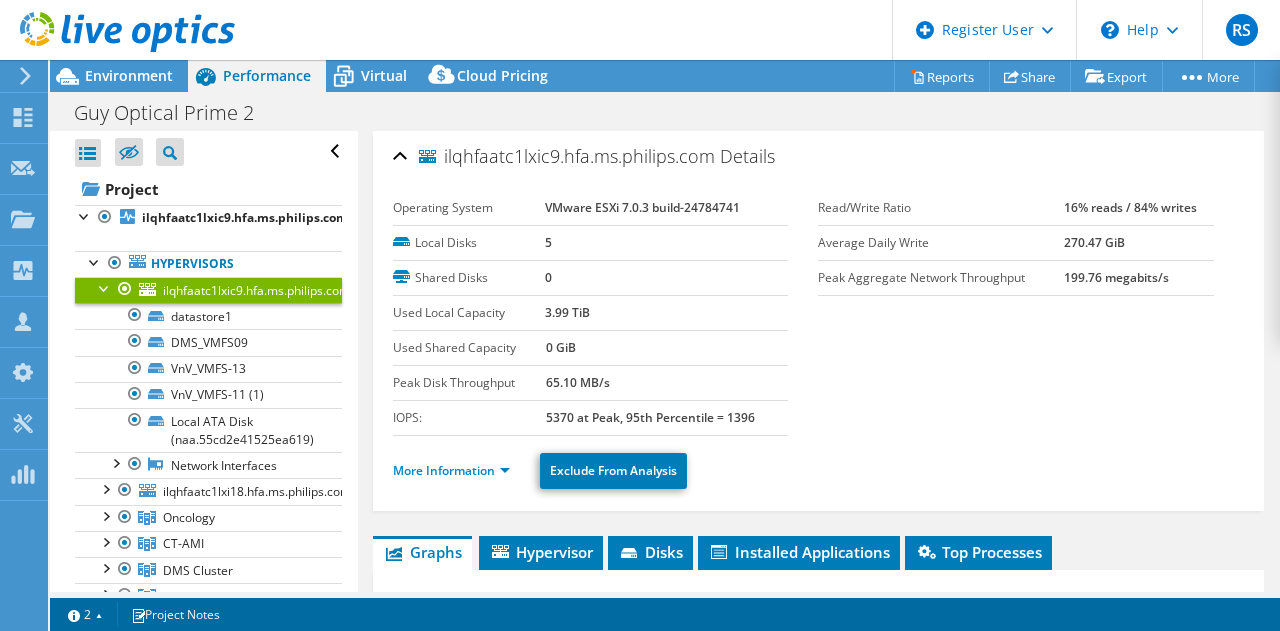 click at bounding box center (105, 287) 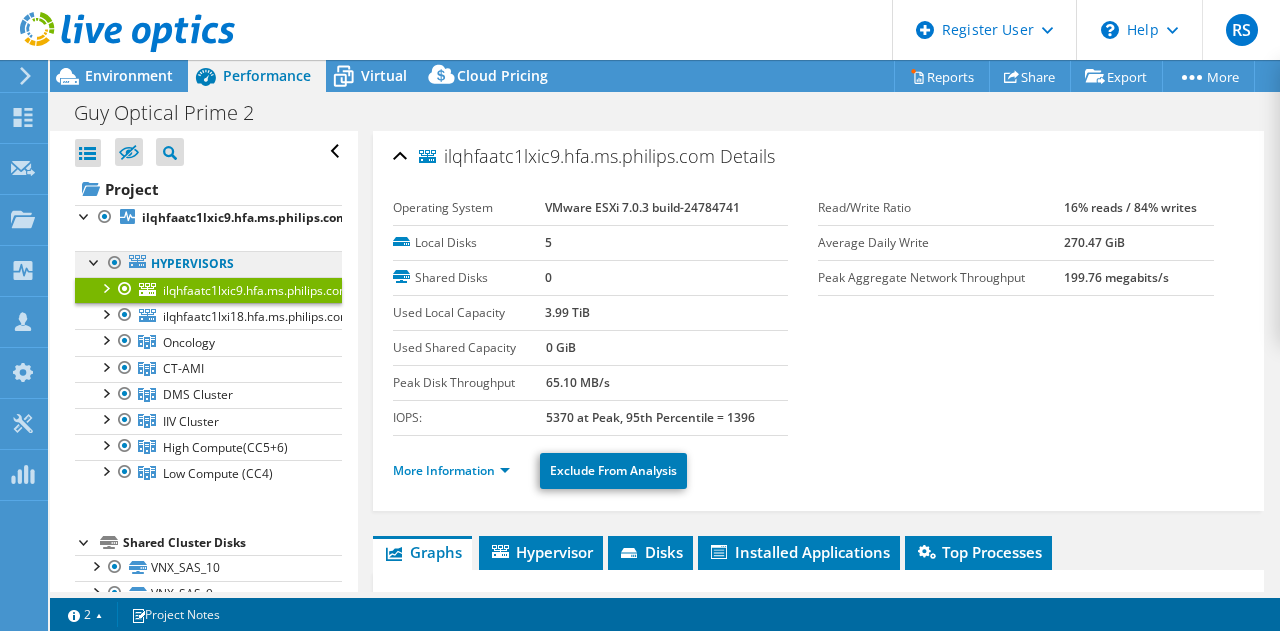 click on "Hypervisors" at bounding box center [208, 264] 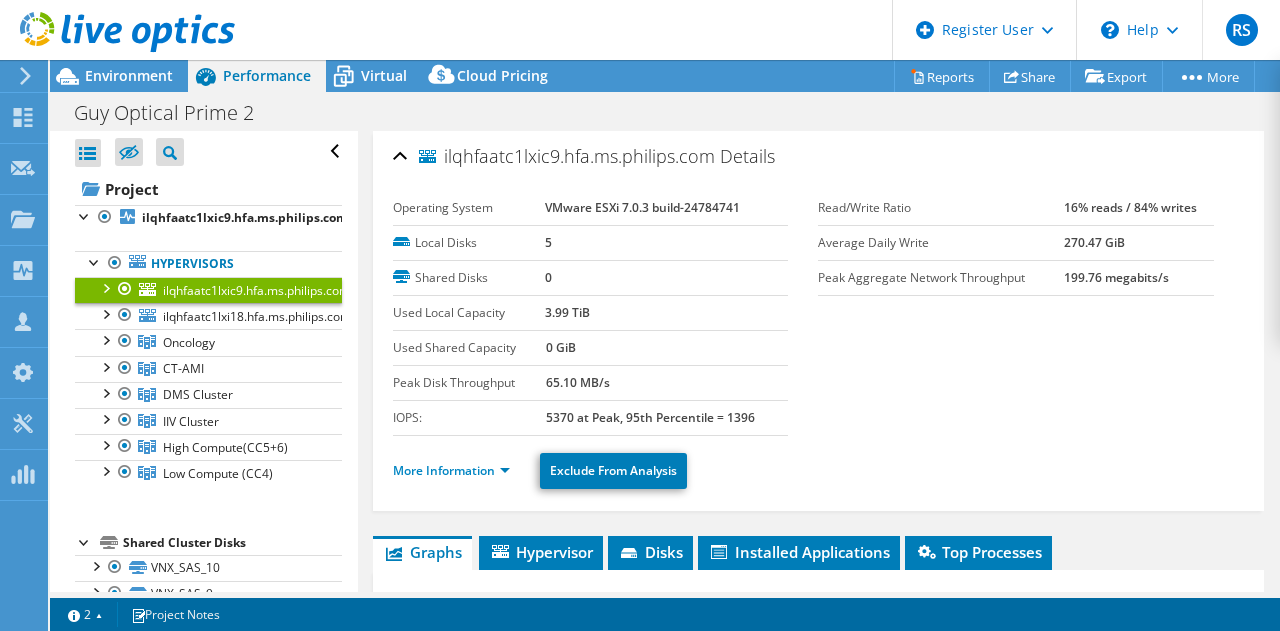 click on "ilqhfaatc1lxic9.hfa.ms.philips.com" at bounding box center (256, 290) 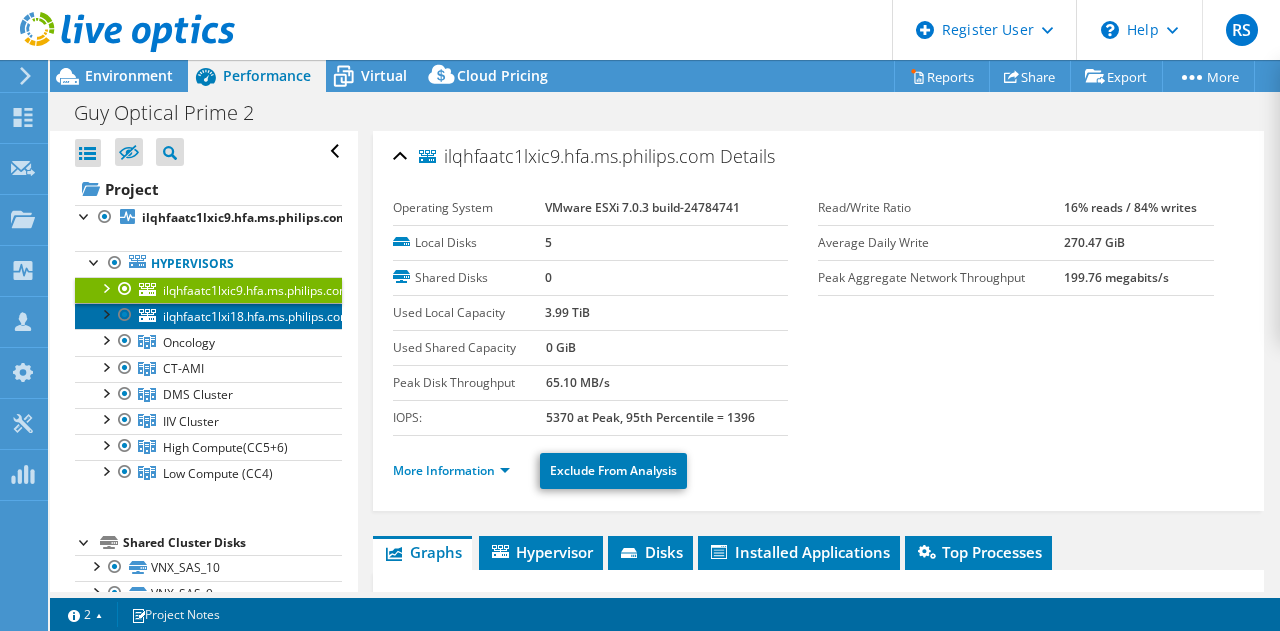 click on "ilqhfaatc1lxi18.hfa.ms.philips.com" at bounding box center [257, 316] 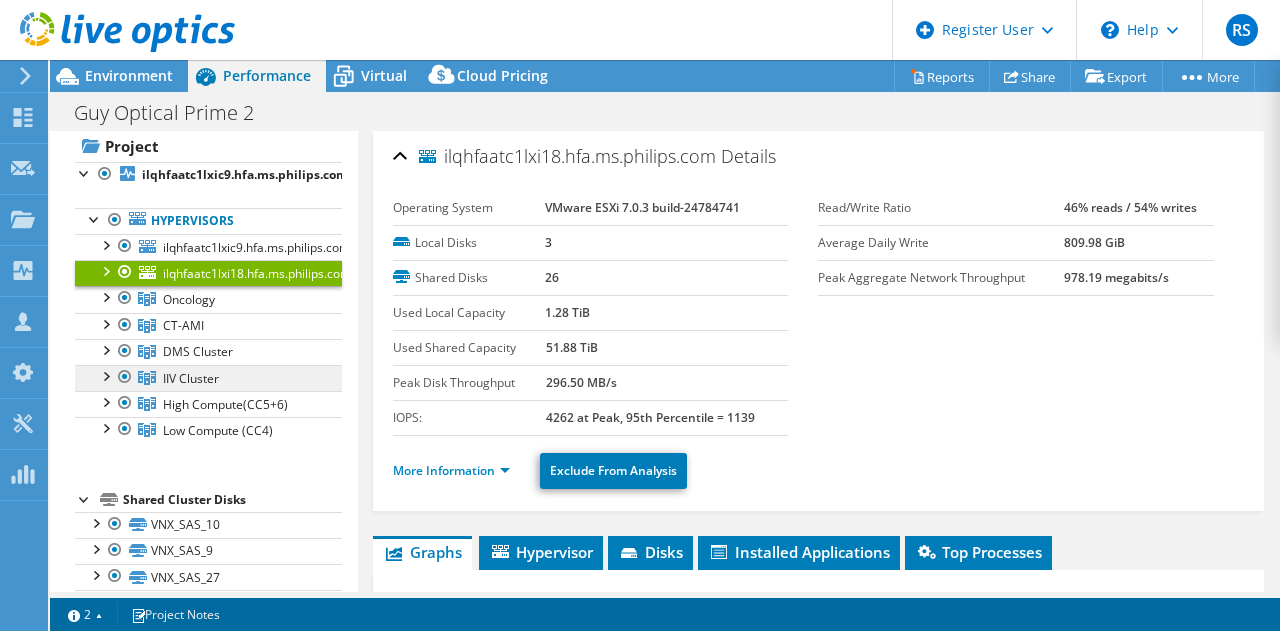 scroll, scrollTop: 0, scrollLeft: 0, axis: both 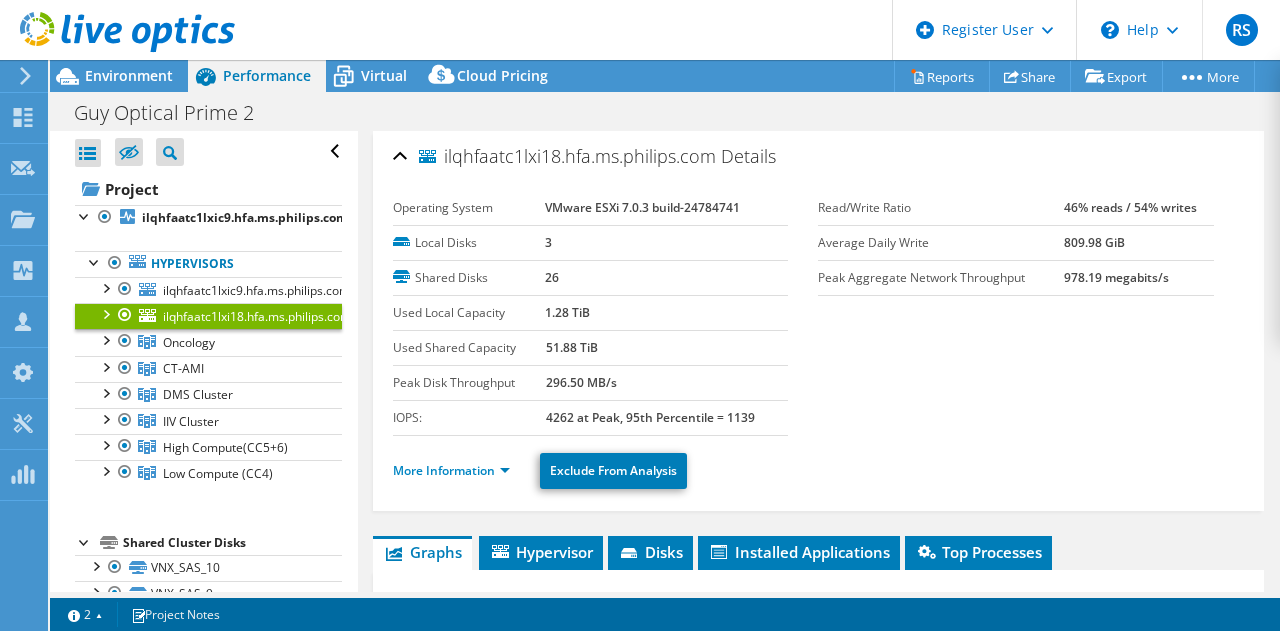 click at bounding box center [105, 313] 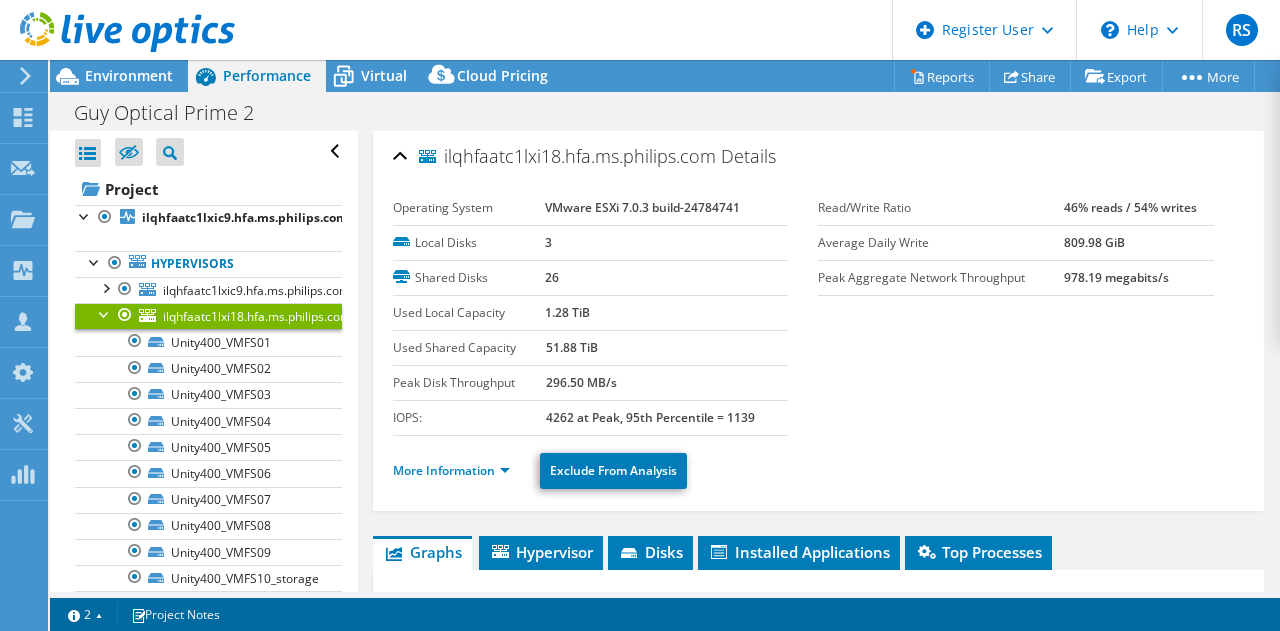 click at bounding box center [105, 313] 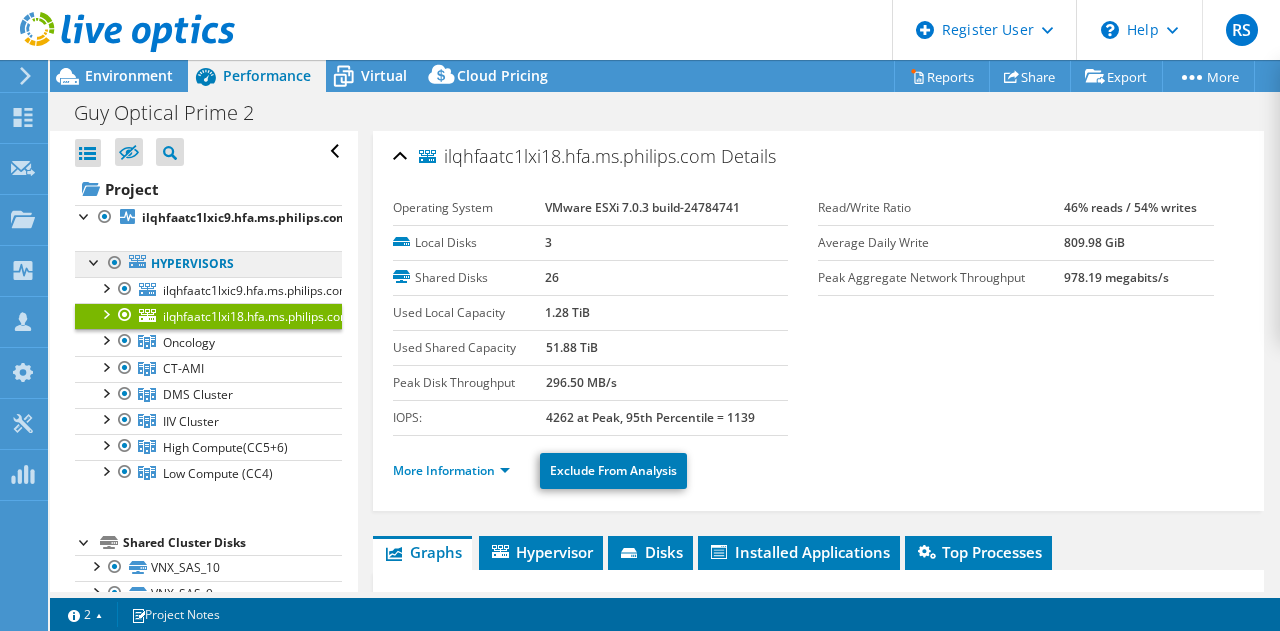 click on "Hypervisors" at bounding box center [208, 264] 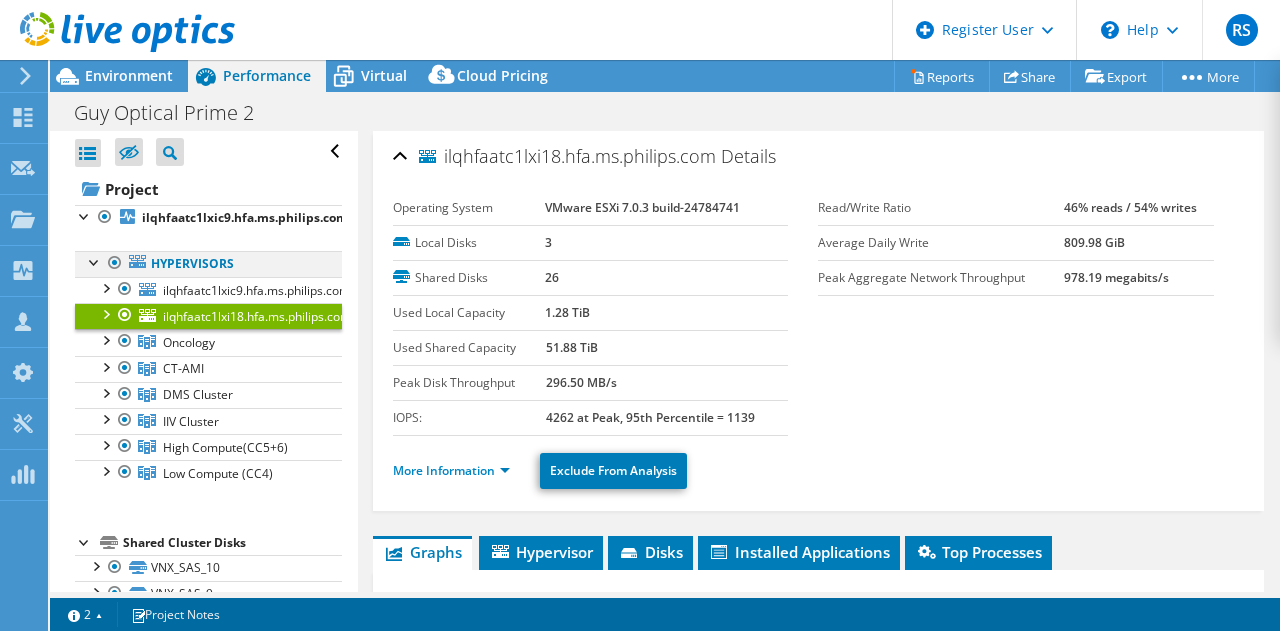 click at bounding box center (95, 261) 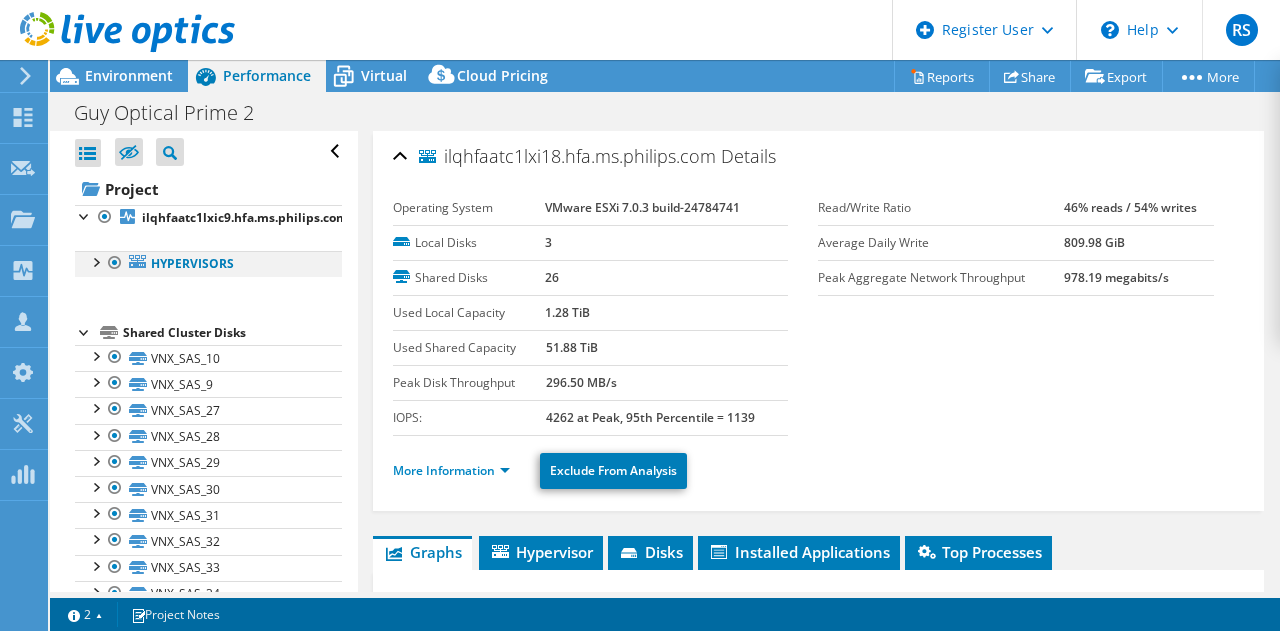 click at bounding box center (95, 261) 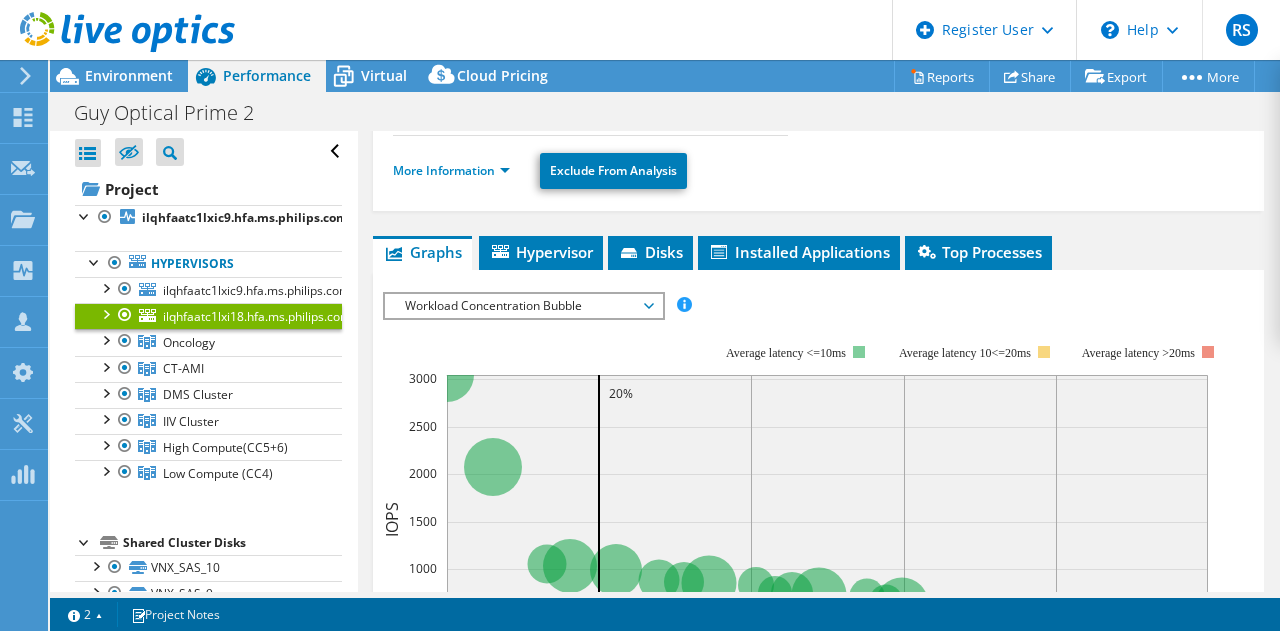 scroll, scrollTop: 0, scrollLeft: 0, axis: both 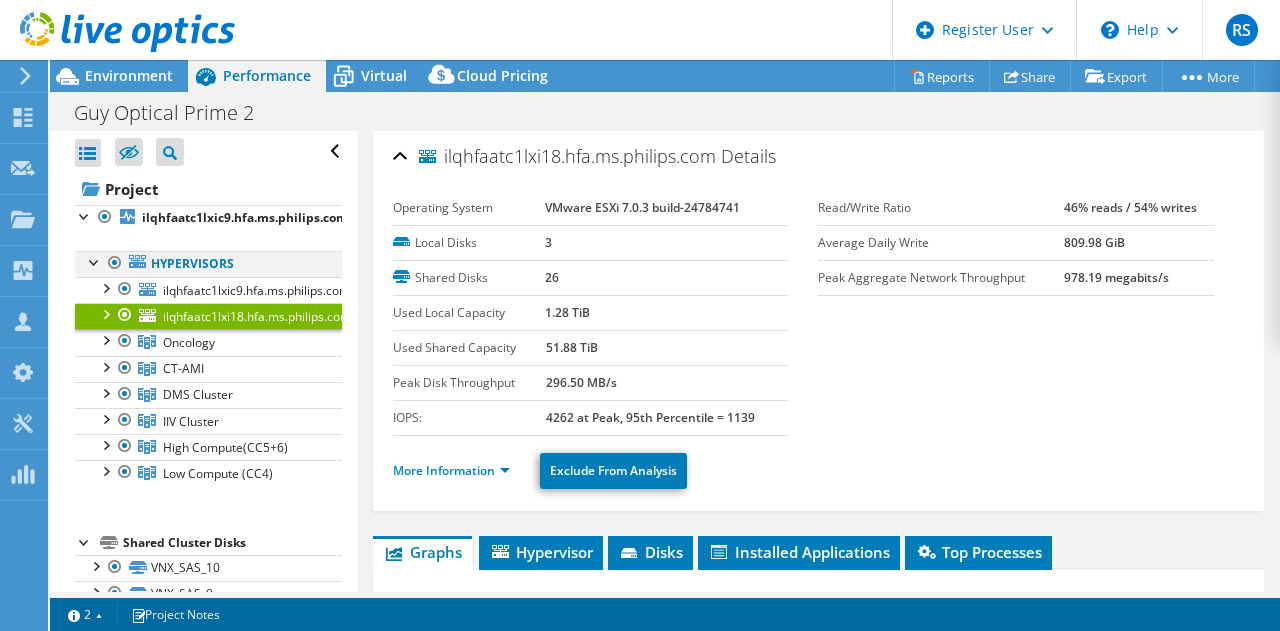 click at bounding box center [95, 261] 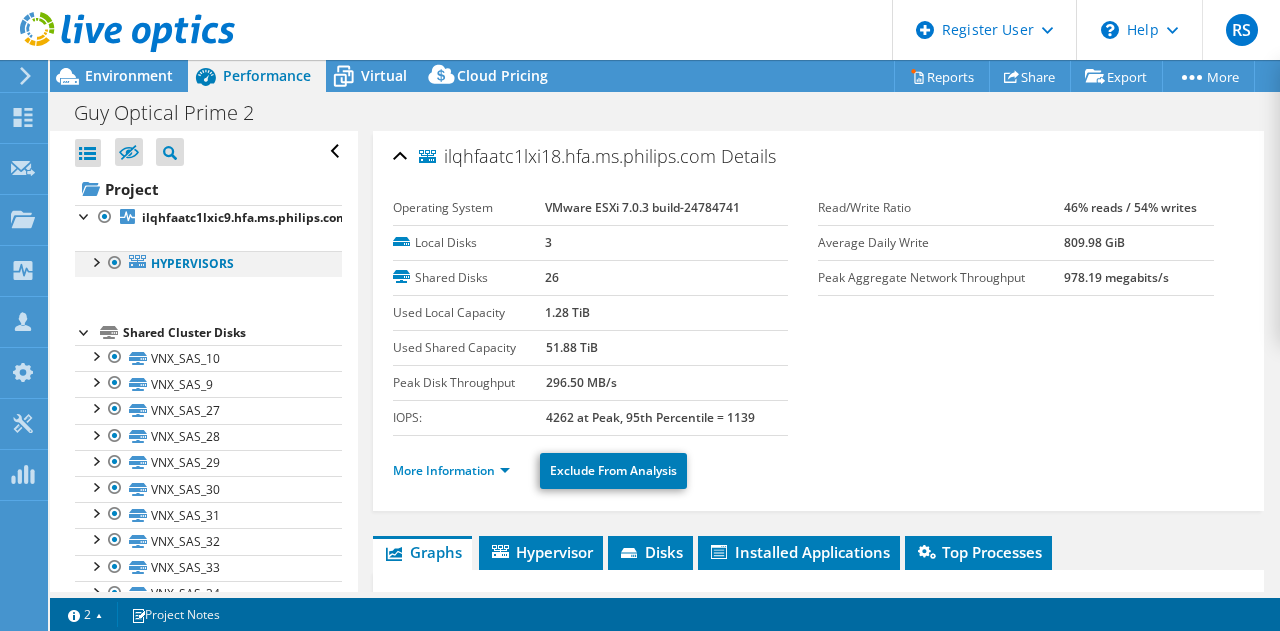 click at bounding box center (95, 261) 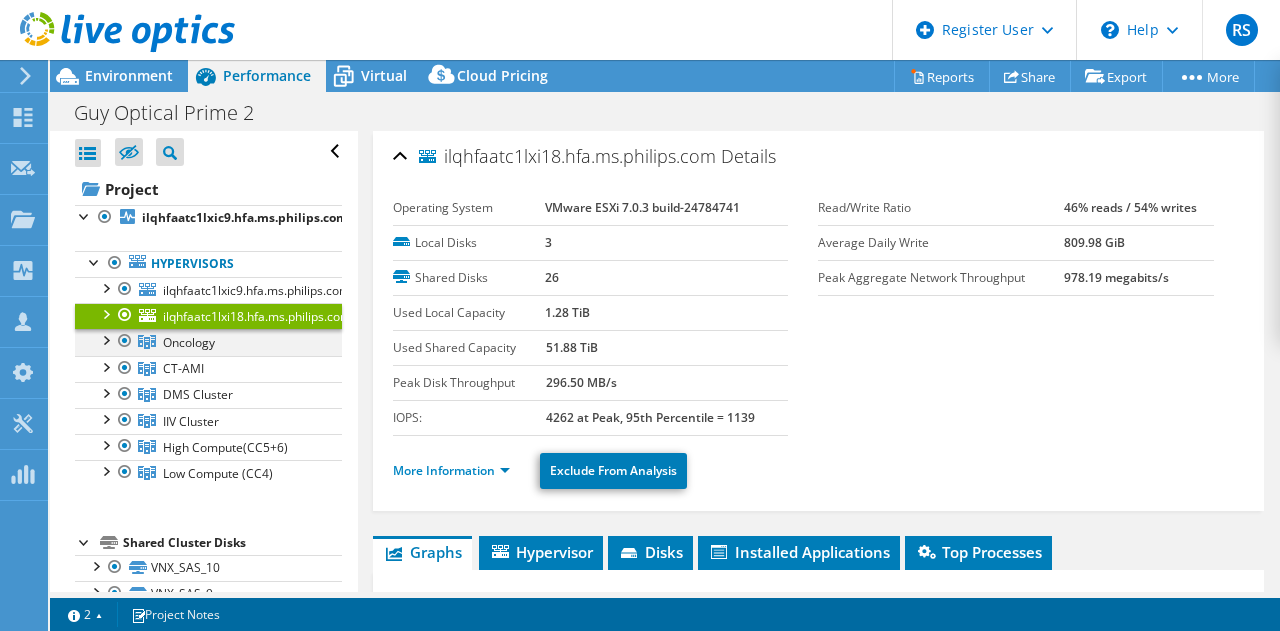 click at bounding box center (105, 339) 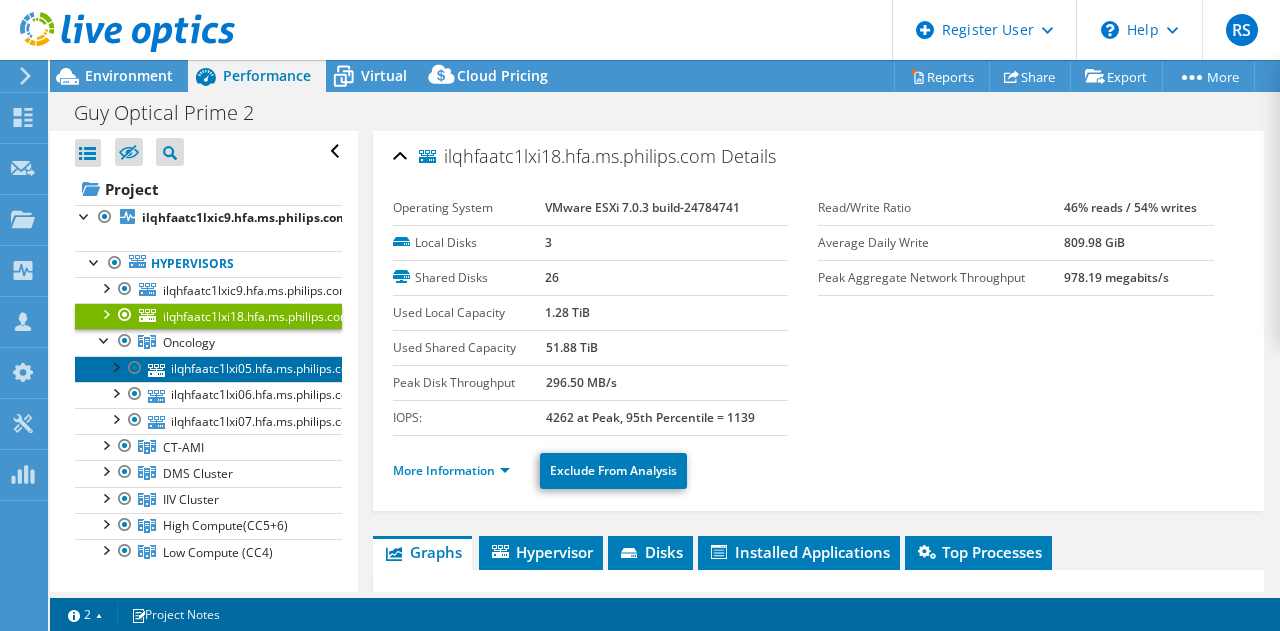 click on "ilqhfaatc1lxi05.hfa.ms.philips.com" at bounding box center (208, 369) 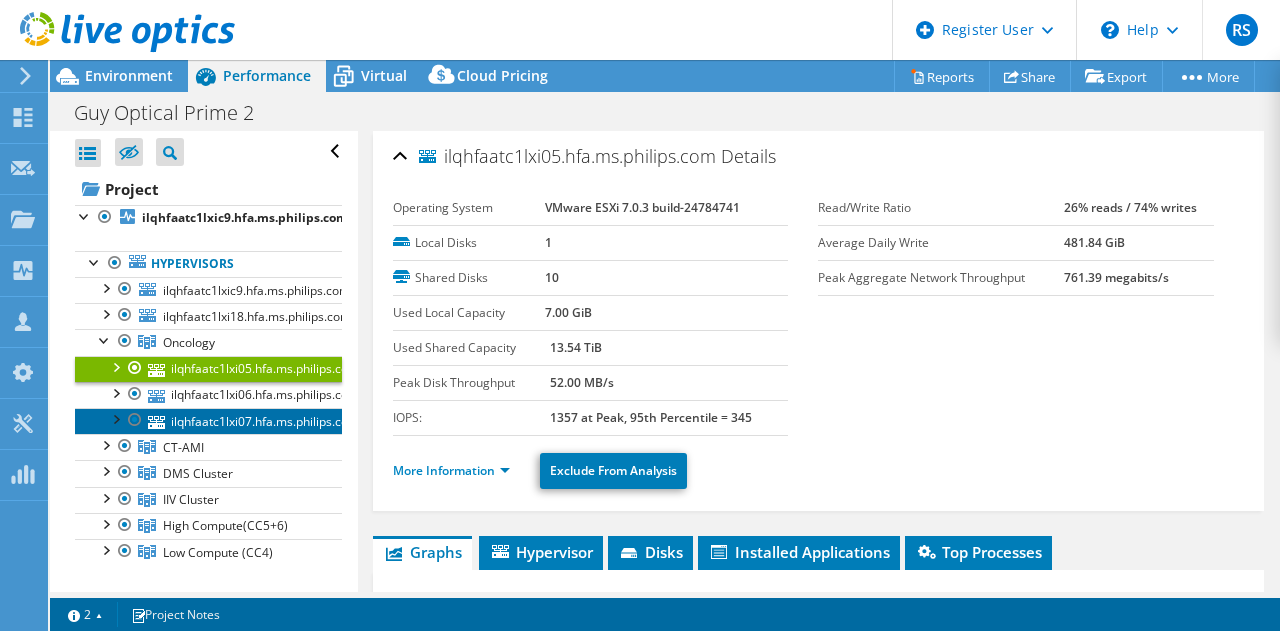 click on "ilqhfaatc1lxi07.hfa.ms.philips.com" at bounding box center (208, 421) 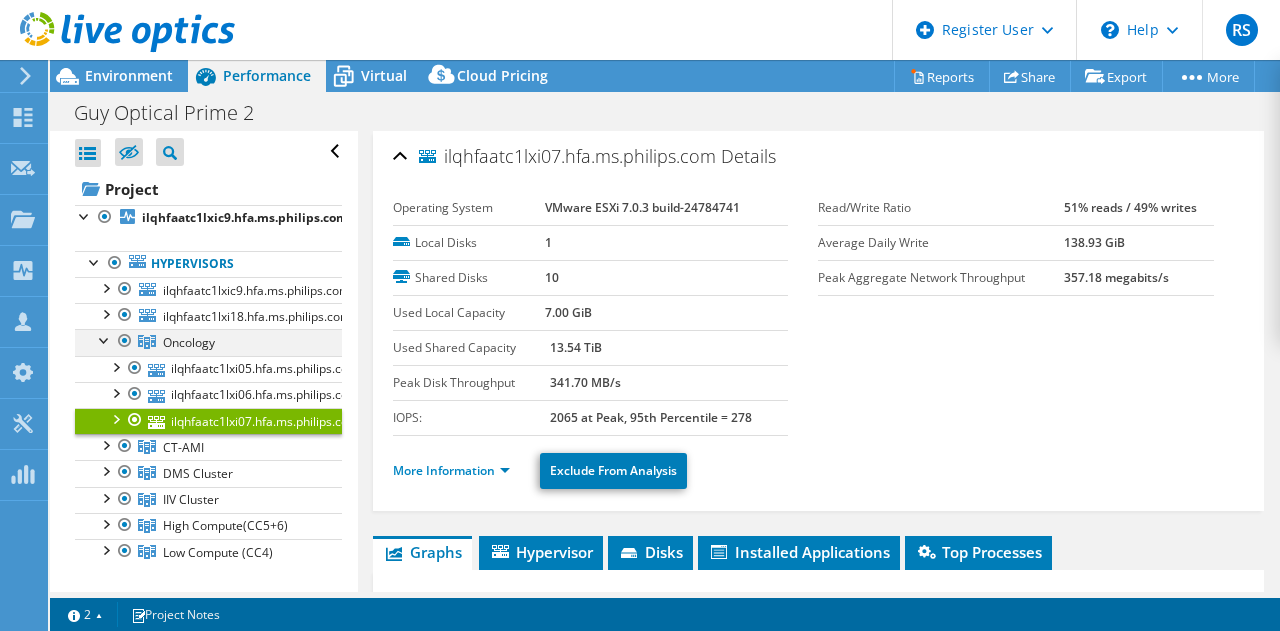 click at bounding box center (105, 339) 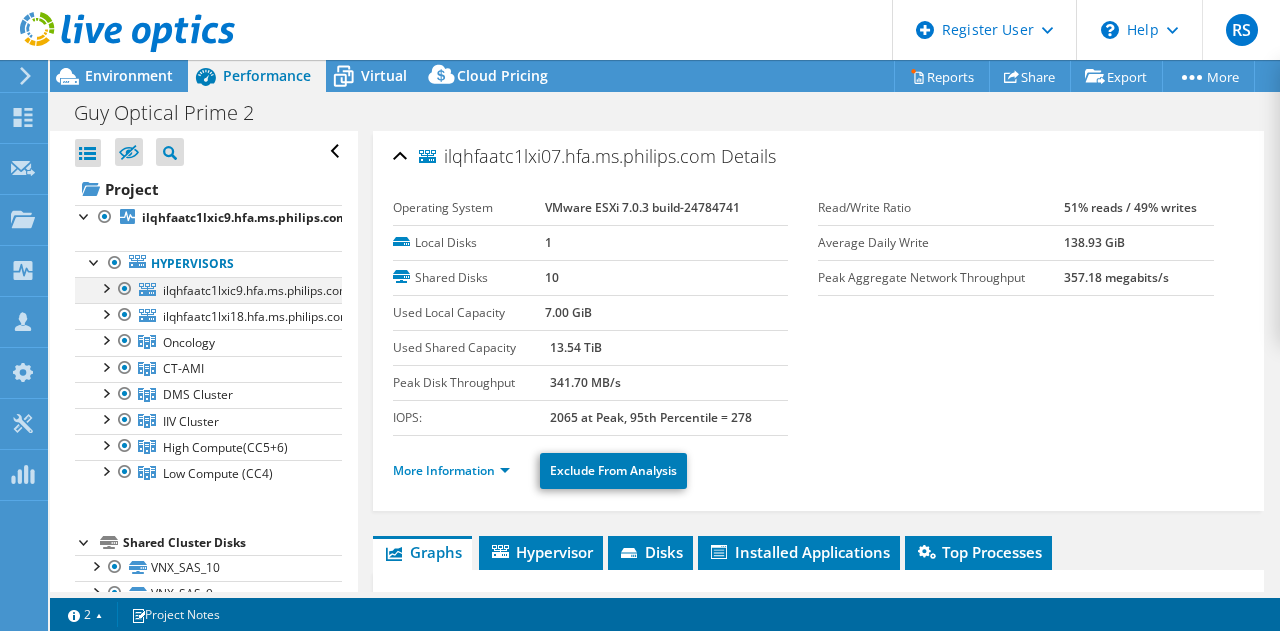 click at bounding box center [105, 287] 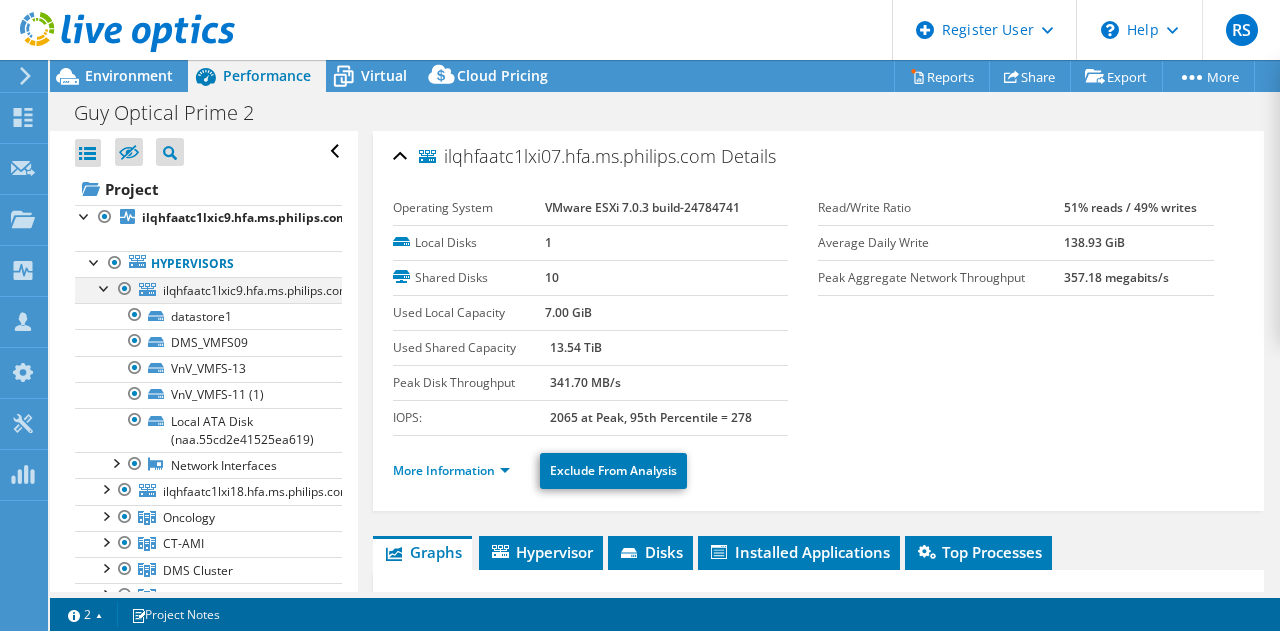 click at bounding box center (105, 287) 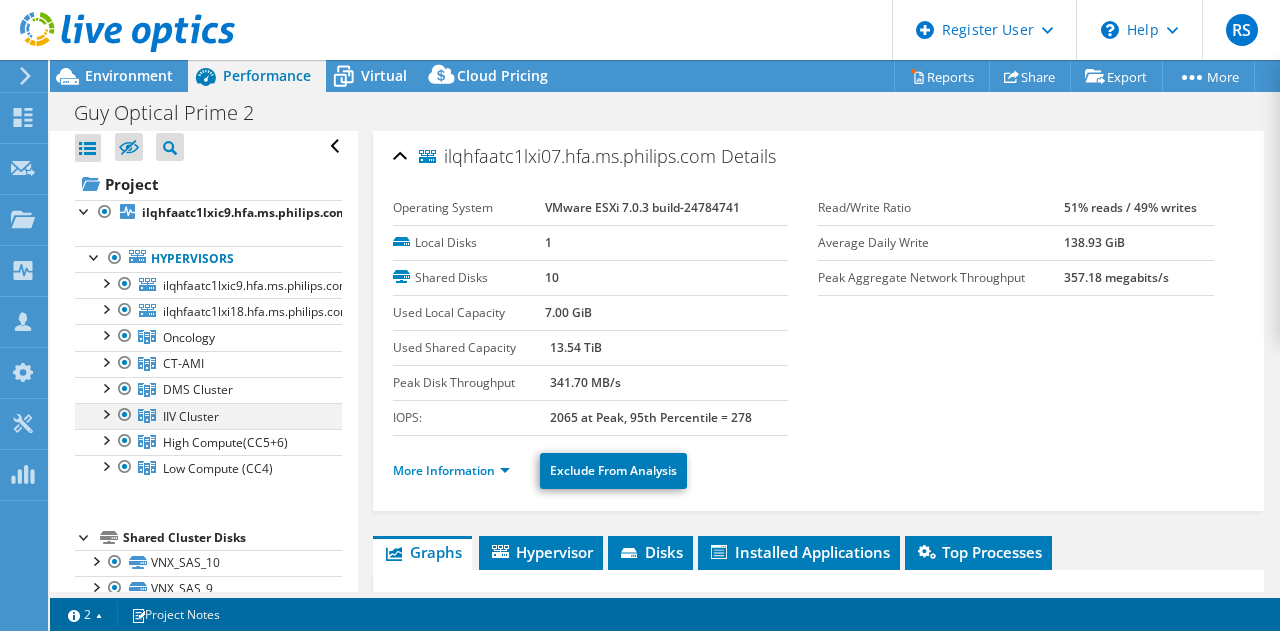 scroll, scrollTop: 0, scrollLeft: 0, axis: both 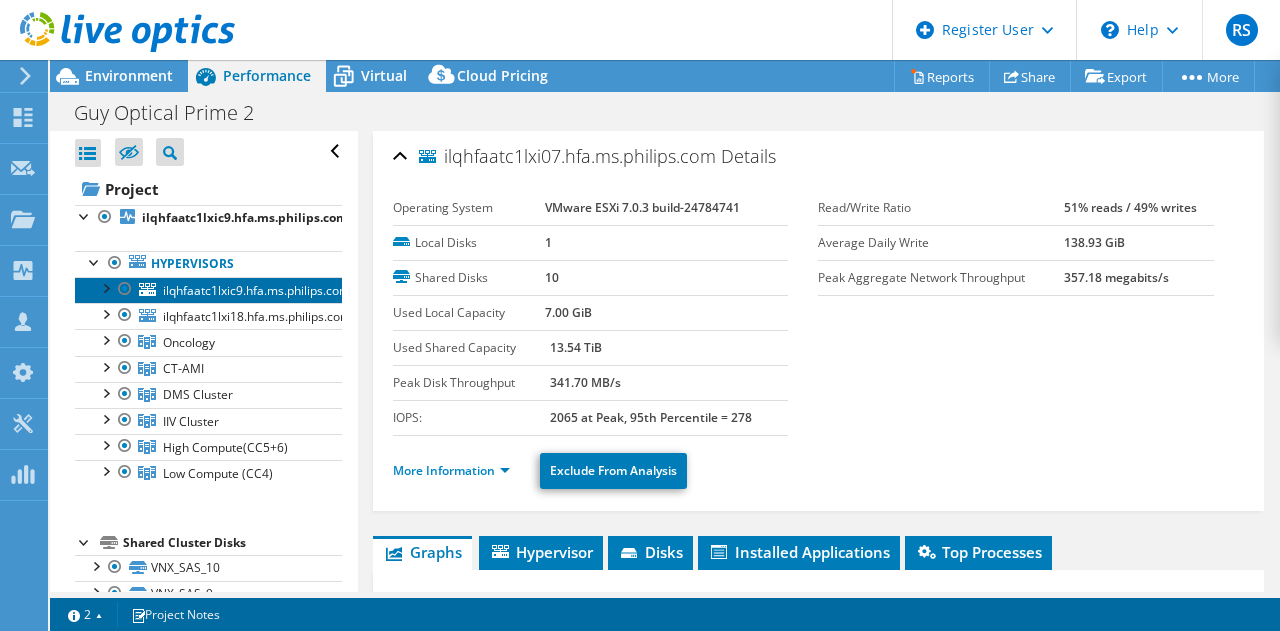 click on "ilqhfaatc1lxic9.hfa.ms.philips.com" at bounding box center (256, 290) 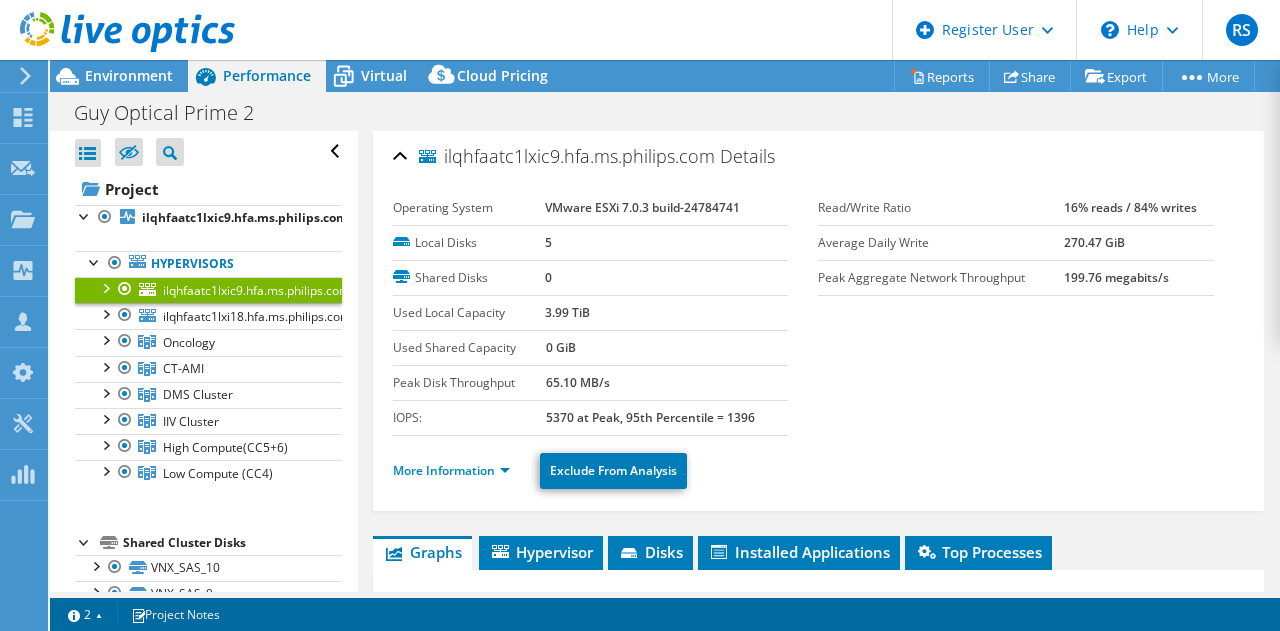 click on "More Information
Exclude From Analysis" at bounding box center [818, 468] 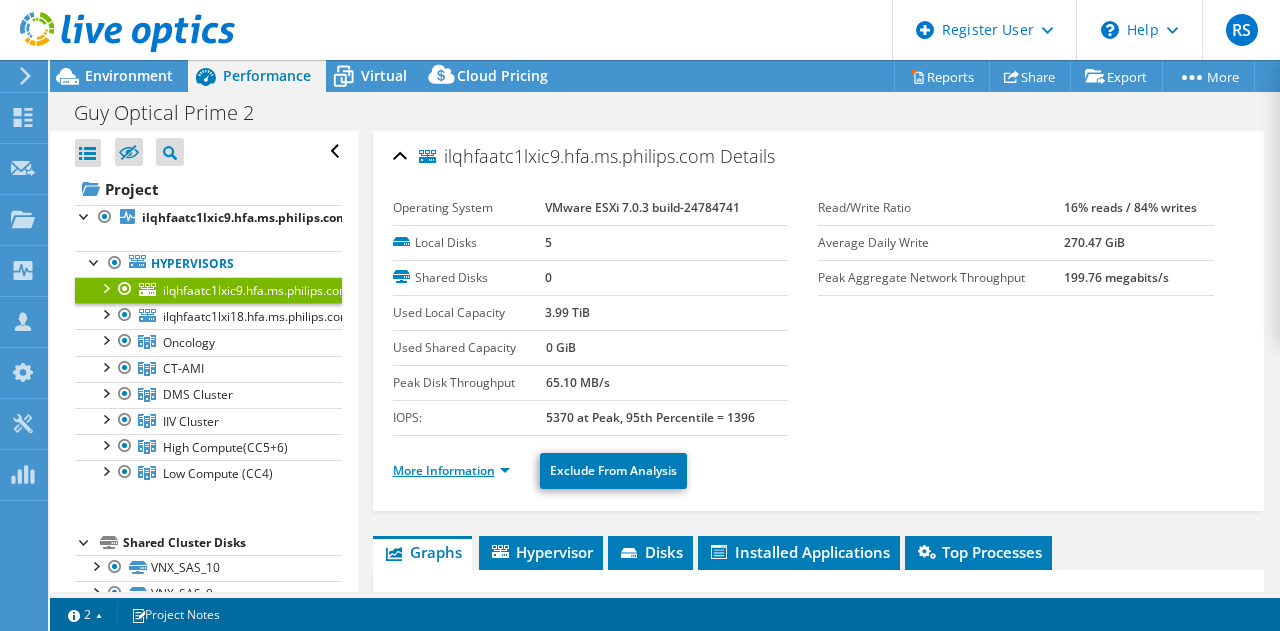click on "More Information" at bounding box center (451, 470) 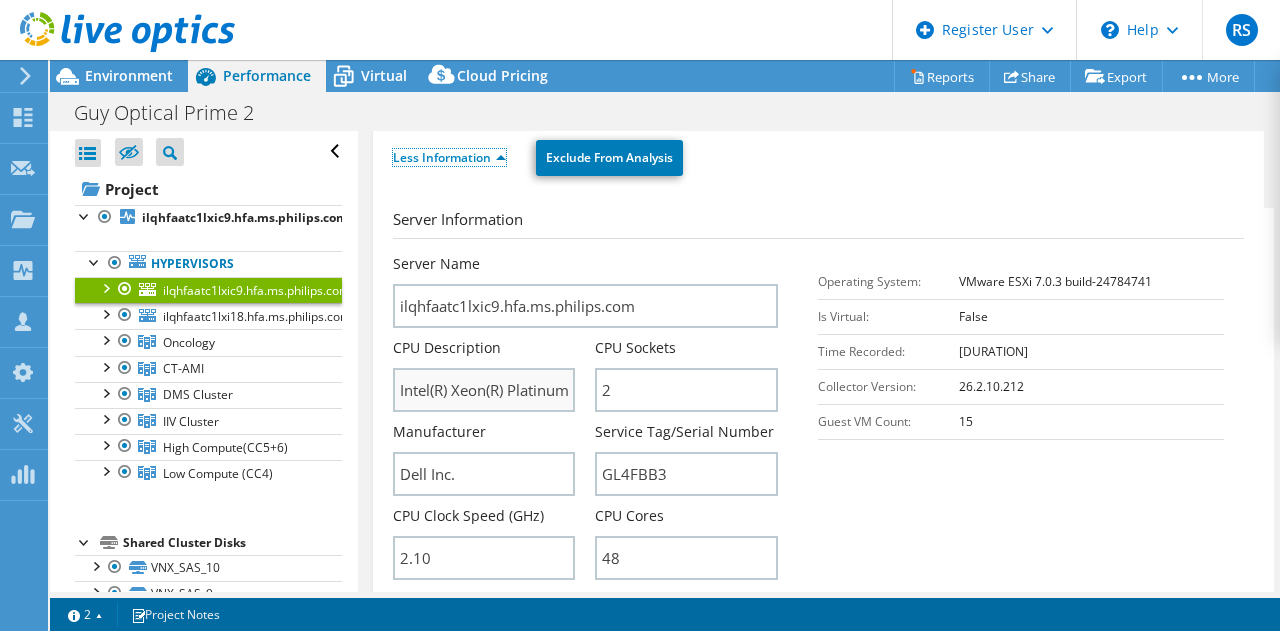 scroll, scrollTop: 400, scrollLeft: 0, axis: vertical 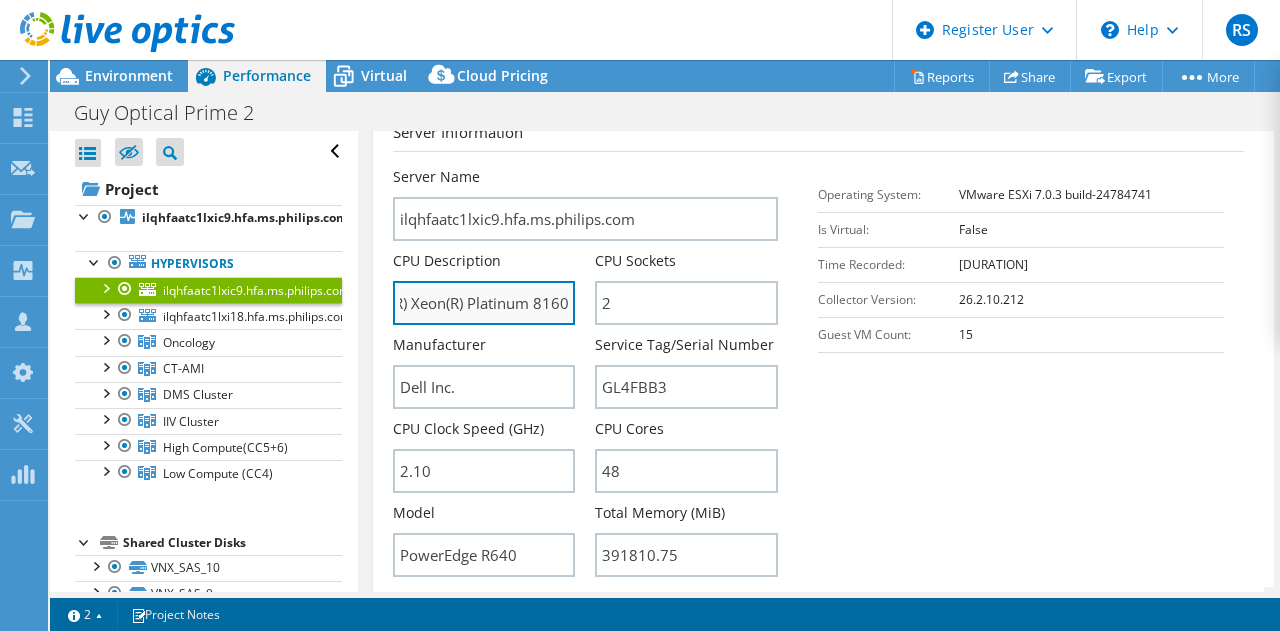 drag, startPoint x: 437, startPoint y: 304, endPoint x: 466, endPoint y: 293, distance: 31.016125 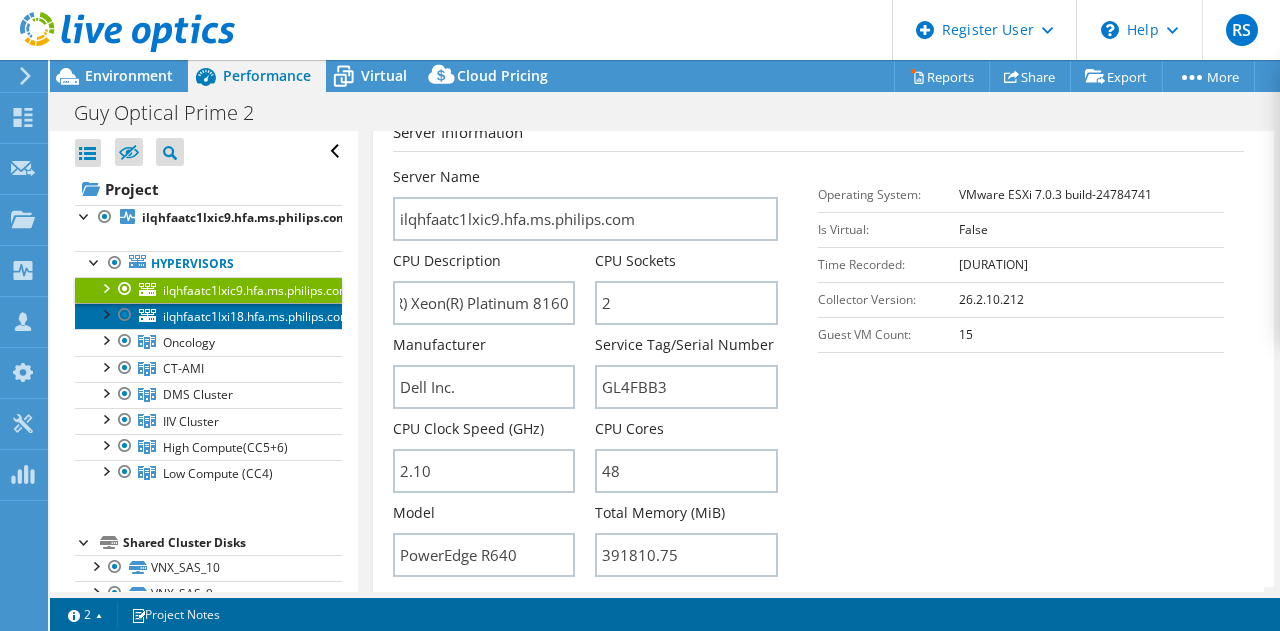 click on "ilqhfaatc1lxi18.hfa.ms.philips.com" at bounding box center [257, 316] 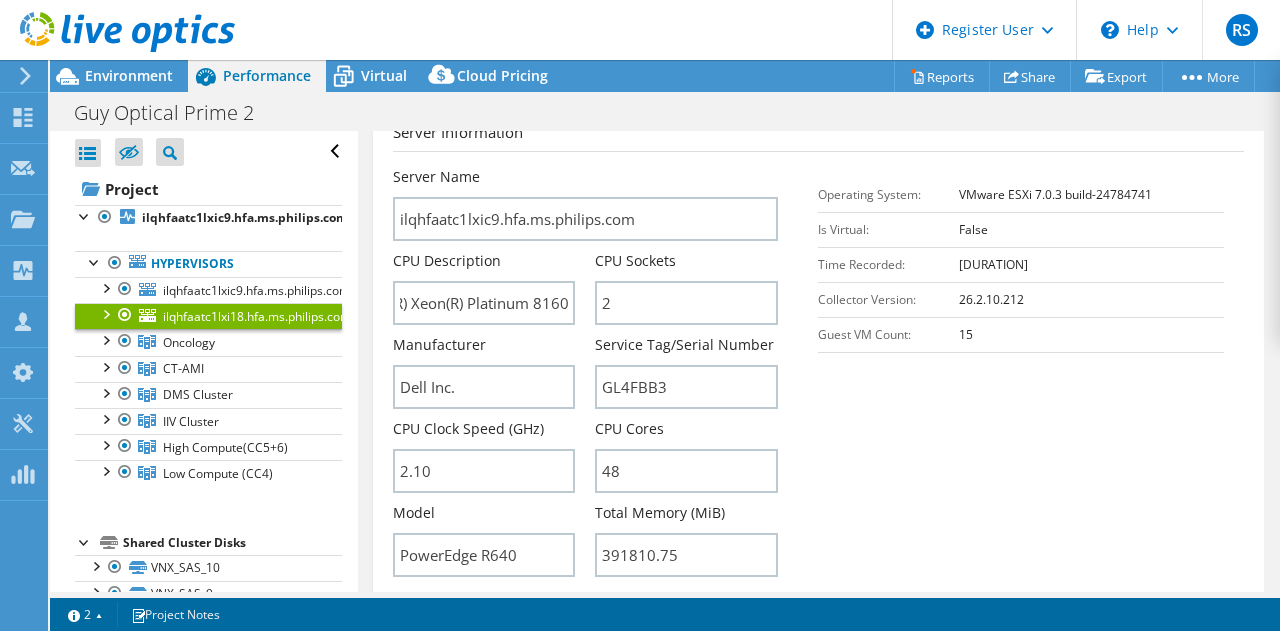 scroll, scrollTop: 0, scrollLeft: 0, axis: both 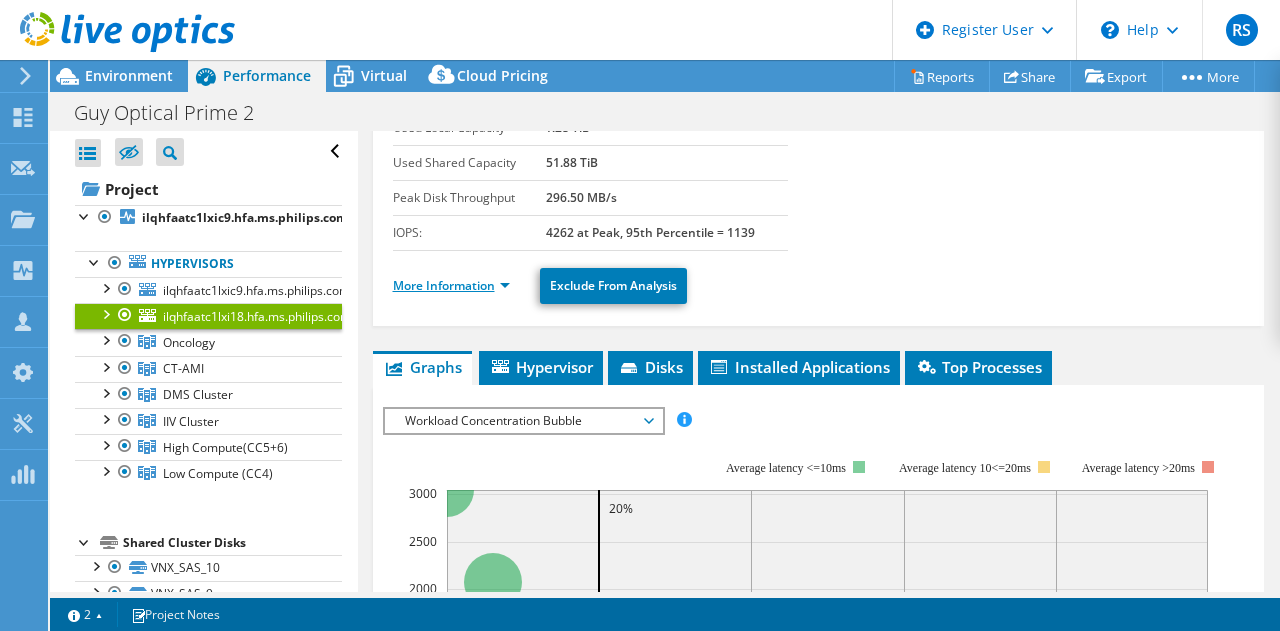 click on "More Information" at bounding box center [451, 285] 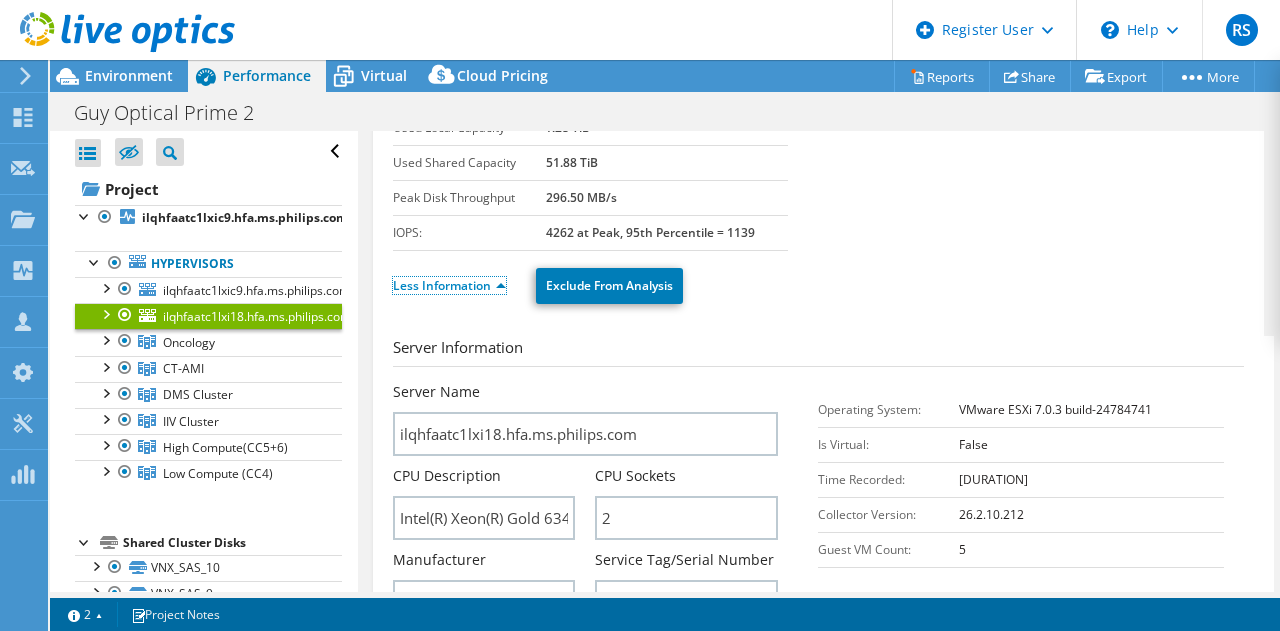 scroll, scrollTop: 285, scrollLeft: 0, axis: vertical 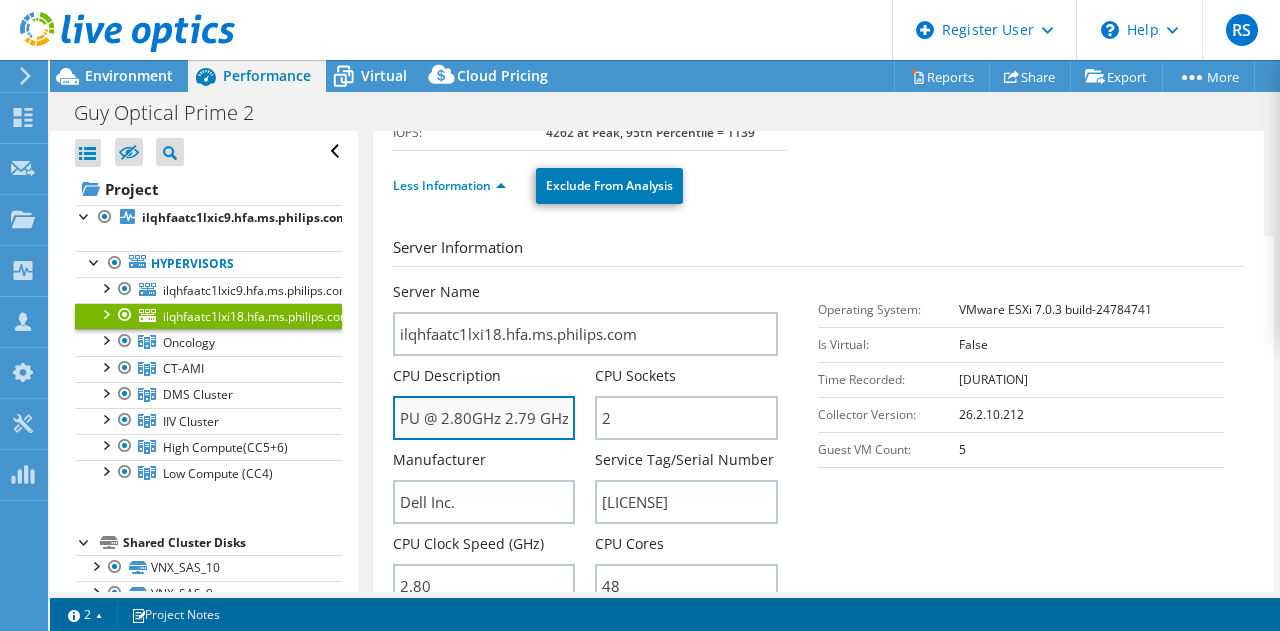 drag, startPoint x: 514, startPoint y: 401, endPoint x: 564, endPoint y: 399, distance: 50.039986 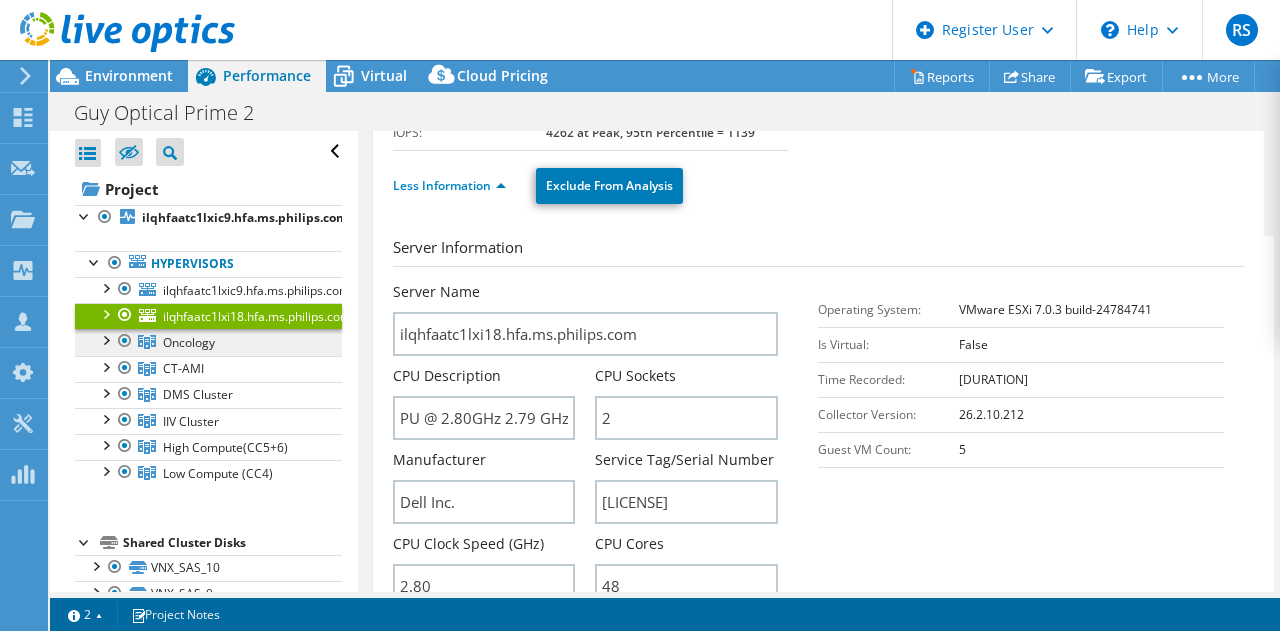 click on "Oncology" at bounding box center (189, 342) 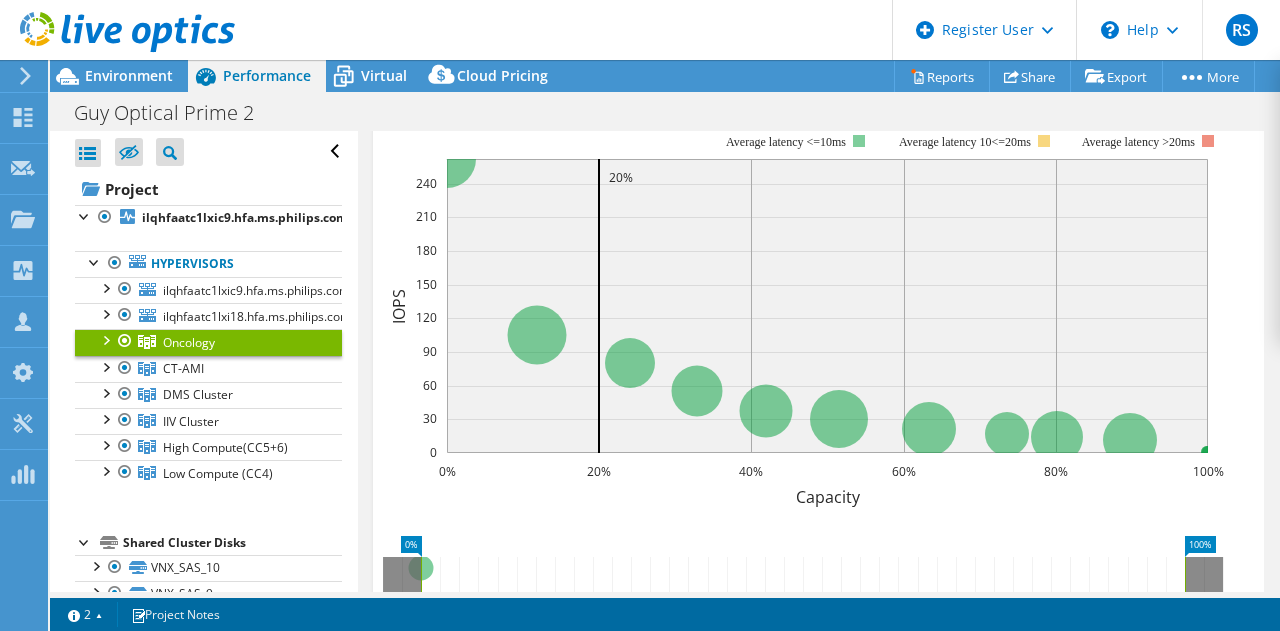 scroll, scrollTop: 285, scrollLeft: 0, axis: vertical 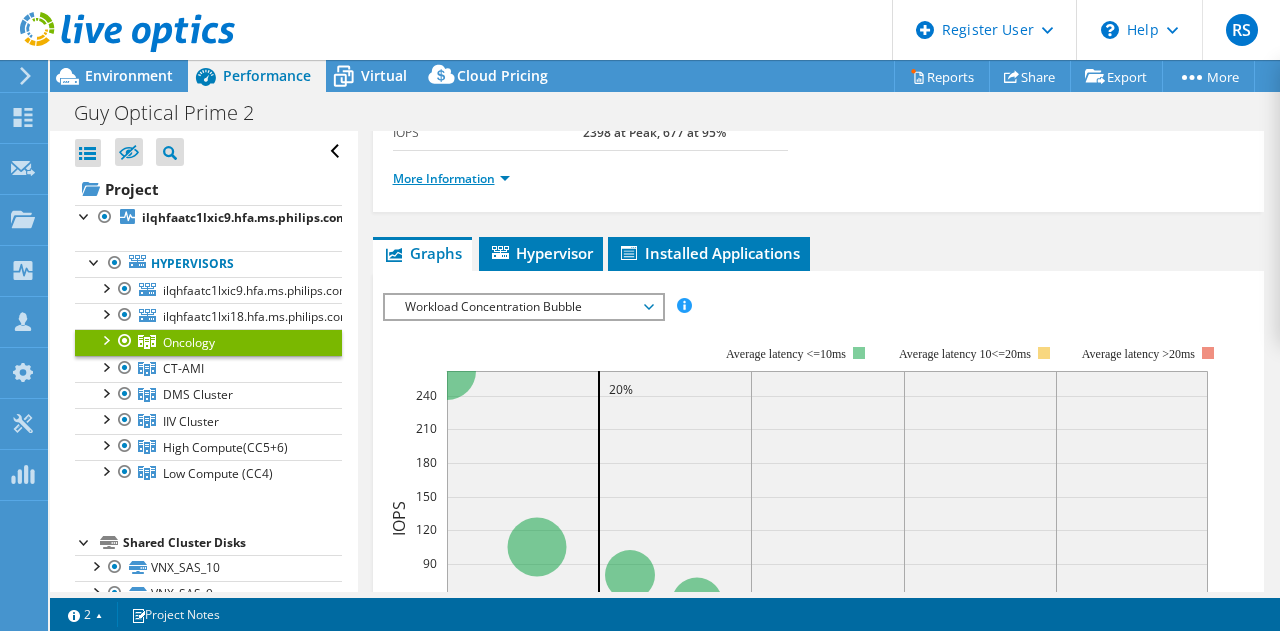 click on "More Information" at bounding box center [451, 178] 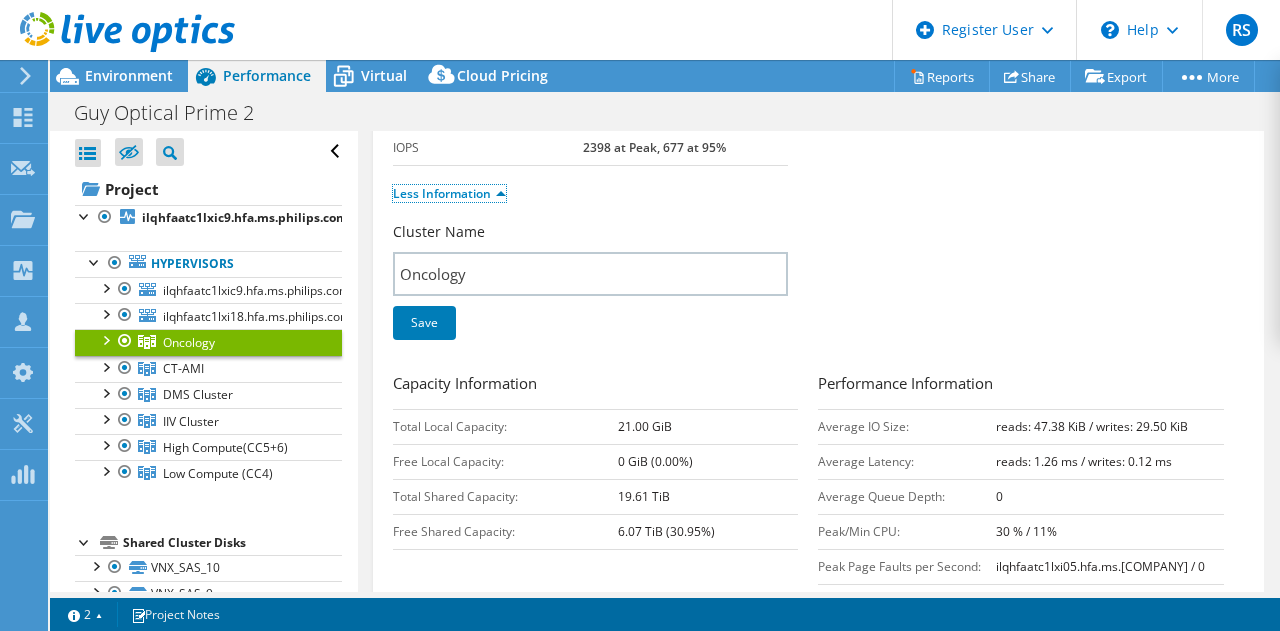 scroll, scrollTop: 400, scrollLeft: 0, axis: vertical 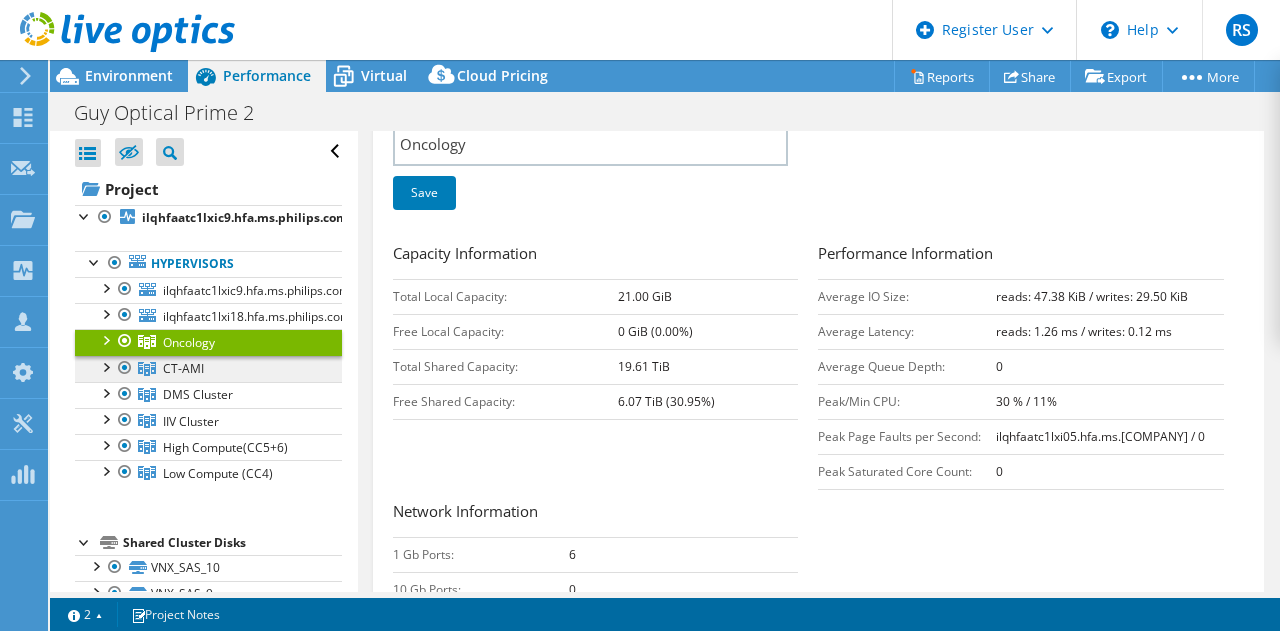 click on "CT-AMI" at bounding box center [189, 342] 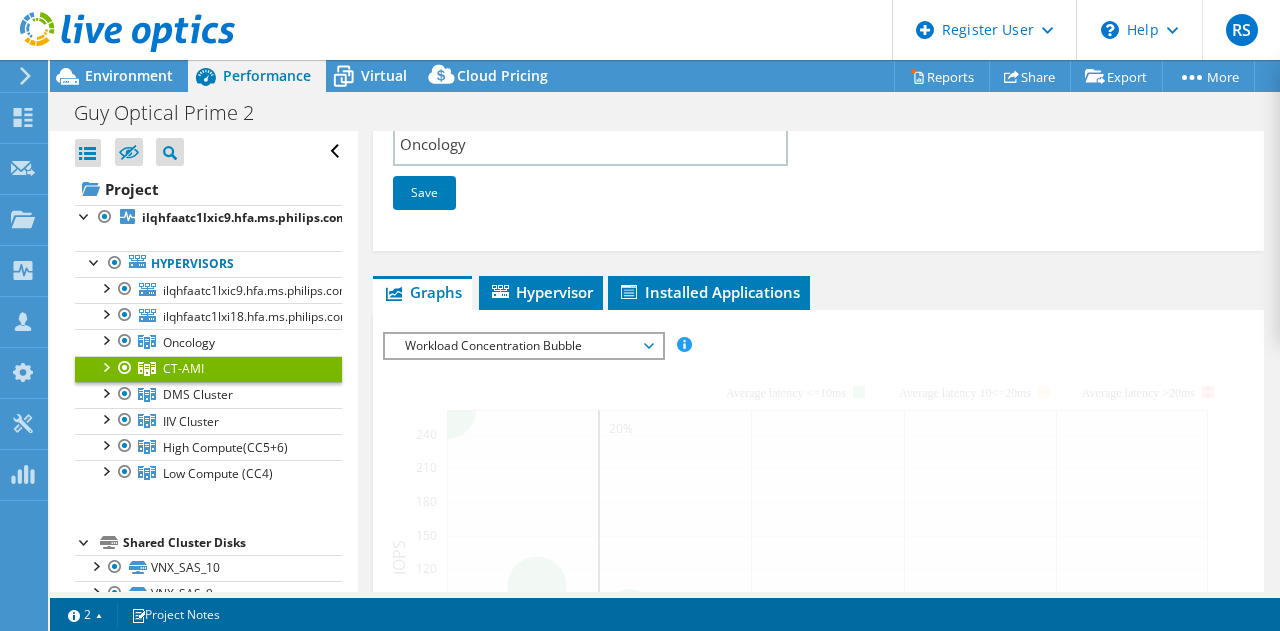 scroll, scrollTop: 394, scrollLeft: 0, axis: vertical 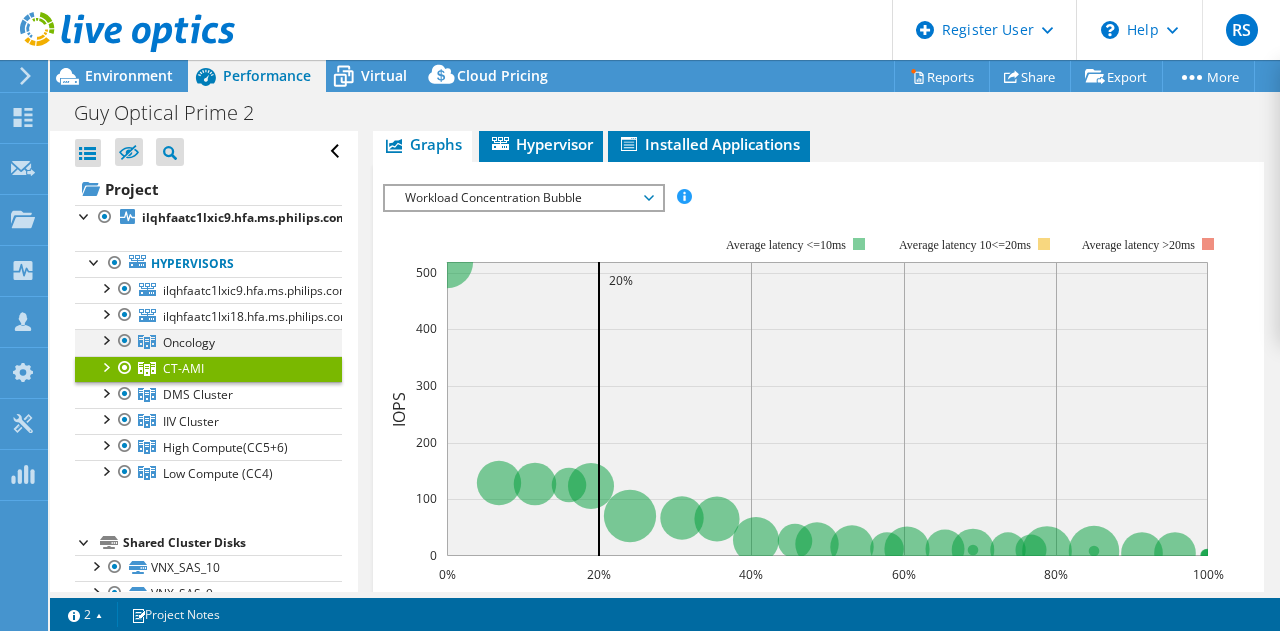 click at bounding box center [105, 339] 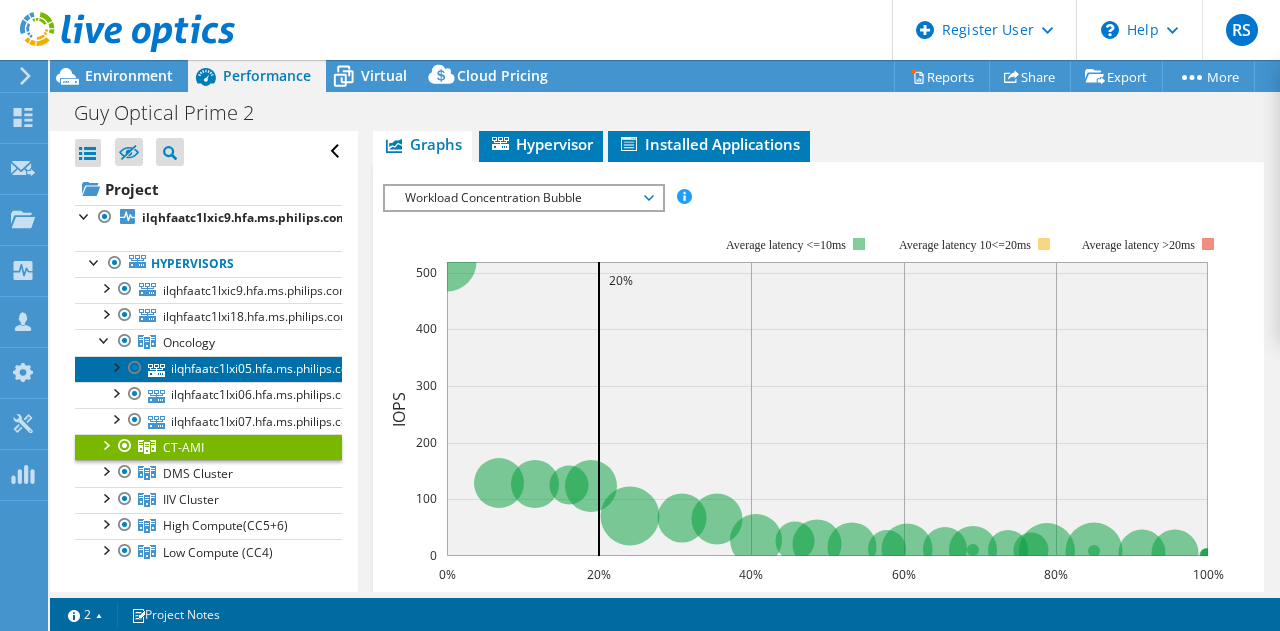 click on "ilqhfaatc1lxi05.hfa.ms.philips.com" at bounding box center (208, 369) 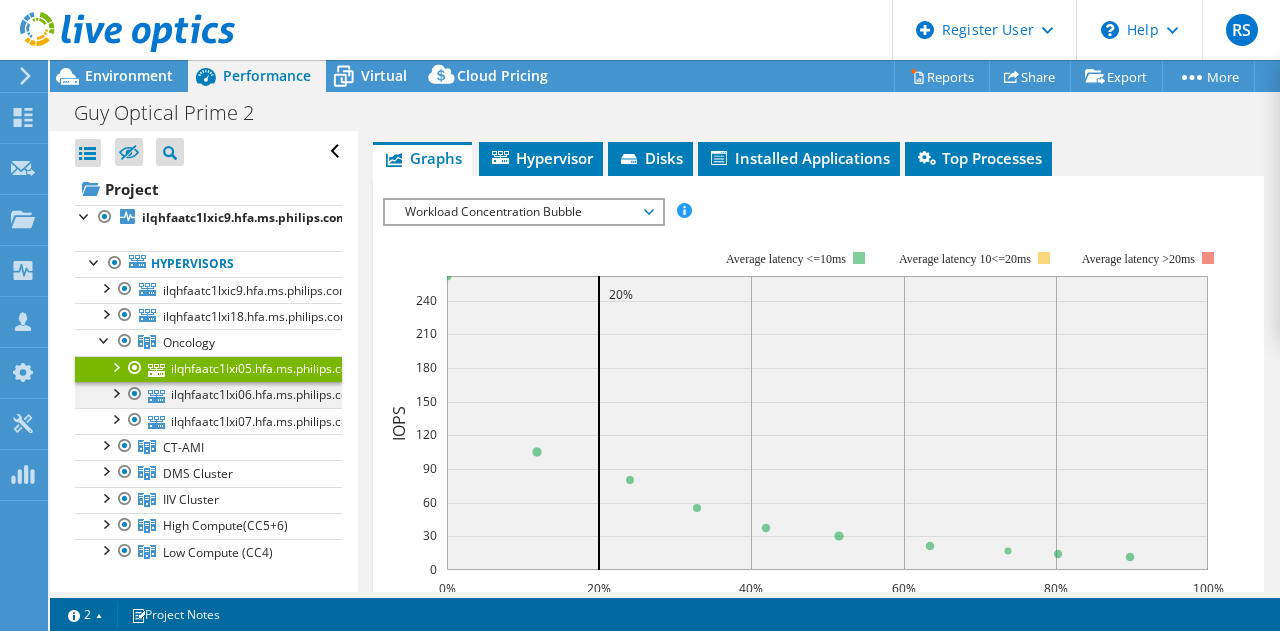 scroll, scrollTop: 408, scrollLeft: 0, axis: vertical 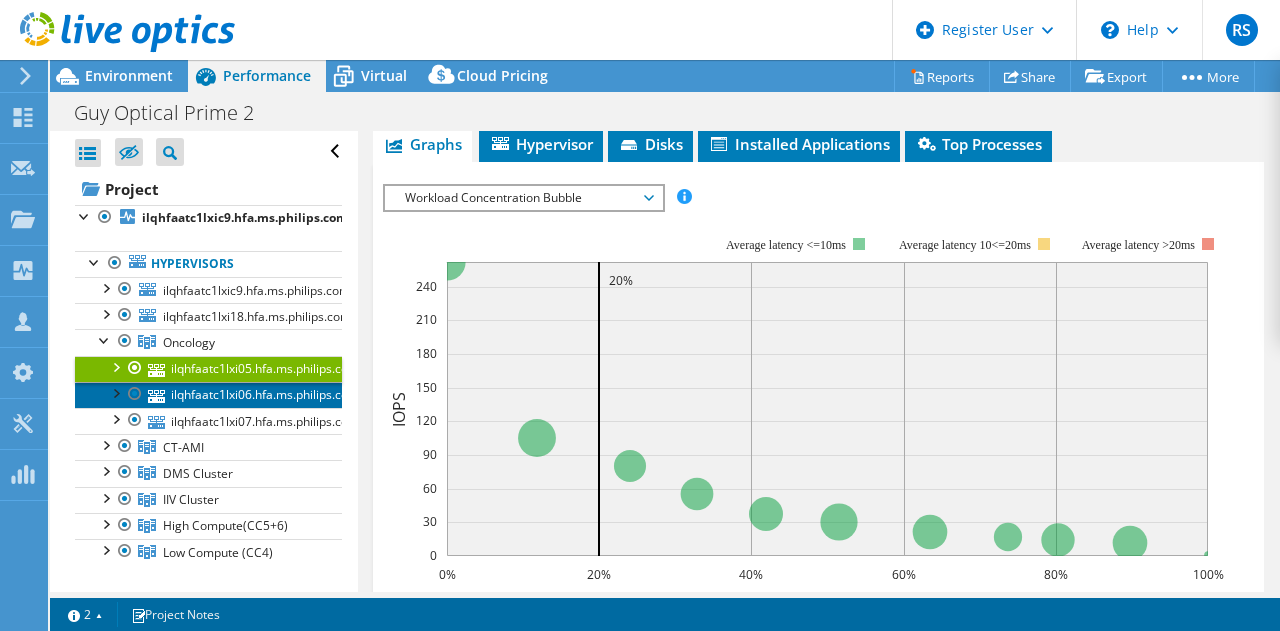 click on "ilqhfaatc1lxi06.hfa.ms.philips.com" at bounding box center [208, 395] 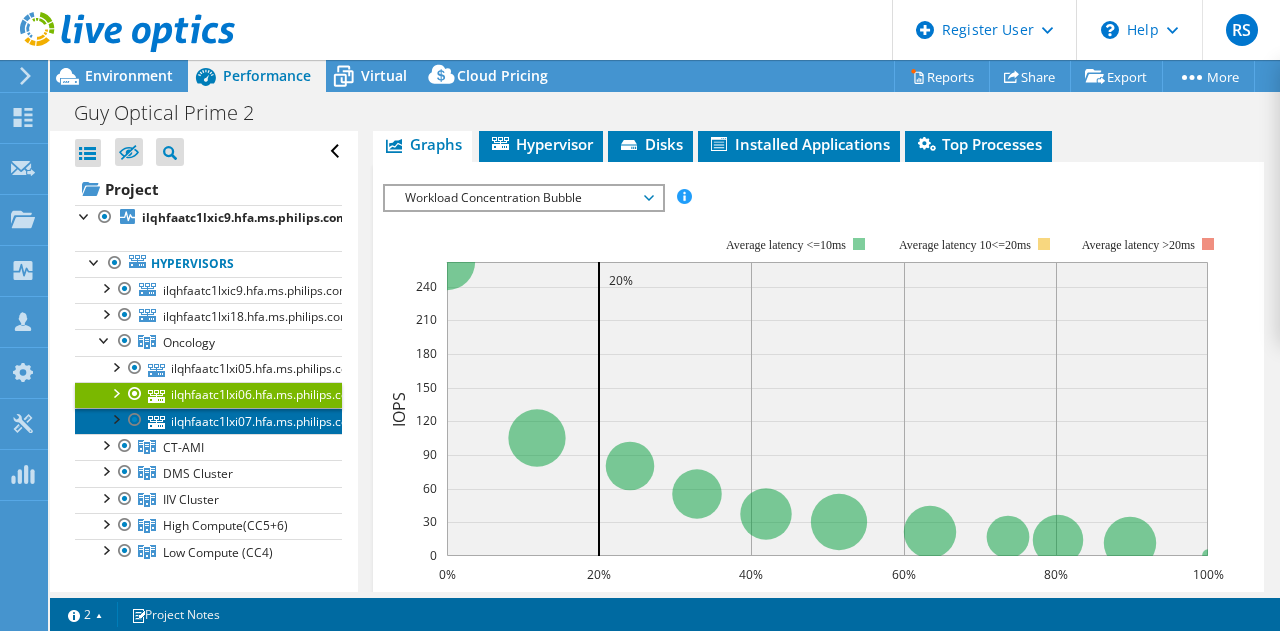 click on "ilqhfaatc1lxi07.hfa.ms.philips.com" at bounding box center [208, 421] 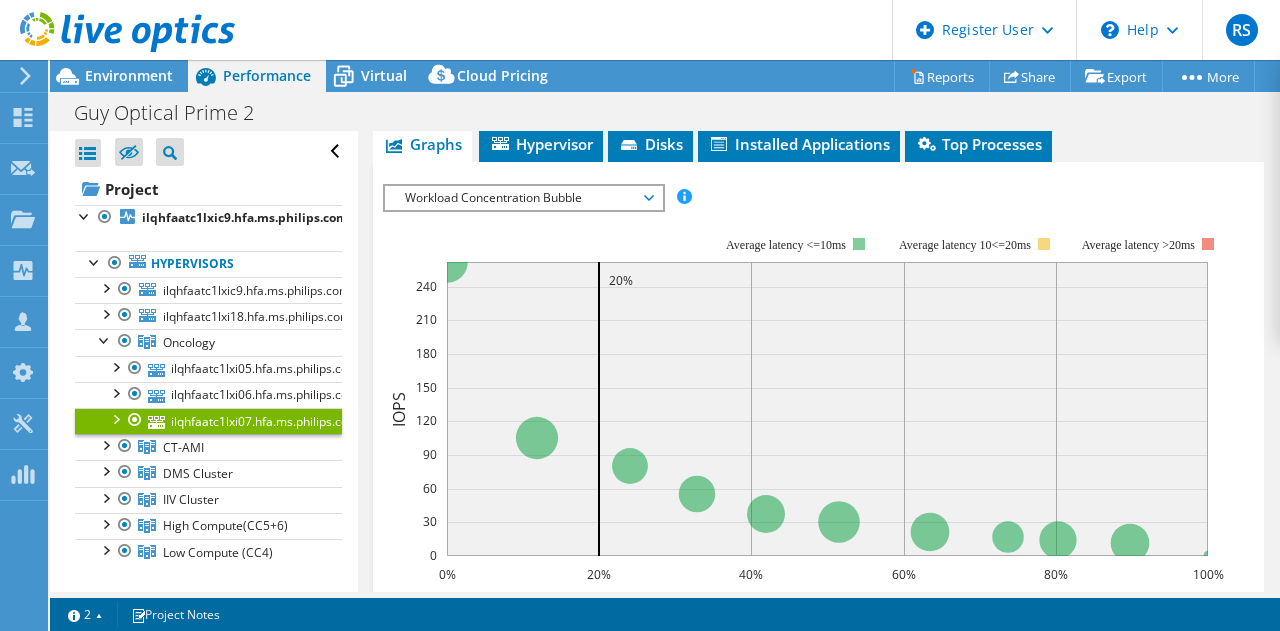 click at bounding box center (115, 418) 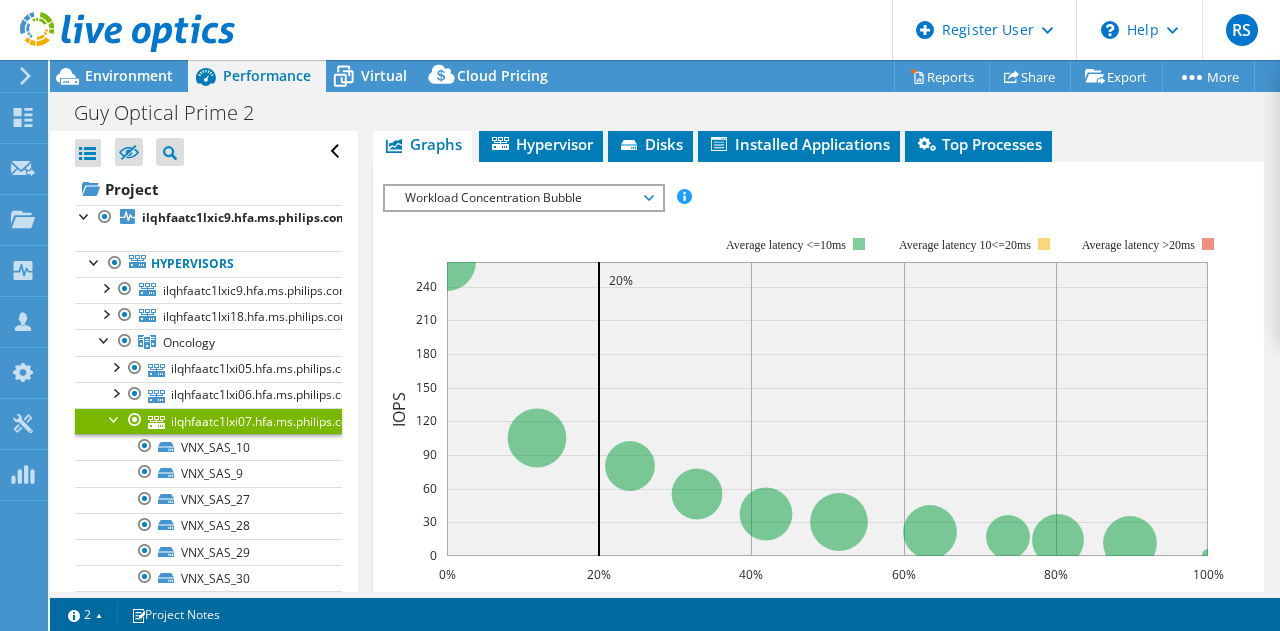 click at bounding box center (115, 418) 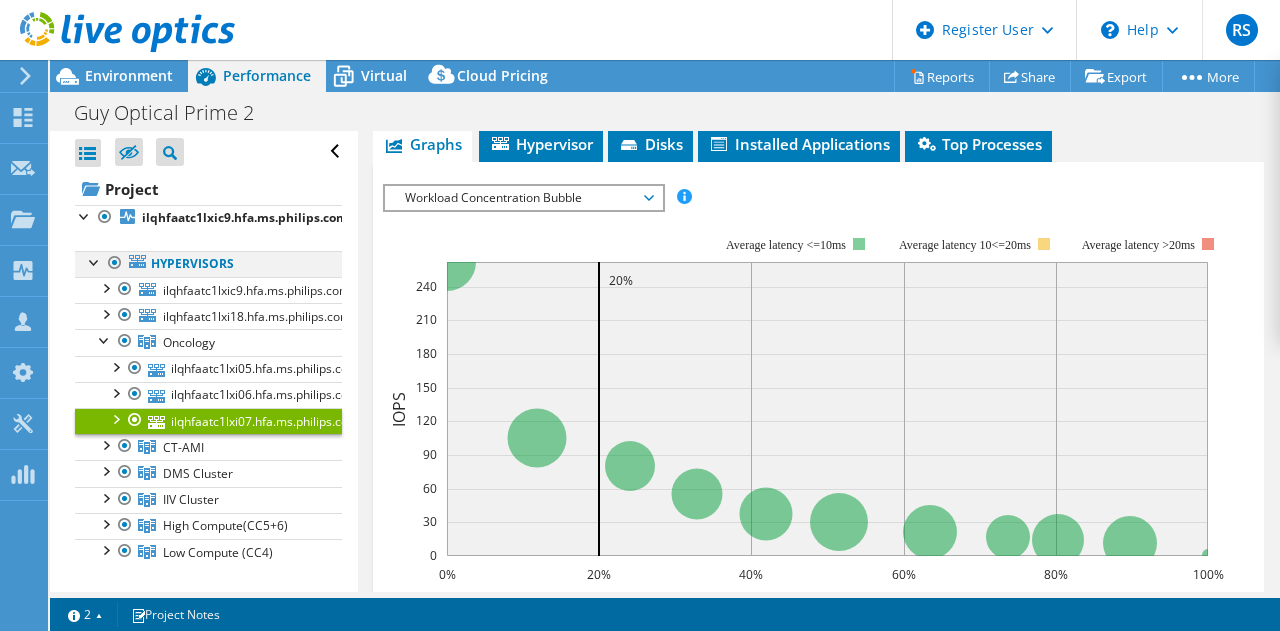 click at bounding box center [95, 261] 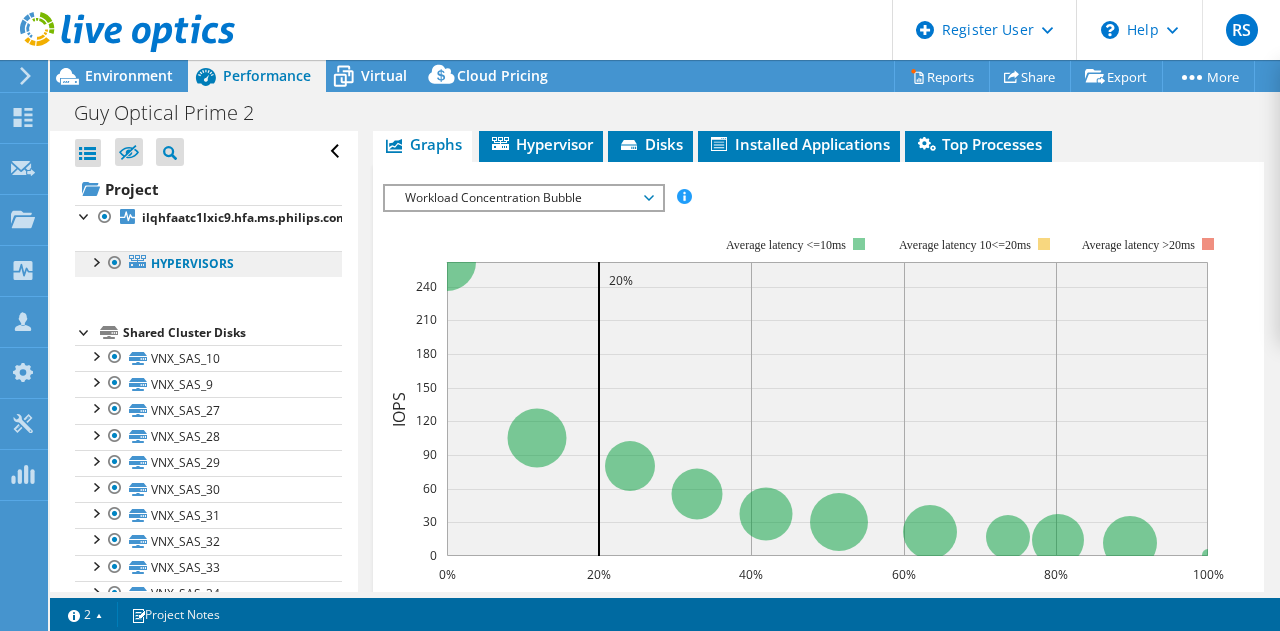 click on "Hypervisors" at bounding box center [208, 264] 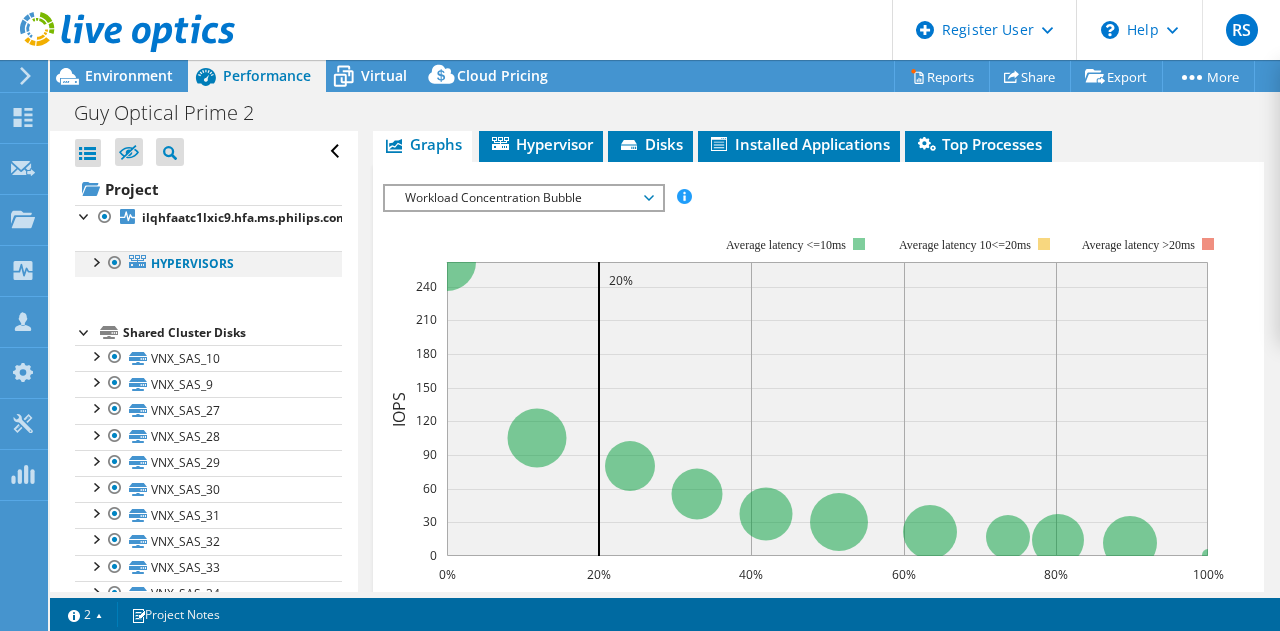 click at bounding box center (95, 261) 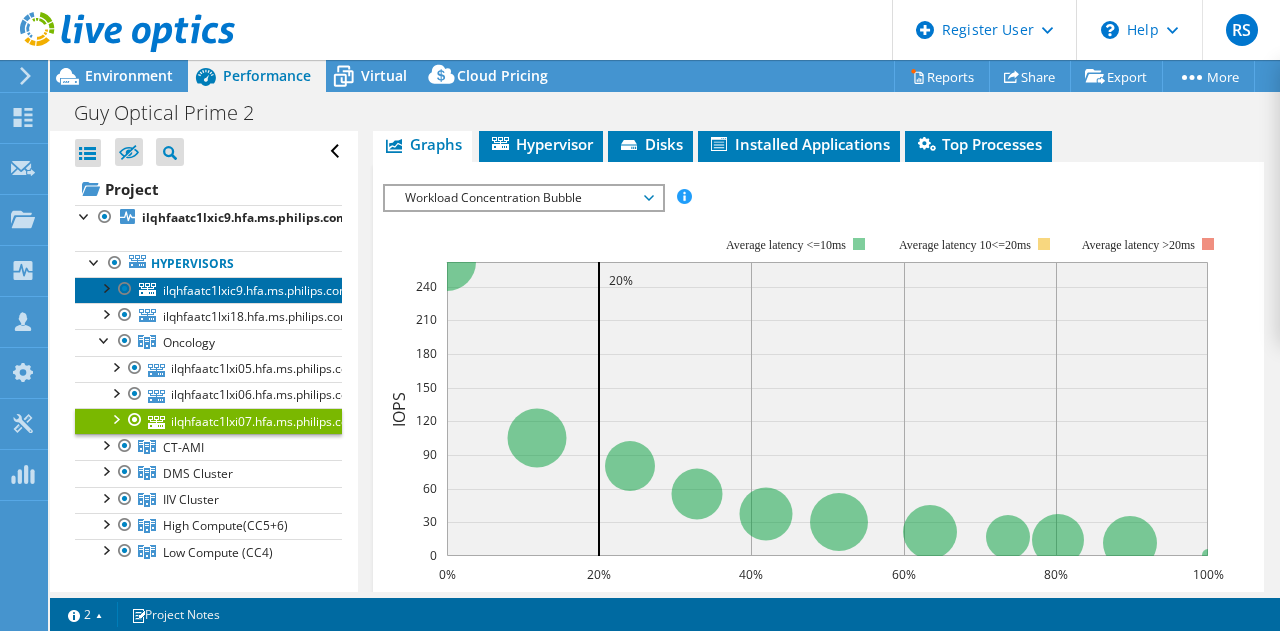 click on "ilqhfaatc1lxic9.hfa.ms.philips.com" at bounding box center [256, 290] 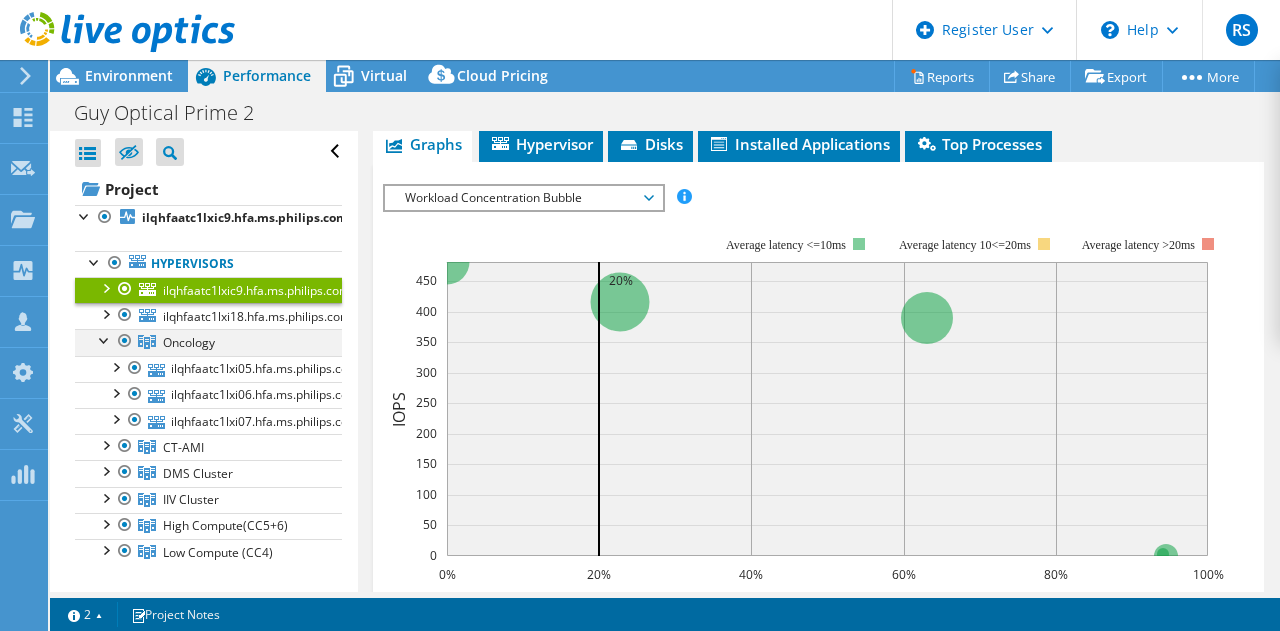 click at bounding box center (105, 339) 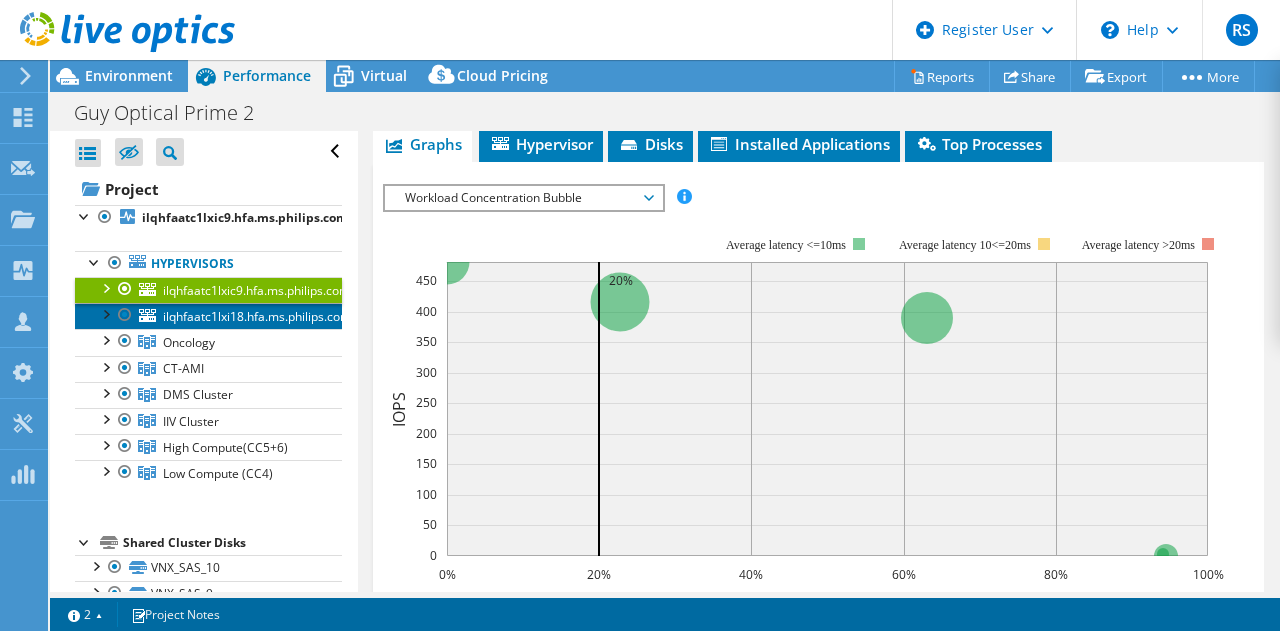 click on "ilqhfaatc1lxi18.hfa.ms.philips.com" at bounding box center [257, 316] 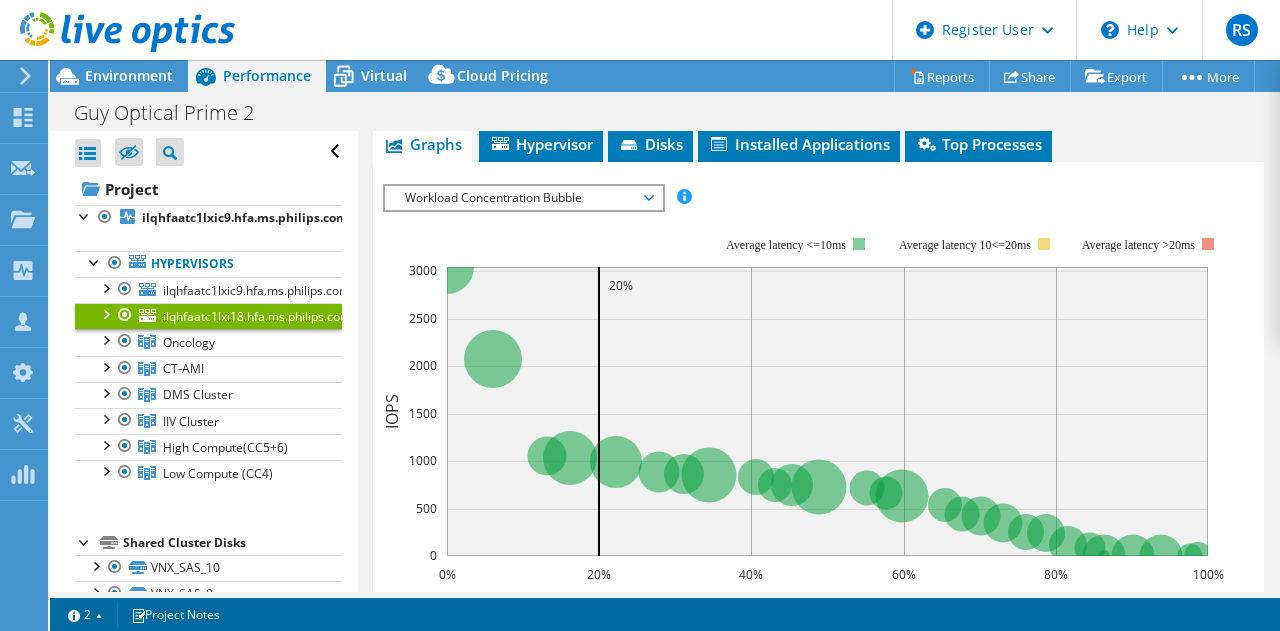click on "Workload Concentration Bubble" at bounding box center [523, 198] 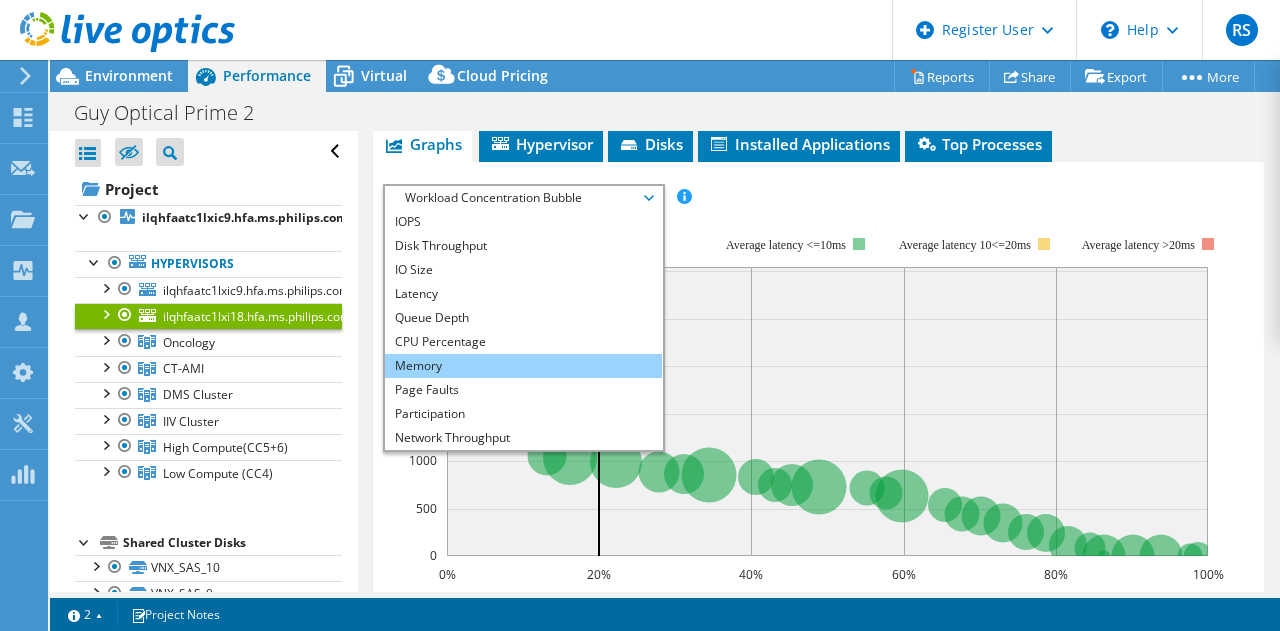 click on "Memory" at bounding box center [523, 366] 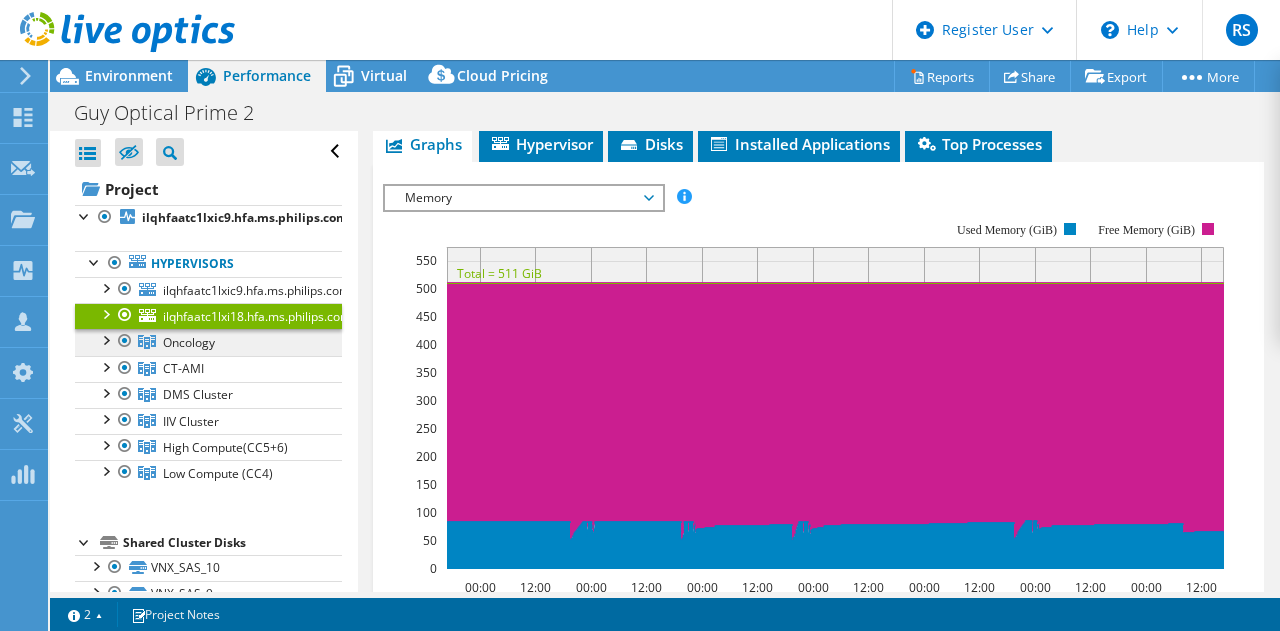 click on "Oncology" at bounding box center (189, 342) 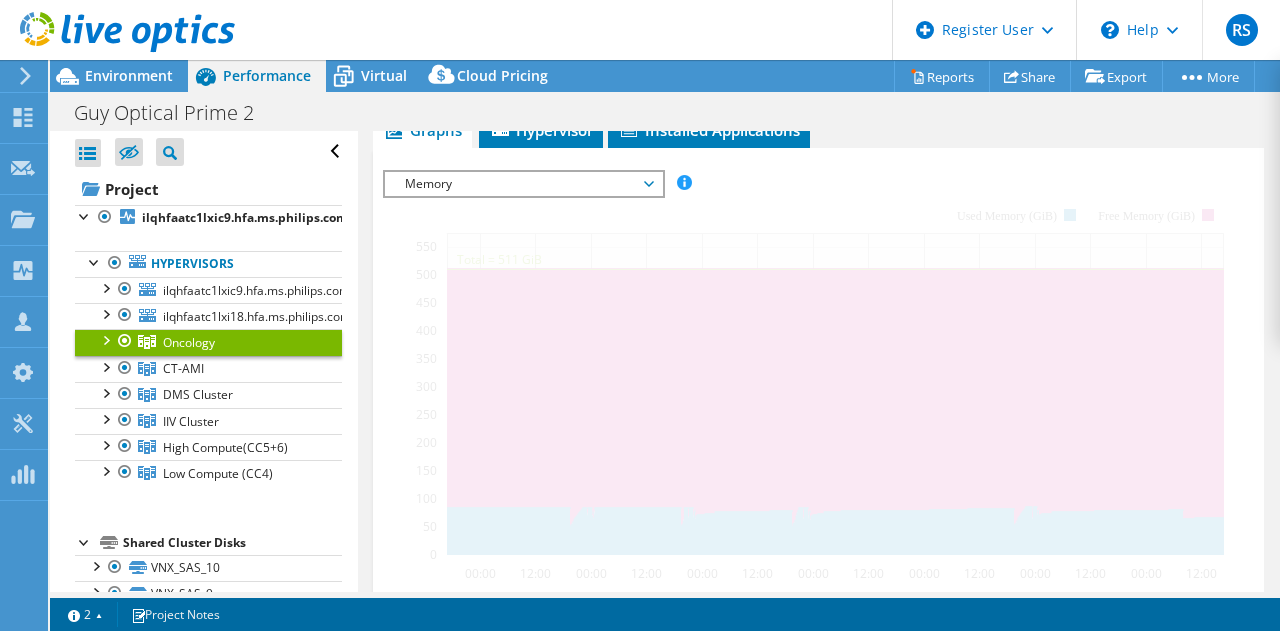scroll, scrollTop: 394, scrollLeft: 0, axis: vertical 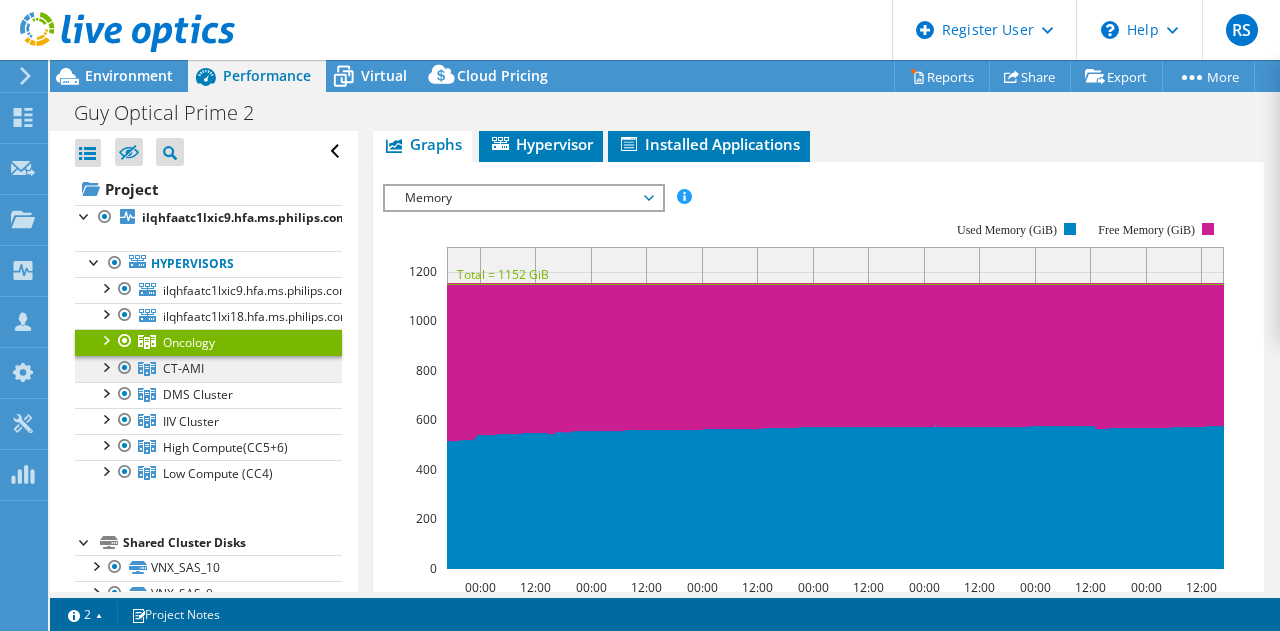 click on "CT-AMI" at bounding box center (189, 342) 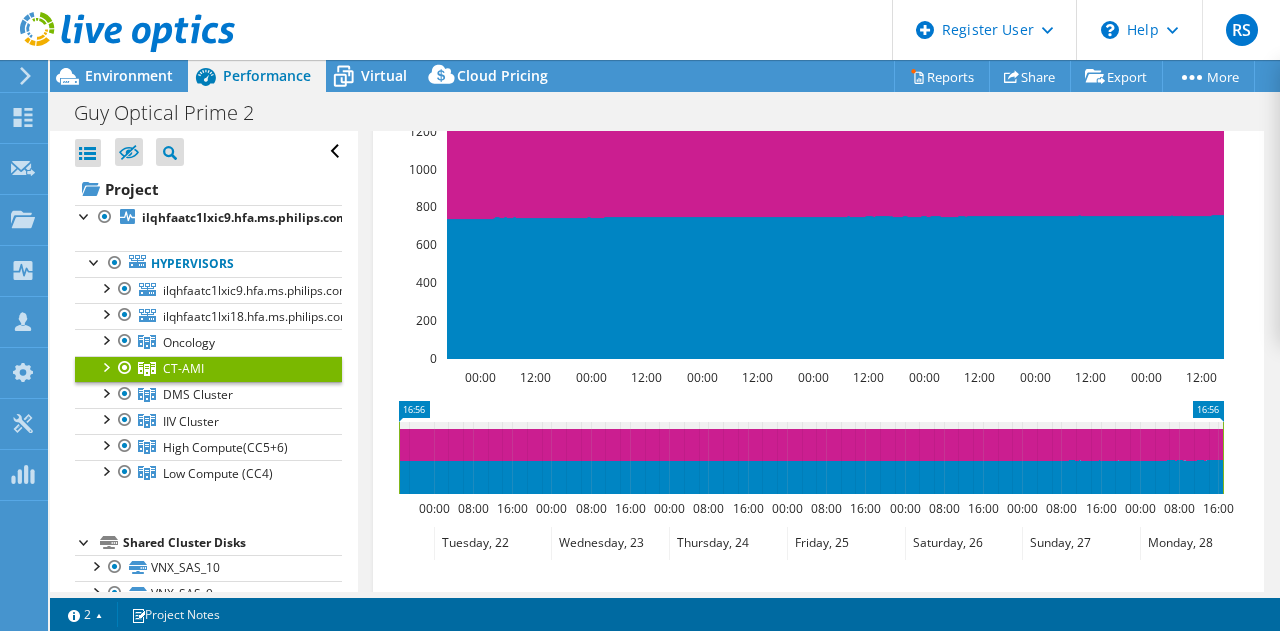scroll, scrollTop: 504, scrollLeft: 0, axis: vertical 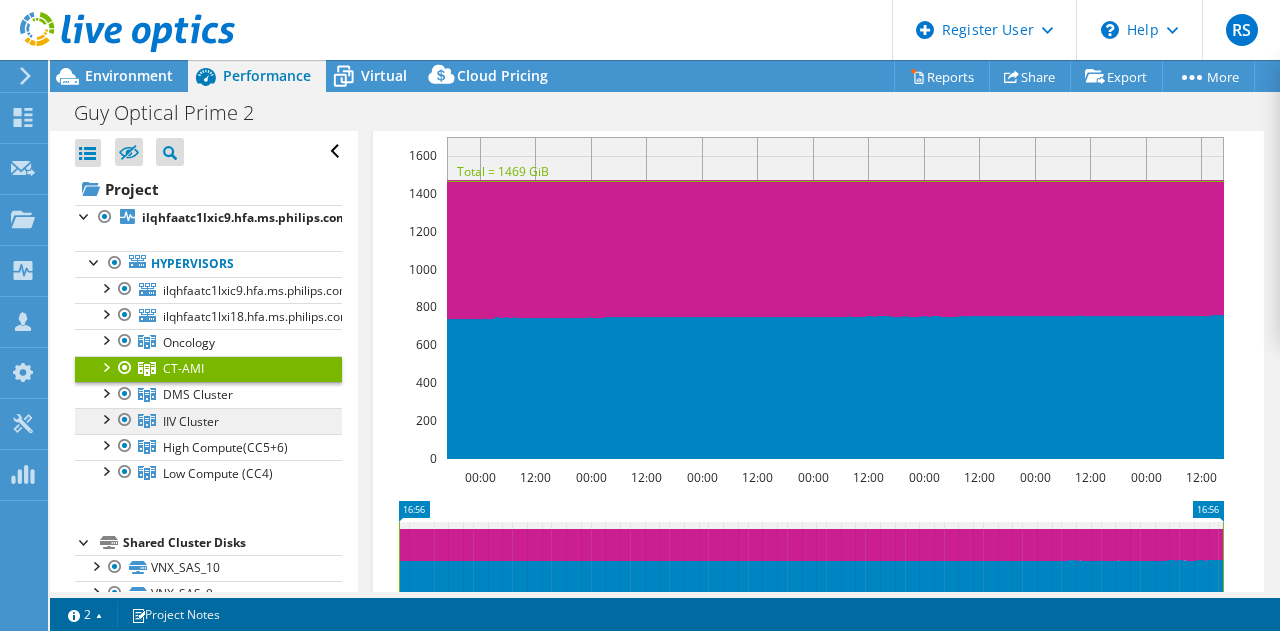 click on "IIV Cluster" at bounding box center [208, 342] 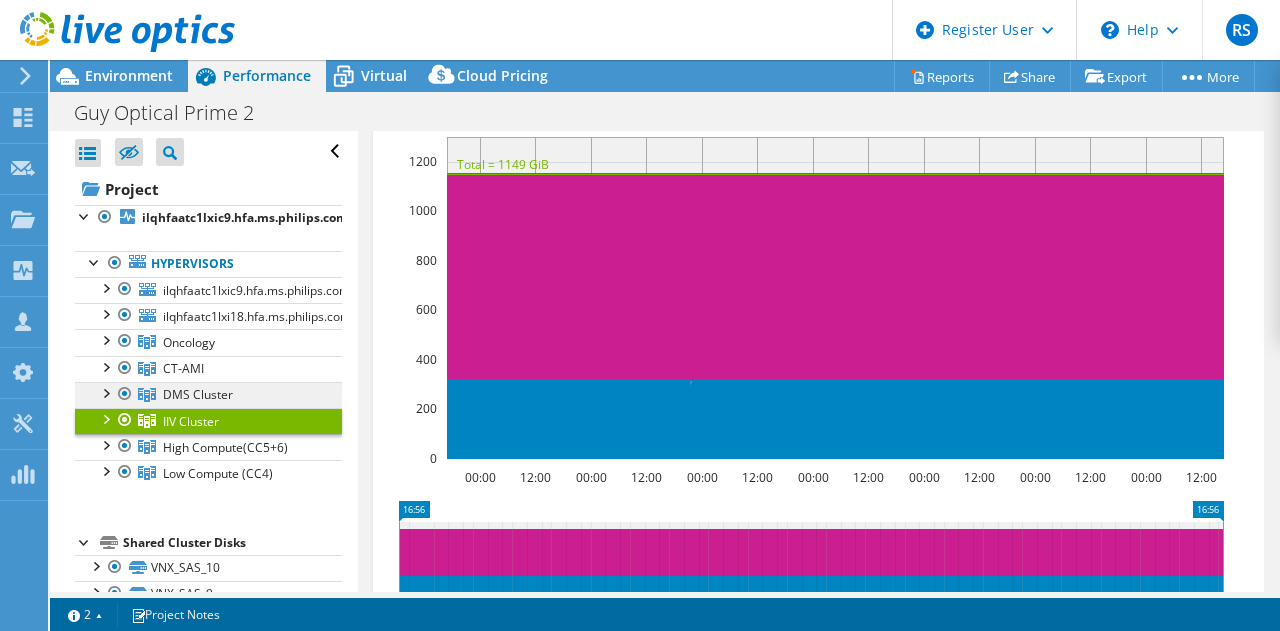 click on "DMS Cluster" at bounding box center [189, 342] 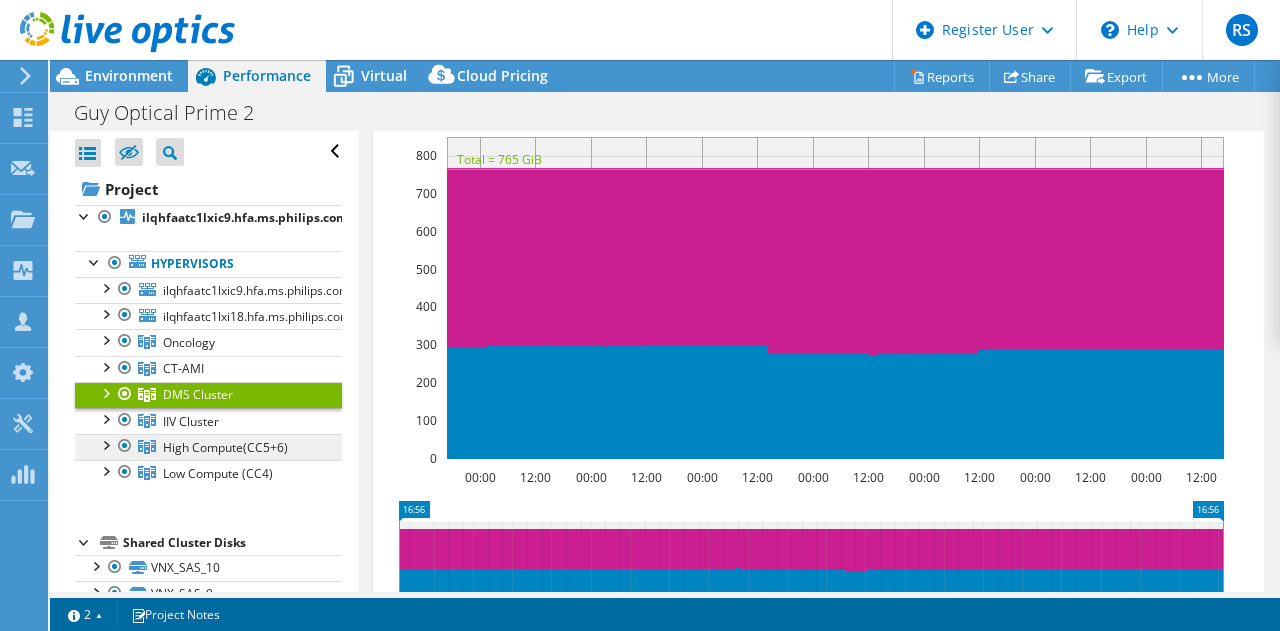 click on "High Compute(CC5+6)" at bounding box center (189, 342) 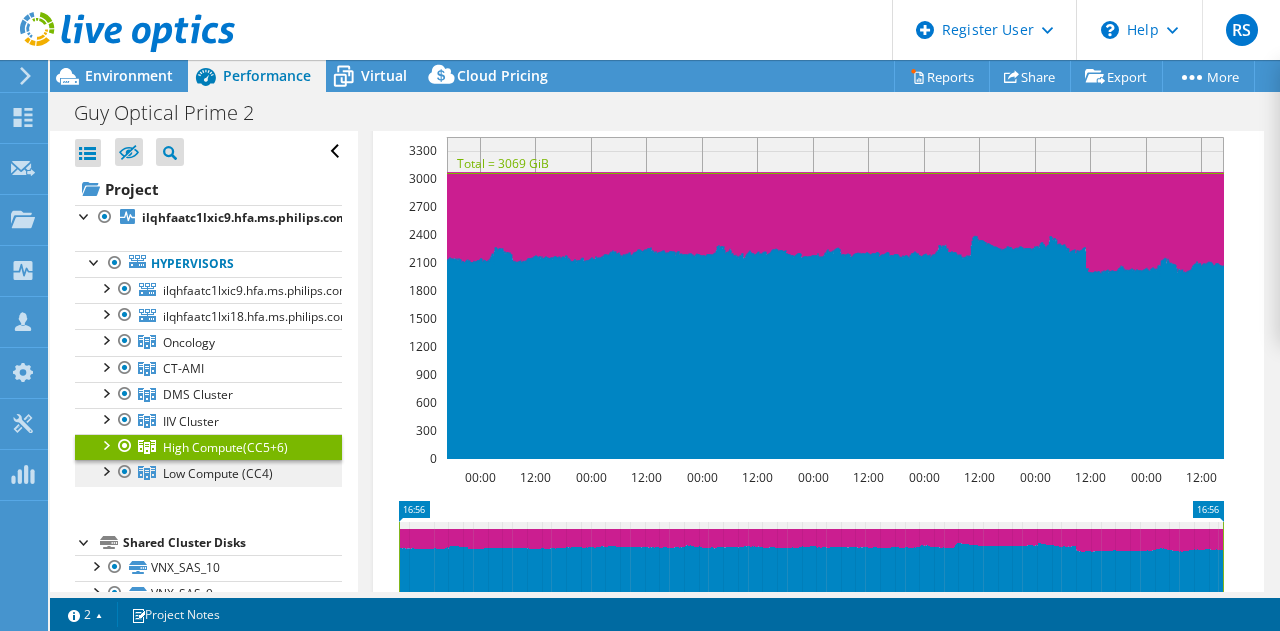 click on "Low Compute (CC4)" at bounding box center [189, 342] 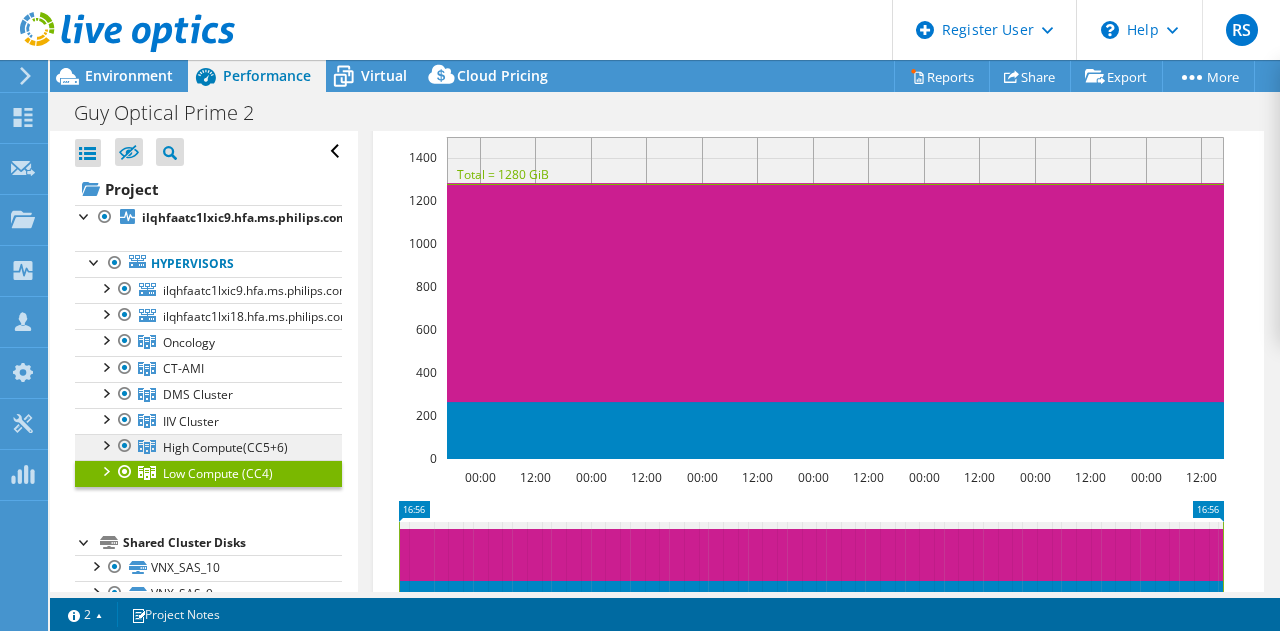 click on "High Compute(CC5+6)" at bounding box center [208, 342] 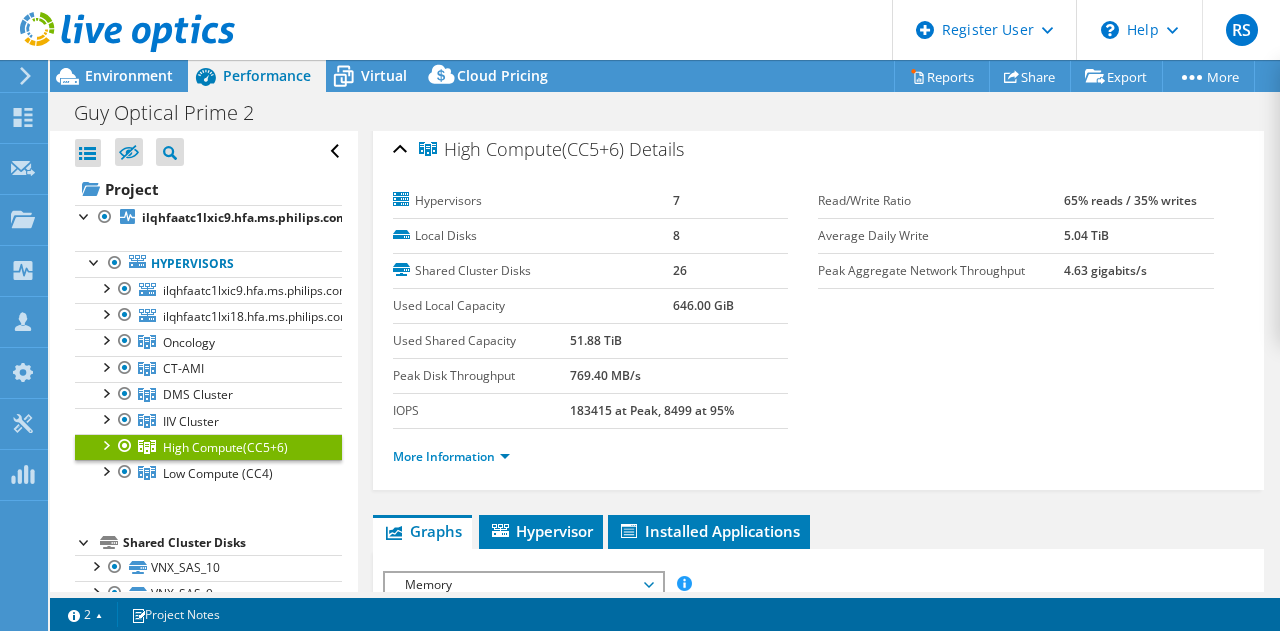 scroll, scrollTop: 4, scrollLeft: 0, axis: vertical 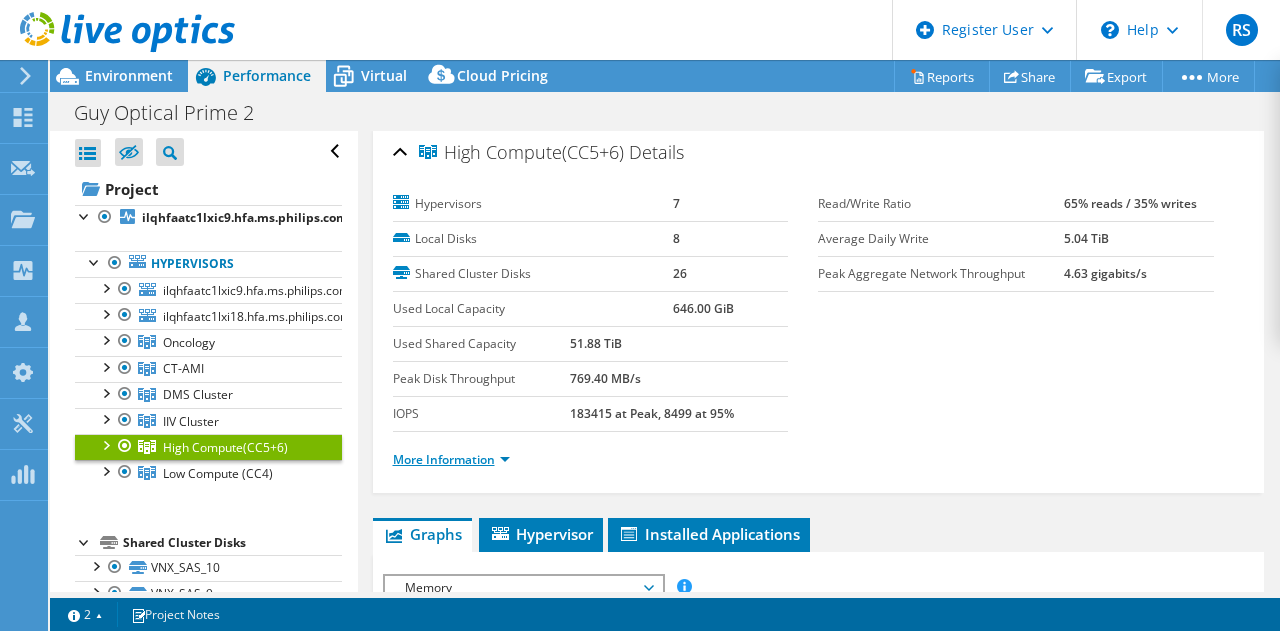 click on "More Information" at bounding box center (451, 459) 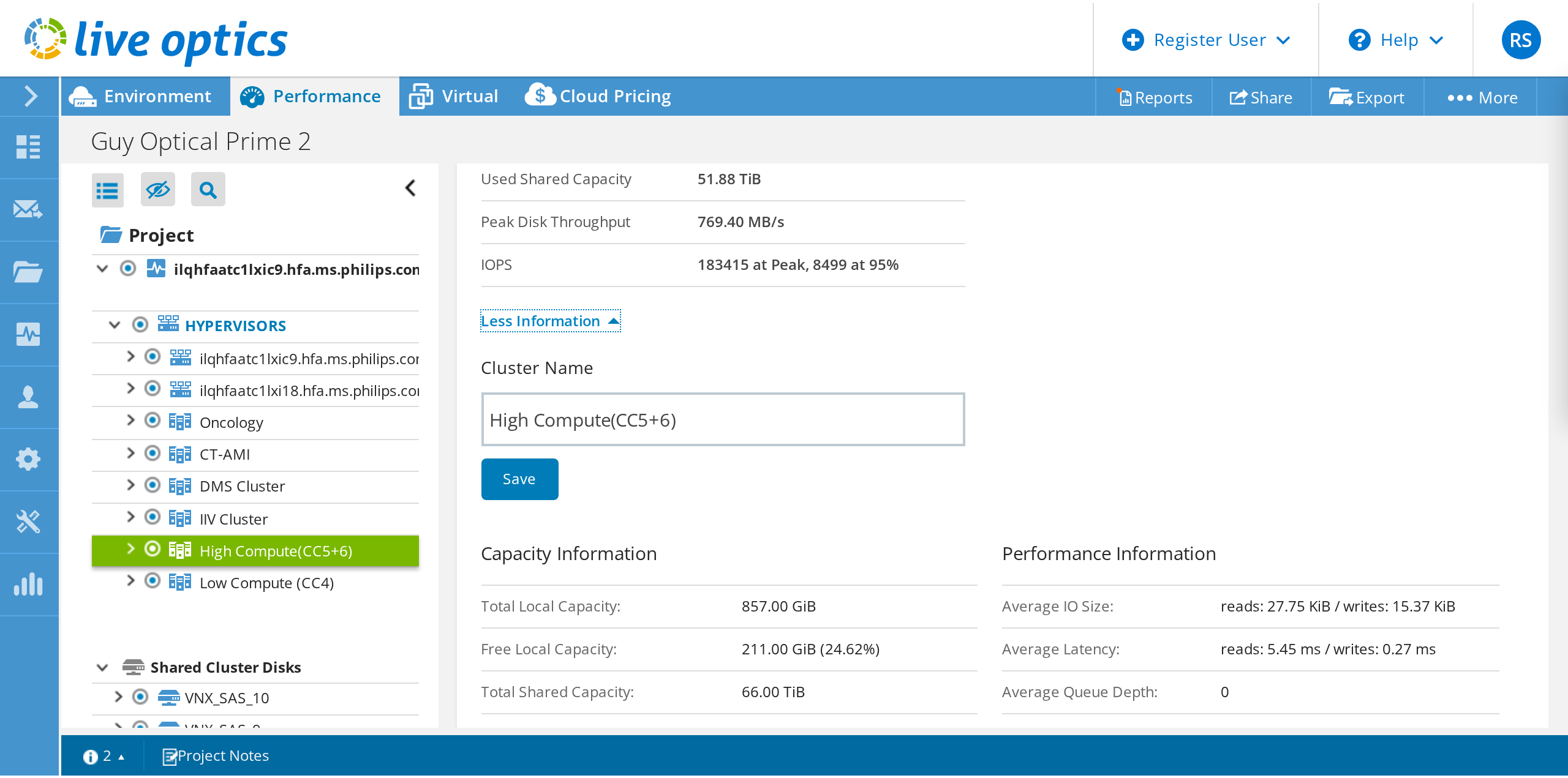 scroll, scrollTop: 0, scrollLeft: 0, axis: both 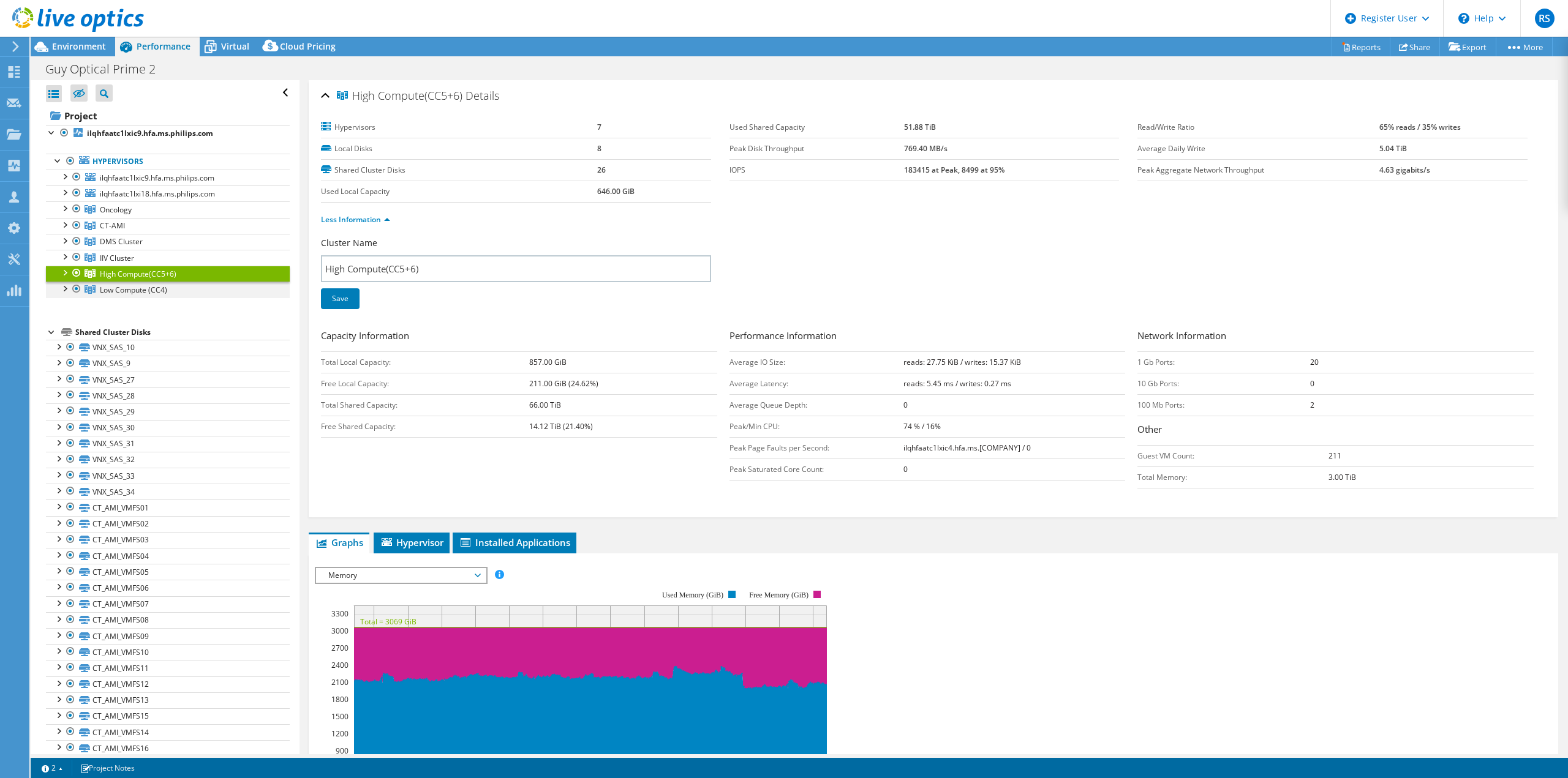 click at bounding box center [64, 288] 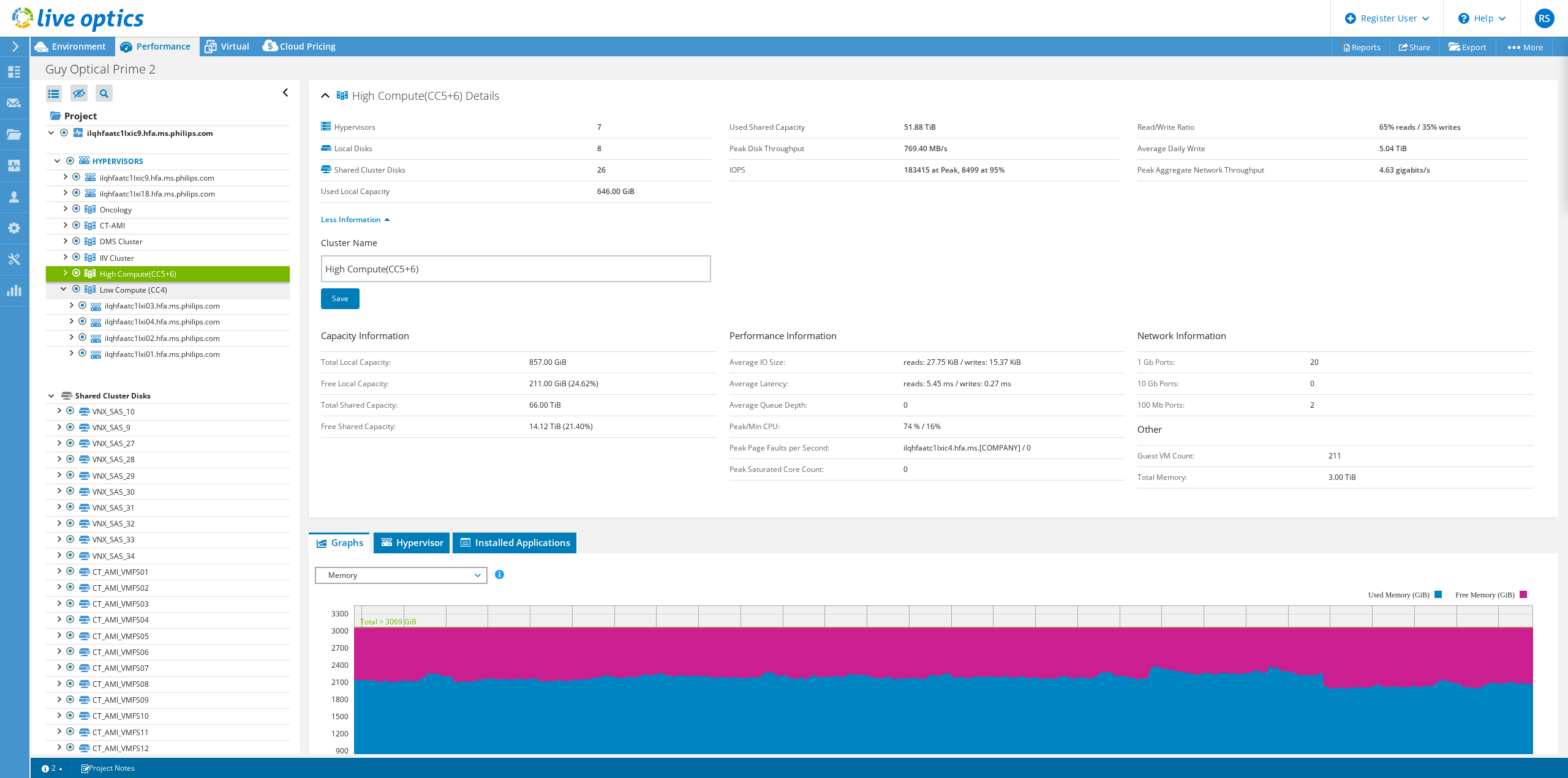 click on "Low Compute (CC4)" at bounding box center [116, 209] 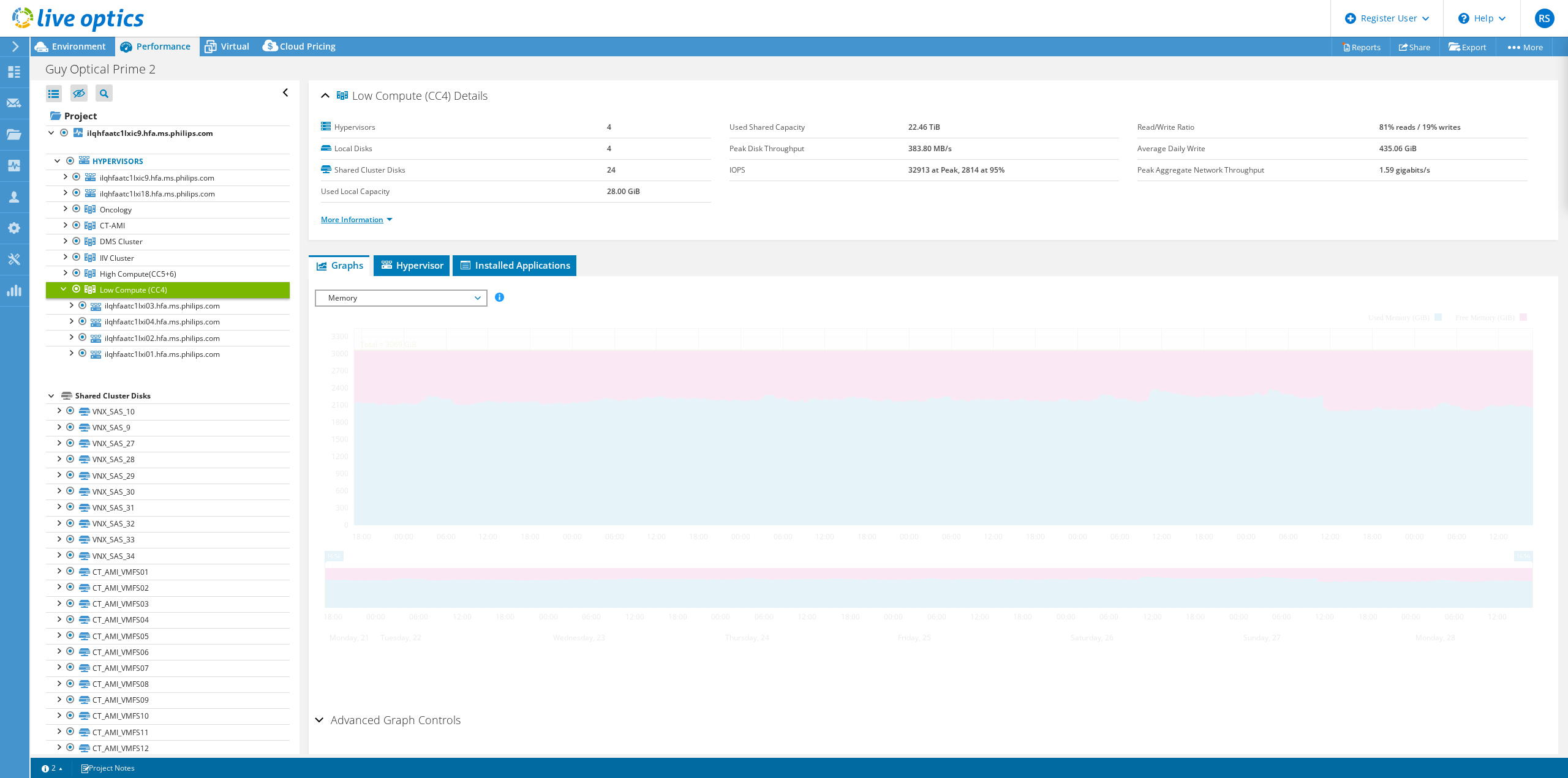 click on "More Information" at bounding box center [356, 219] 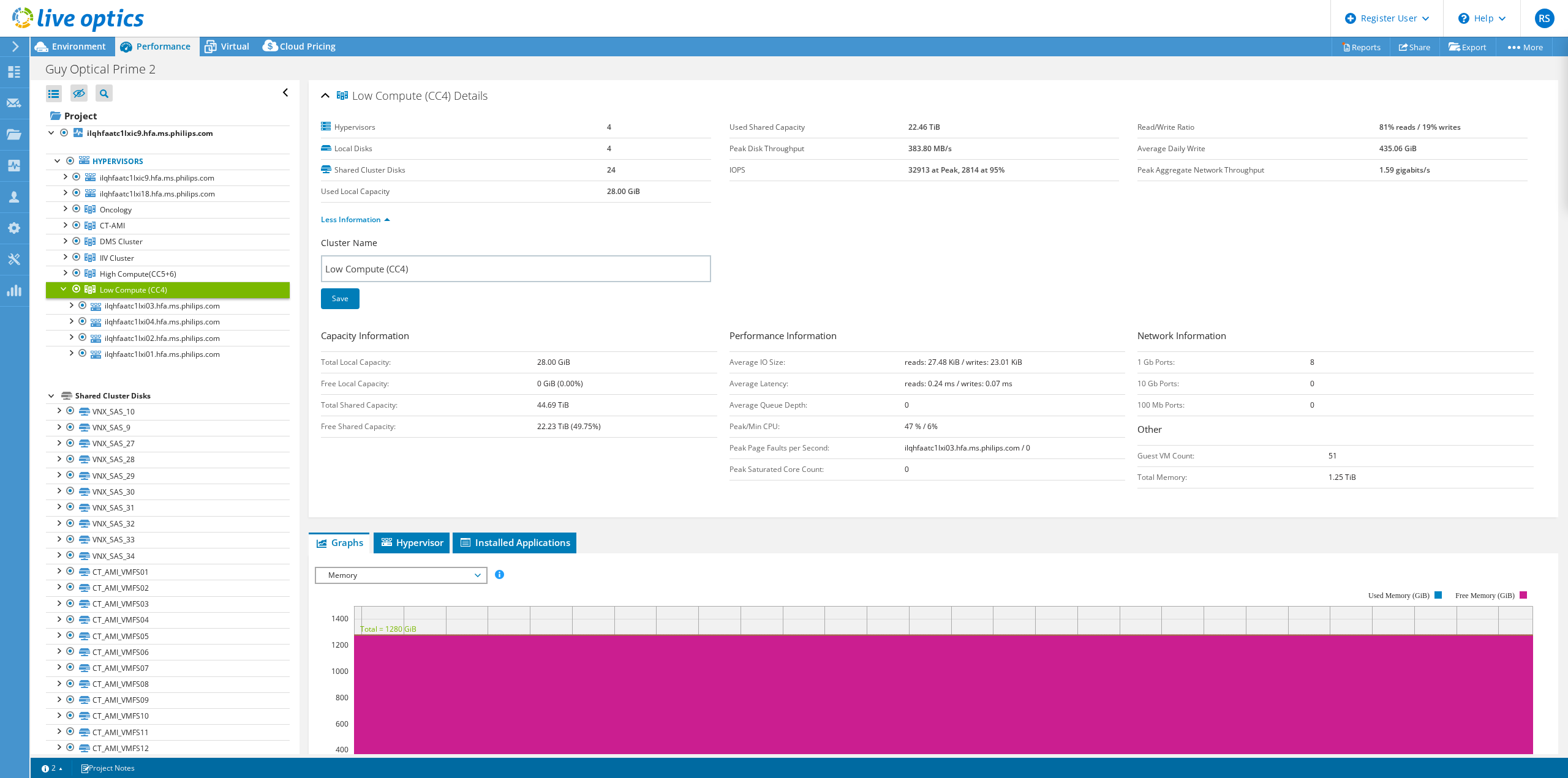 click at bounding box center (64, 288) 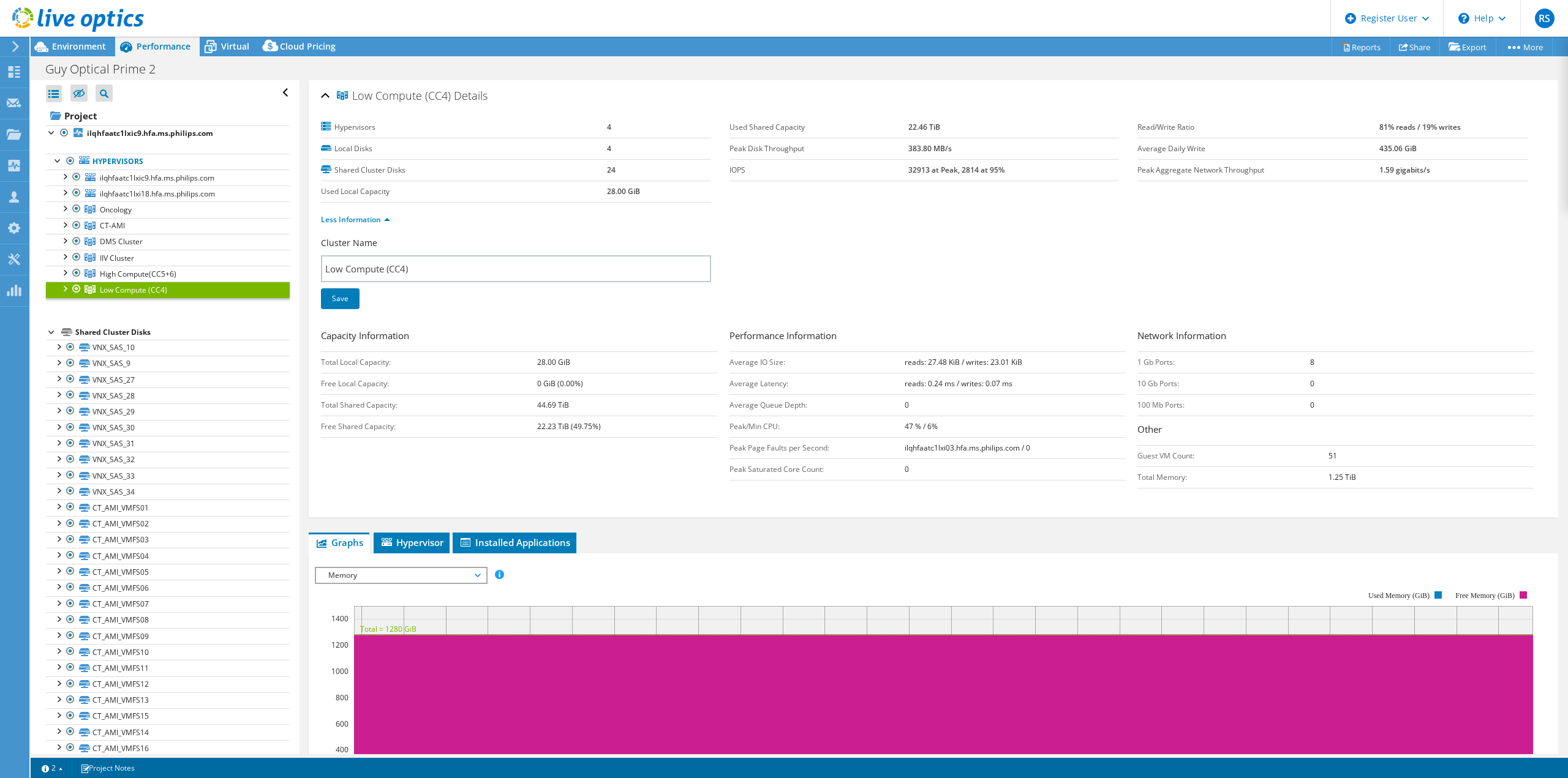 click at bounding box center (52, 331) 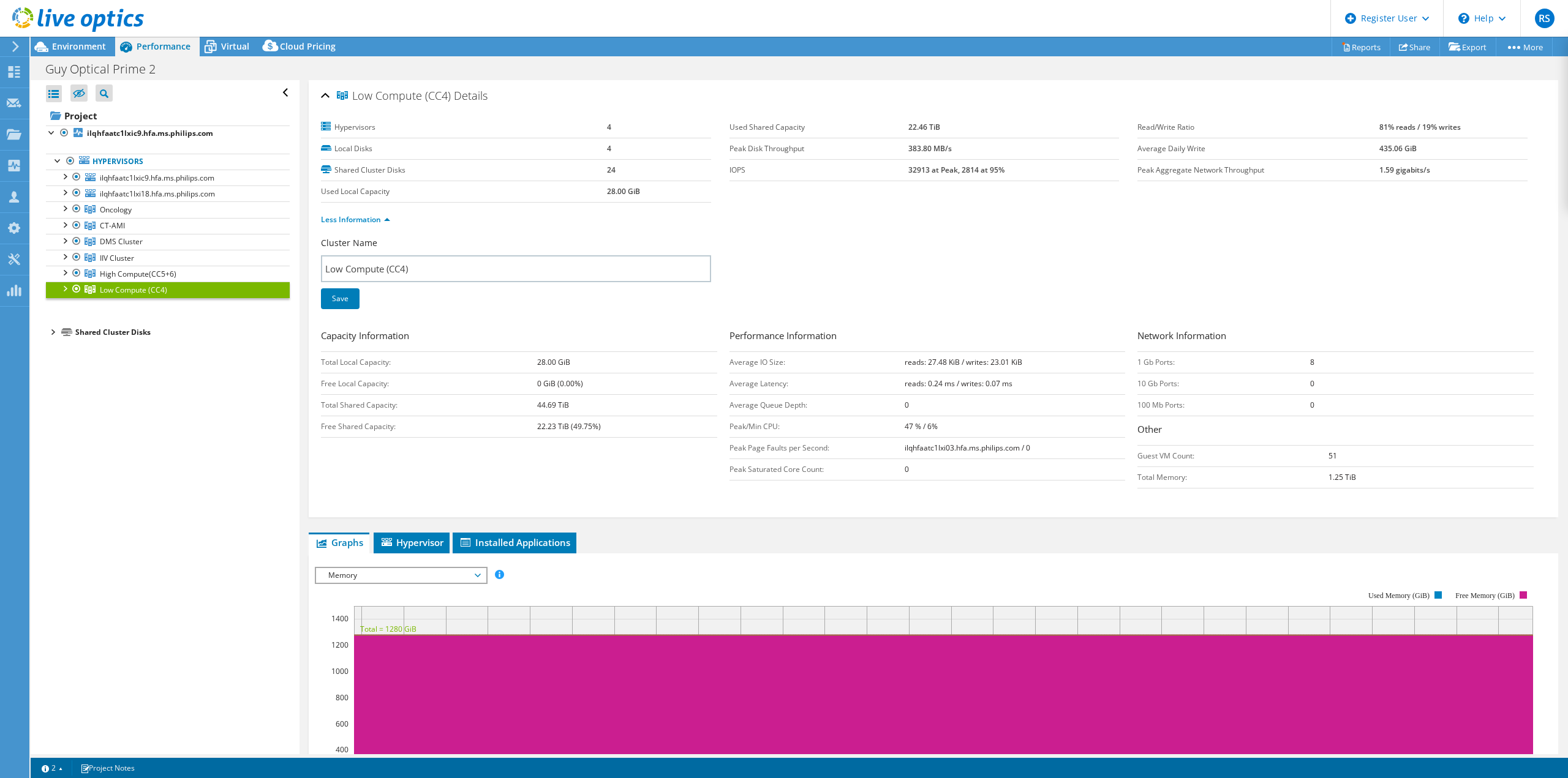 select on "USD" 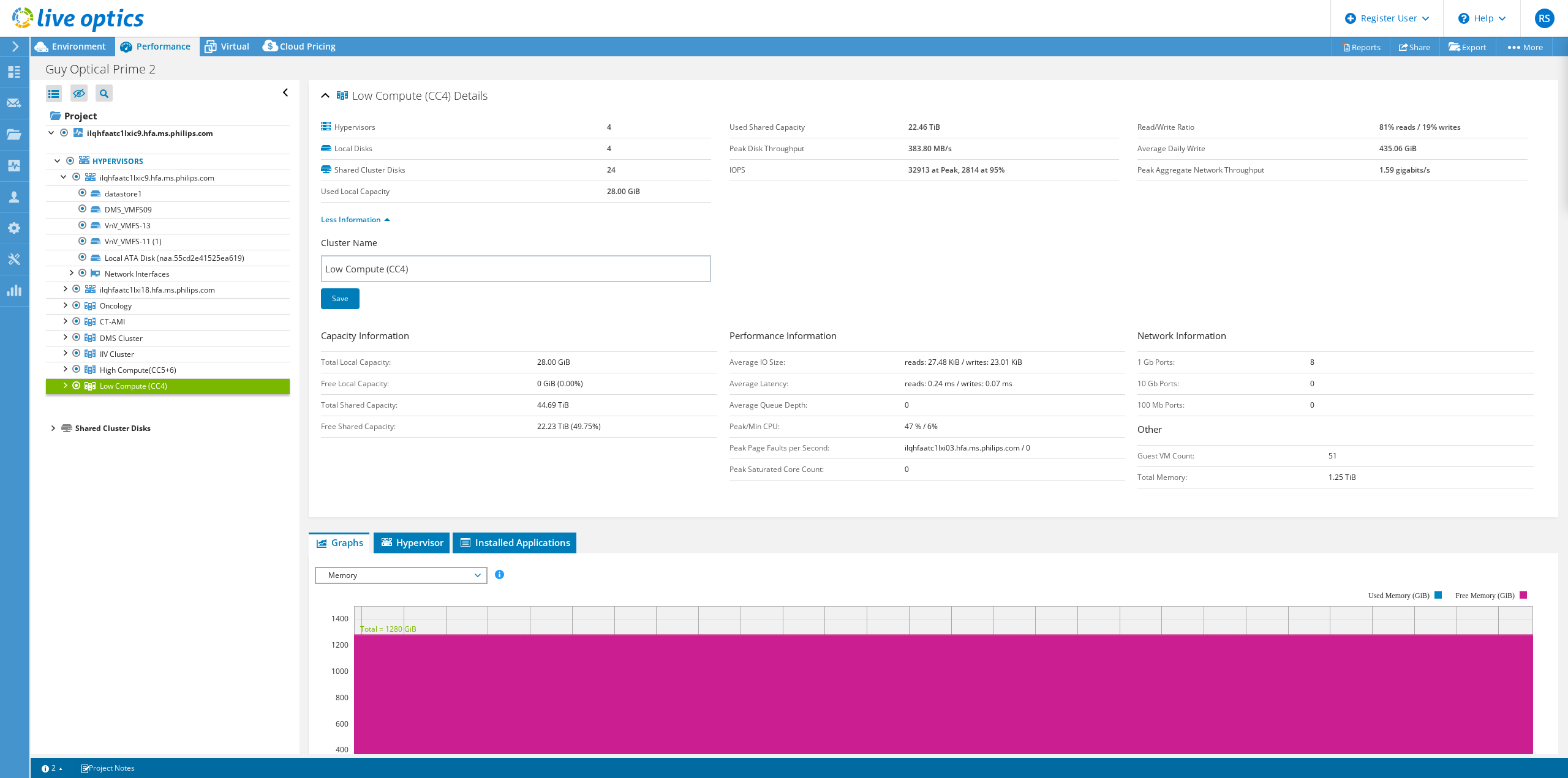 click at bounding box center (64, 176) 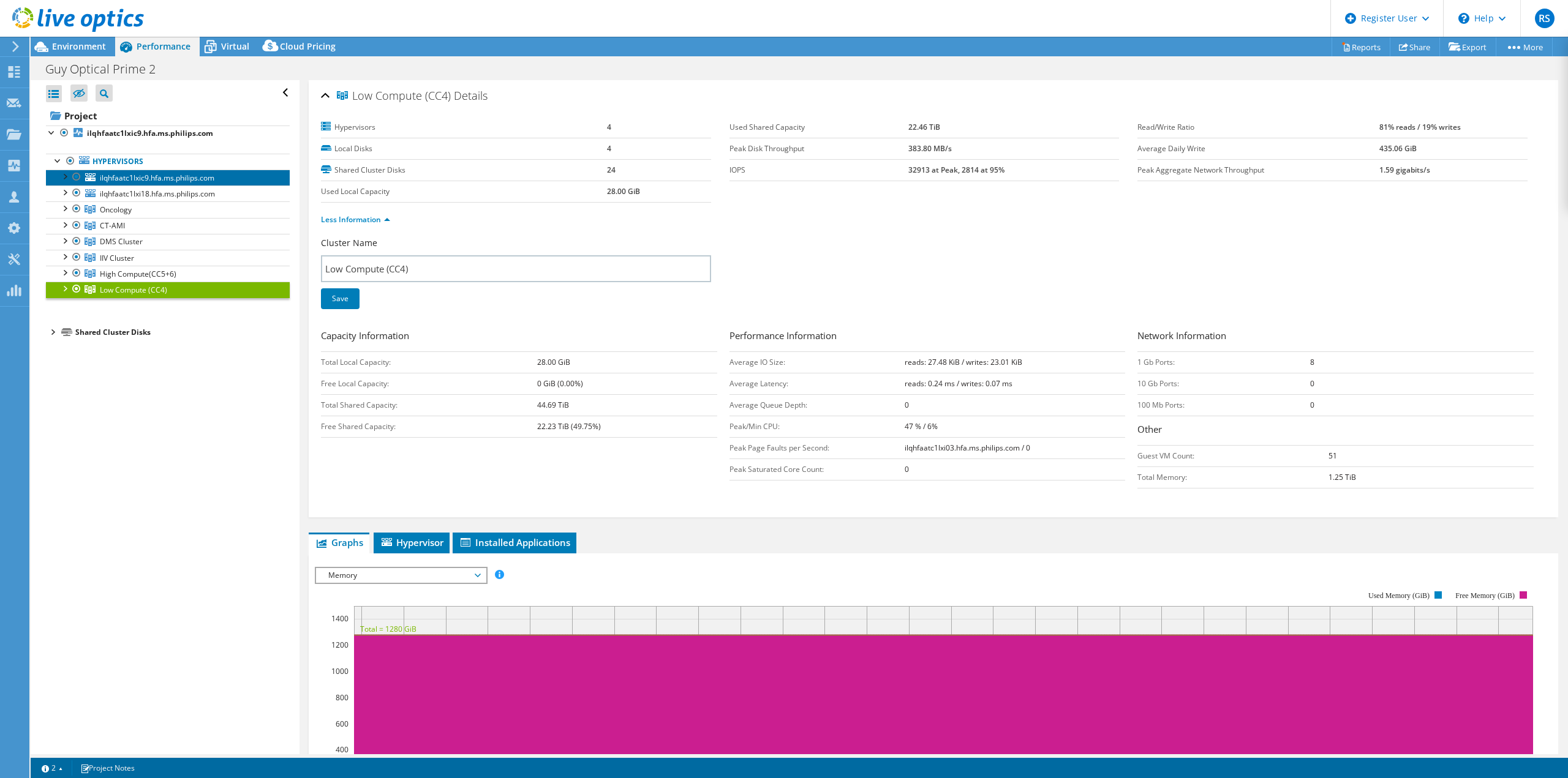 click on "ilqhfaatc1lxic9.hfa.ms.philips.com" at bounding box center (157, 178) 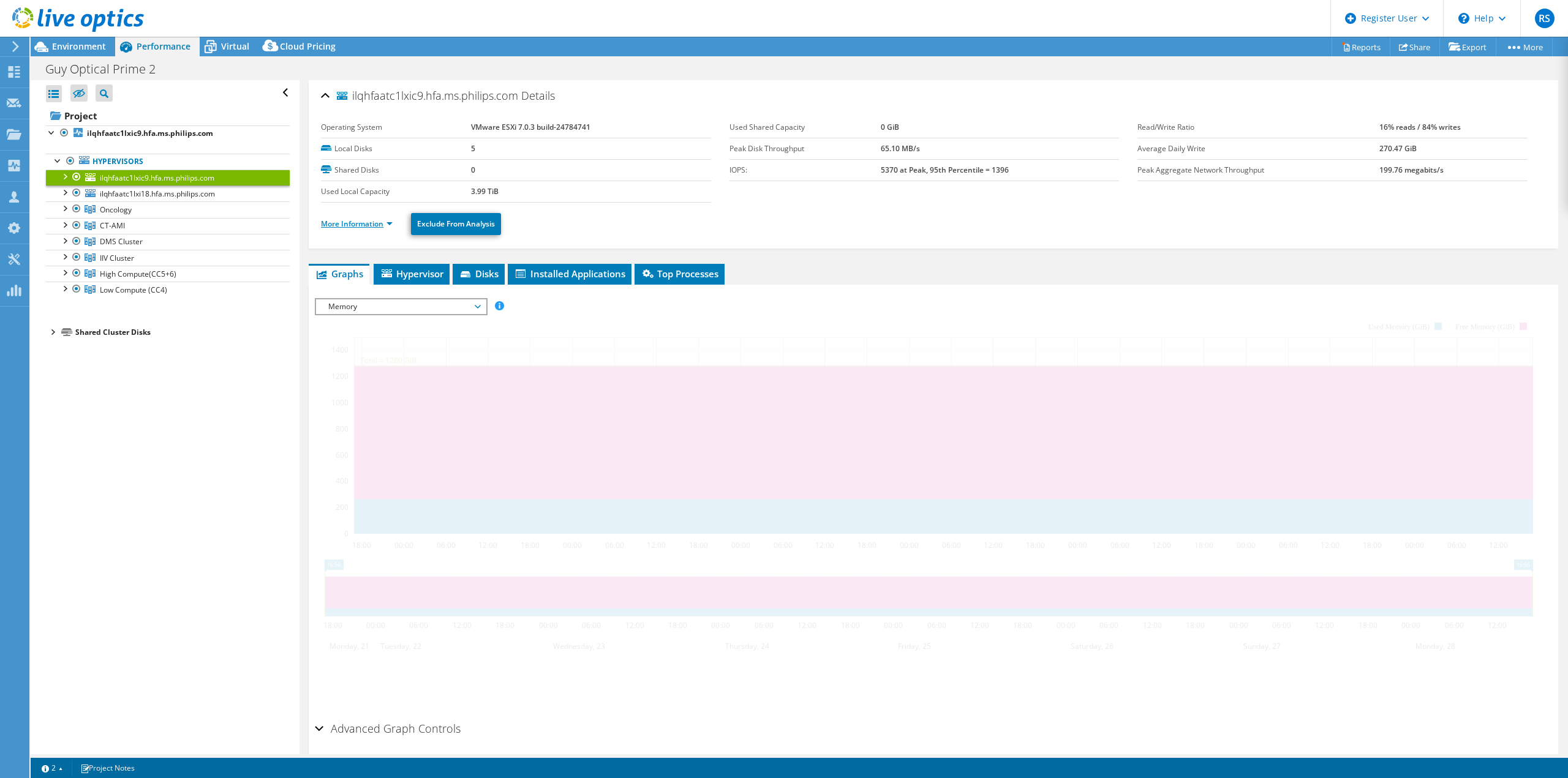 click on "More Information" at bounding box center (356, 223) 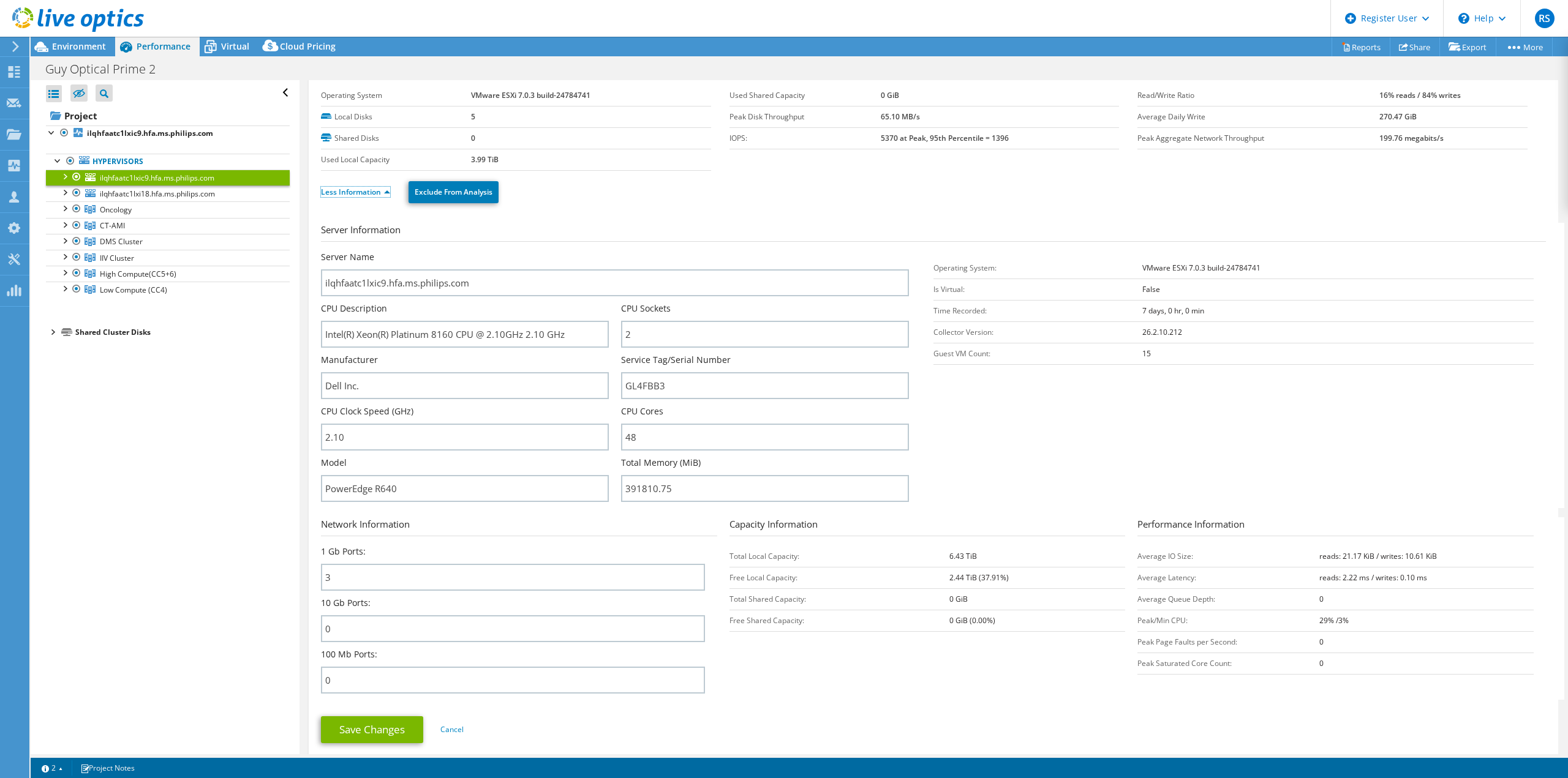 scroll, scrollTop: 61, scrollLeft: 0, axis: vertical 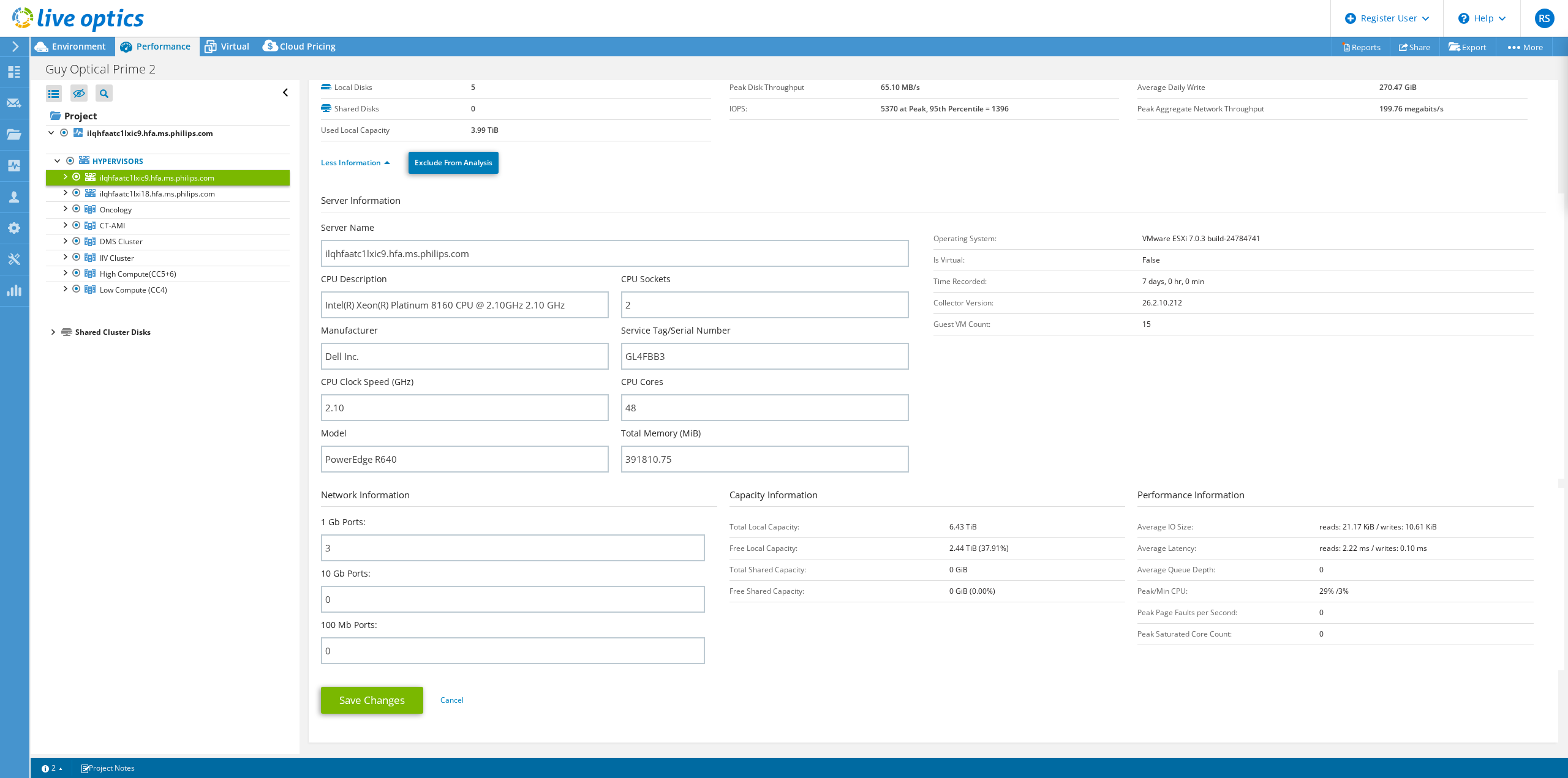 click at bounding box center (64, 176) 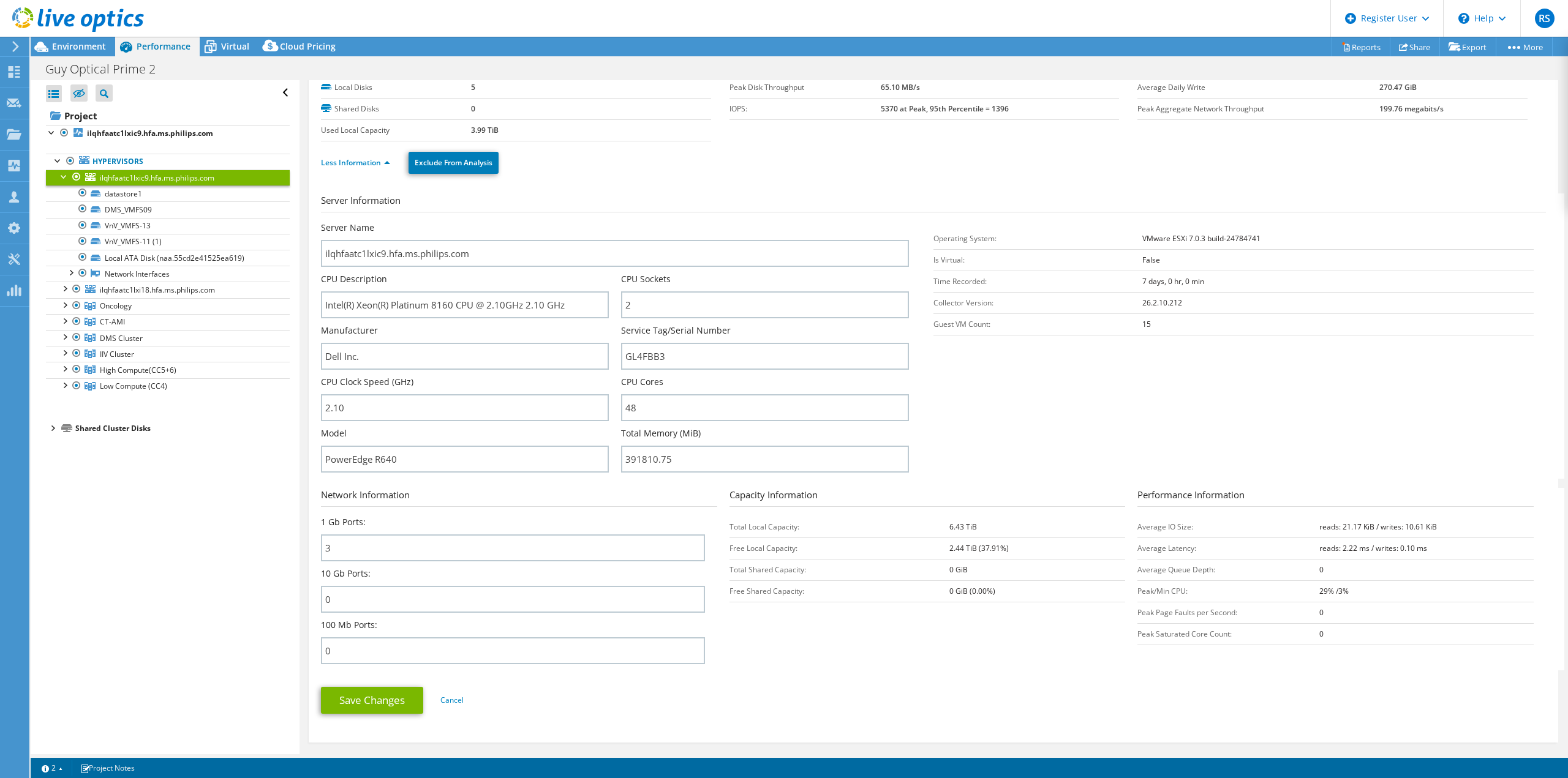 click at bounding box center [64, 176] 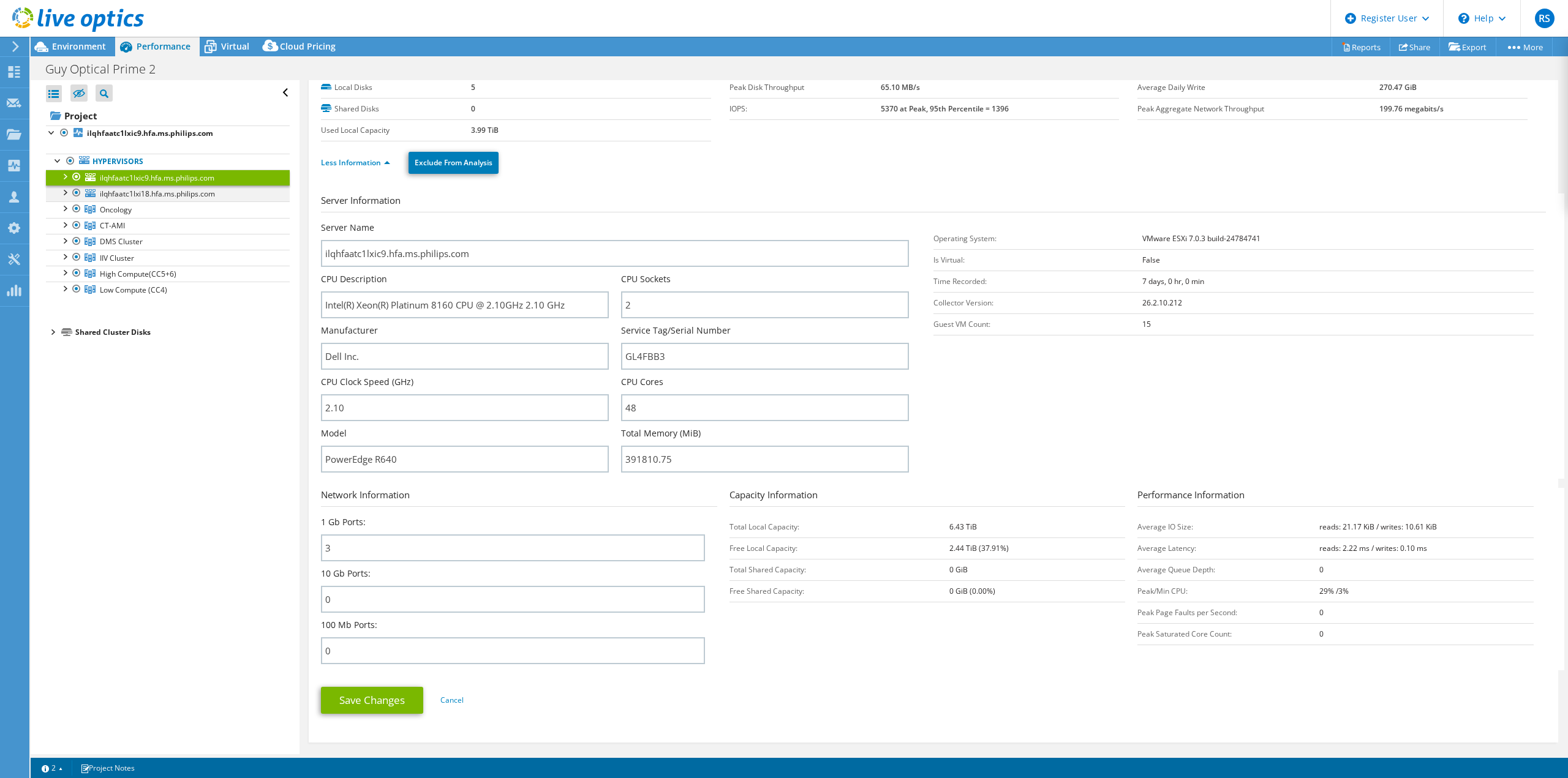 click at bounding box center (64, 192) 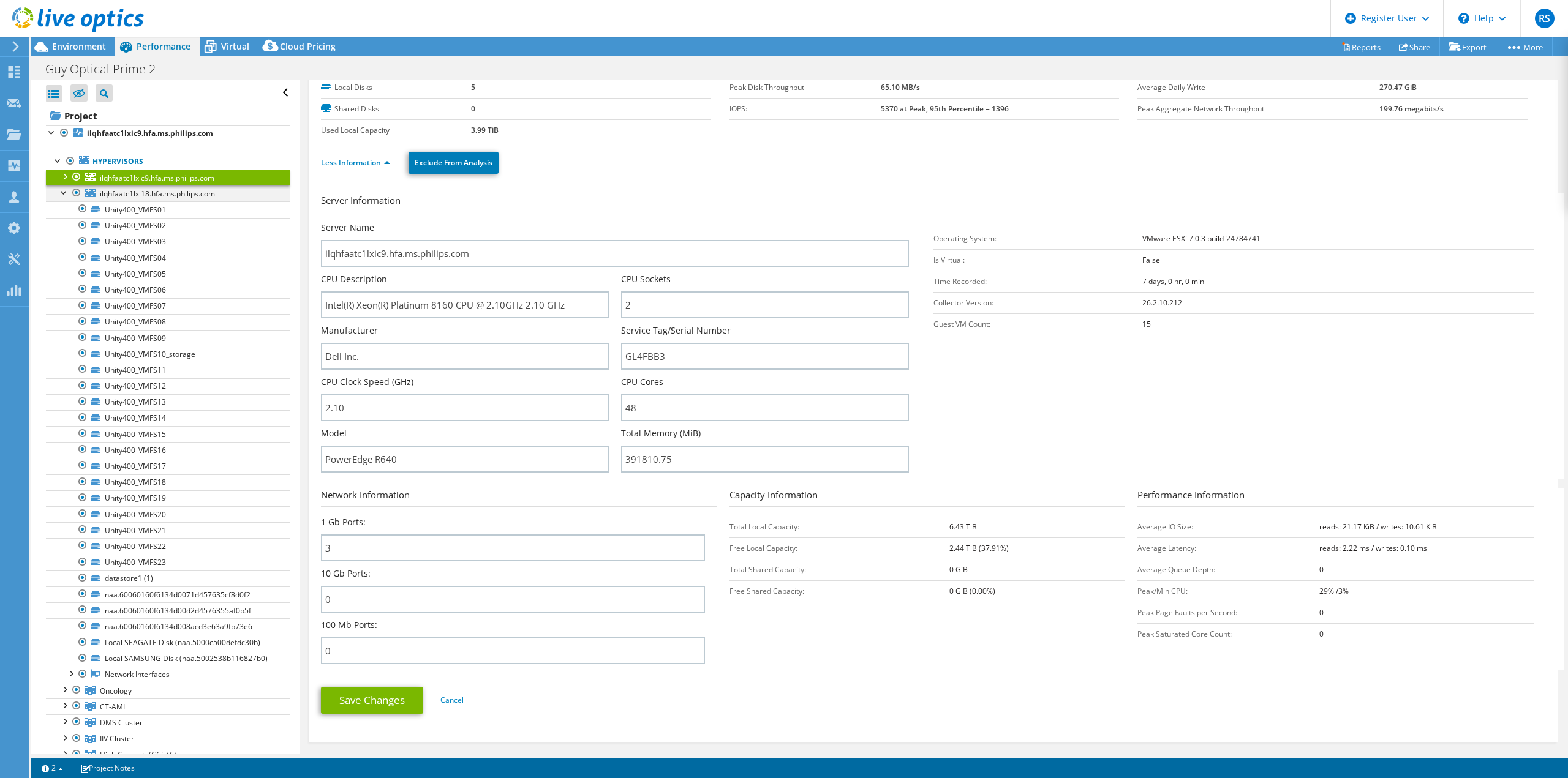 click at bounding box center [64, 192] 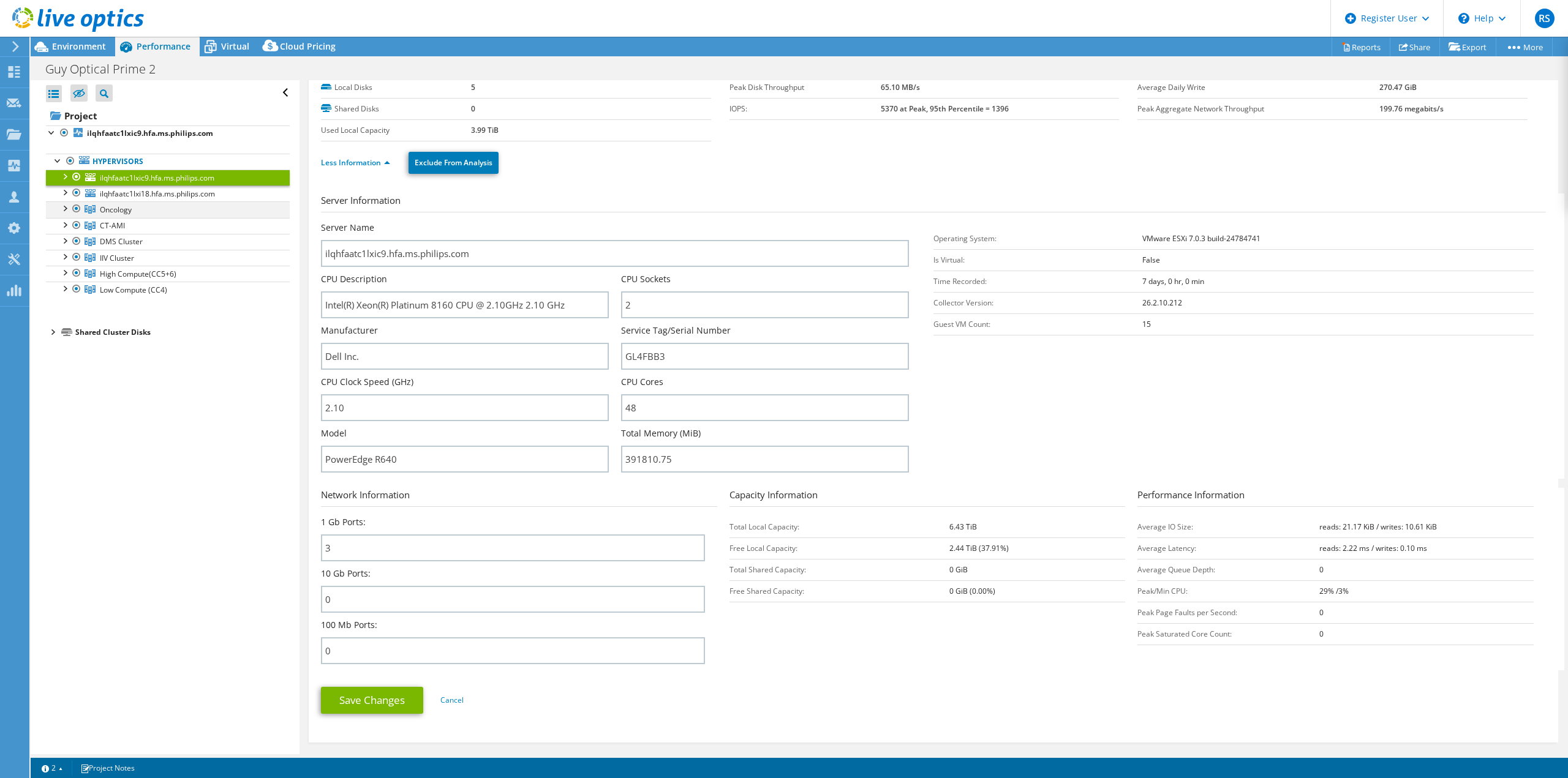 click at bounding box center (64, 208) 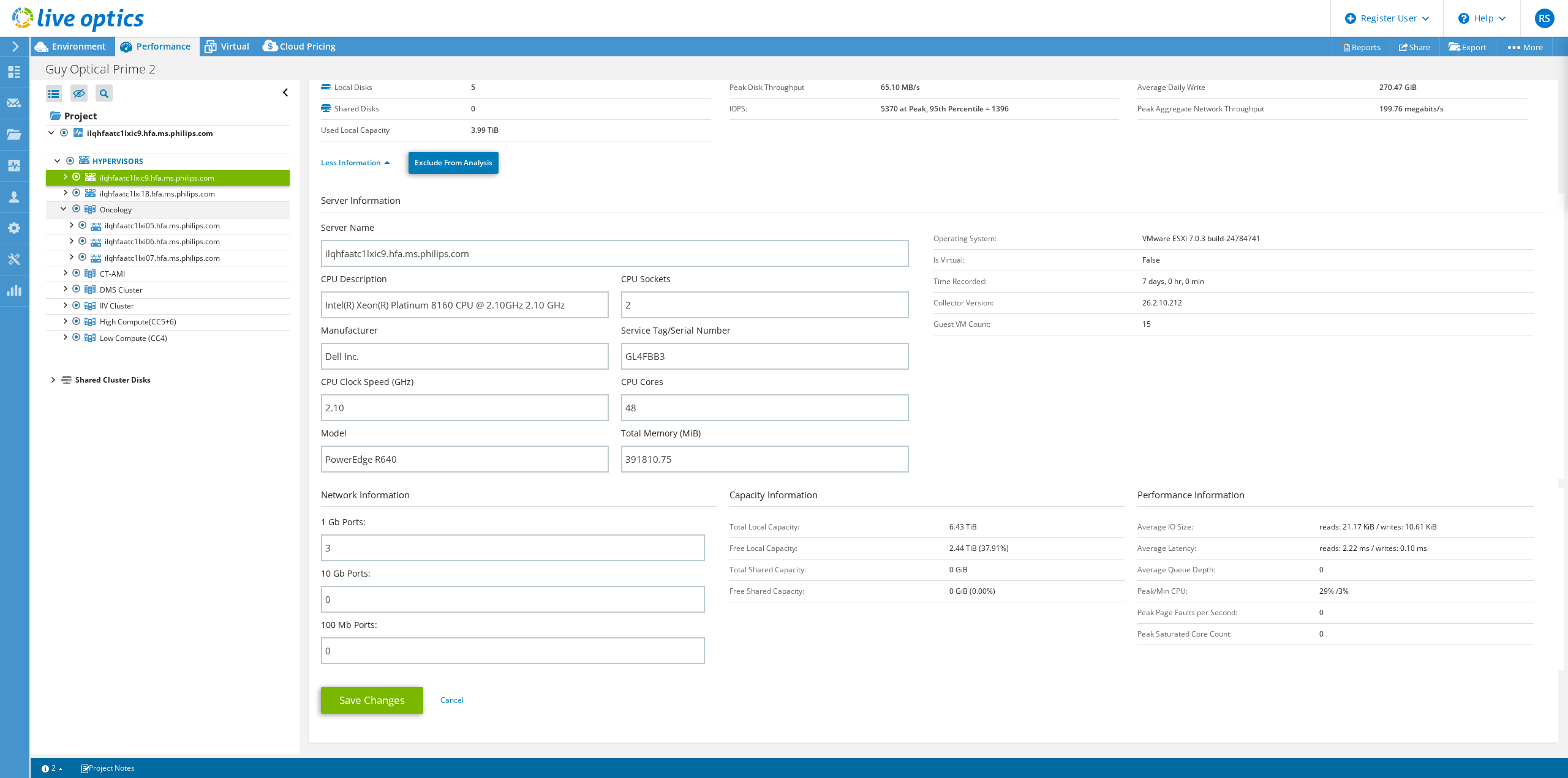 click at bounding box center (64, 208) 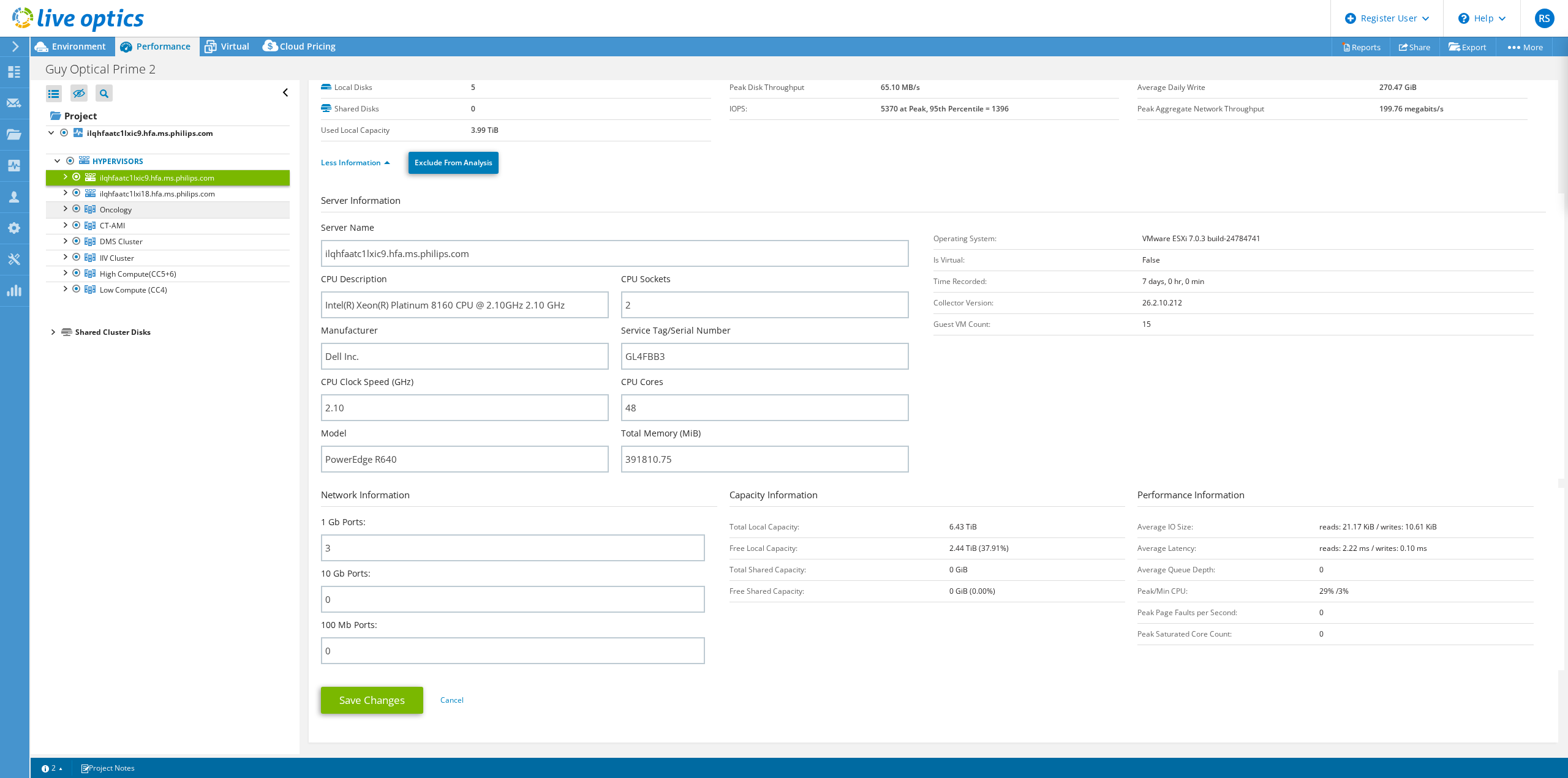 click on "Oncology" at bounding box center [116, 209] 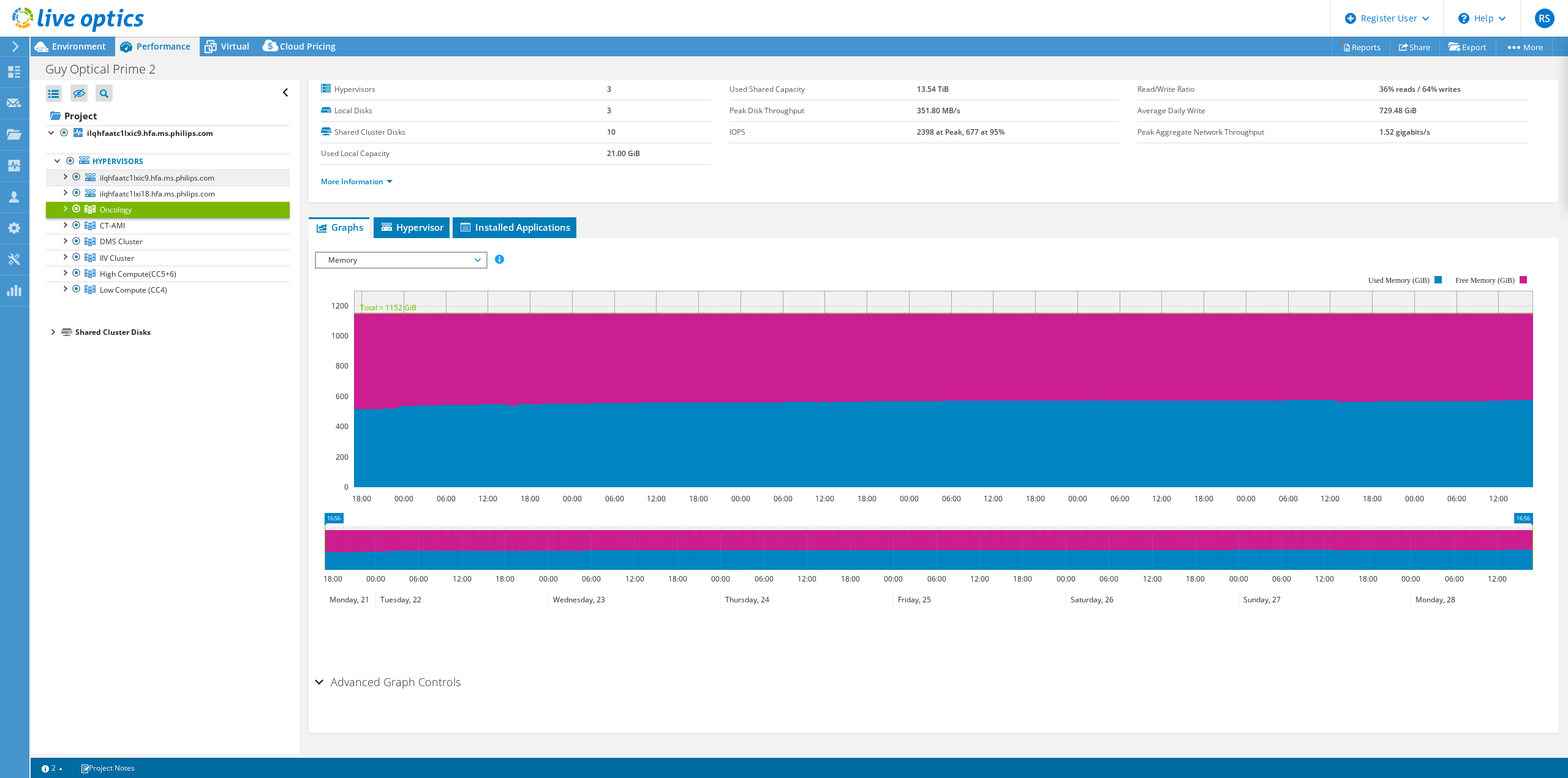 scroll, scrollTop: 0, scrollLeft: 0, axis: both 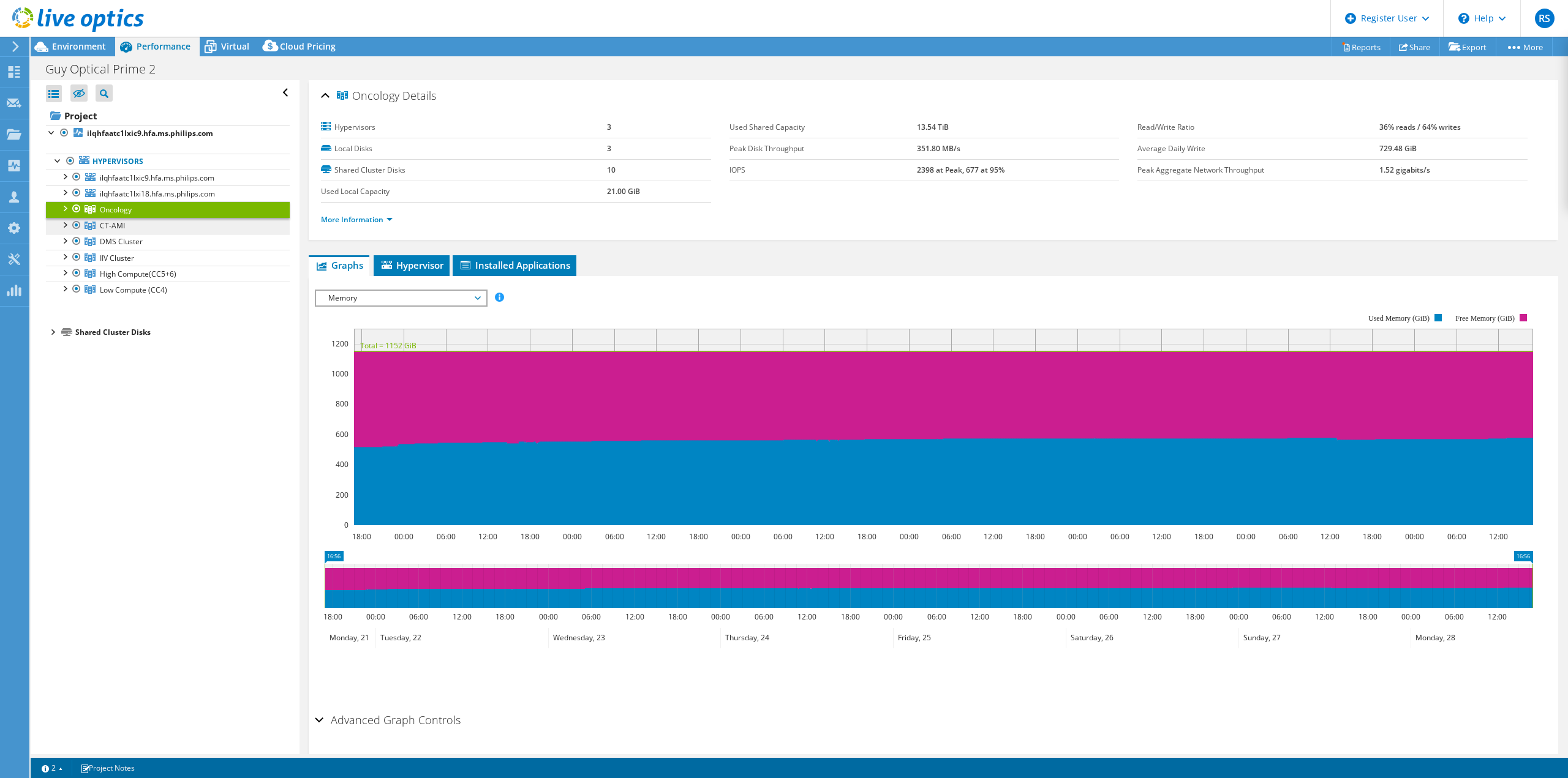 click on "CT-AMI" at bounding box center (116, 209) 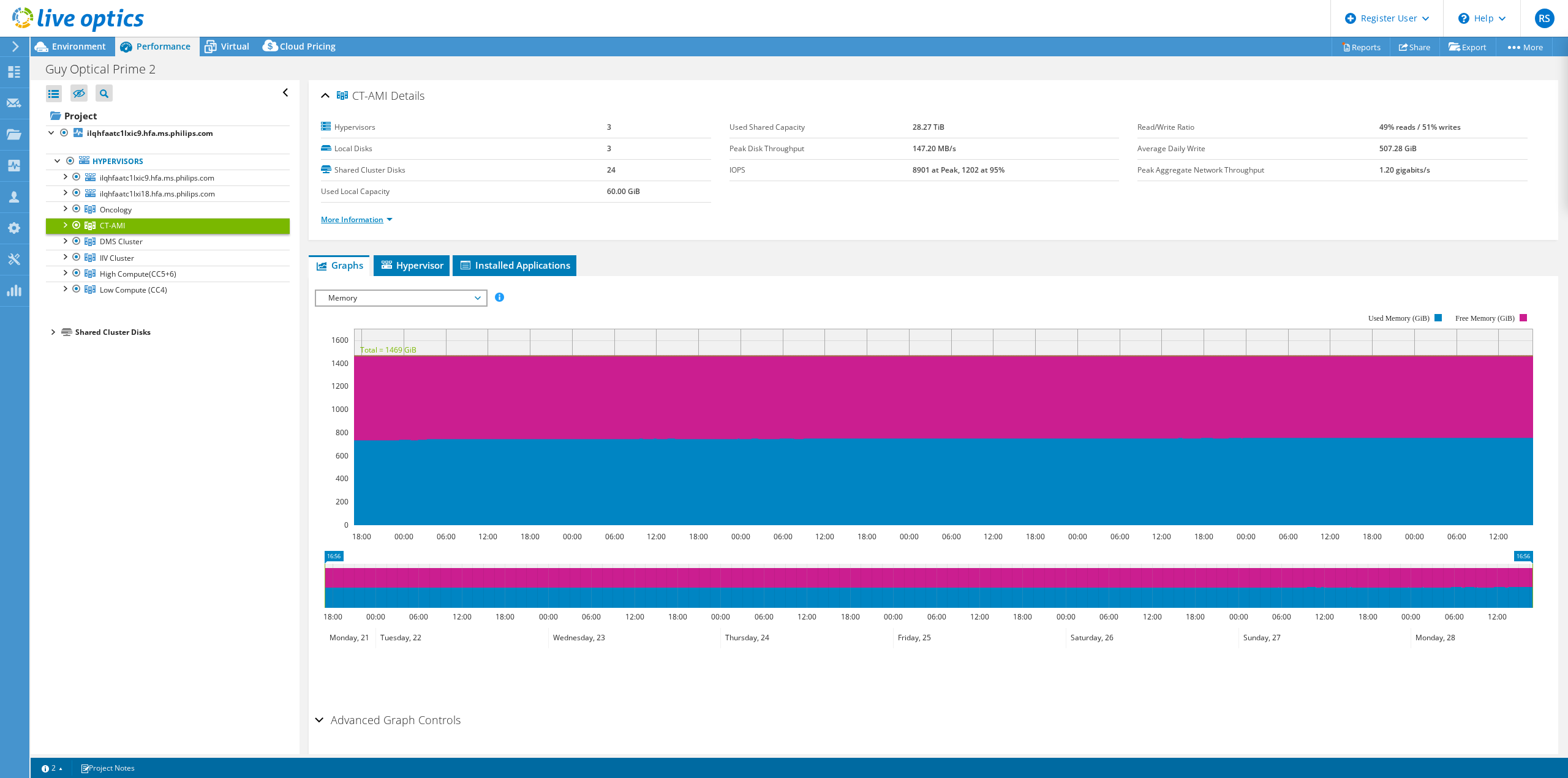 click on "More Information" at bounding box center [356, 219] 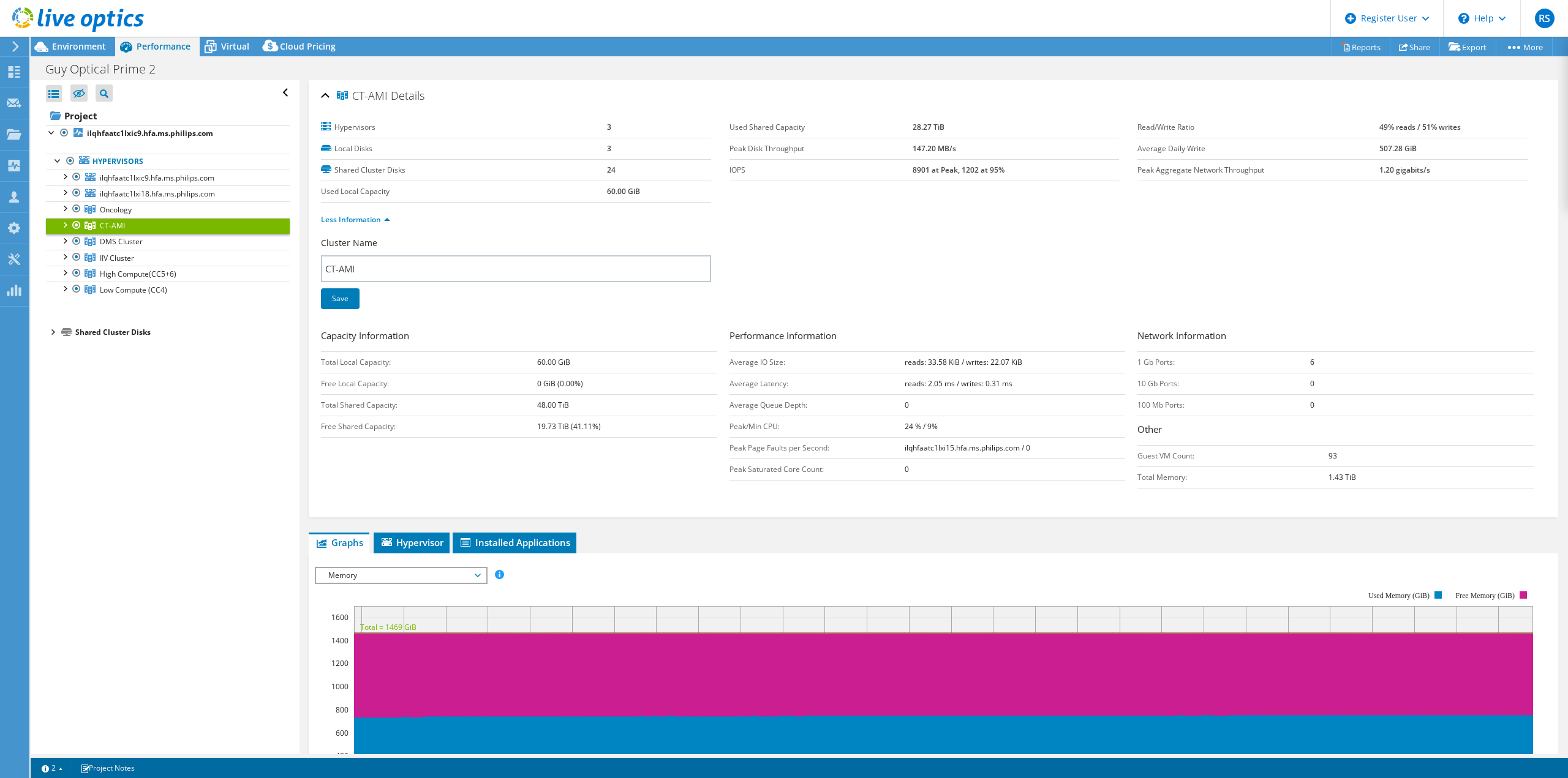 click at bounding box center [64, 224] 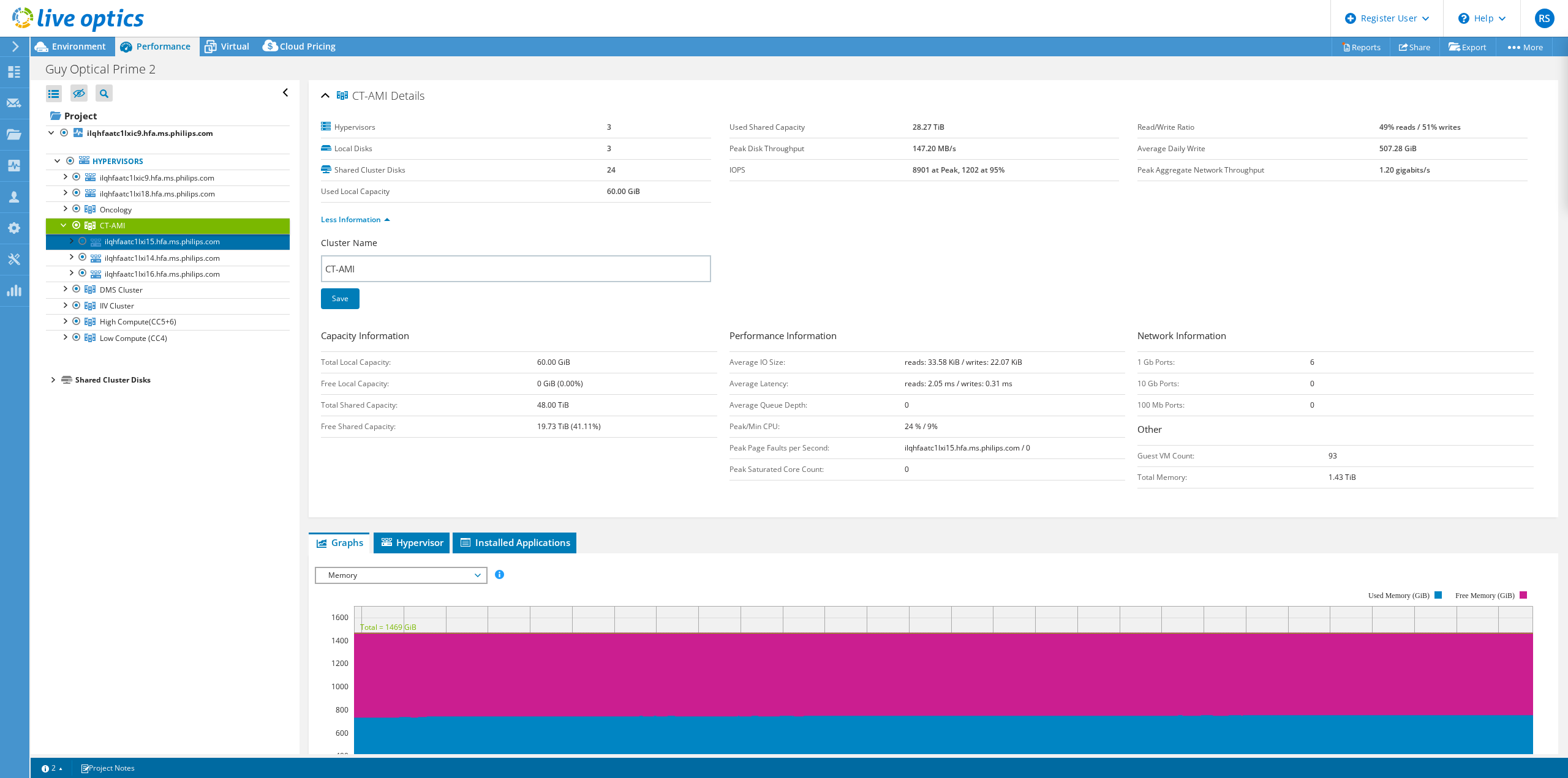 click on "ilqhfaatc1lxi15.hfa.ms.philips.com" at bounding box center [168, 242] 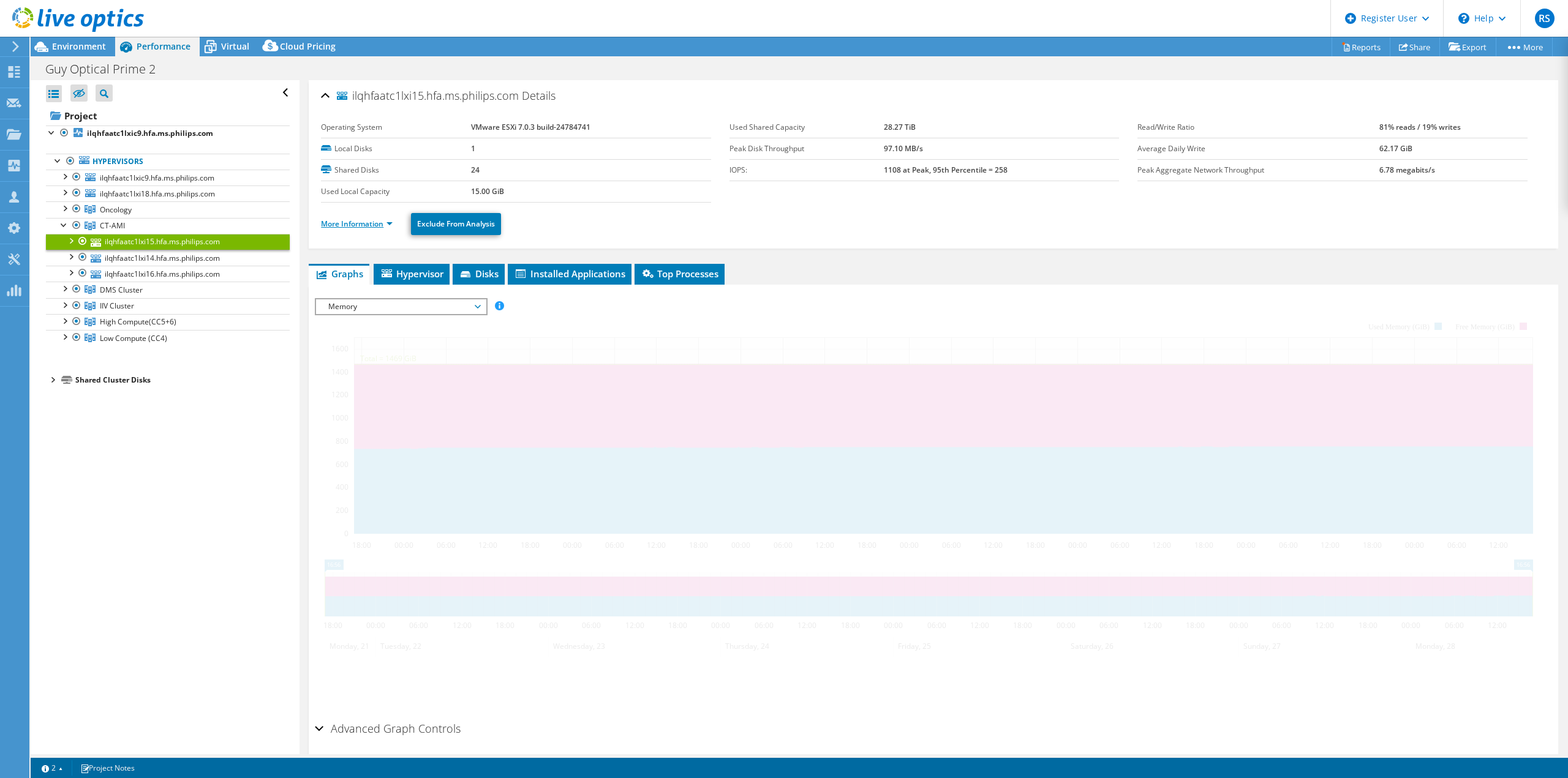 click on "More Information" at bounding box center [356, 223] 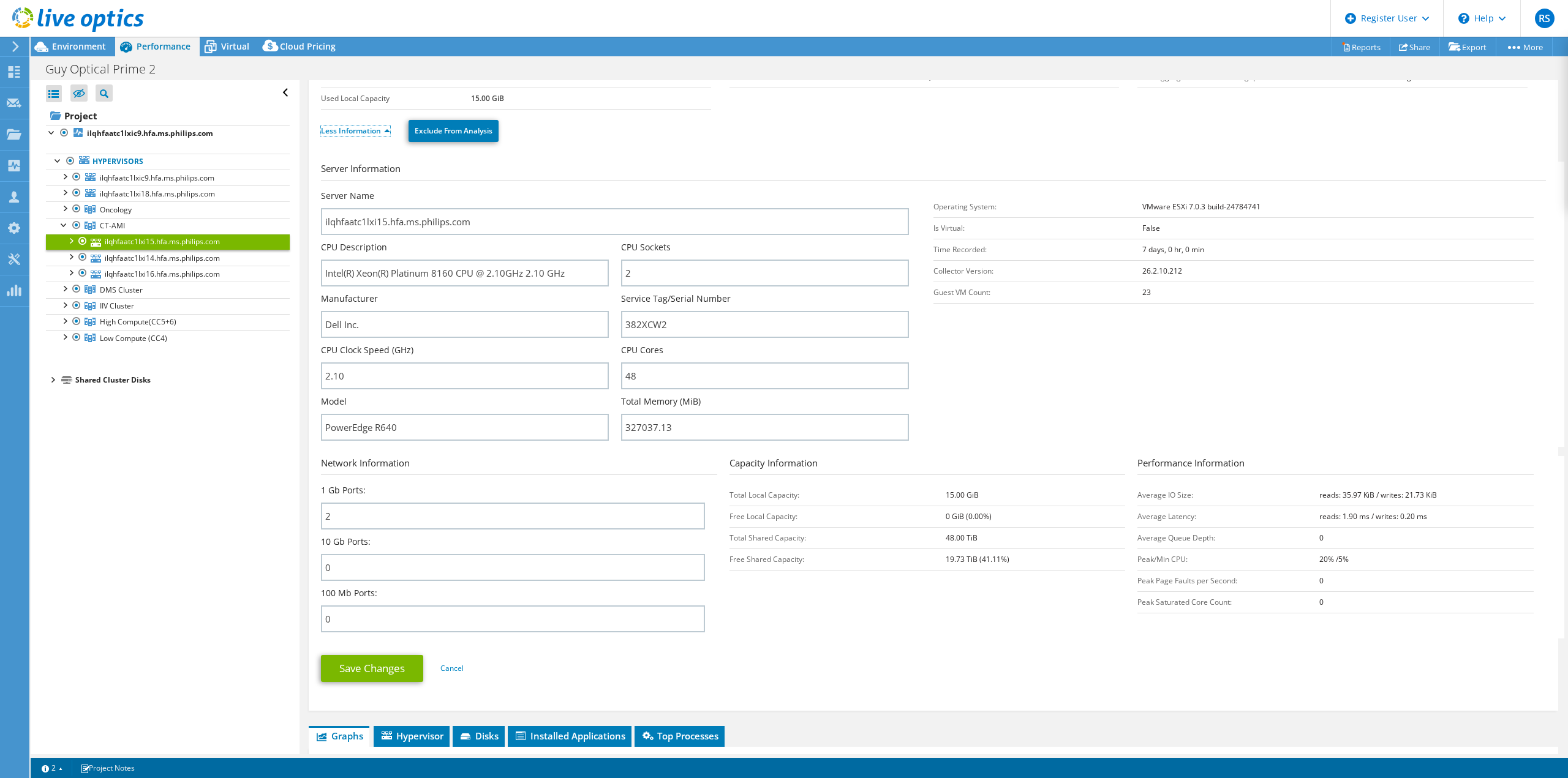 scroll, scrollTop: 0, scrollLeft: 0, axis: both 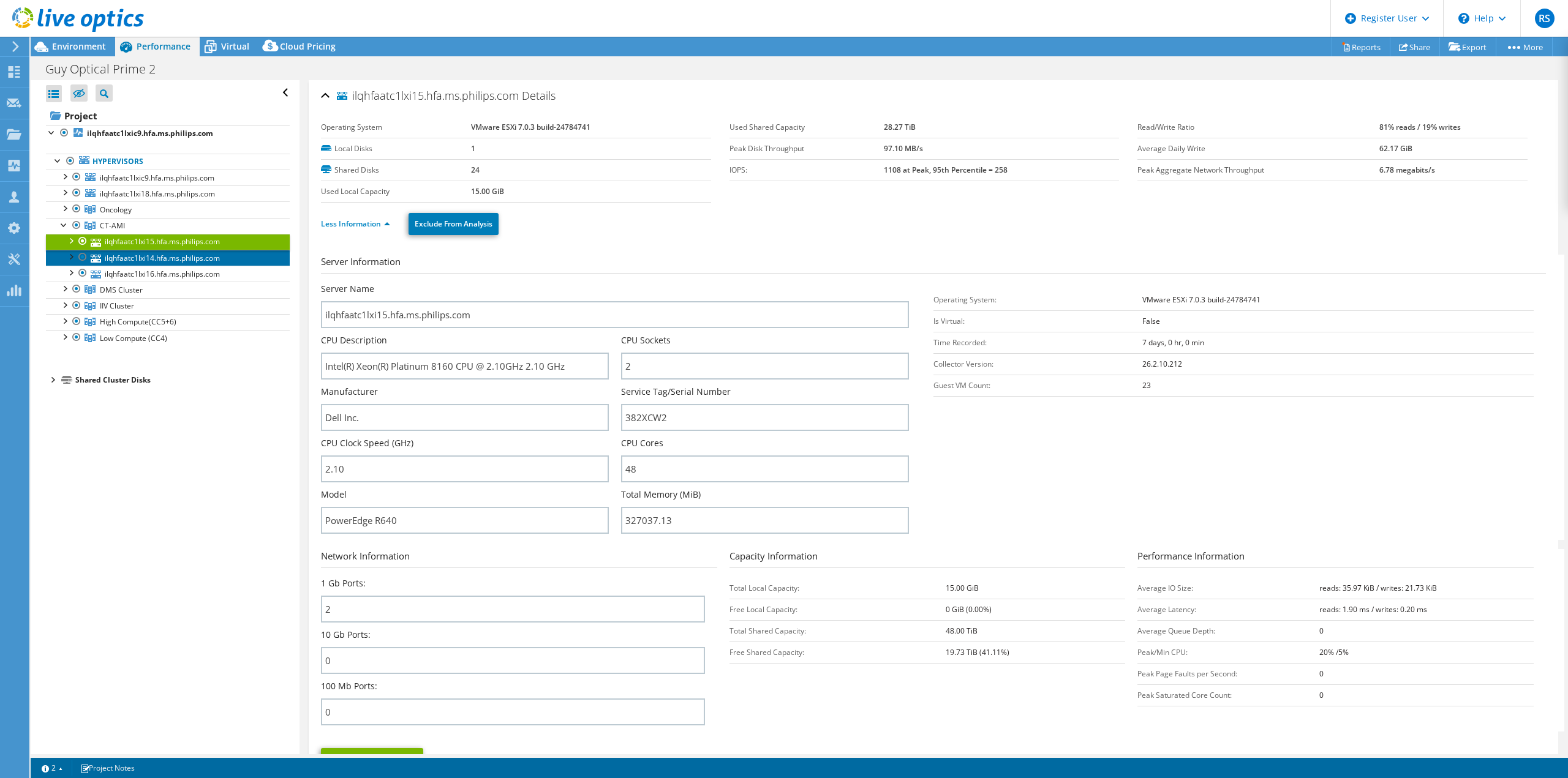 click on "ilqhfaatc1lxi14.hfa.ms.philips.com" at bounding box center (168, 258) 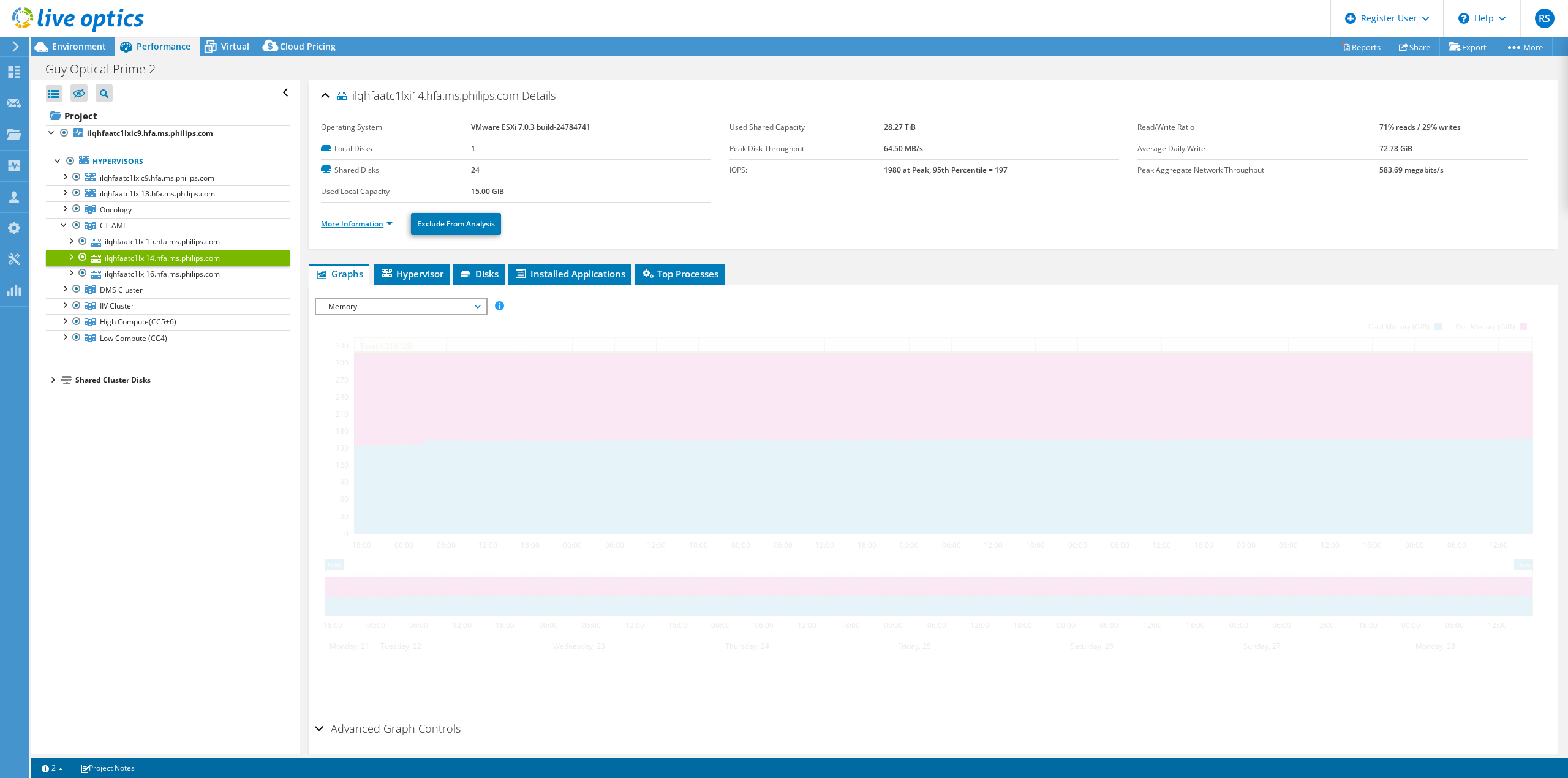 click on "More Information" at bounding box center (356, 223) 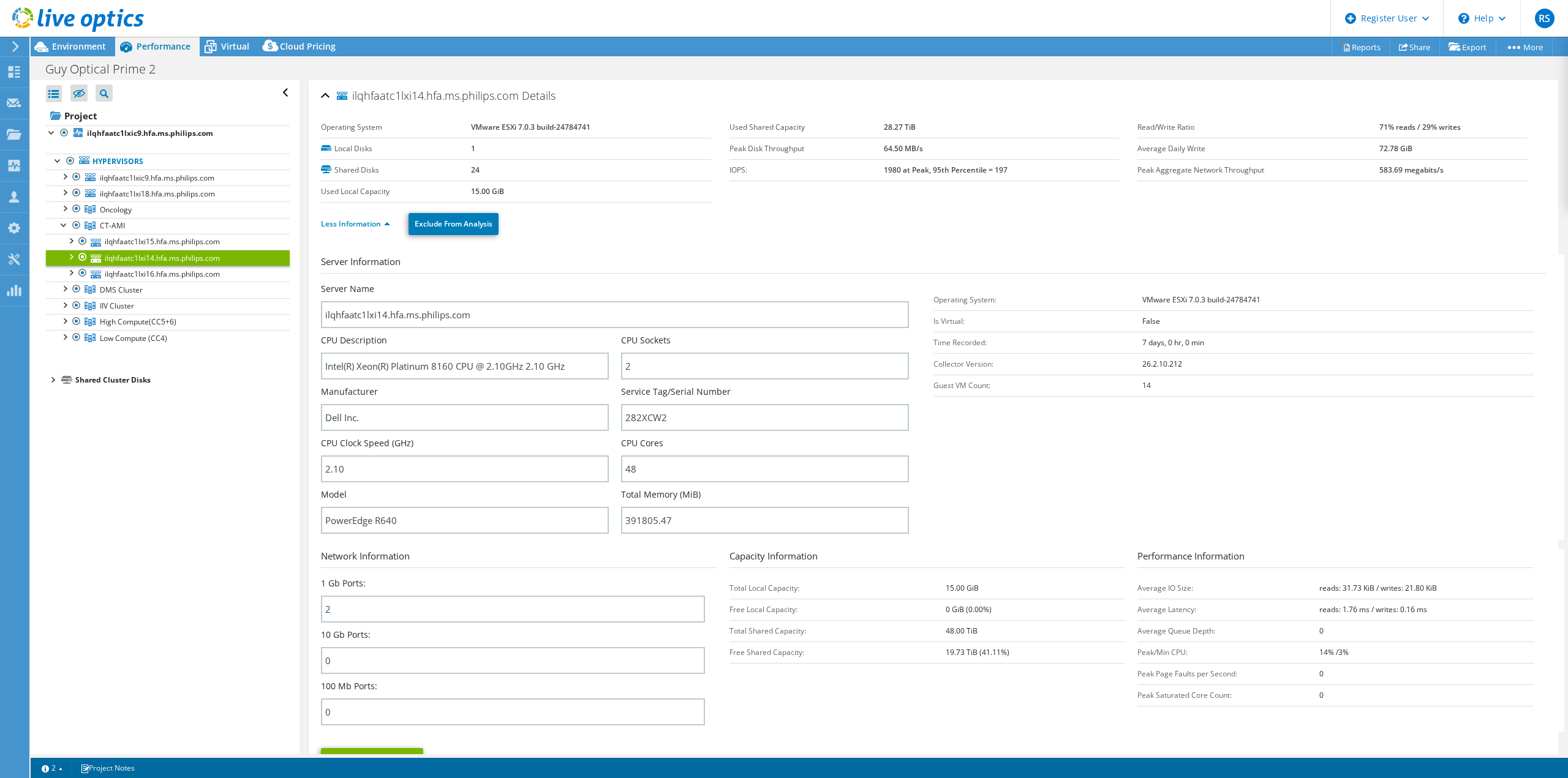 click at bounding box center [70, 256] 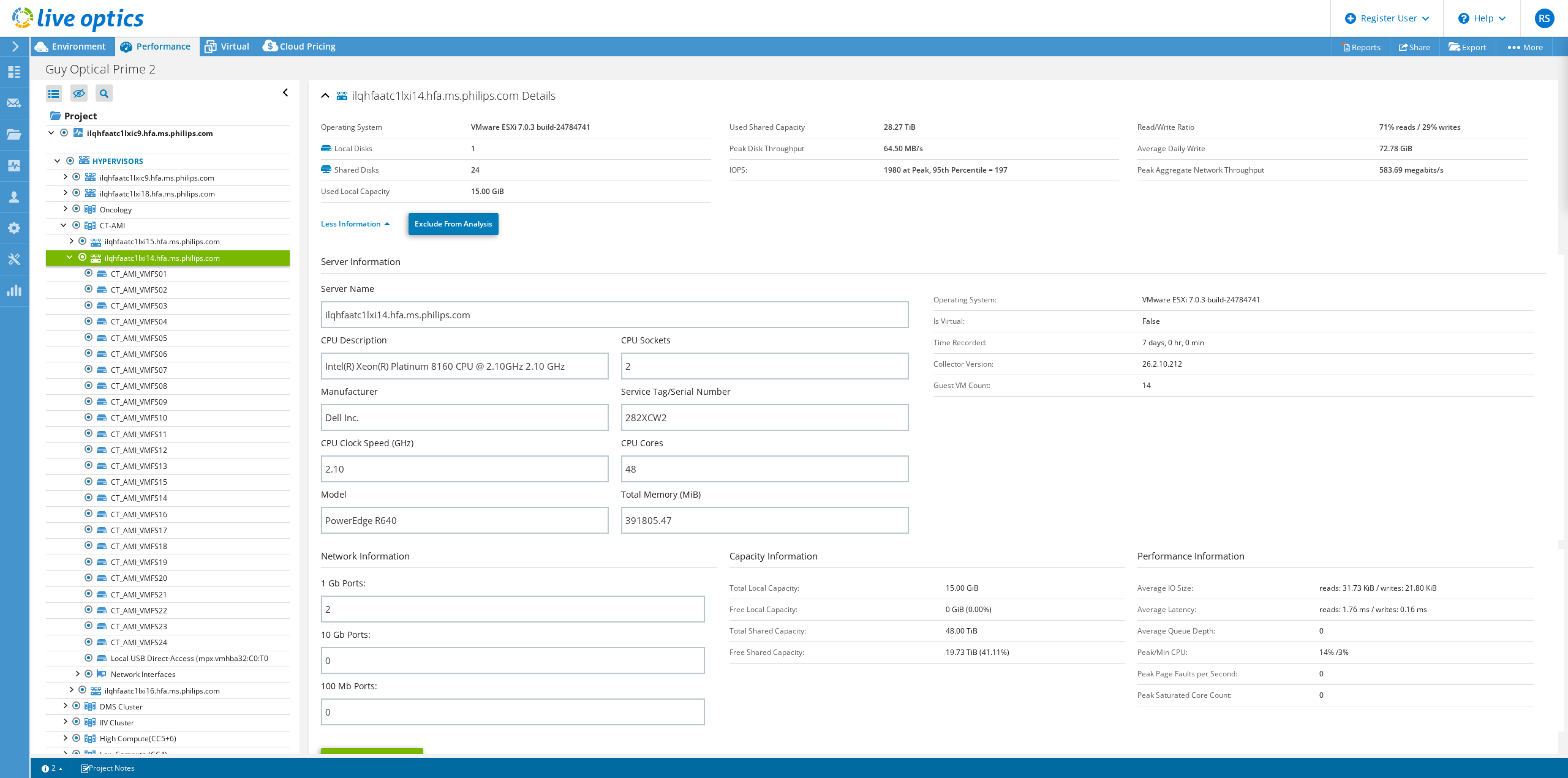 click at bounding box center (70, 256) 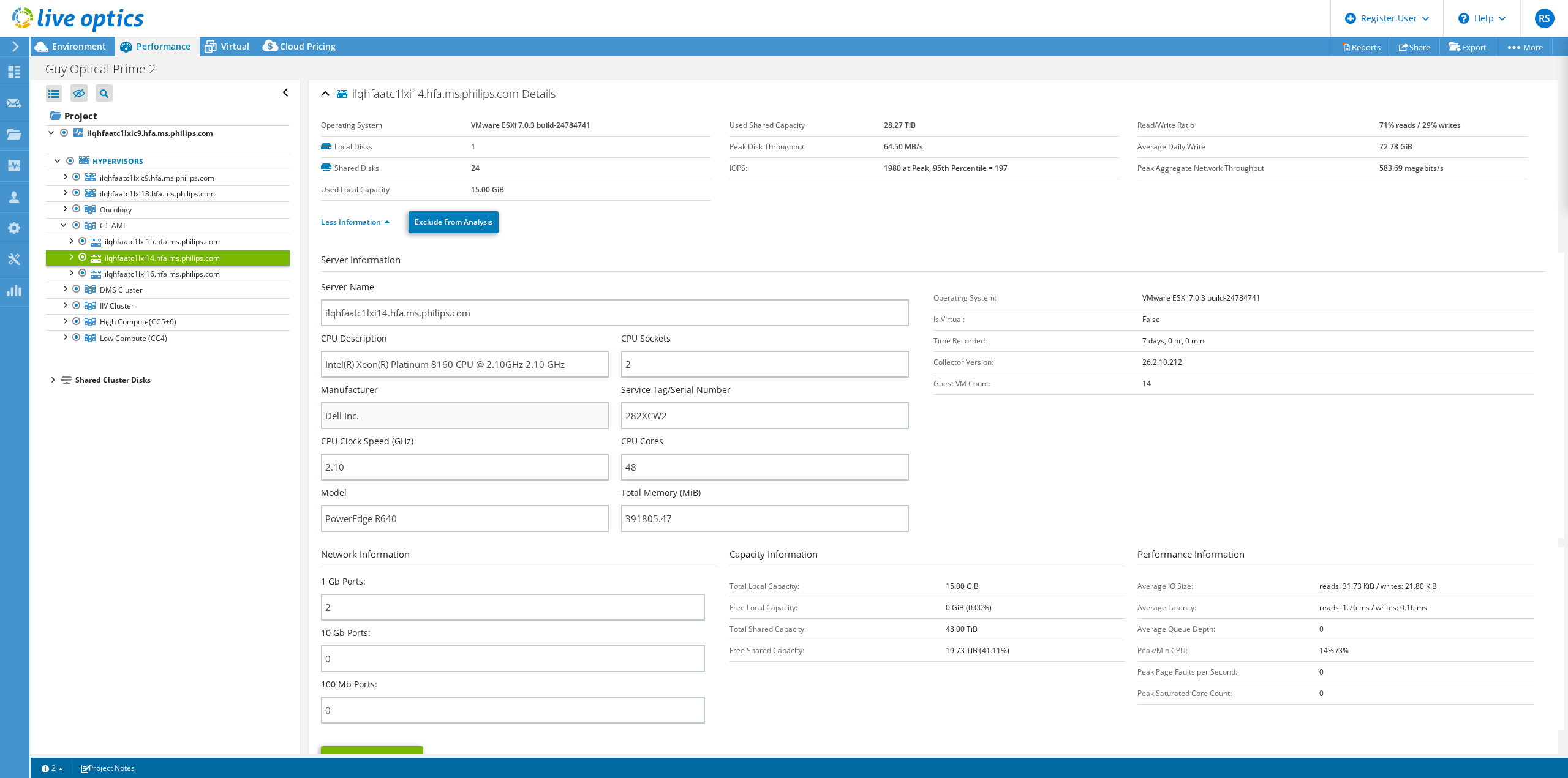 scroll, scrollTop: 0, scrollLeft: 0, axis: both 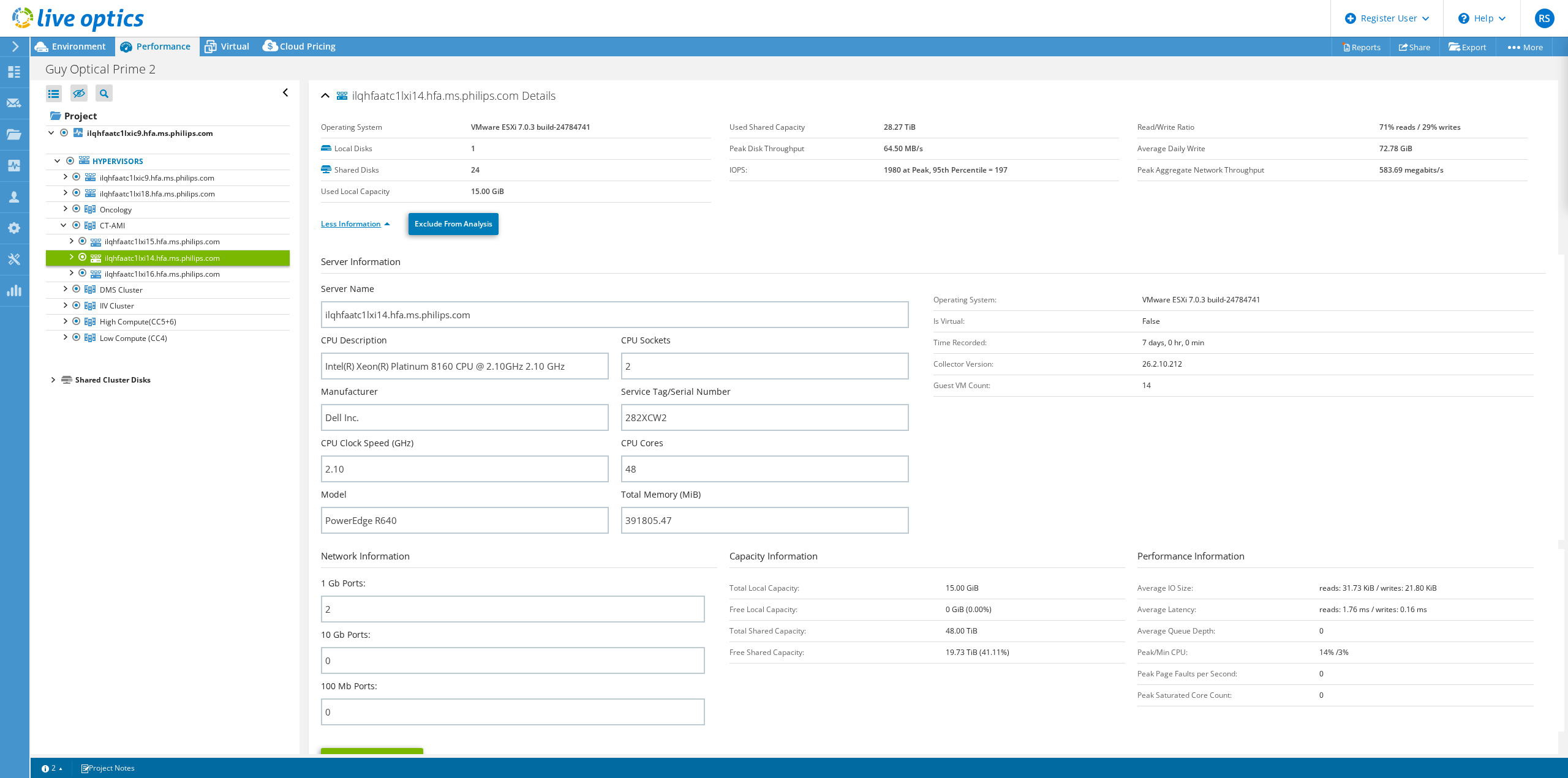 click on "Less Information" at bounding box center (355, 223) 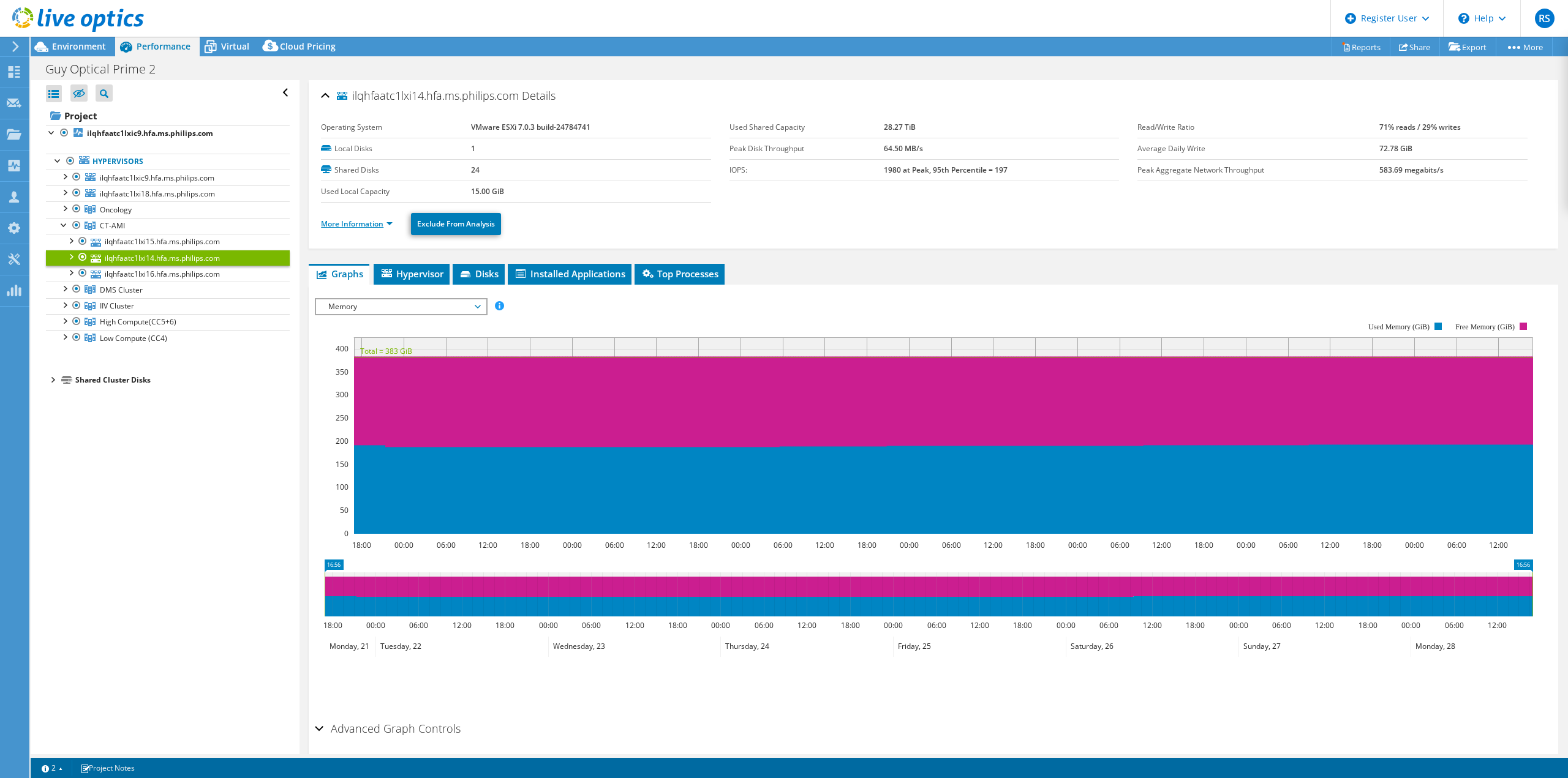 click on "More Information" at bounding box center (356, 223) 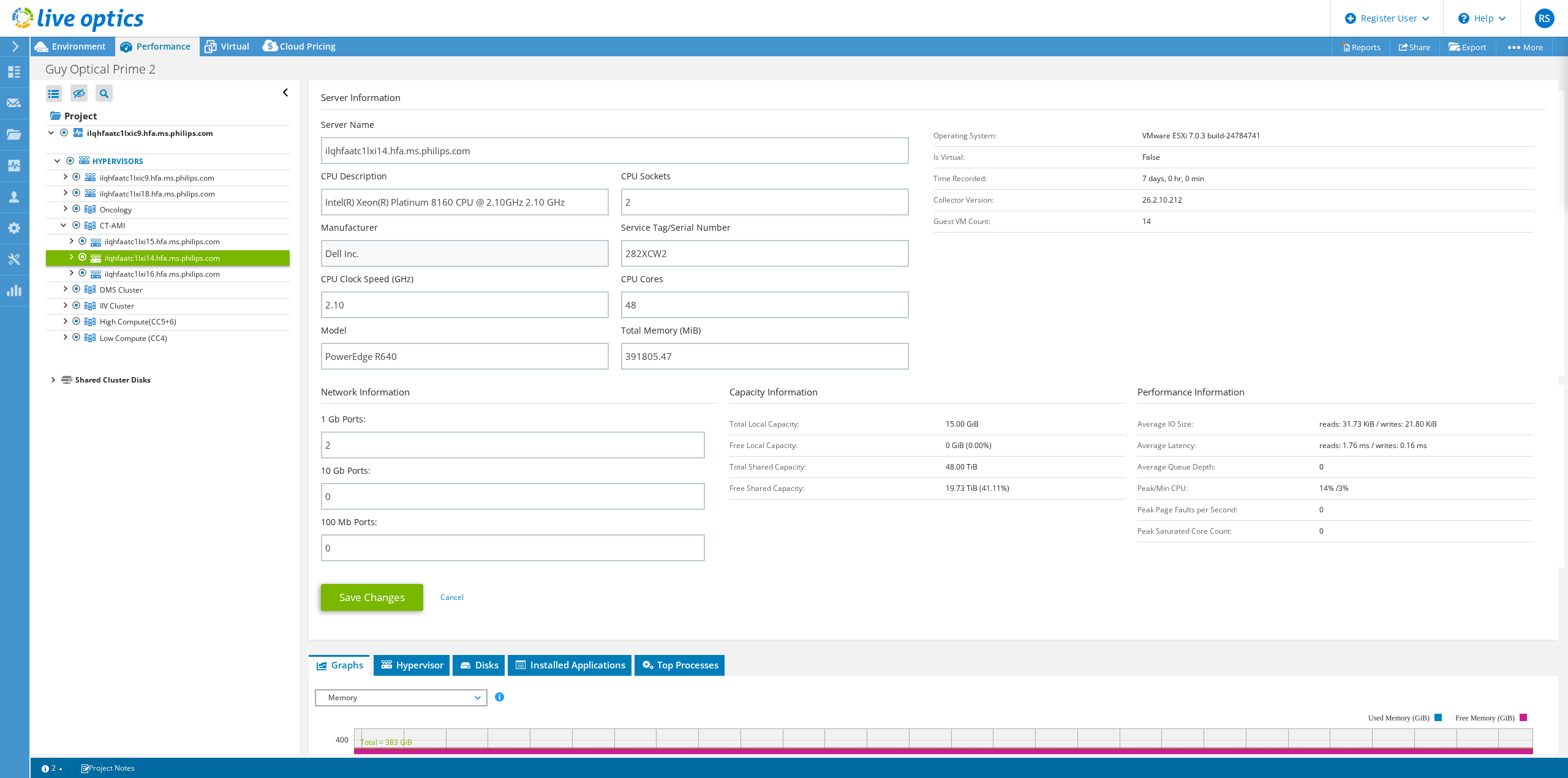 scroll, scrollTop: 184, scrollLeft: 0, axis: vertical 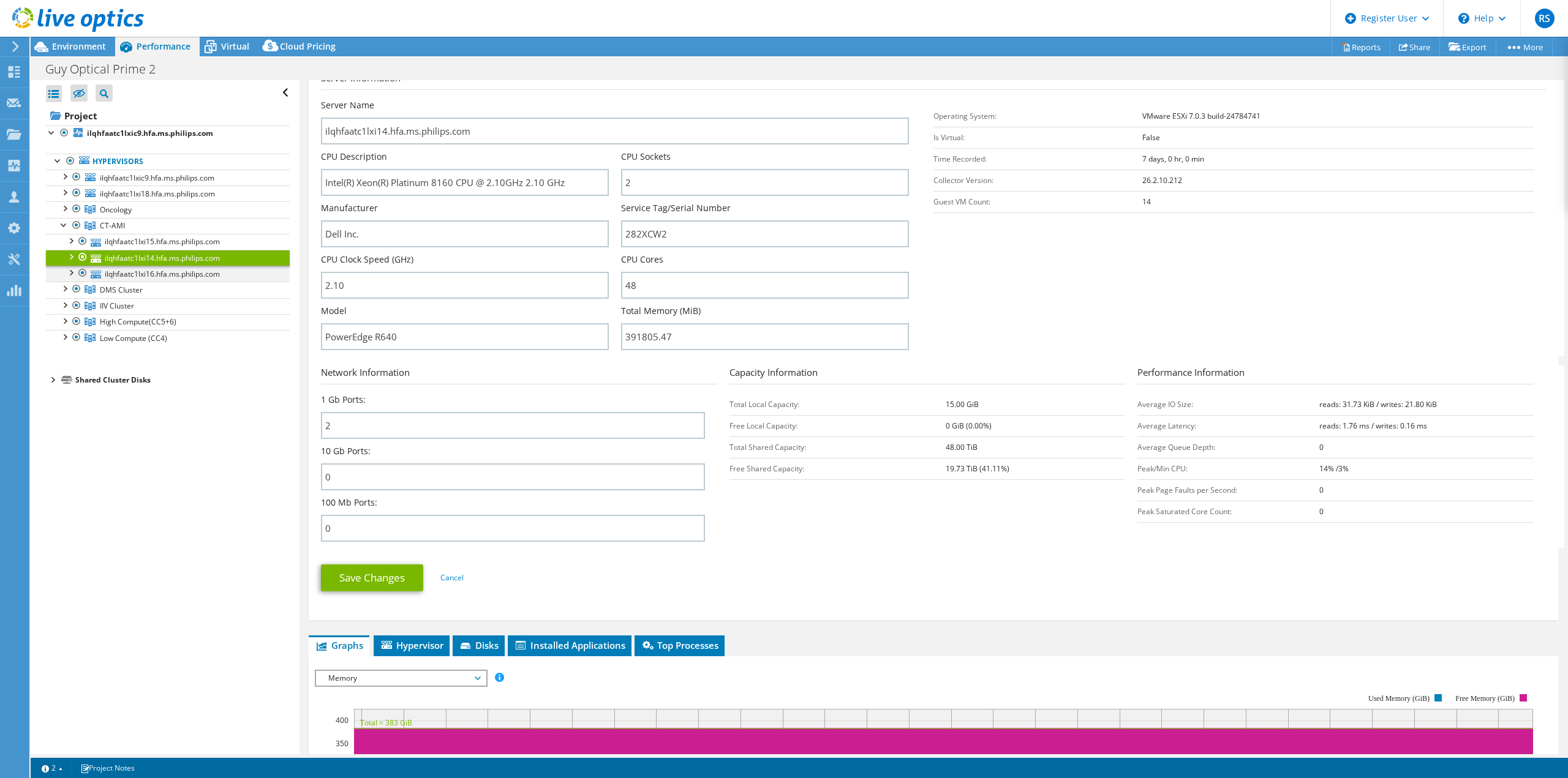 click at bounding box center [70, 272] 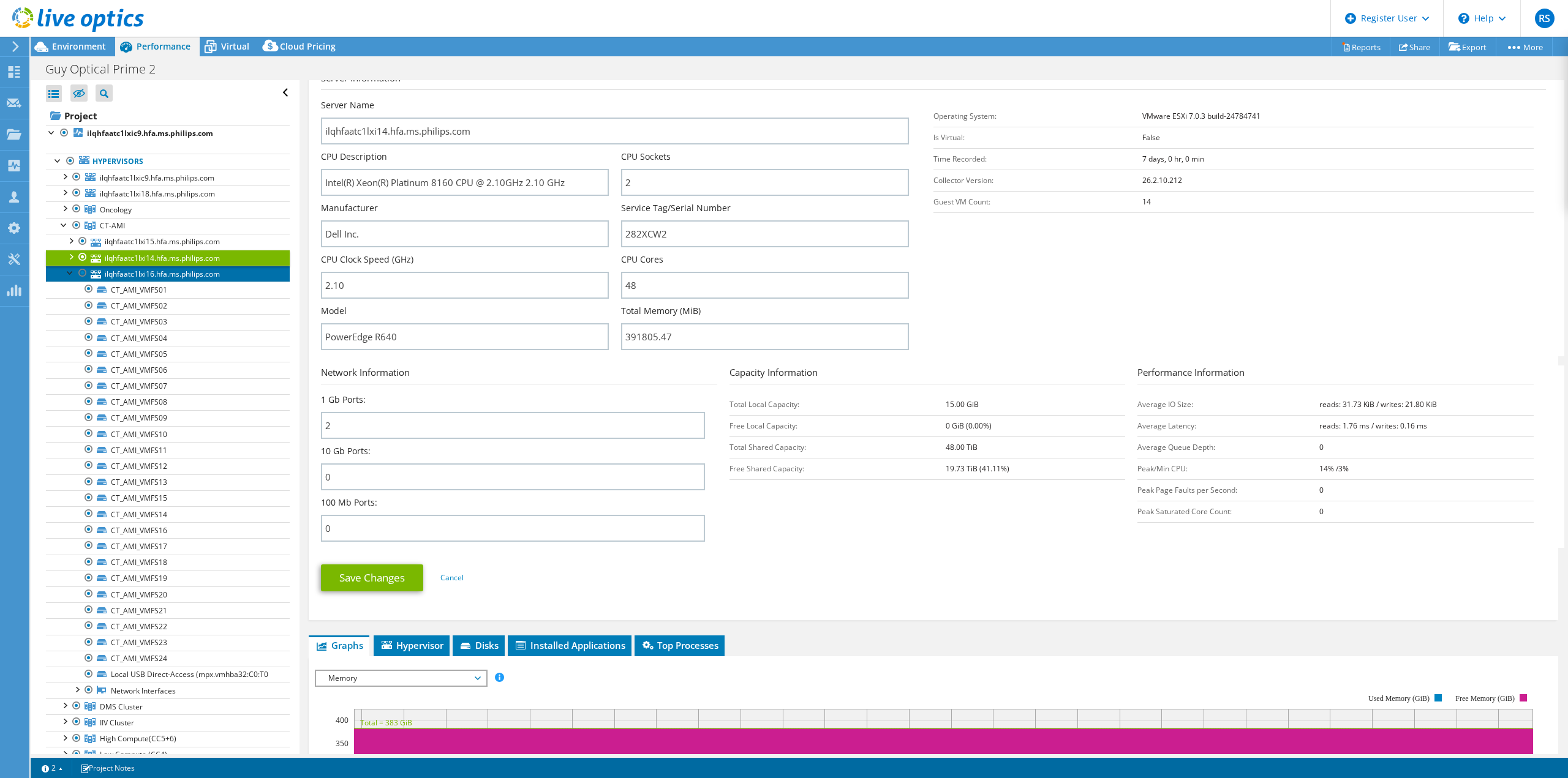 click on "ilqhfaatc1lxi16.hfa.ms.philips.com" at bounding box center (168, 274) 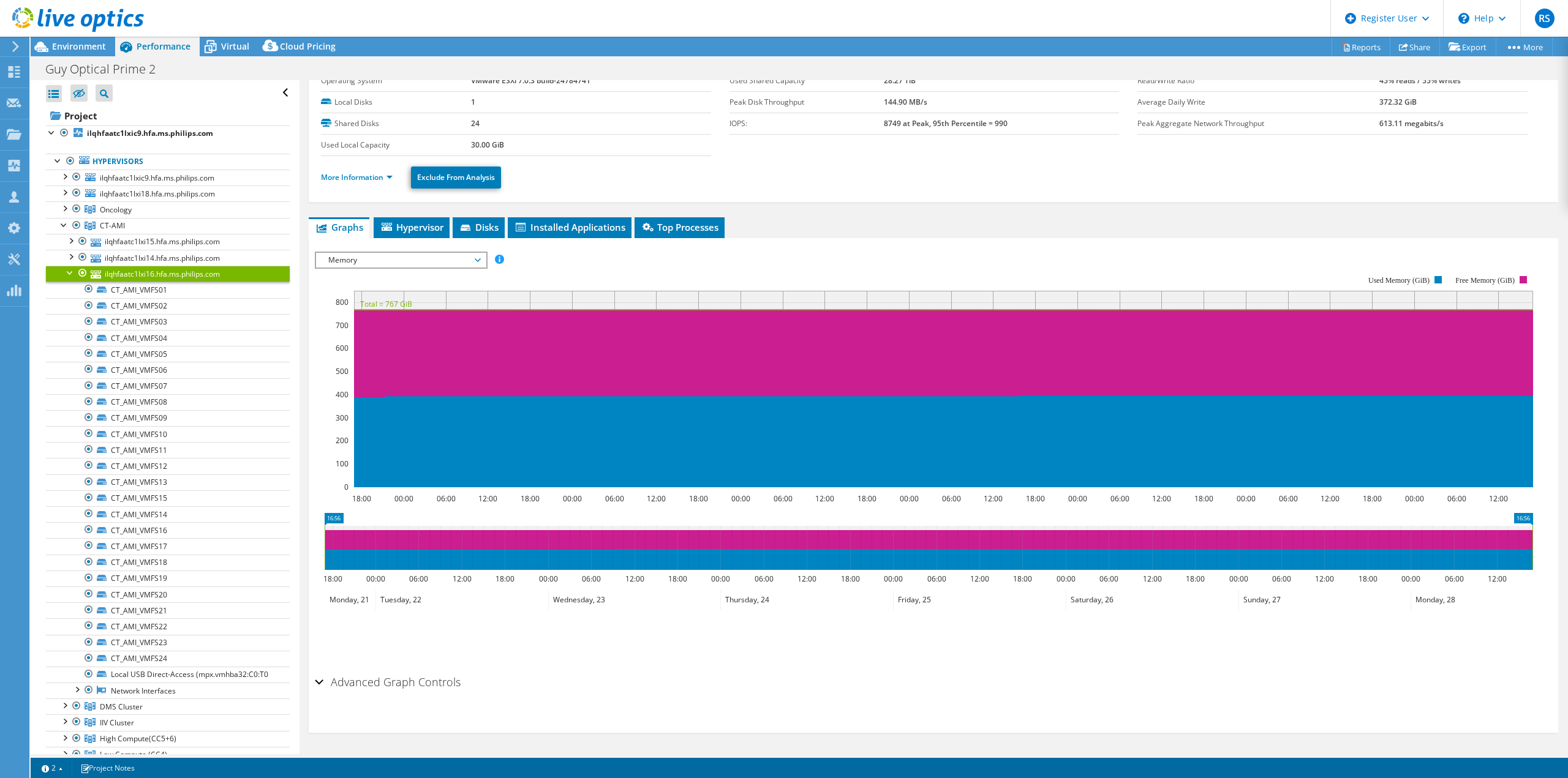 click on "Shared Disks" at bounding box center [396, 123] 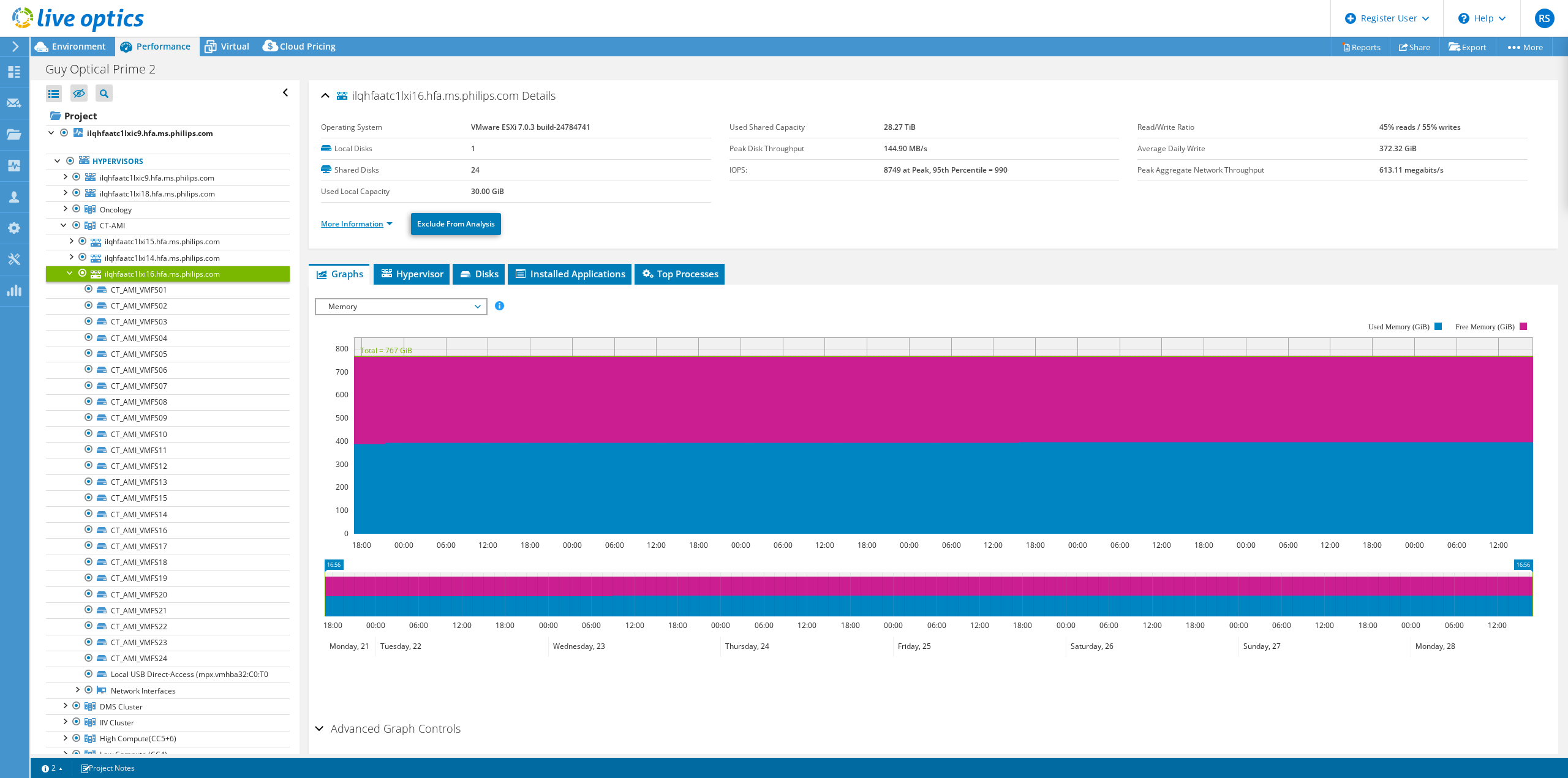 click on "More Information" at bounding box center (356, 223) 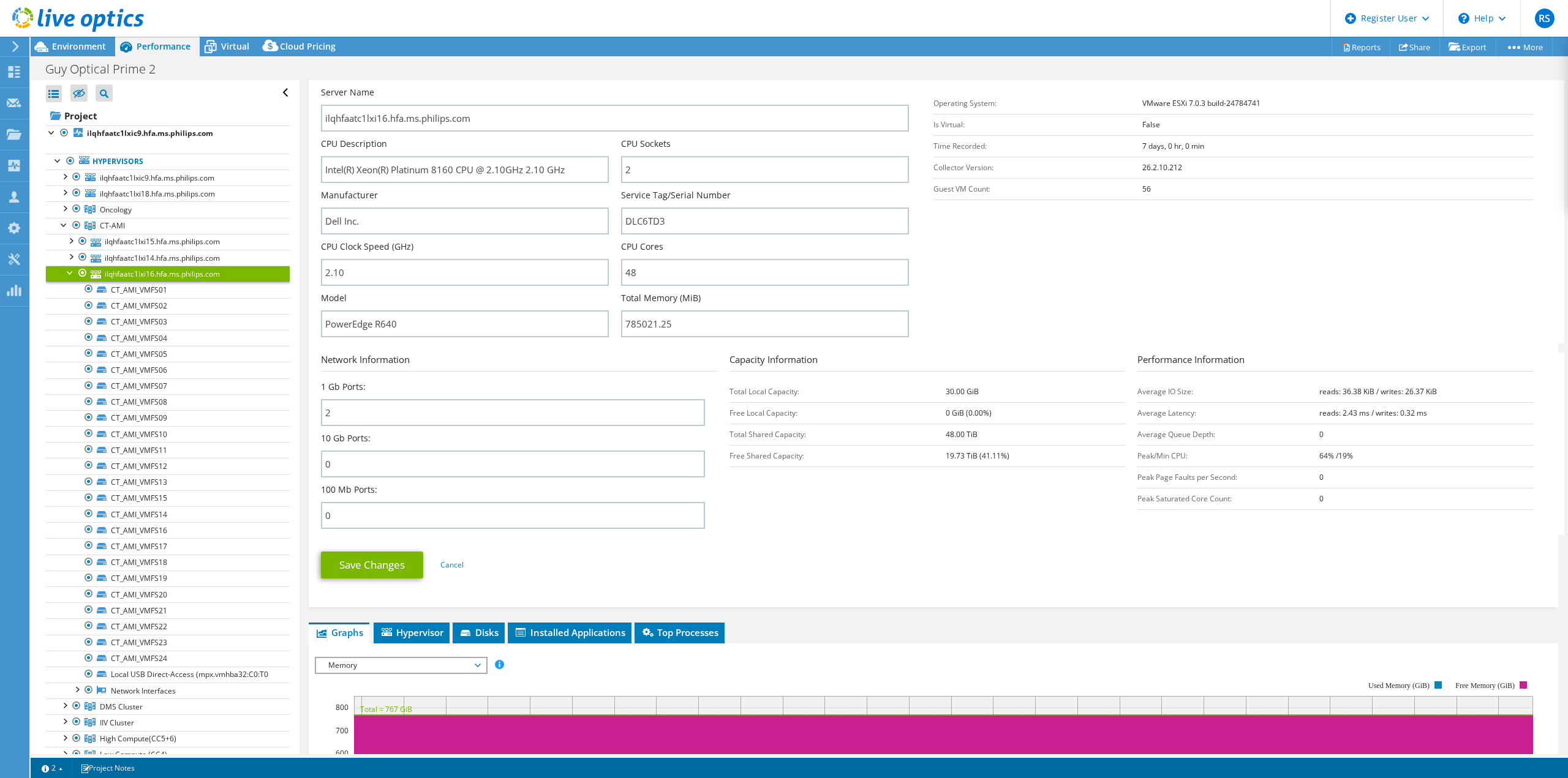 scroll, scrollTop: 122, scrollLeft: 0, axis: vertical 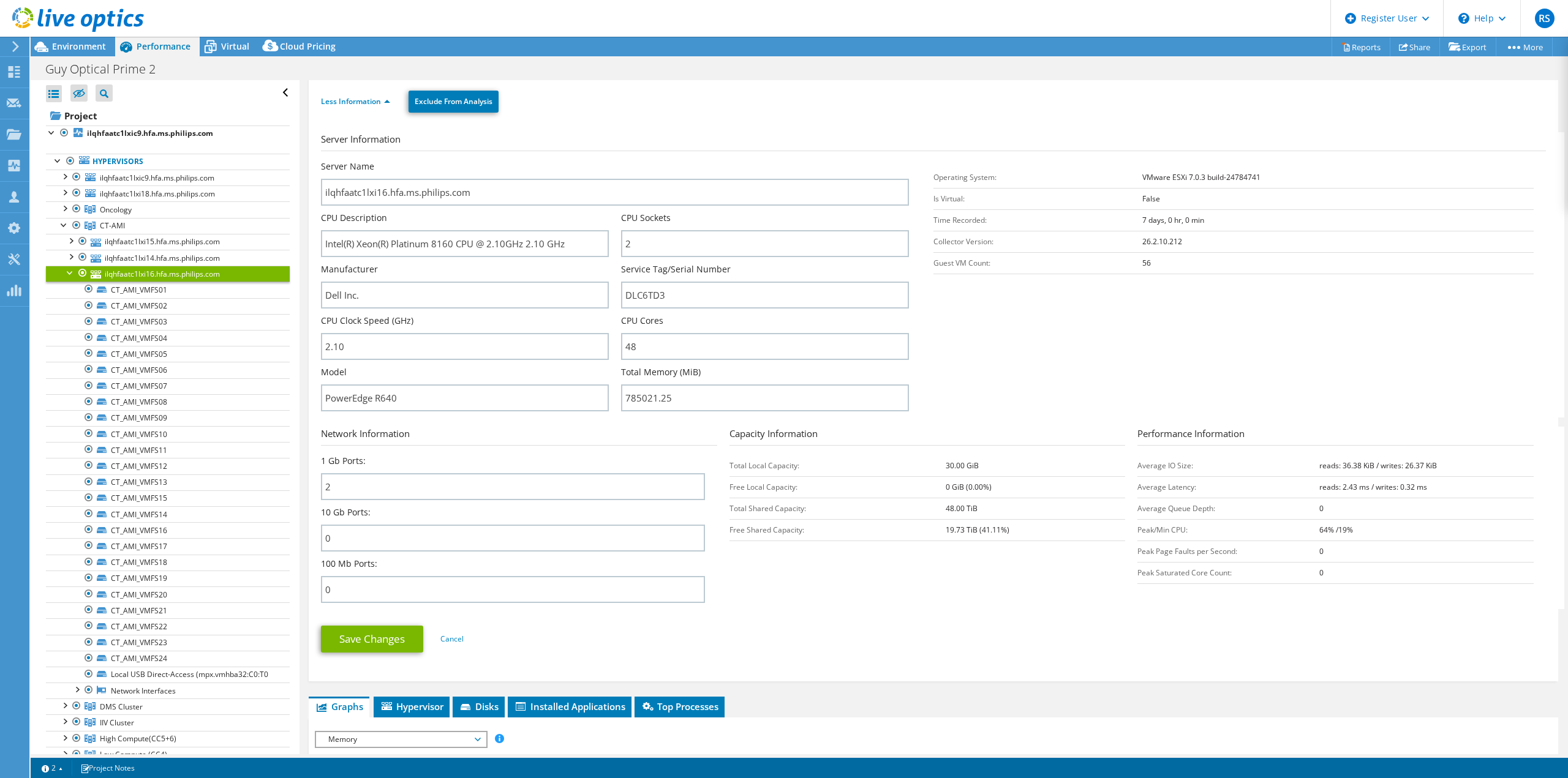 click at bounding box center [70, 272] 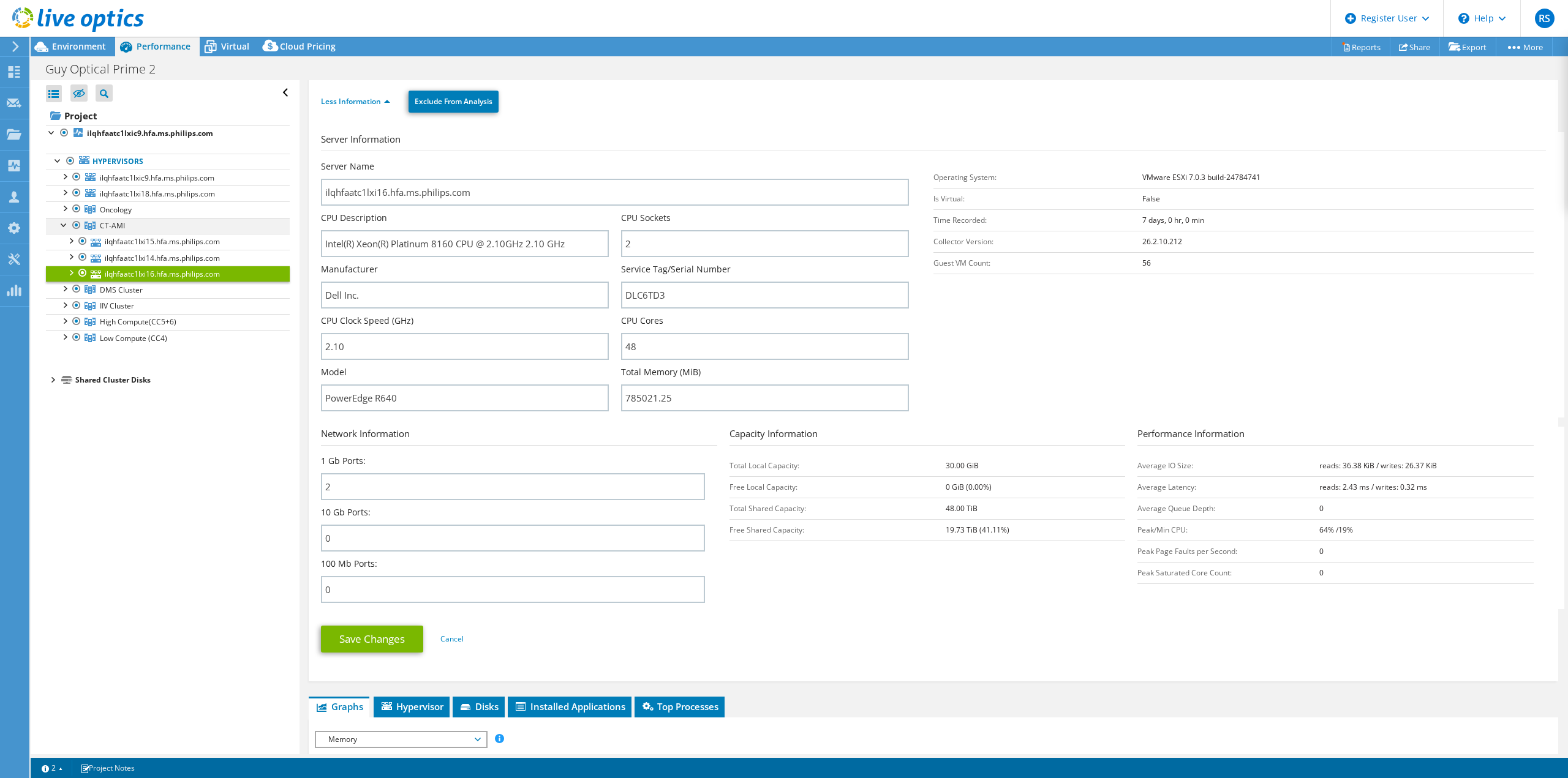 click at bounding box center [64, 224] 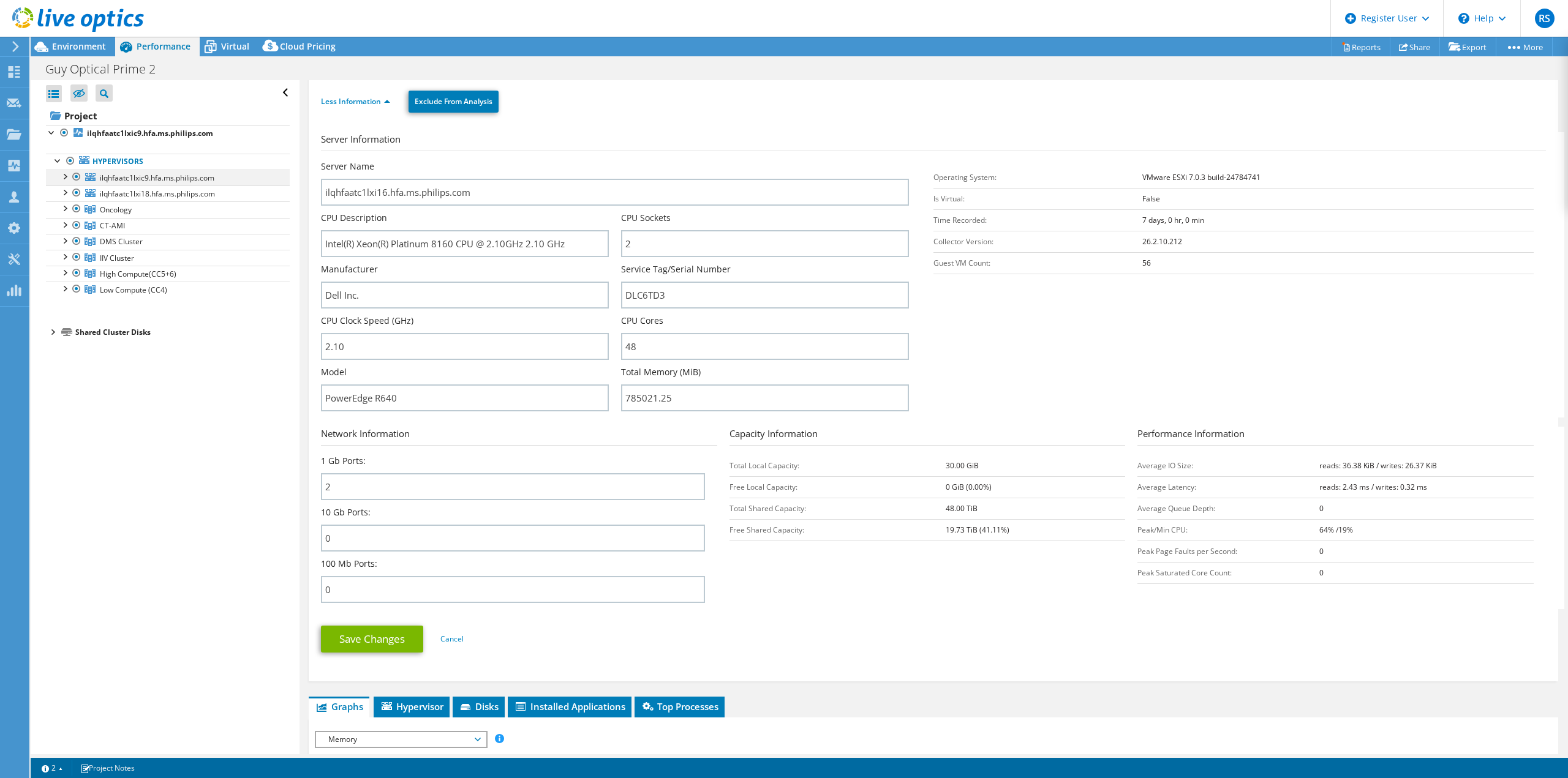 click at bounding box center [64, 176] 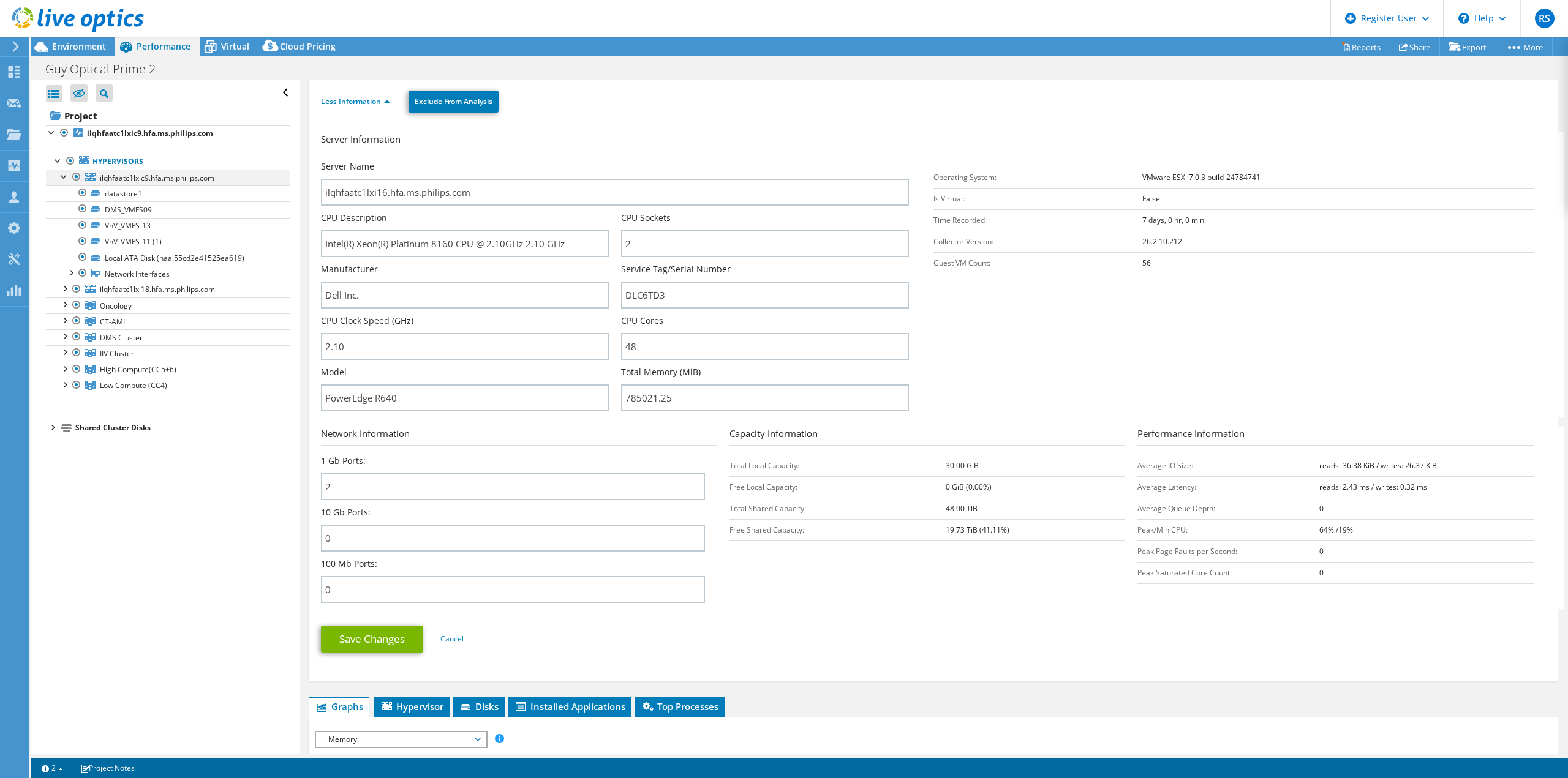 click at bounding box center [64, 176] 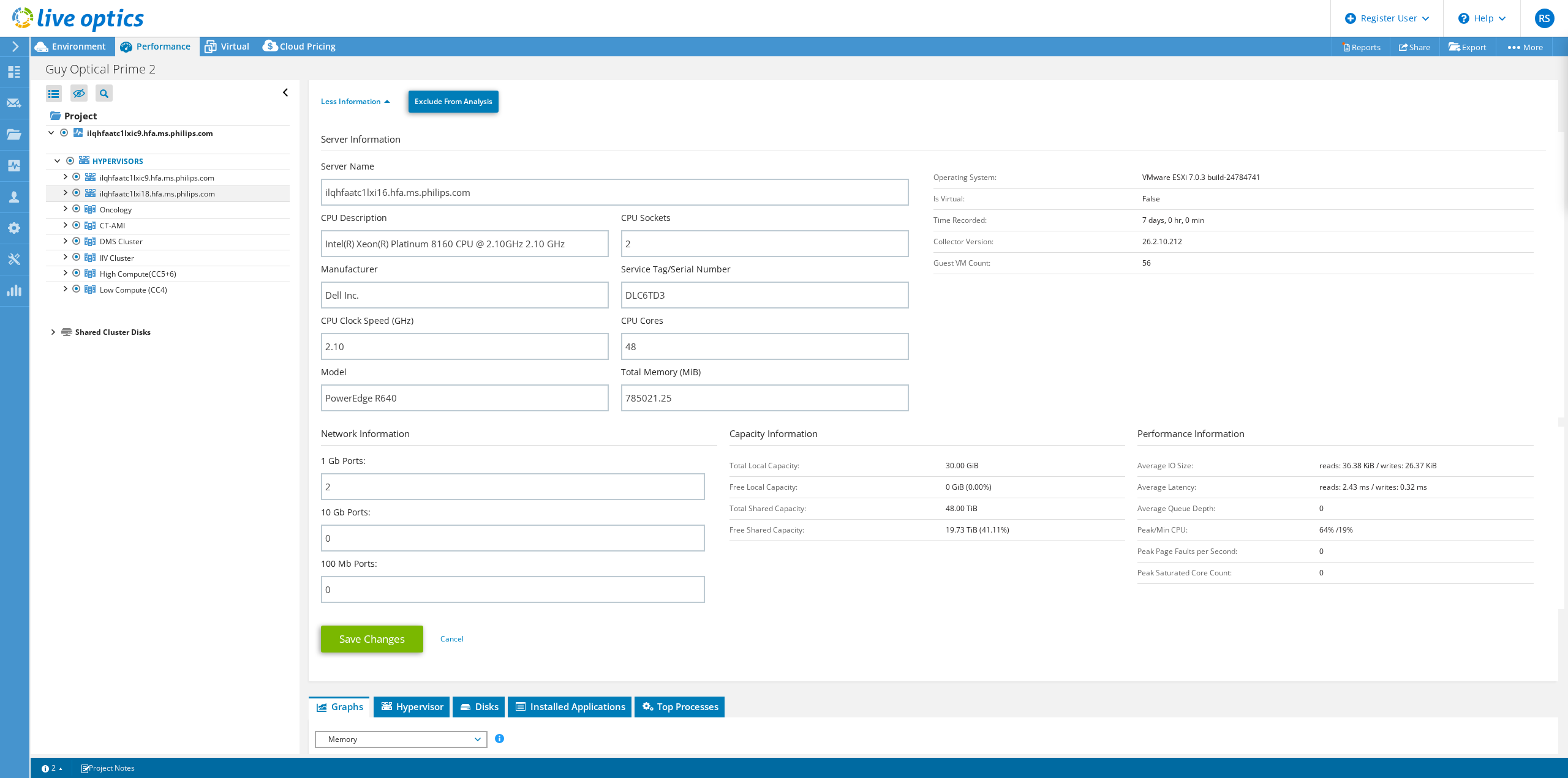 click at bounding box center (64, 192) 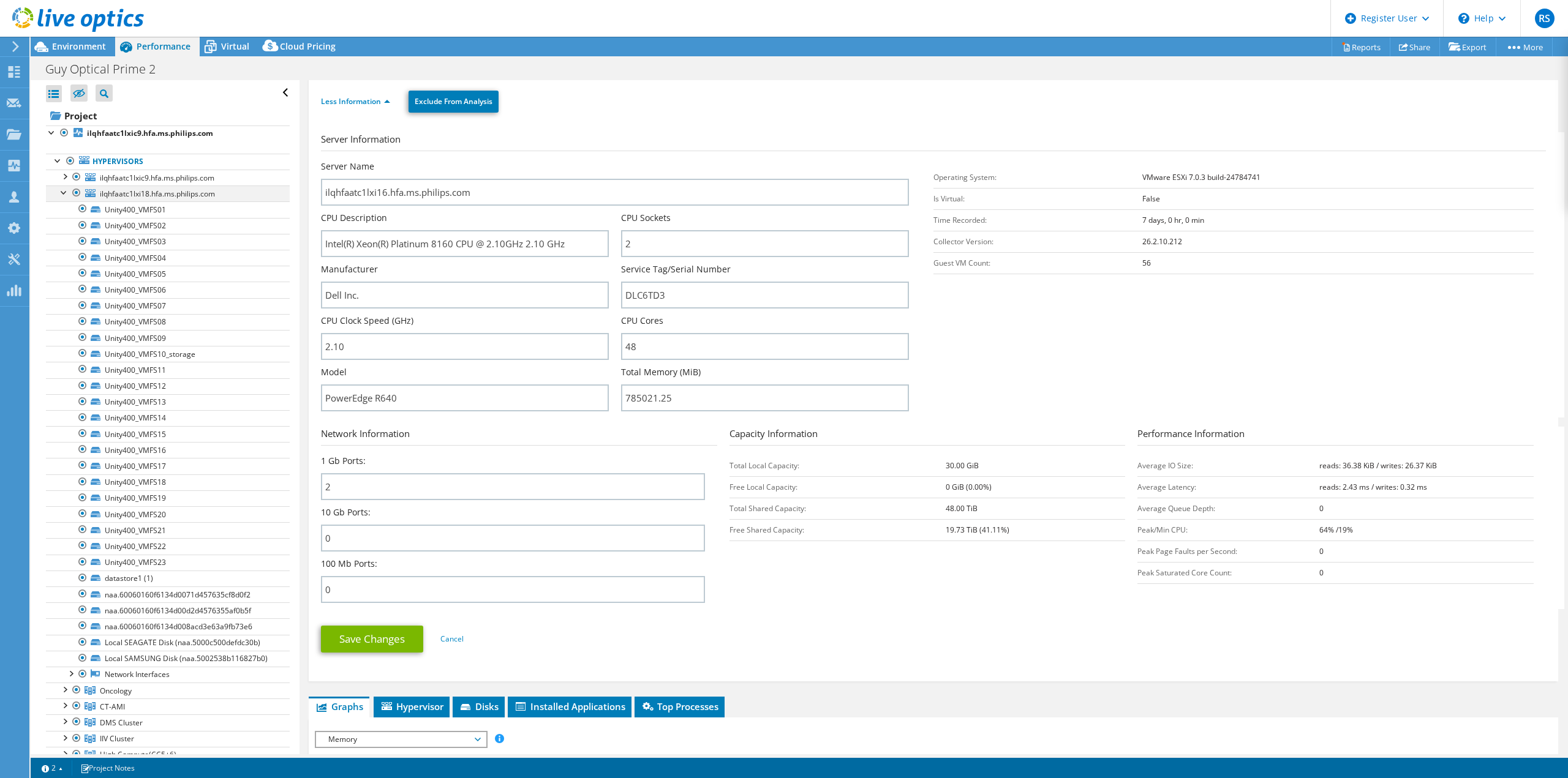 click at bounding box center (64, 192) 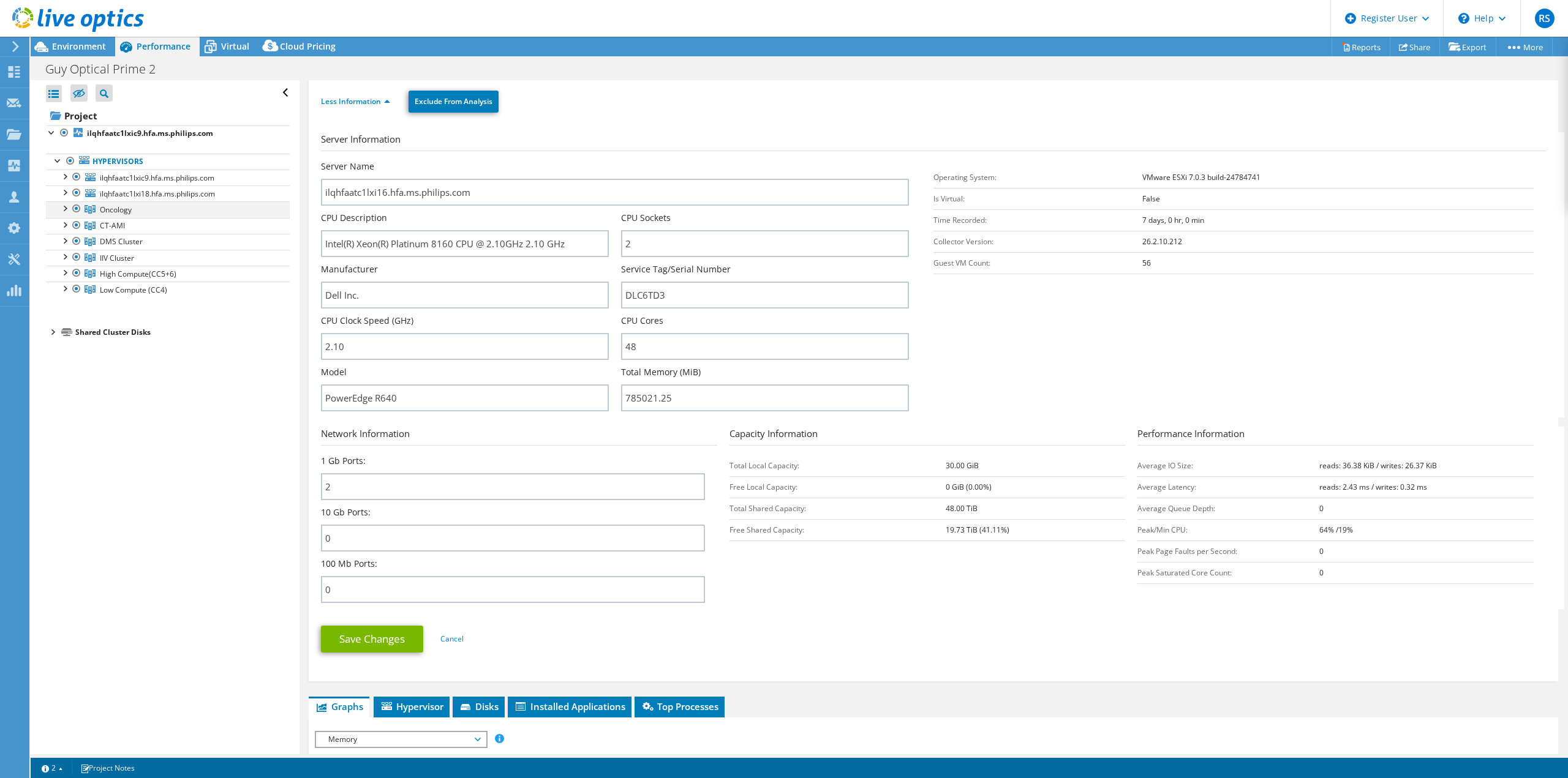 click at bounding box center [64, 208] 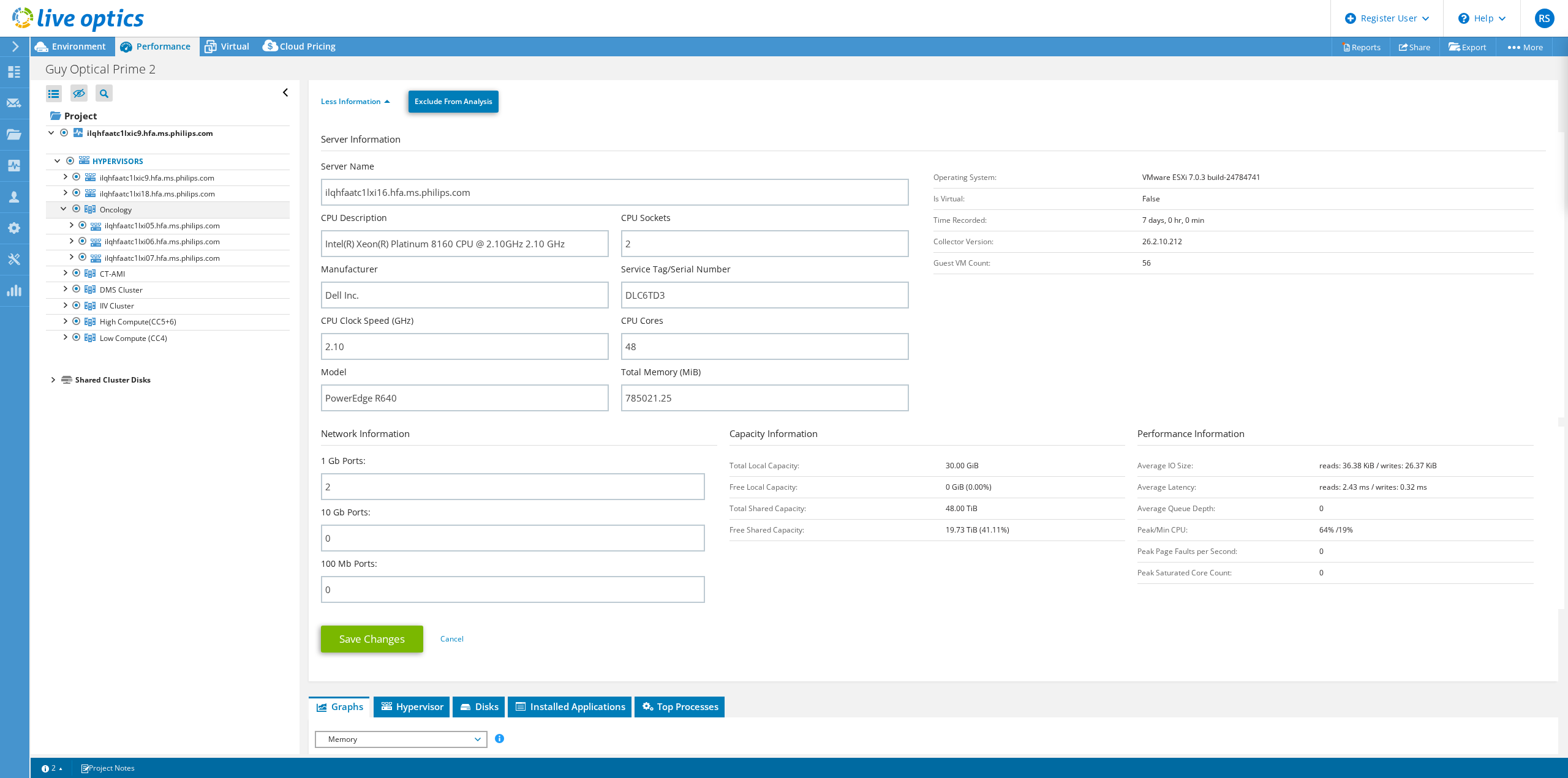 click at bounding box center [64, 208] 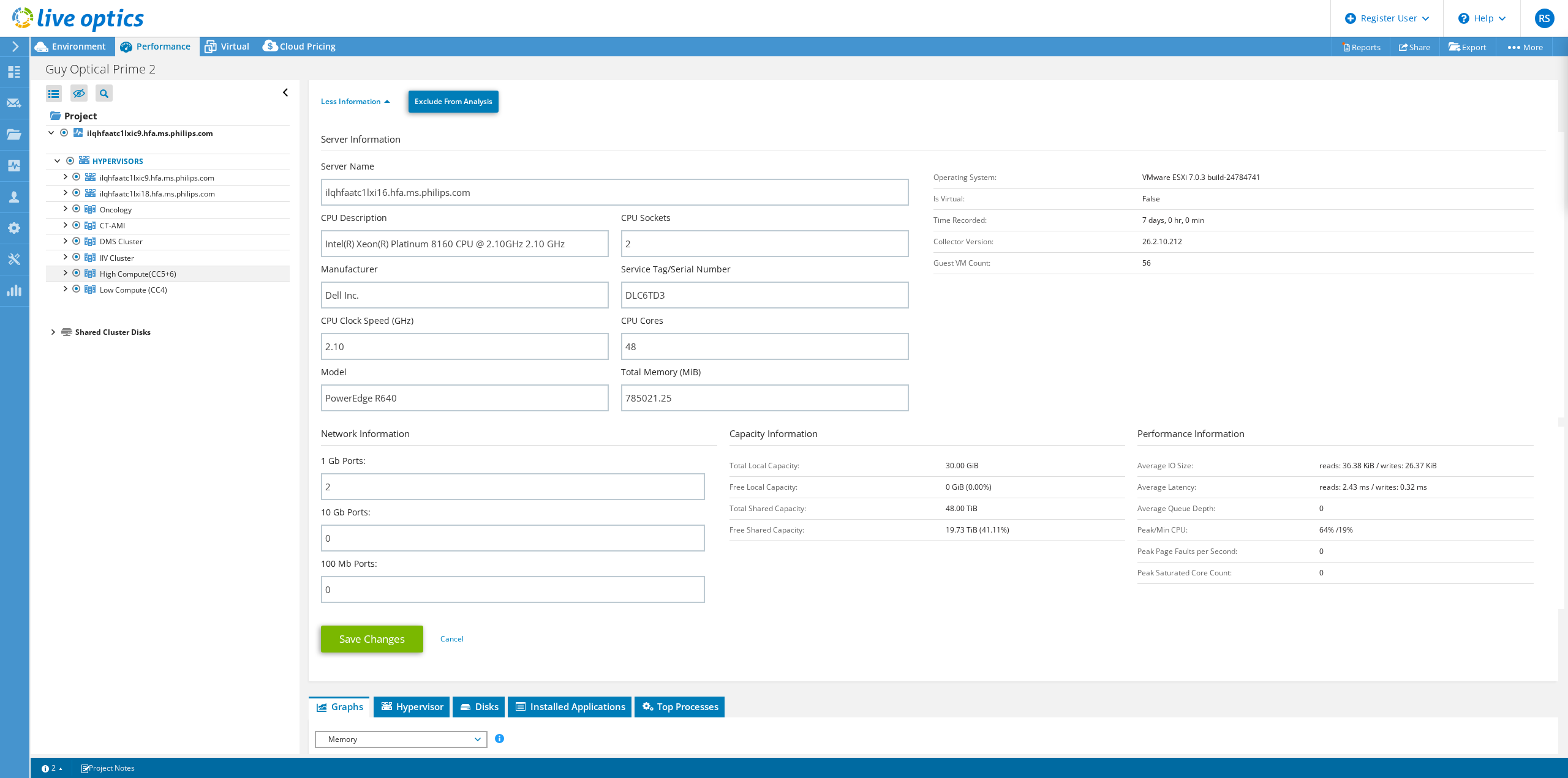 click at bounding box center (64, 272) 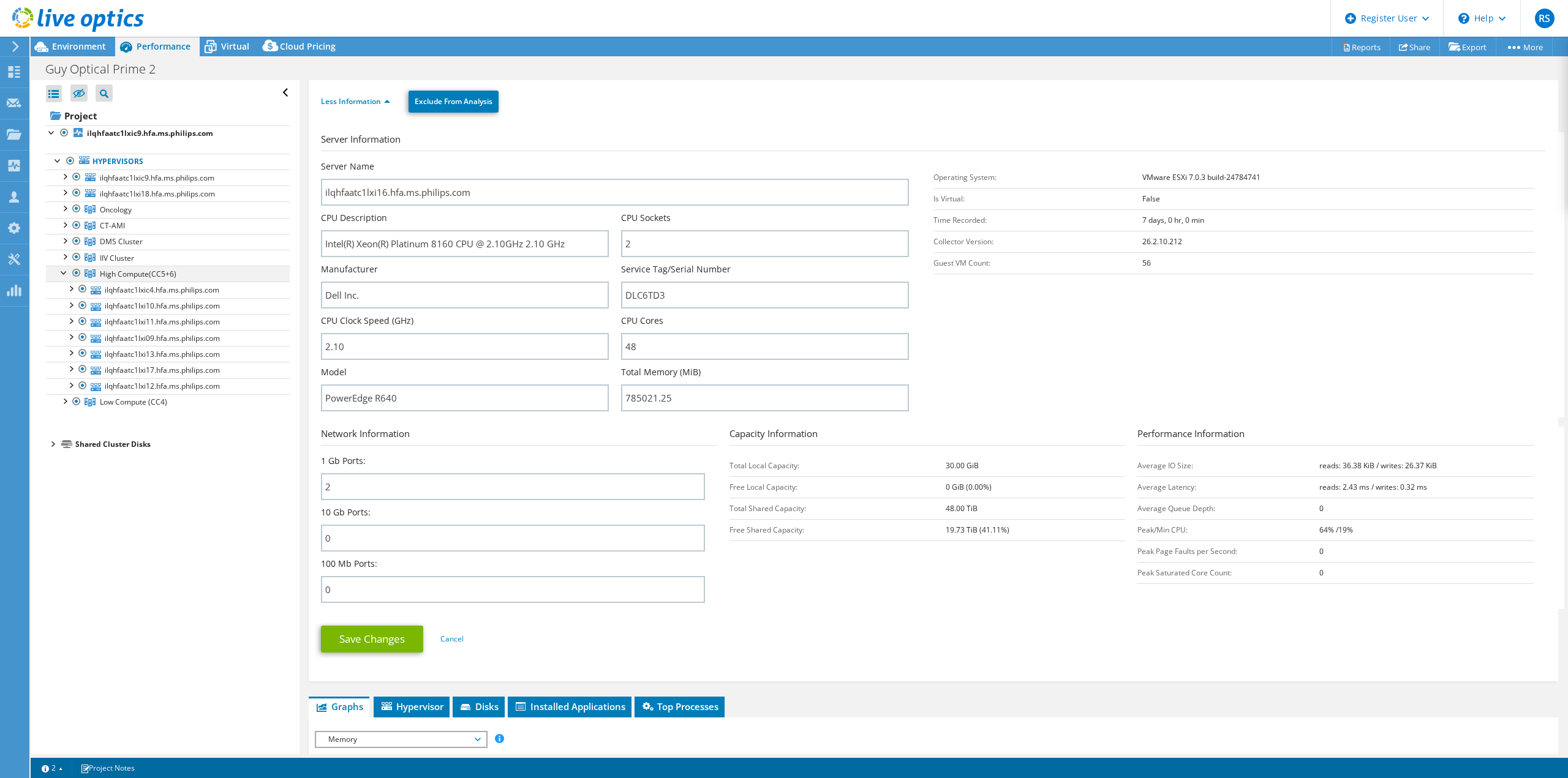 click at bounding box center (64, 272) 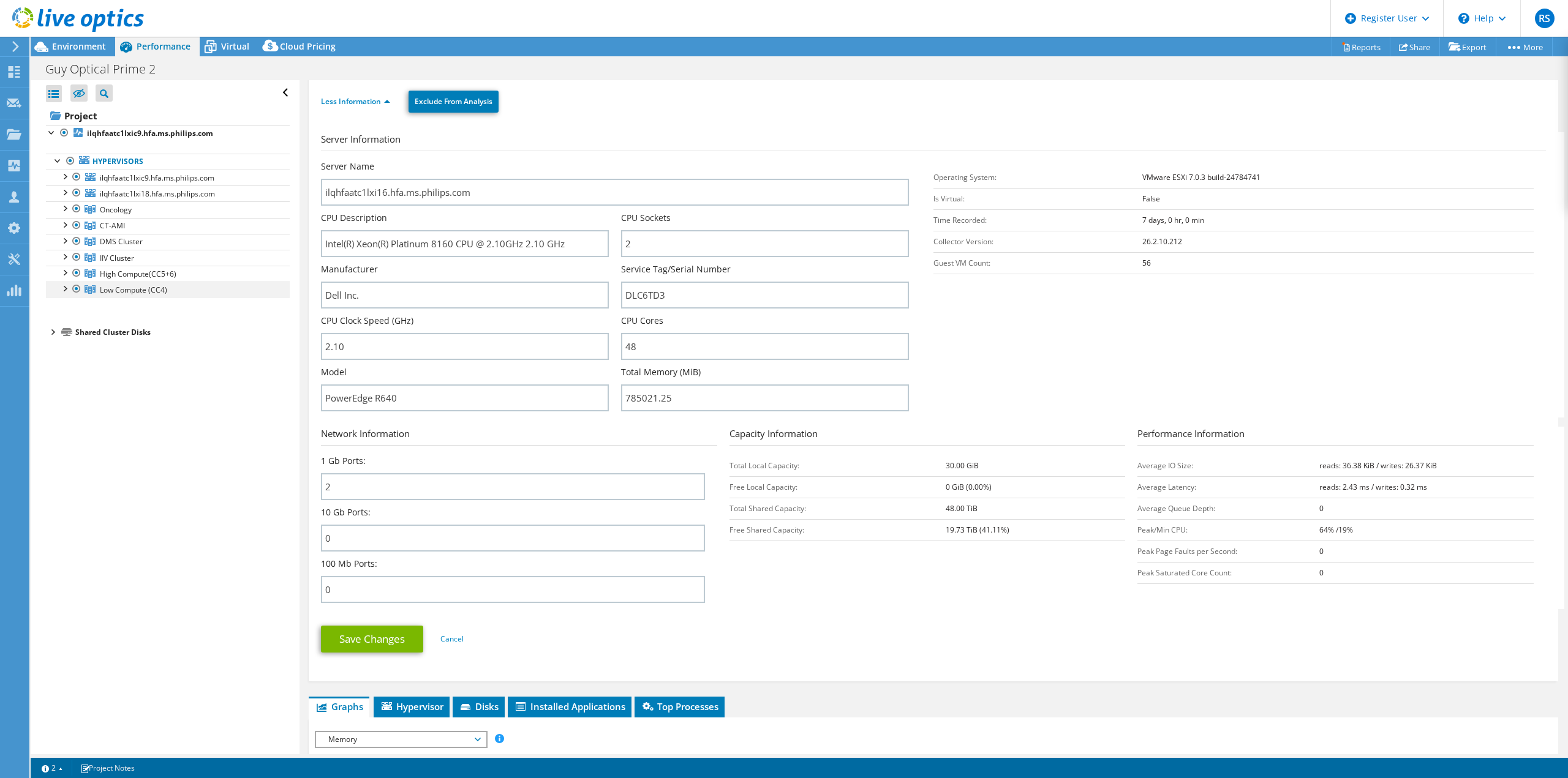 click at bounding box center [64, 288] 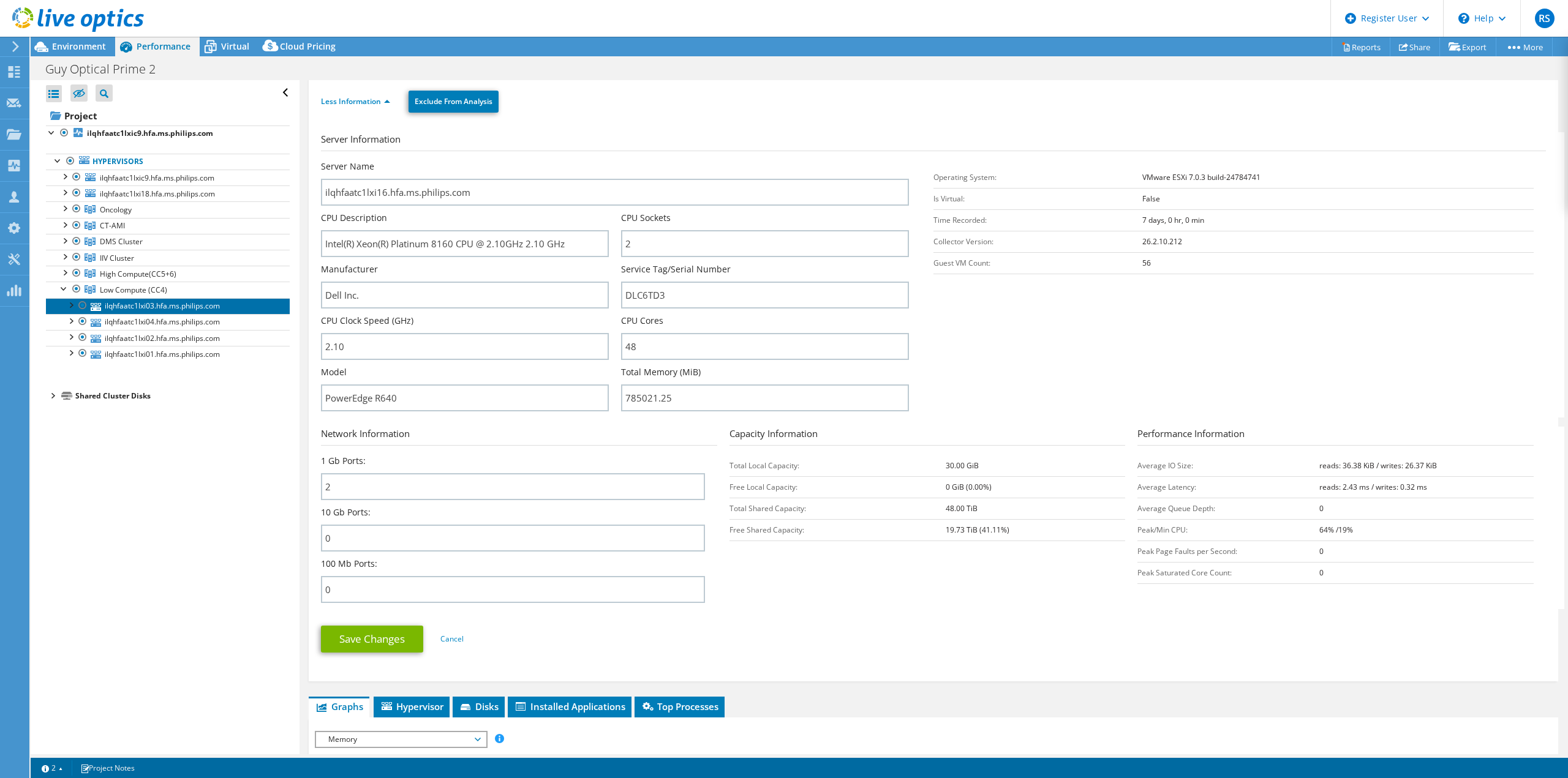 click on "ilqhfaatc1lxi03.hfa.ms.philips.com" at bounding box center (168, 306) 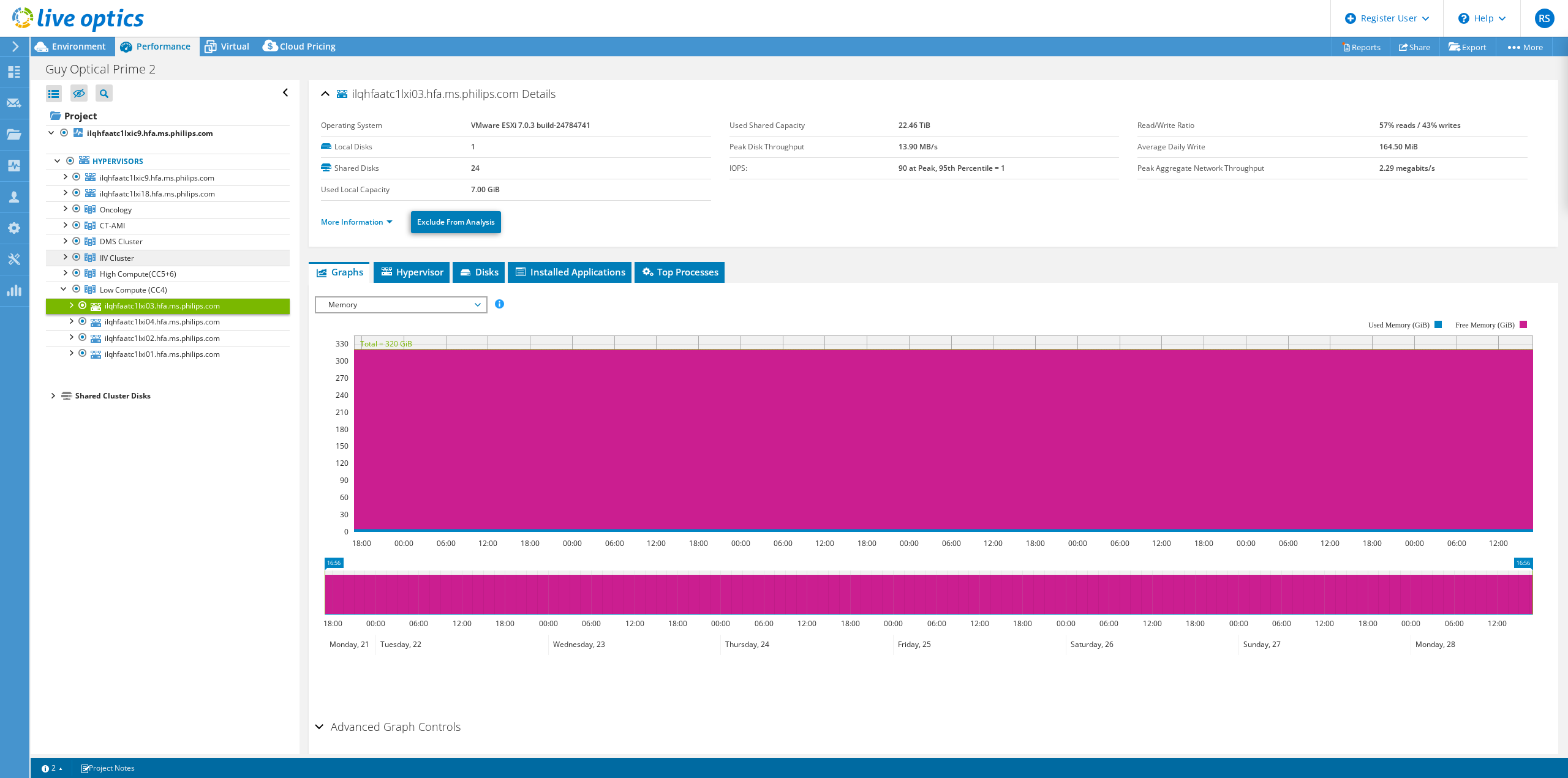 scroll, scrollTop: 0, scrollLeft: 0, axis: both 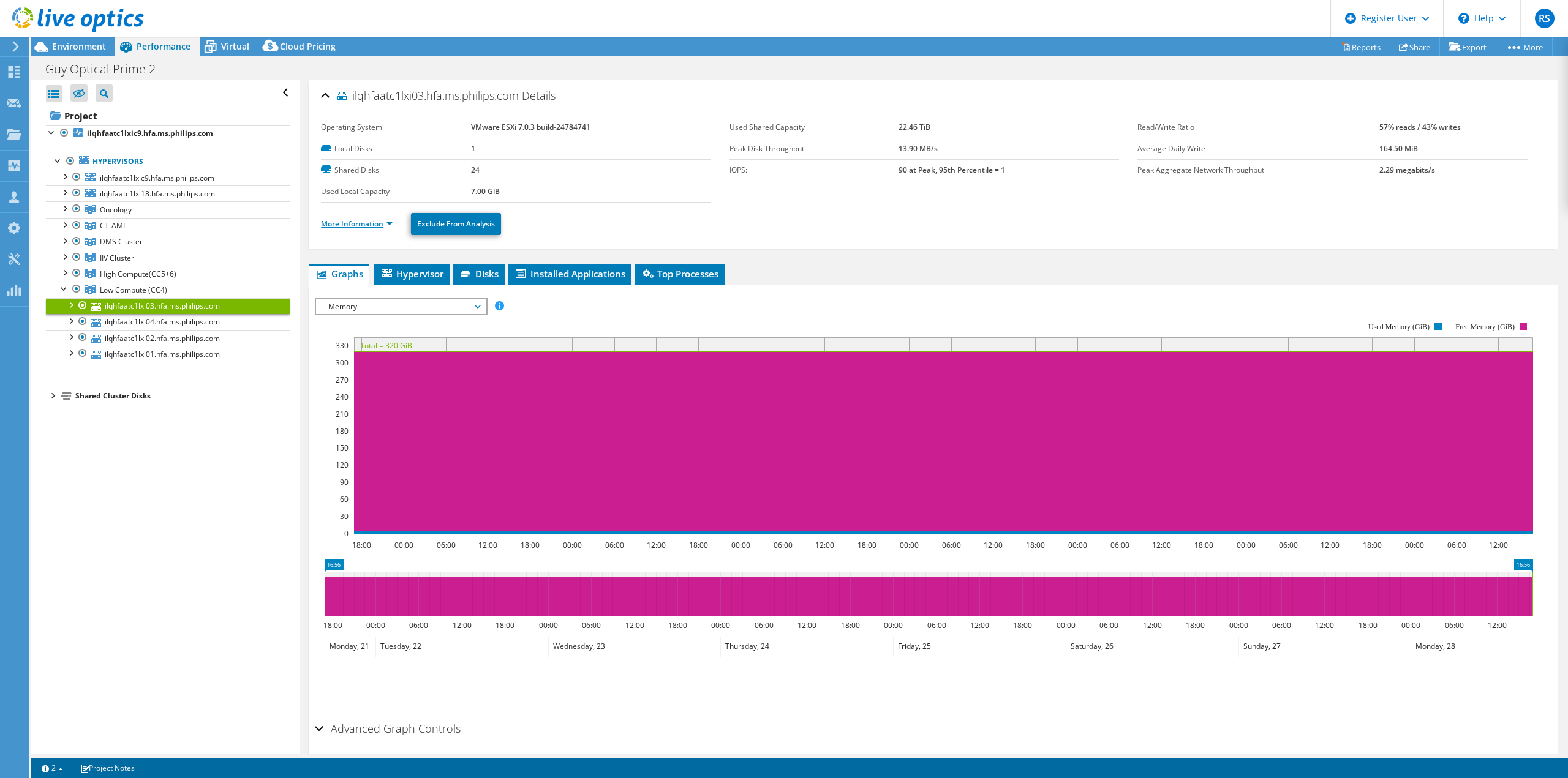 click on "More Information" at bounding box center [356, 223] 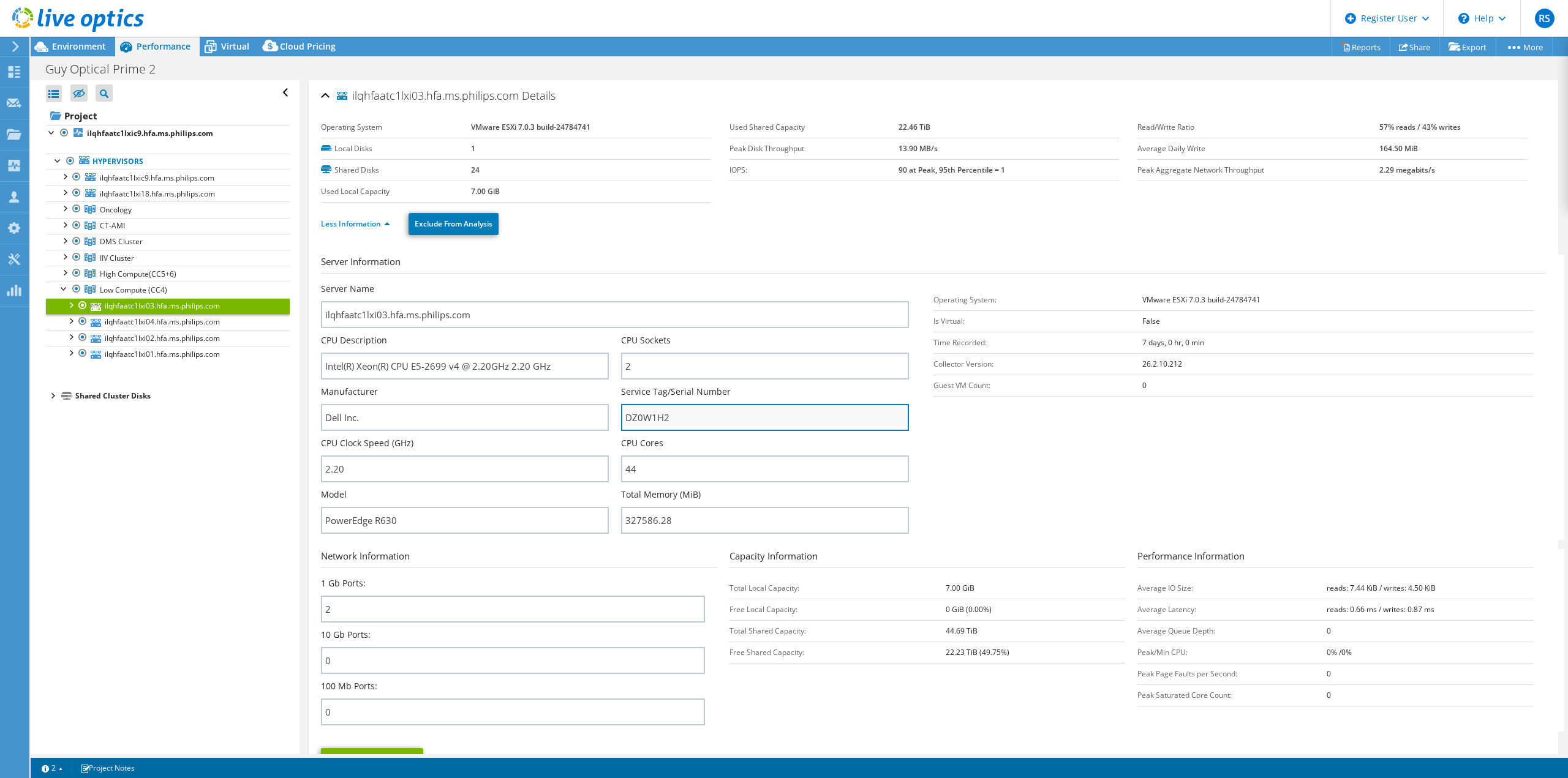 click on "DZ0W1H2" at bounding box center [765, 417] 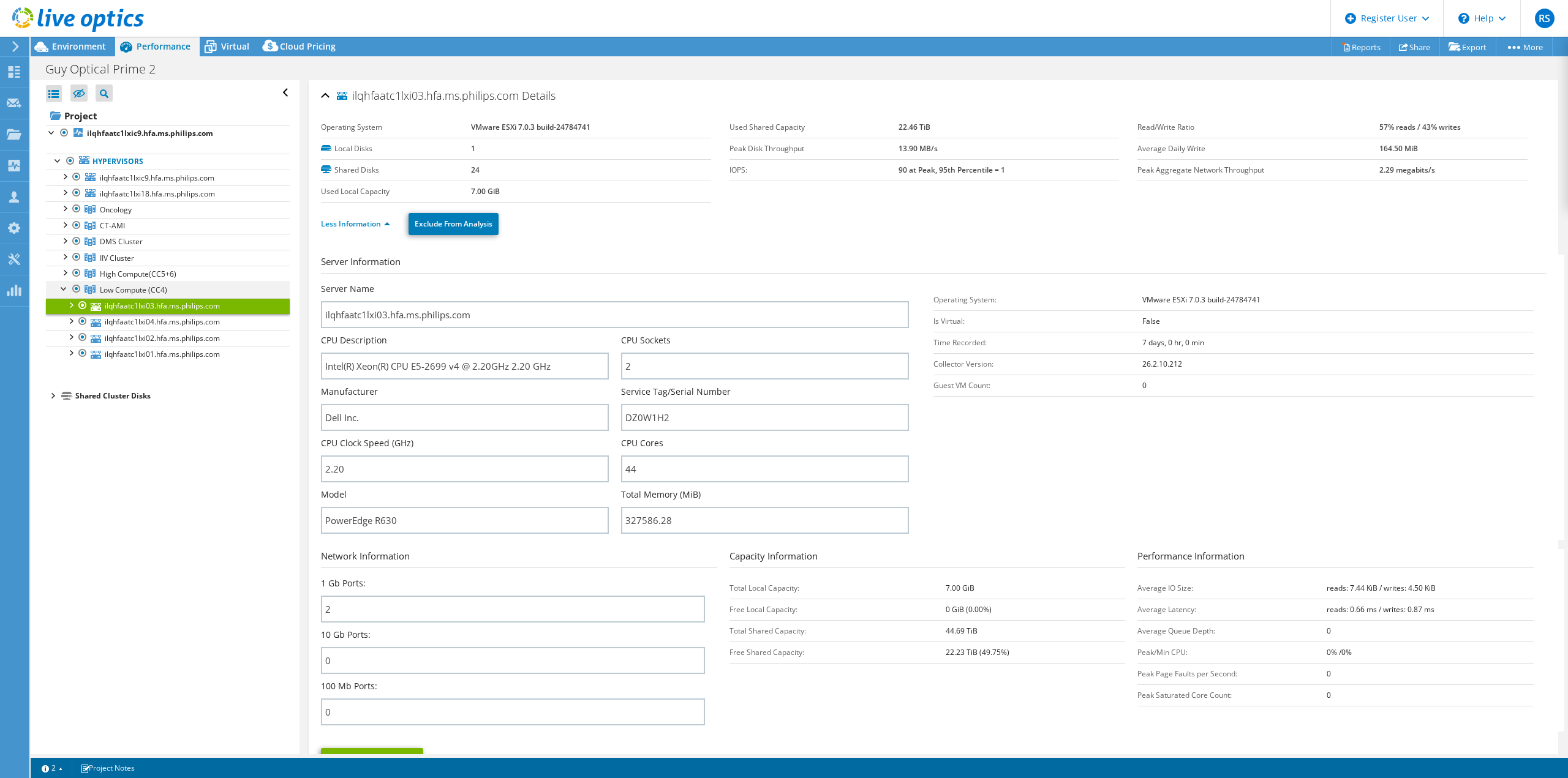 click at bounding box center (64, 288) 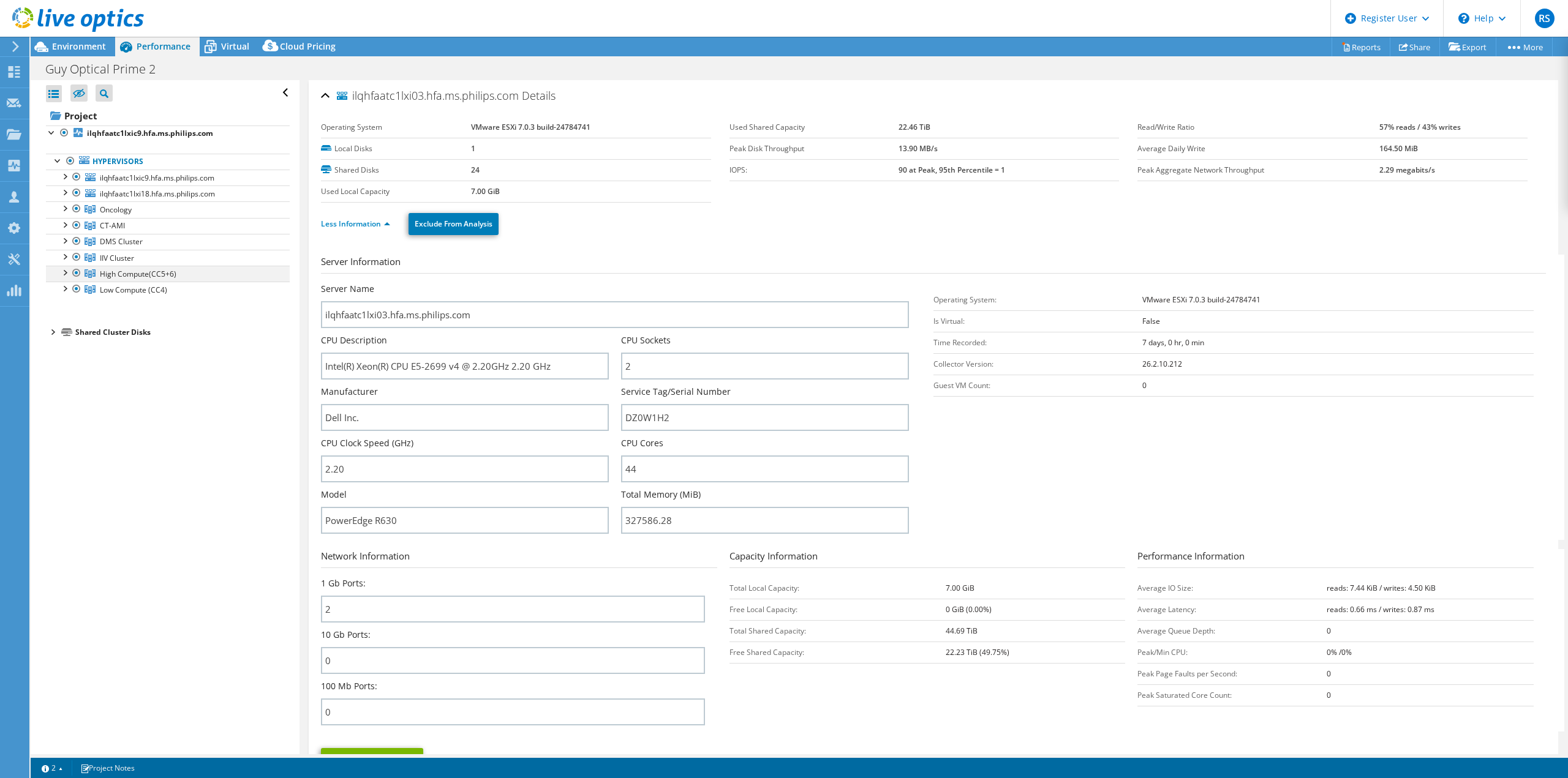 click at bounding box center [64, 272] 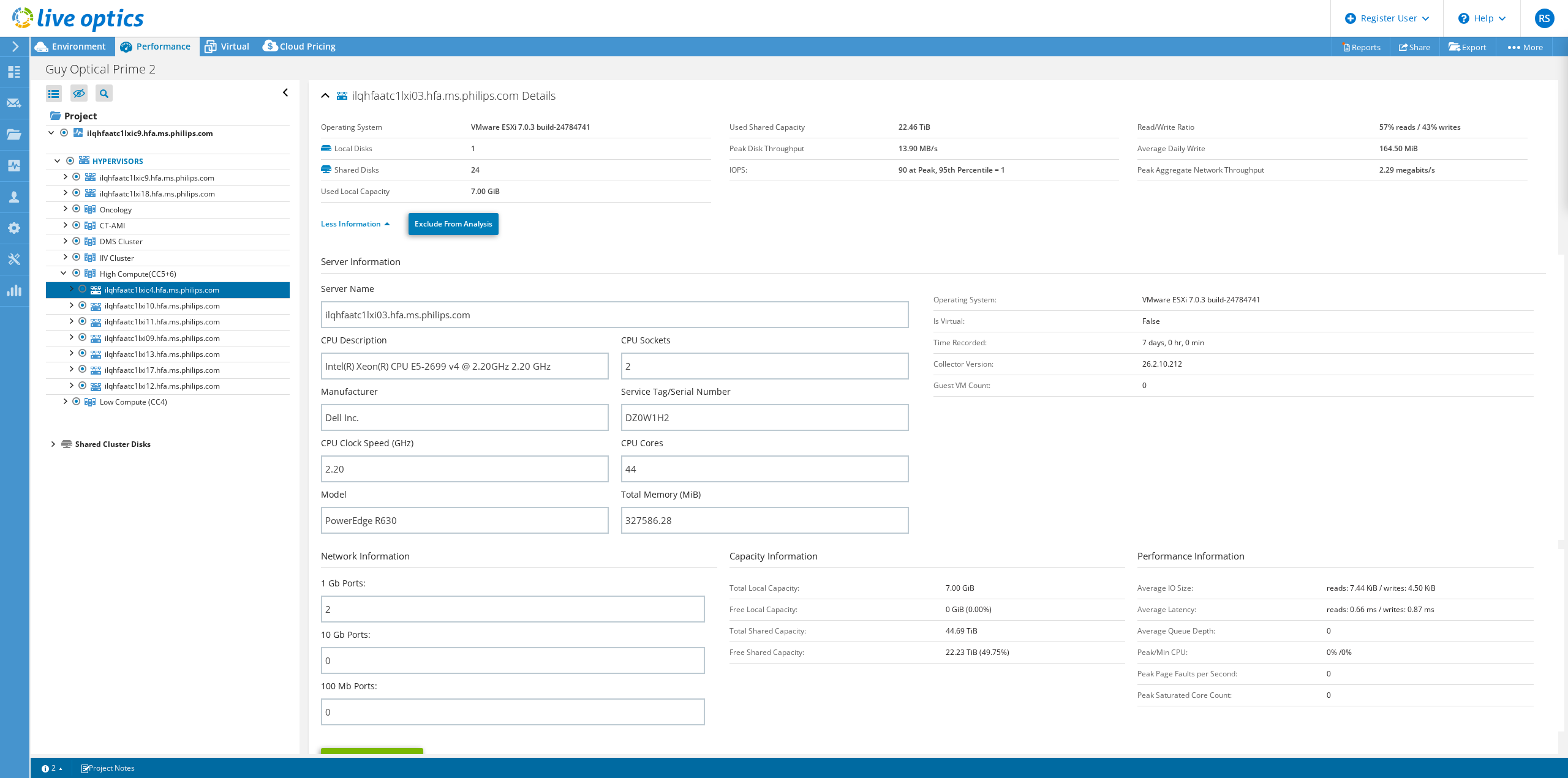 click on "ilqhfaatc1lxic4.hfa.ms.philips.com" at bounding box center (168, 290) 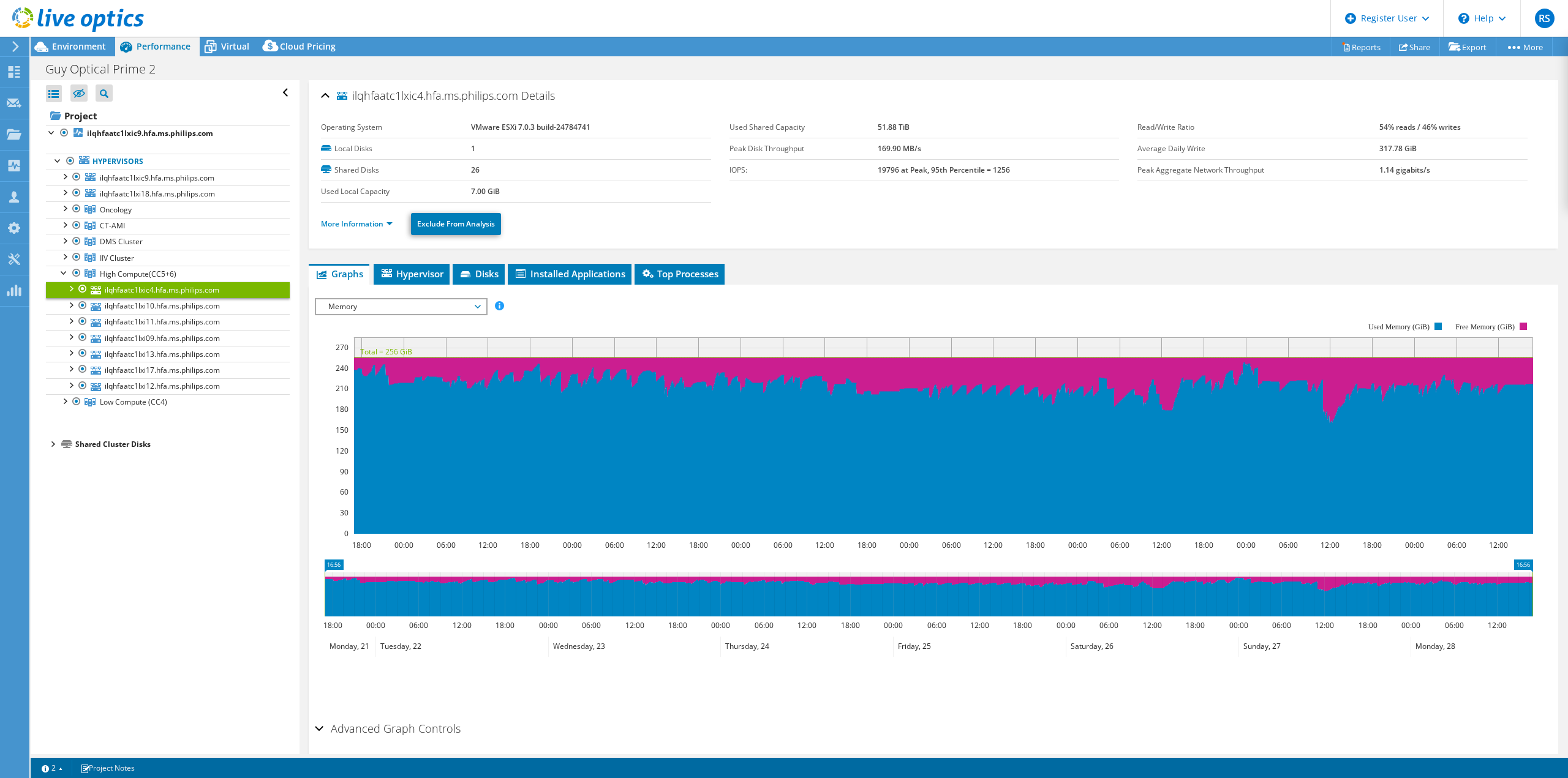 select on "USD" 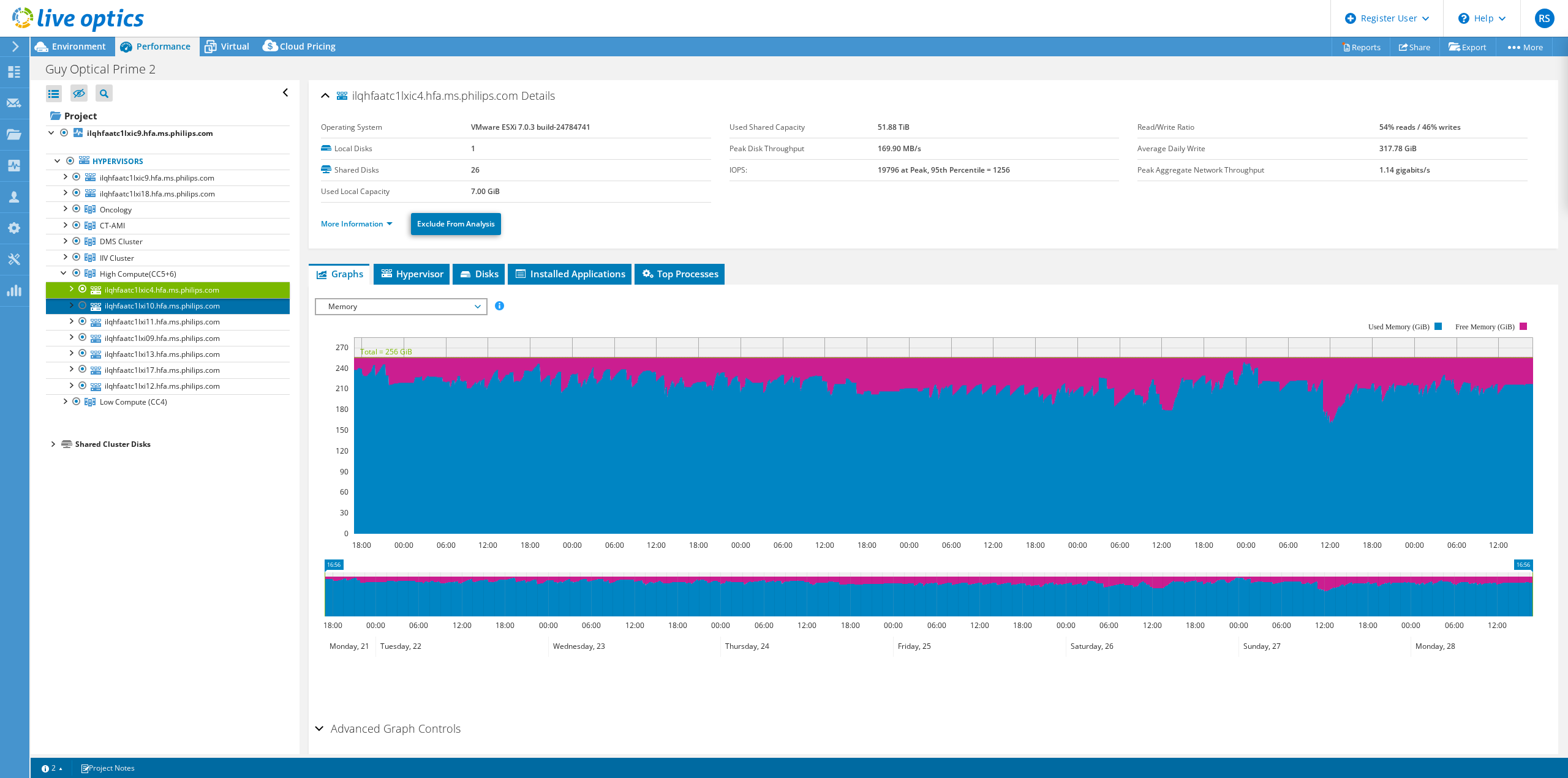 click on "ilqhfaatc1lxi10.hfa.ms.philips.com" at bounding box center [168, 306] 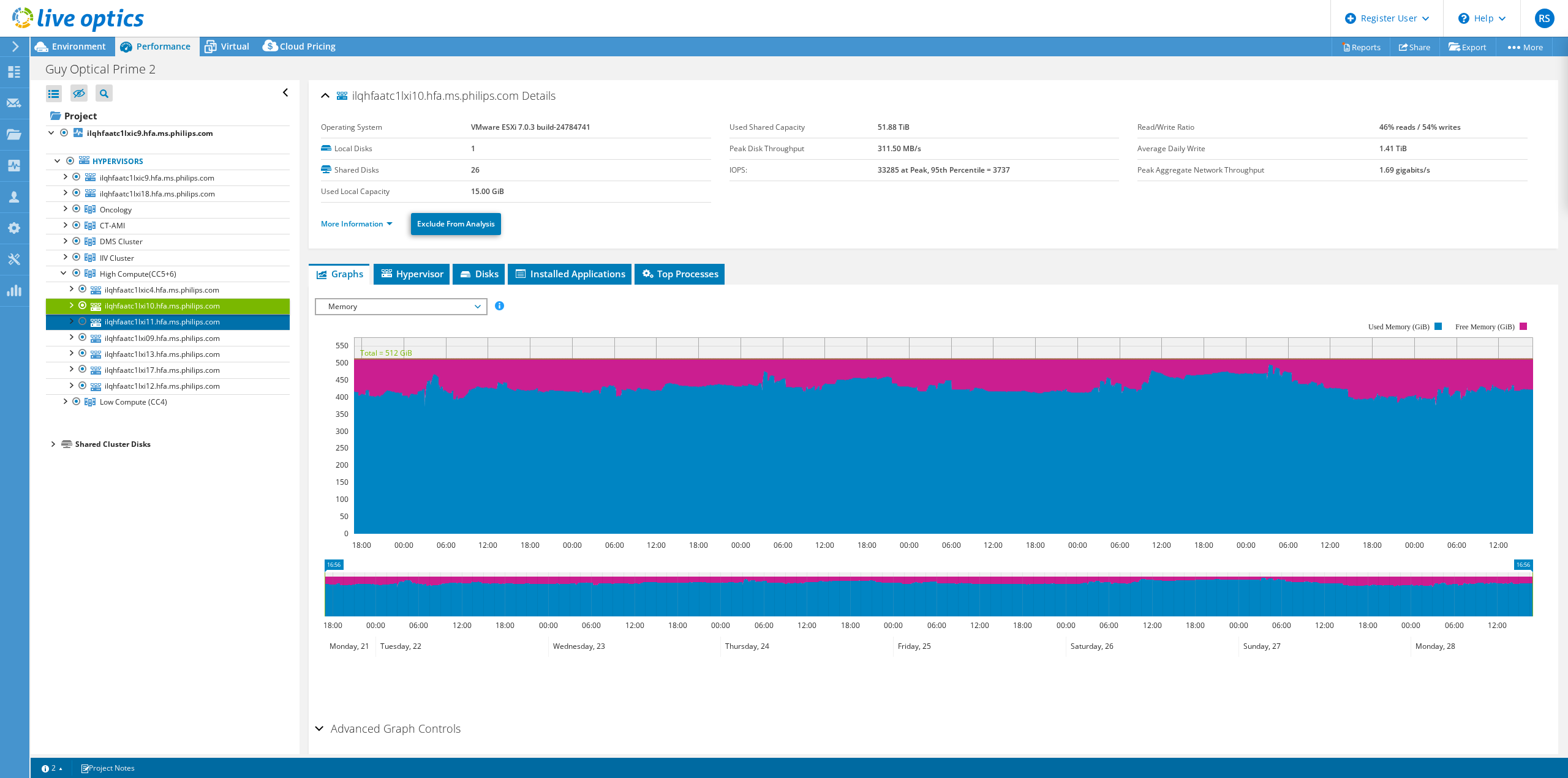 click on "ilqhfaatc1lxi11.hfa.ms.philips.com" at bounding box center [168, 322] 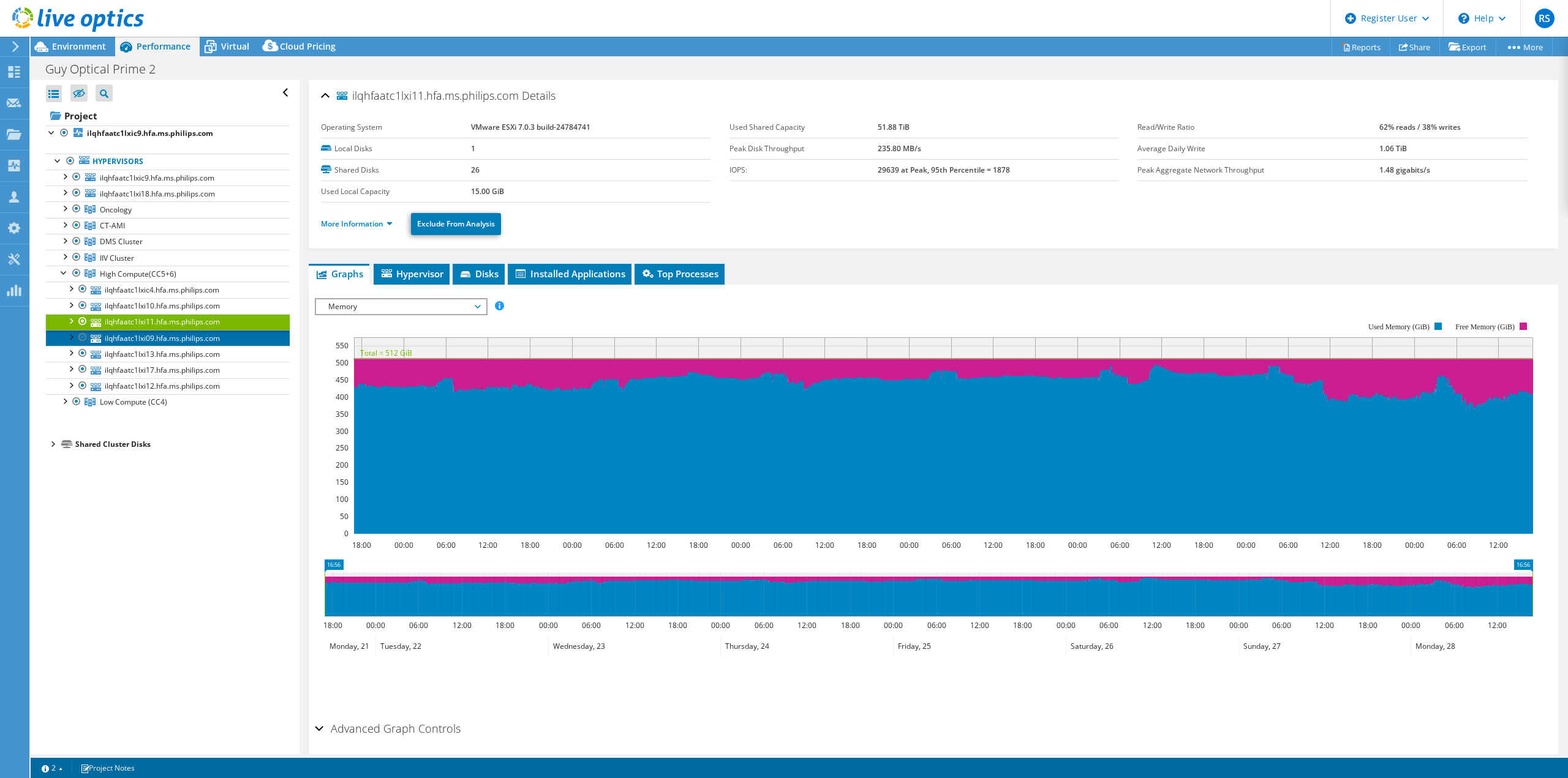 click on "ilqhfaatc1lxi09.hfa.ms.philips.com" at bounding box center (168, 338) 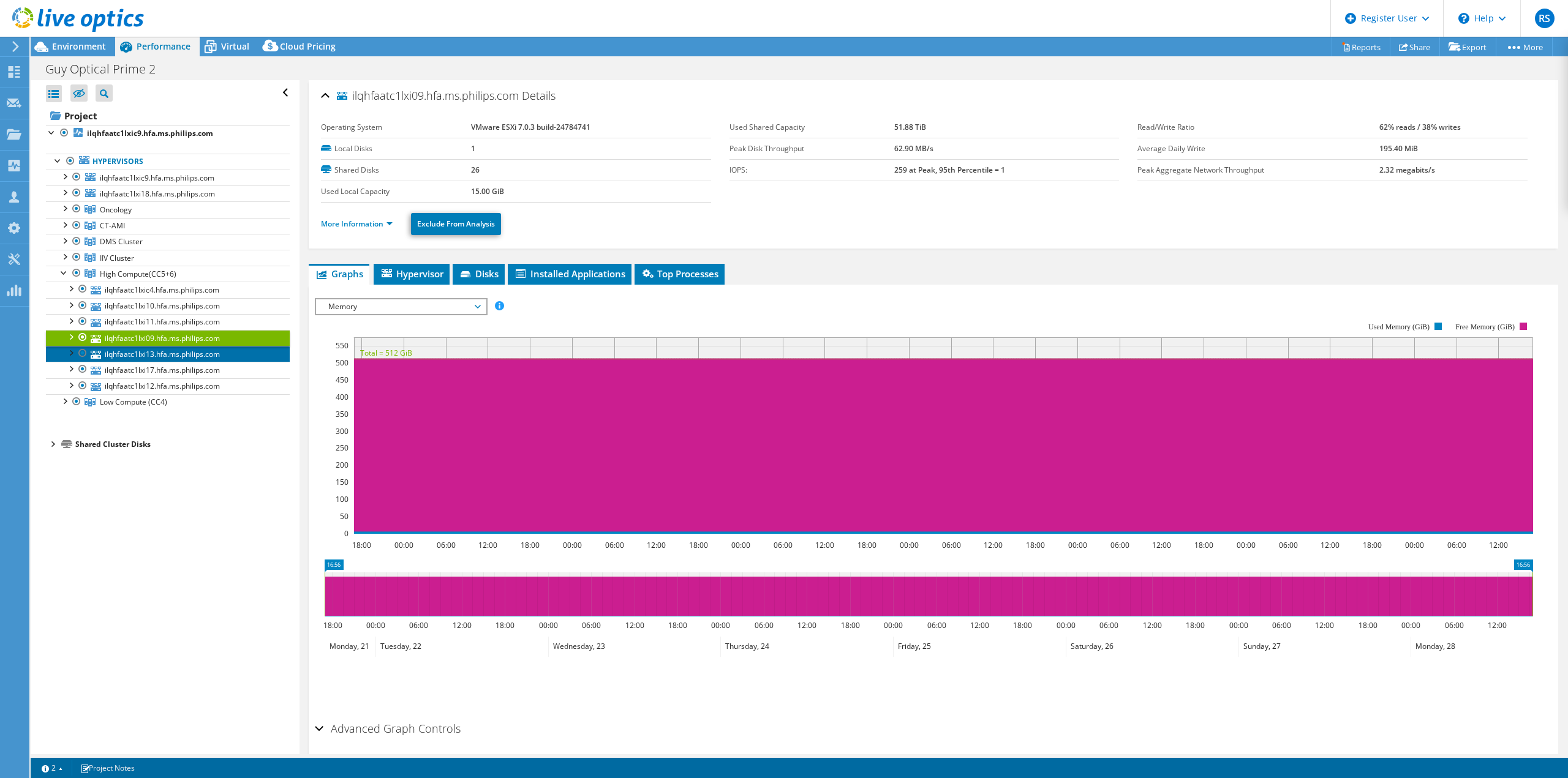 click on "ilqhfaatc1lxi13.hfa.ms.philips.com" at bounding box center (168, 354) 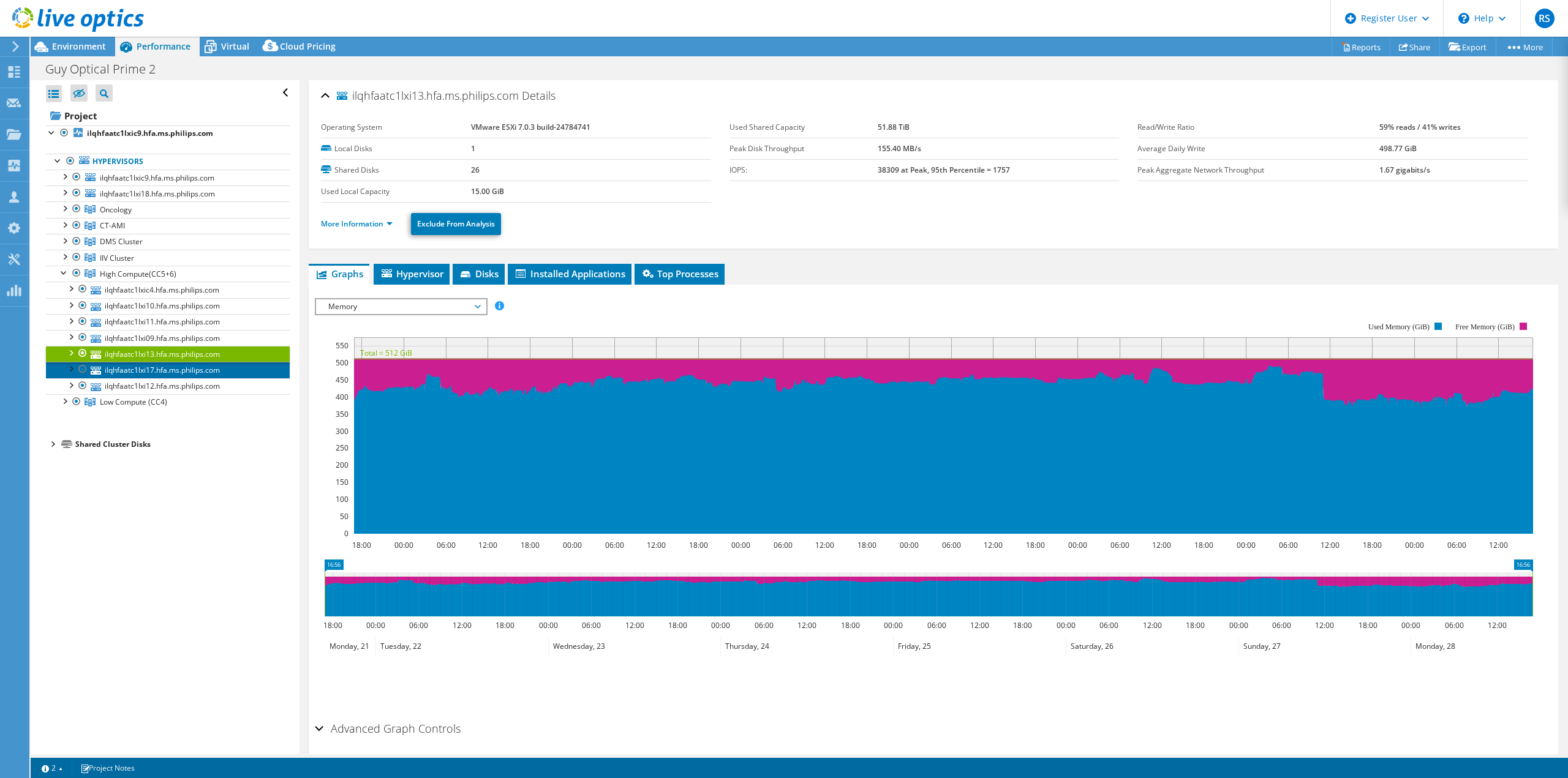 click on "ilqhfaatc1lxi17.hfa.ms.philips.com" at bounding box center (168, 370) 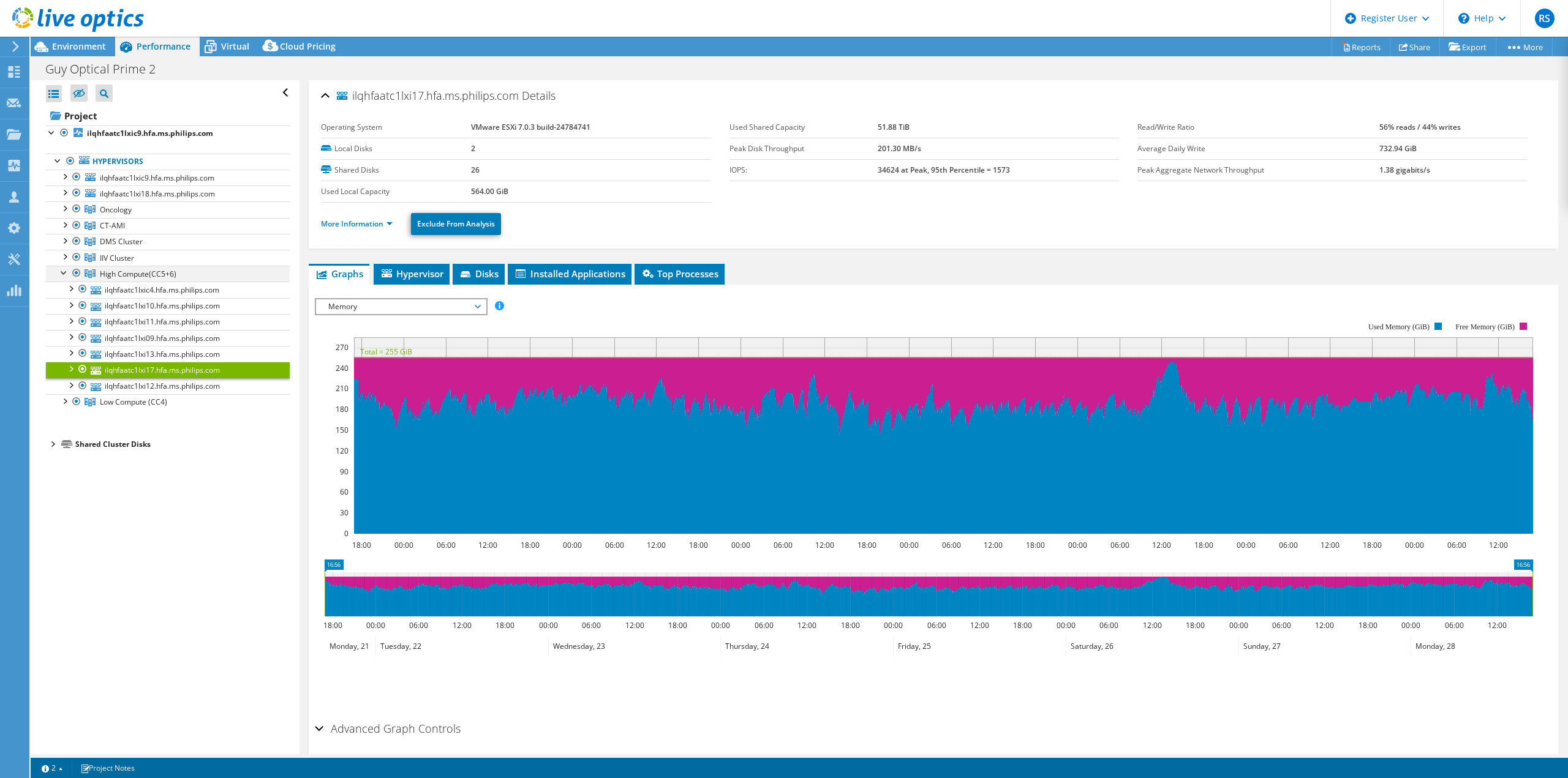 click at bounding box center [64, 272] 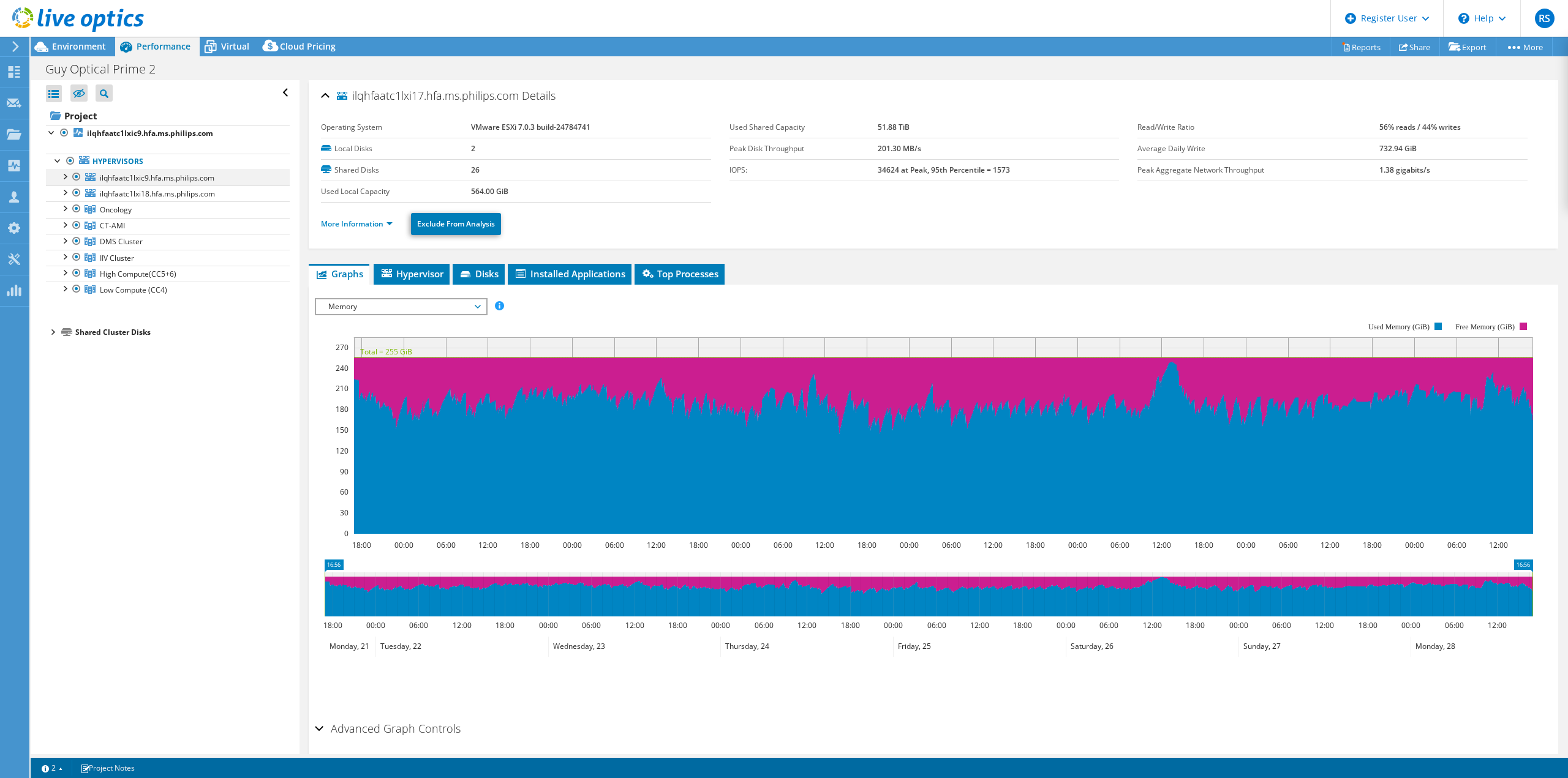 click at bounding box center [64, 176] 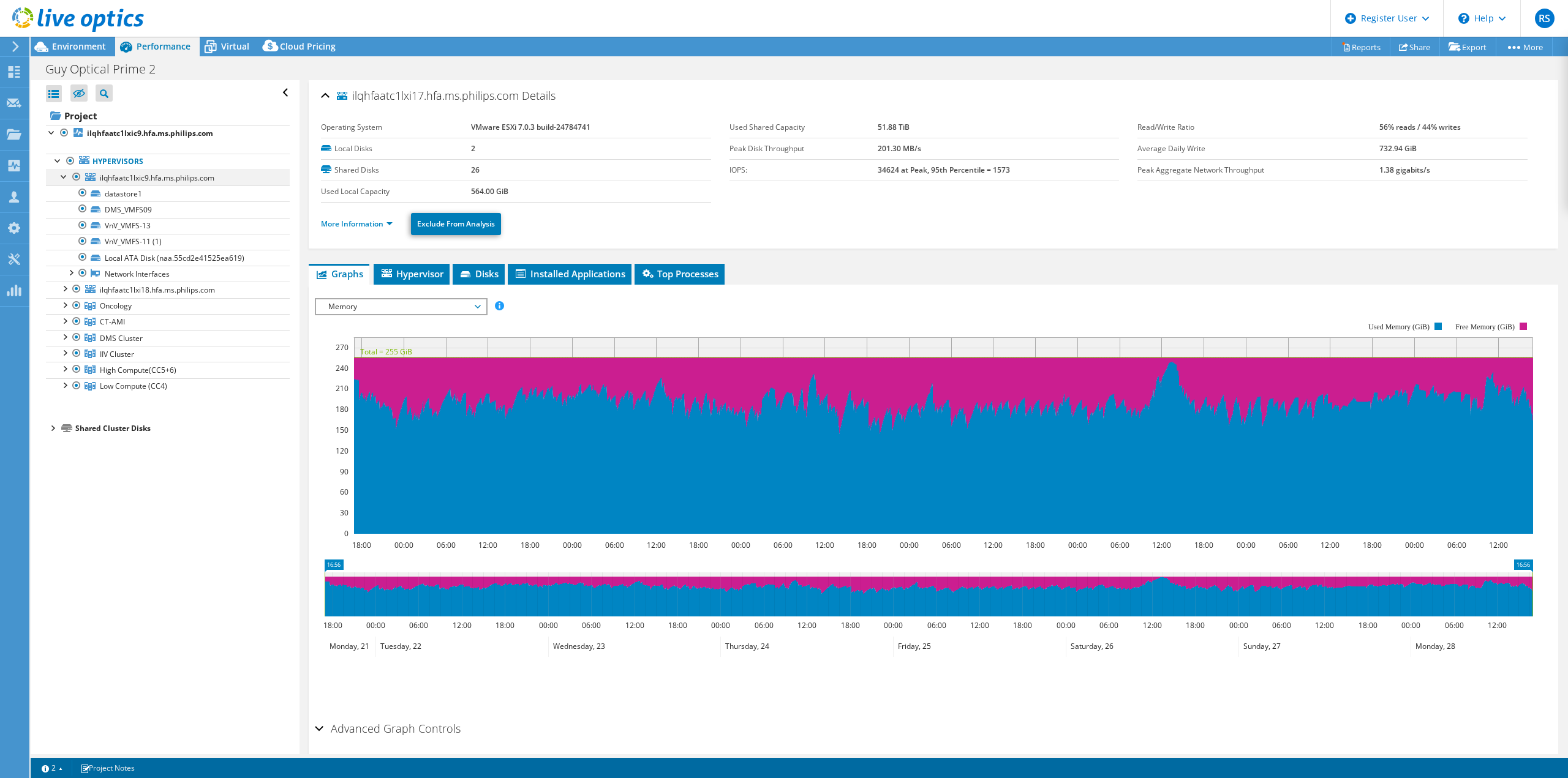 click at bounding box center [64, 176] 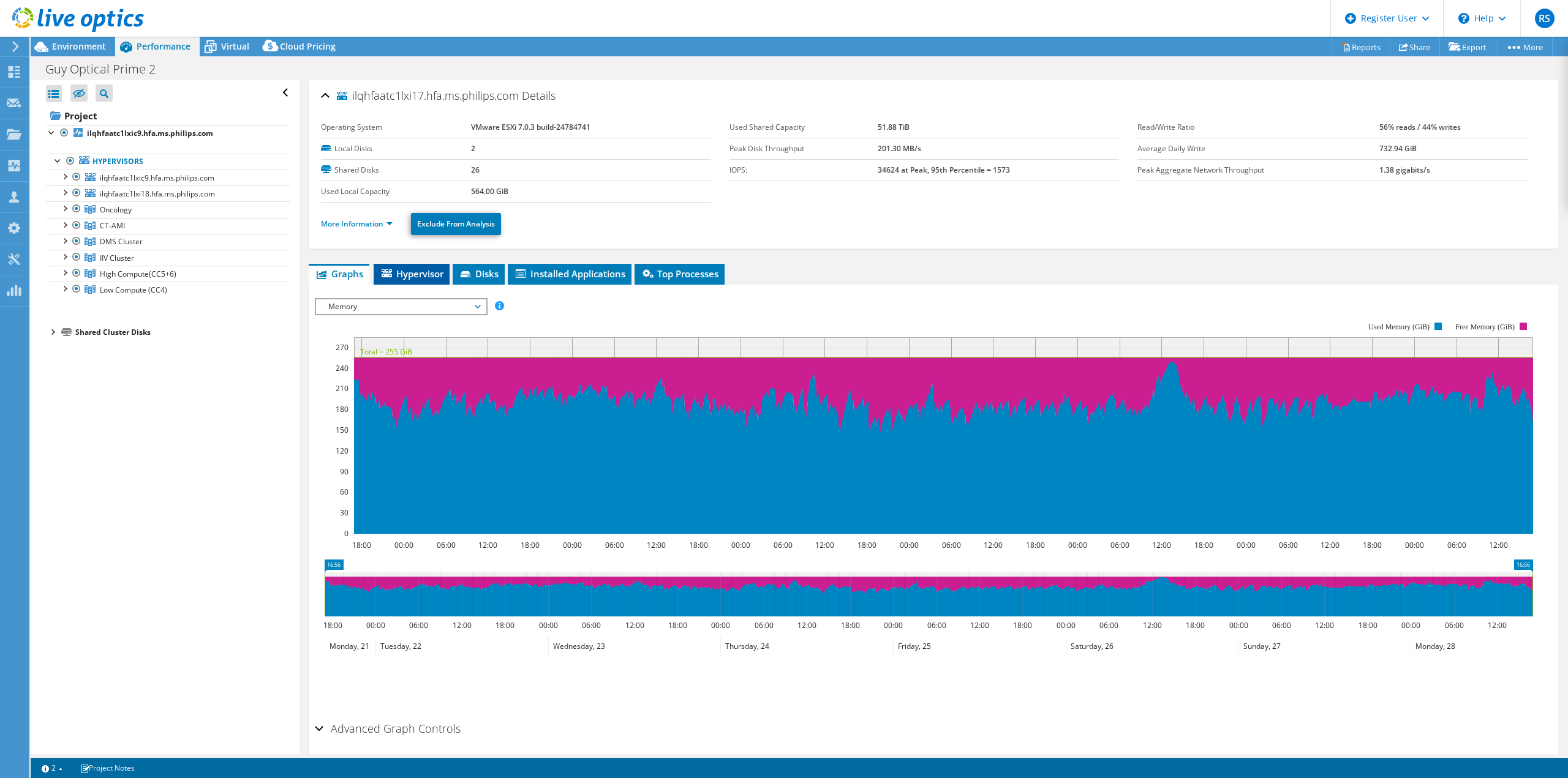 click on "Hypervisor" at bounding box center [412, 274] 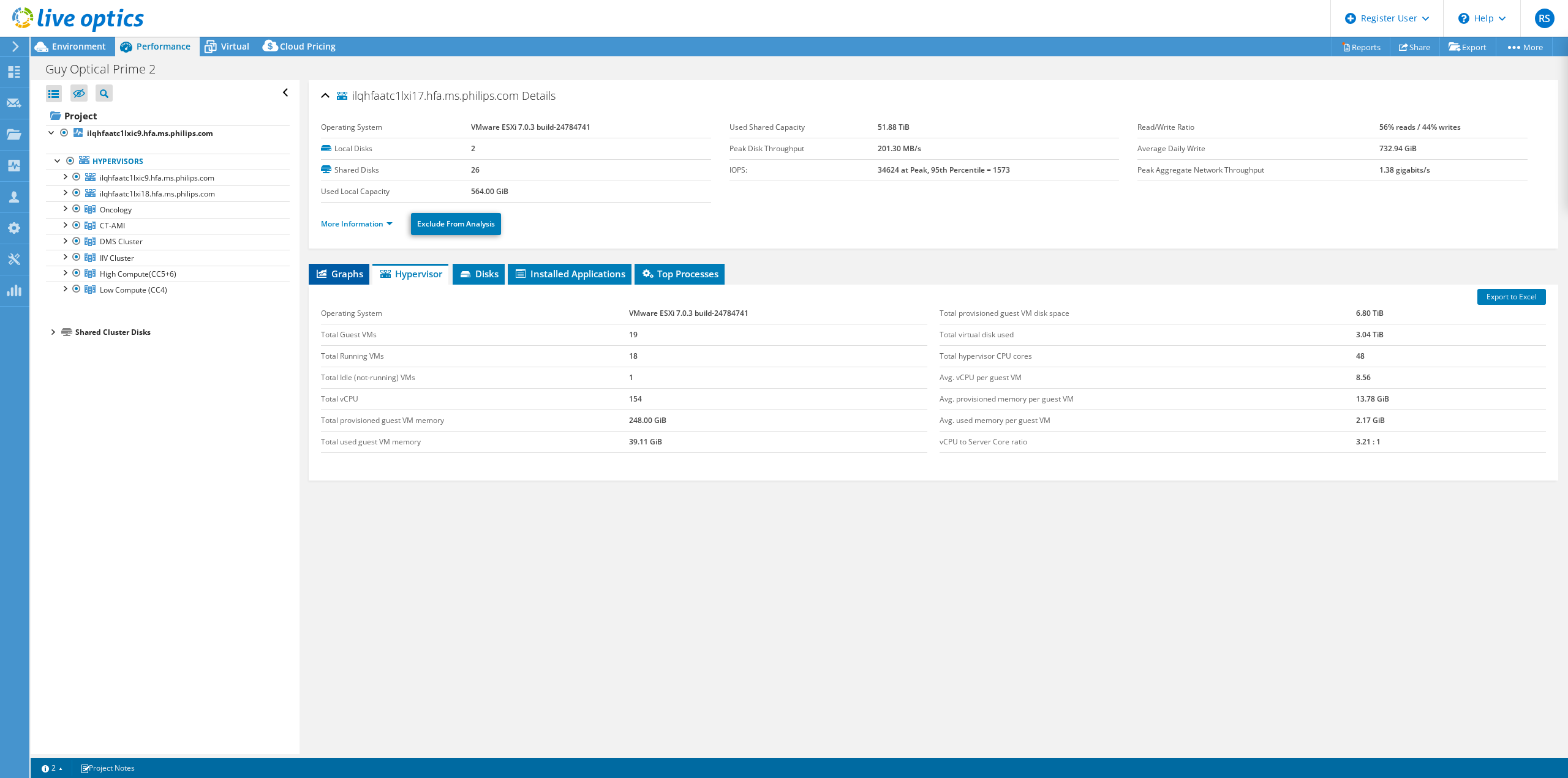 click on "Graphs" at bounding box center (339, 274) 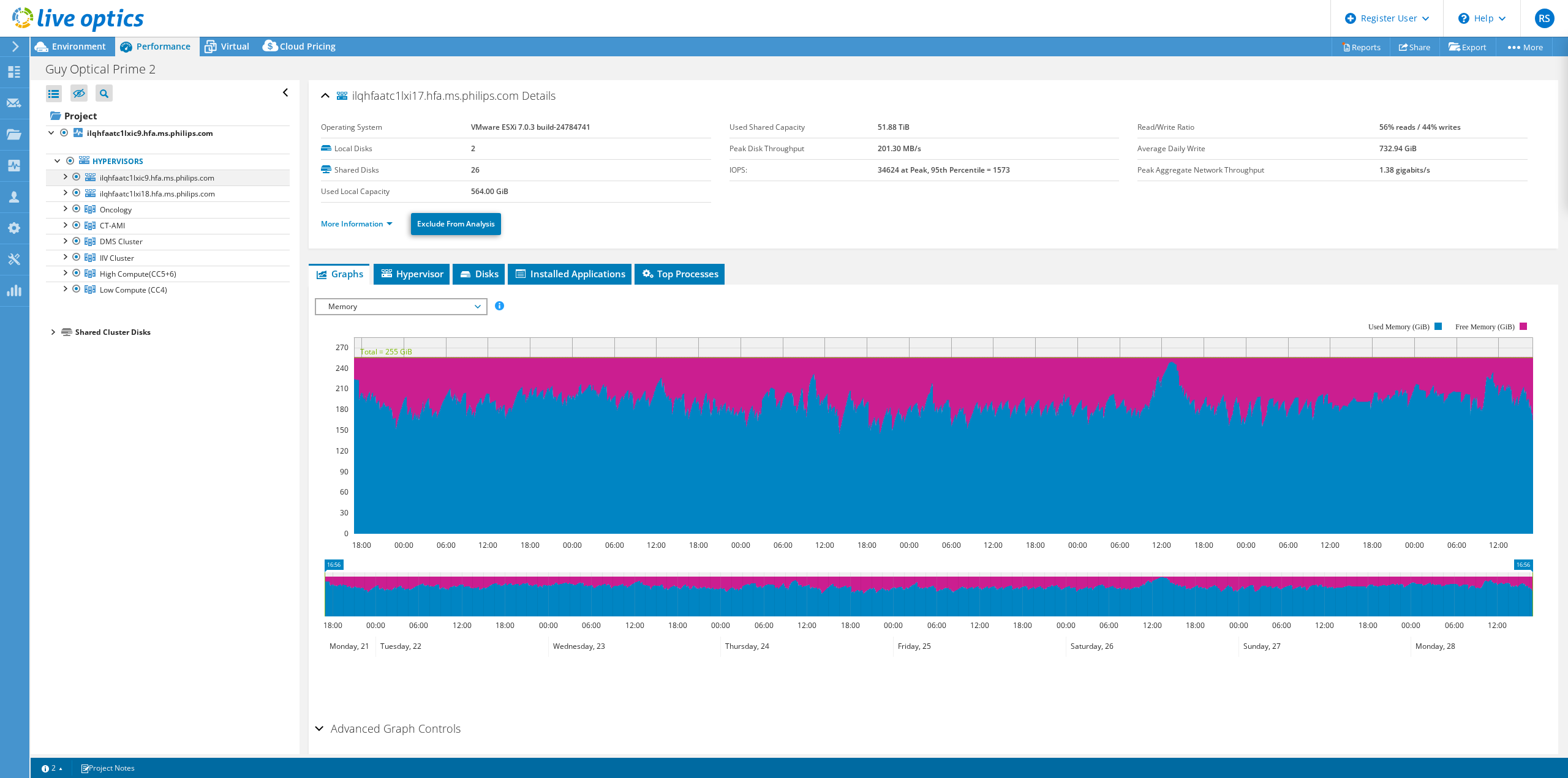 click at bounding box center [64, 176] 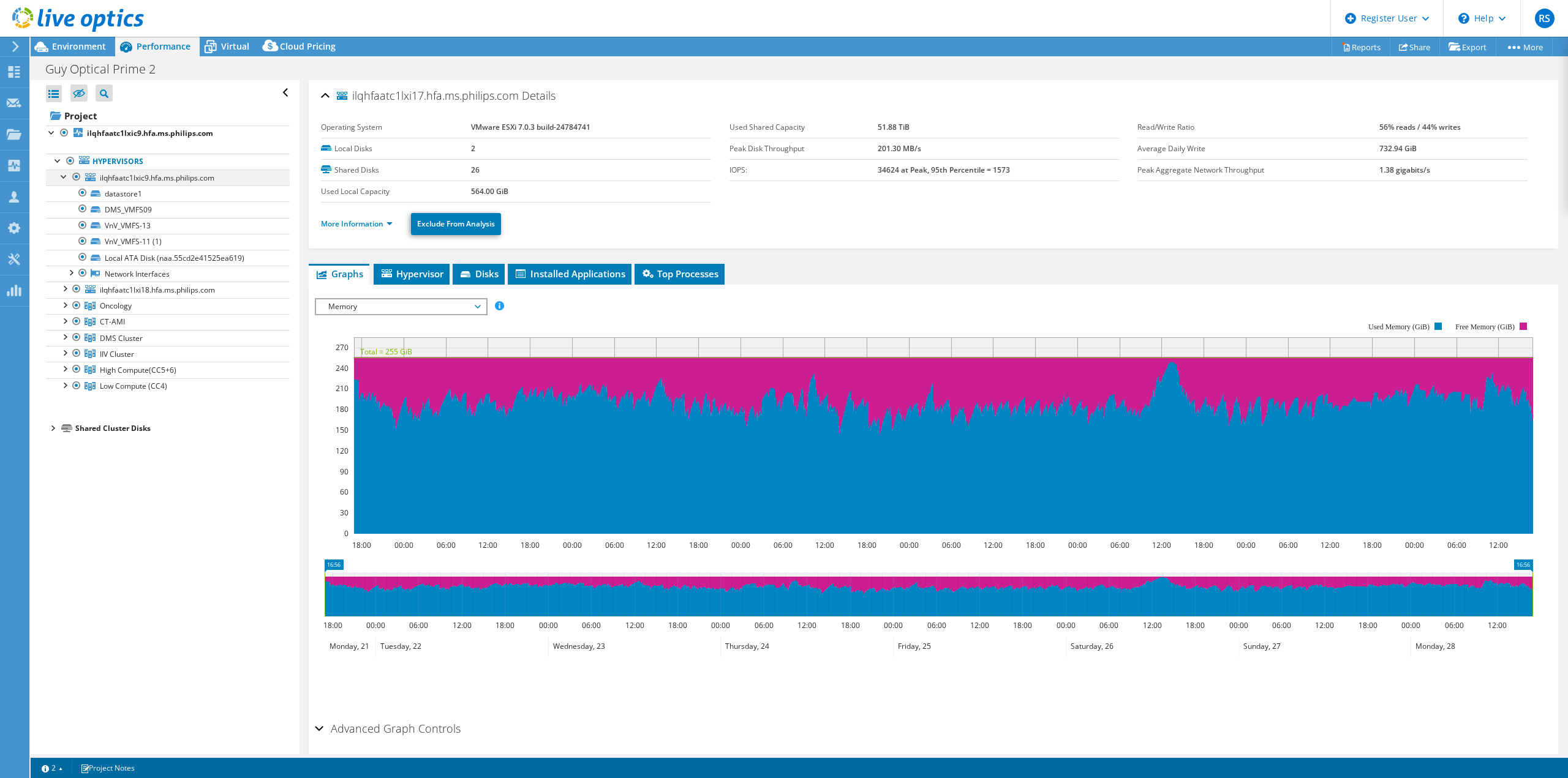 click at bounding box center [64, 176] 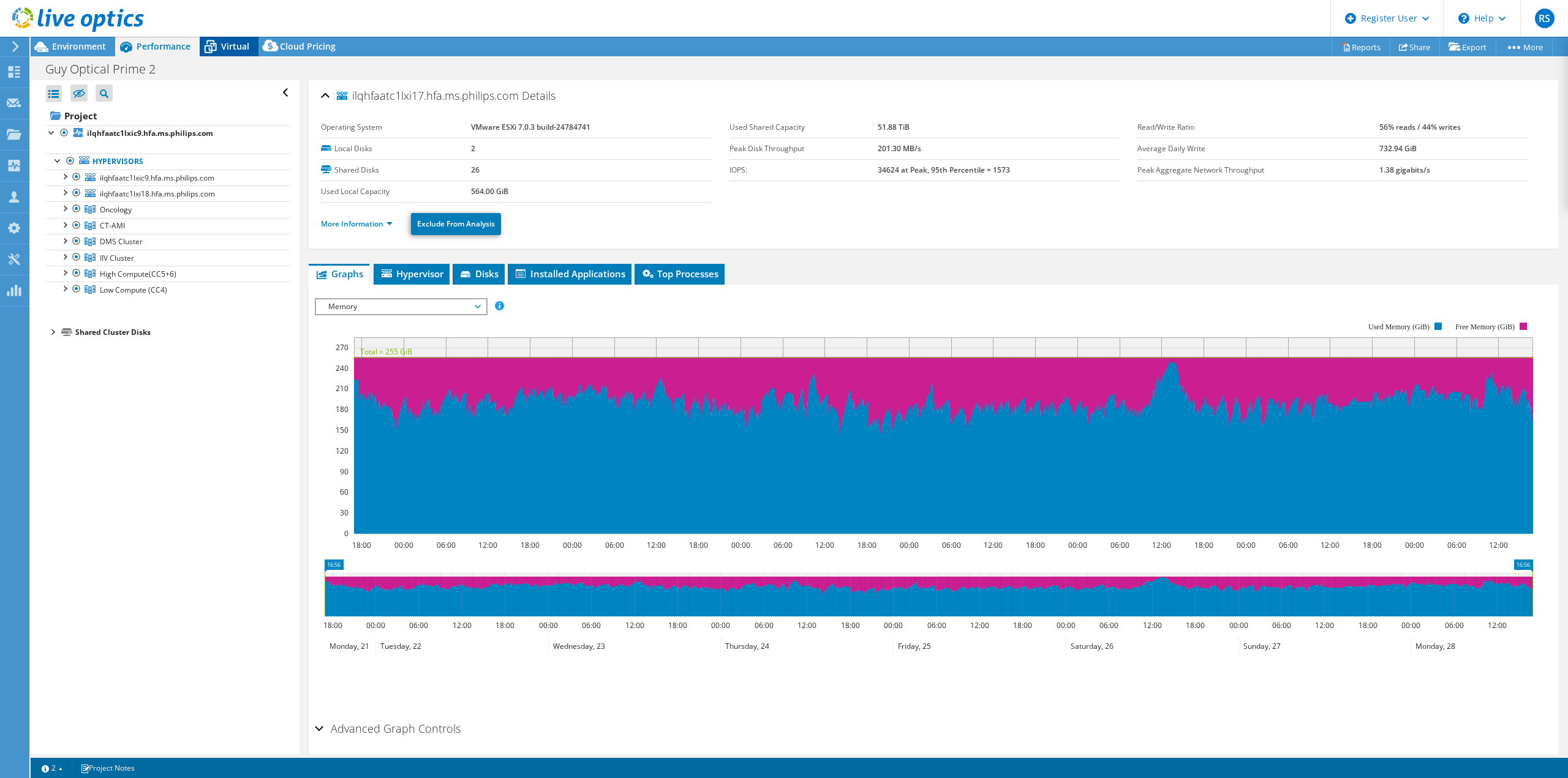 click on "Virtual" at bounding box center [235, 46] 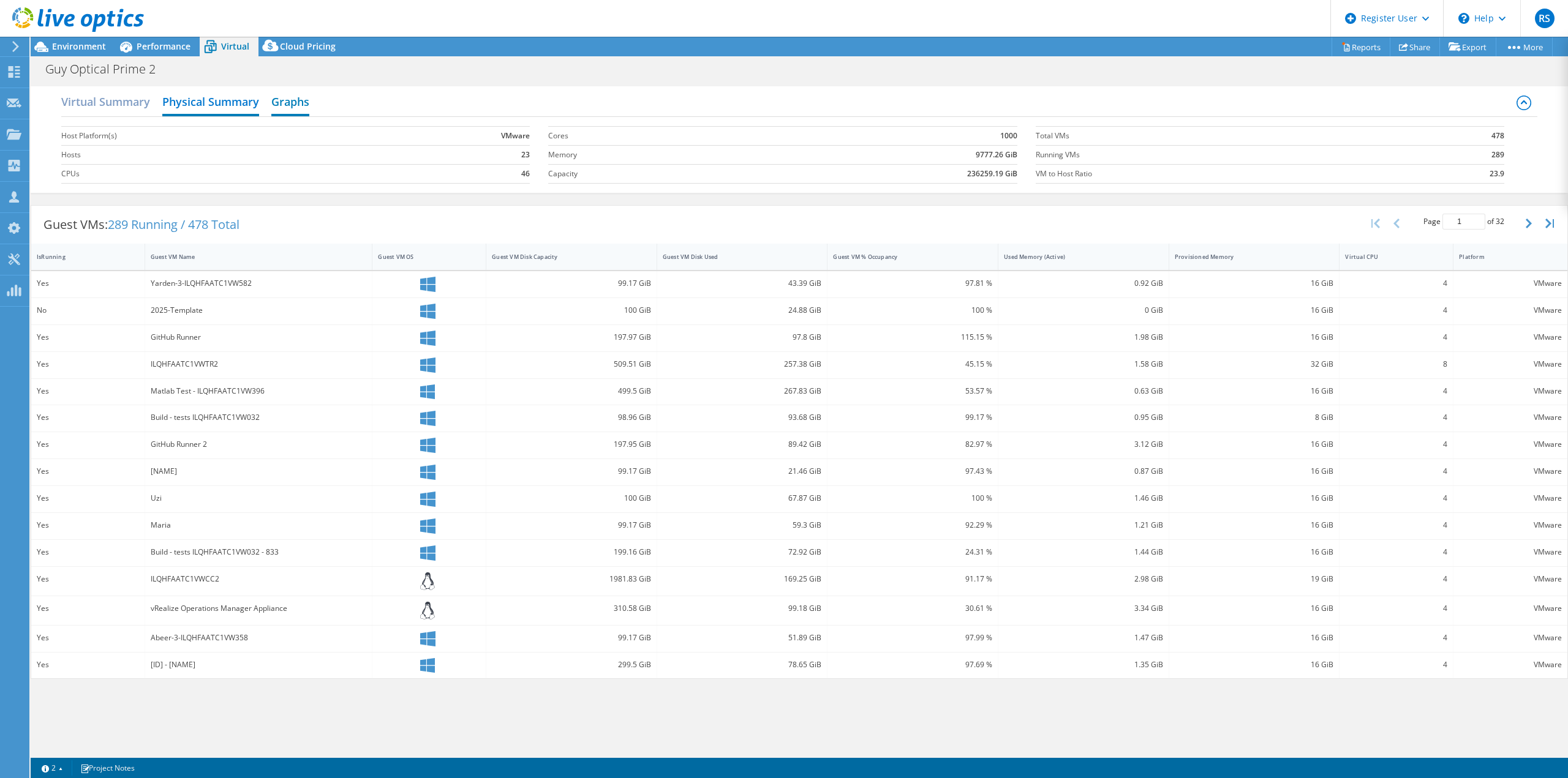 click on "Graphs" at bounding box center [290, 103] 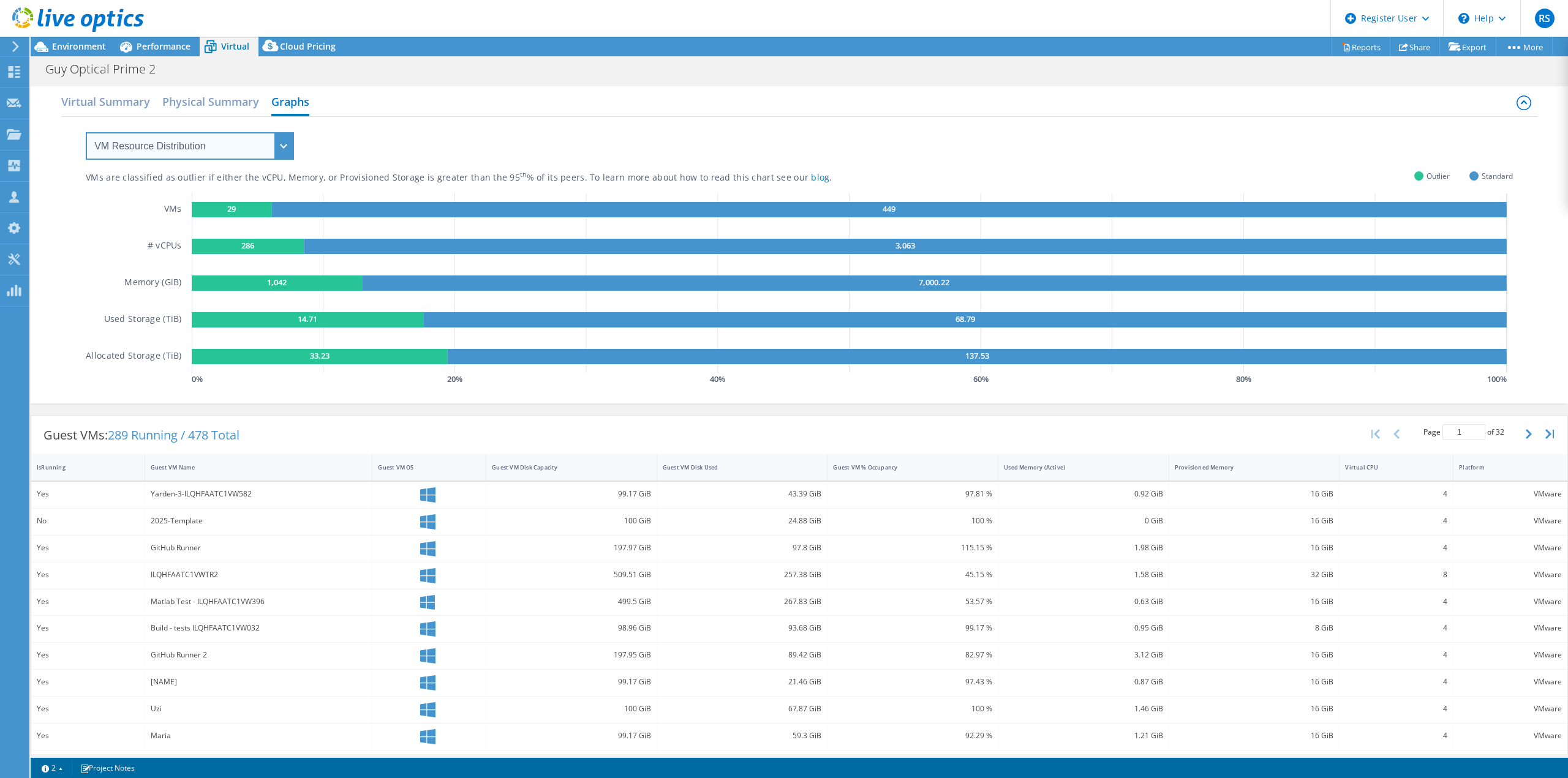click on "VM Resource Distribution Provisioning Contrast Over Provisioning" at bounding box center (190, 146) 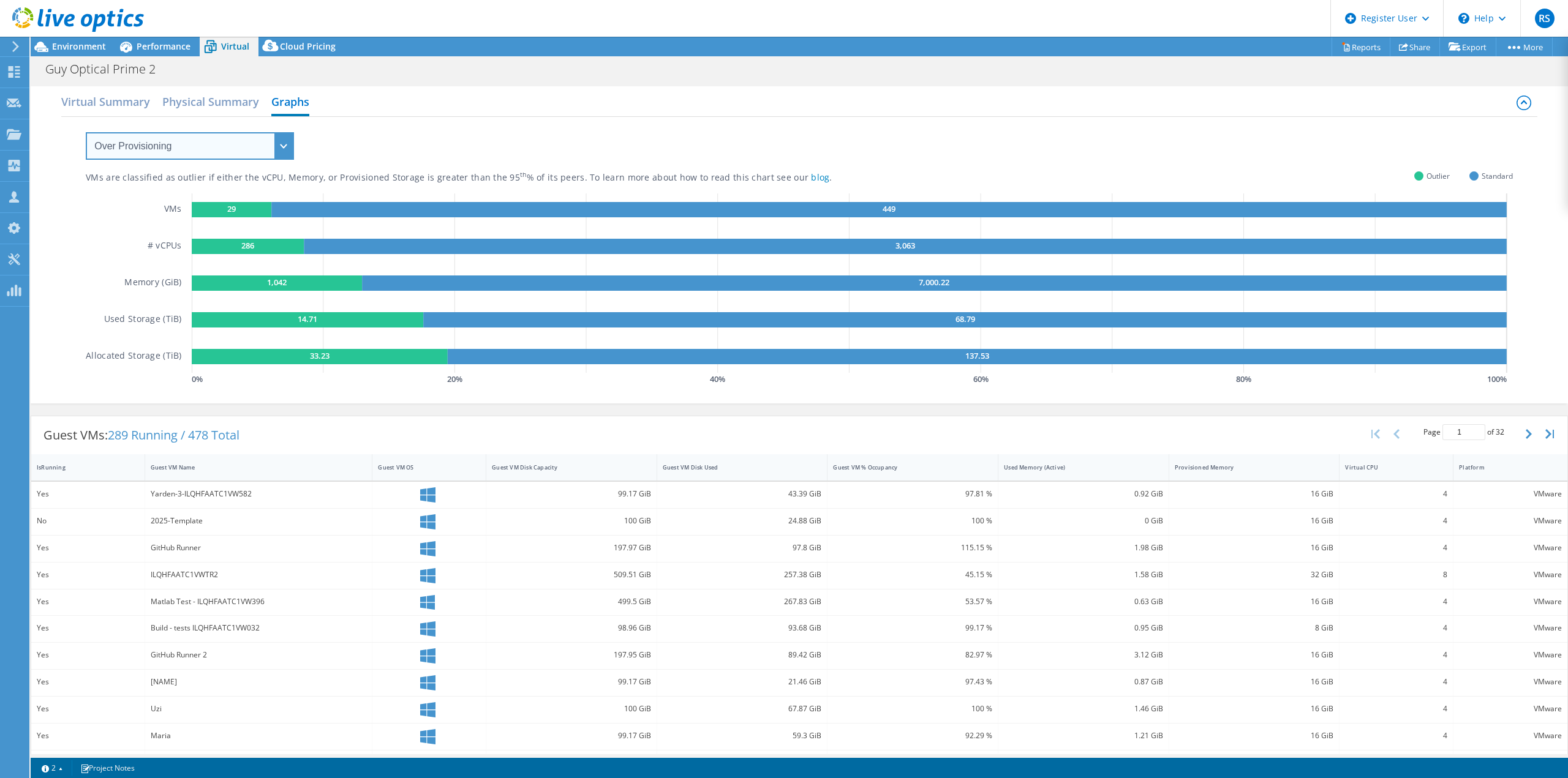 click on "VM Resource Distribution Provisioning Contrast Over Provisioning" at bounding box center (190, 146) 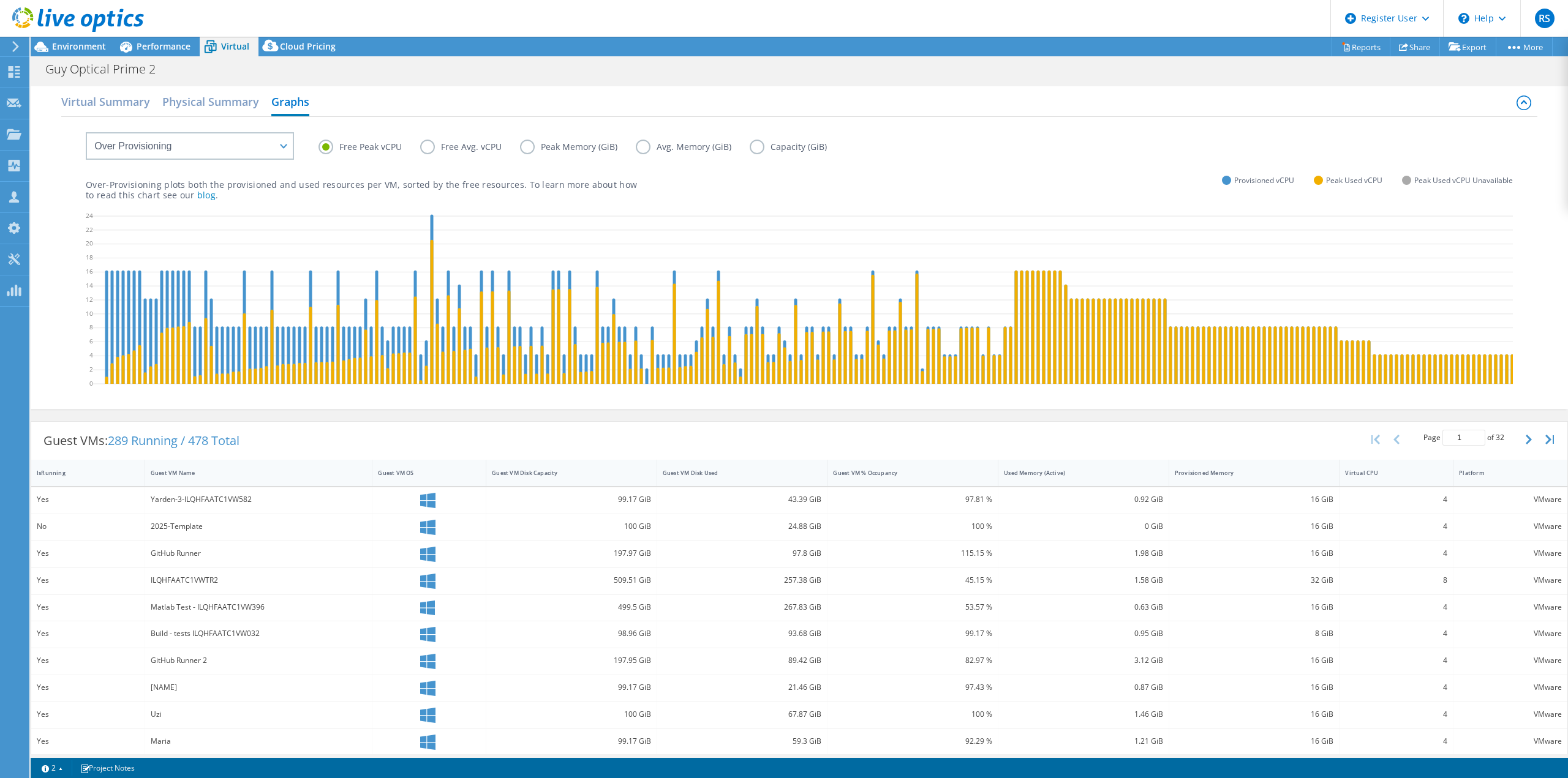 click on "Peak Memory (GiB)" at bounding box center (578, 147) 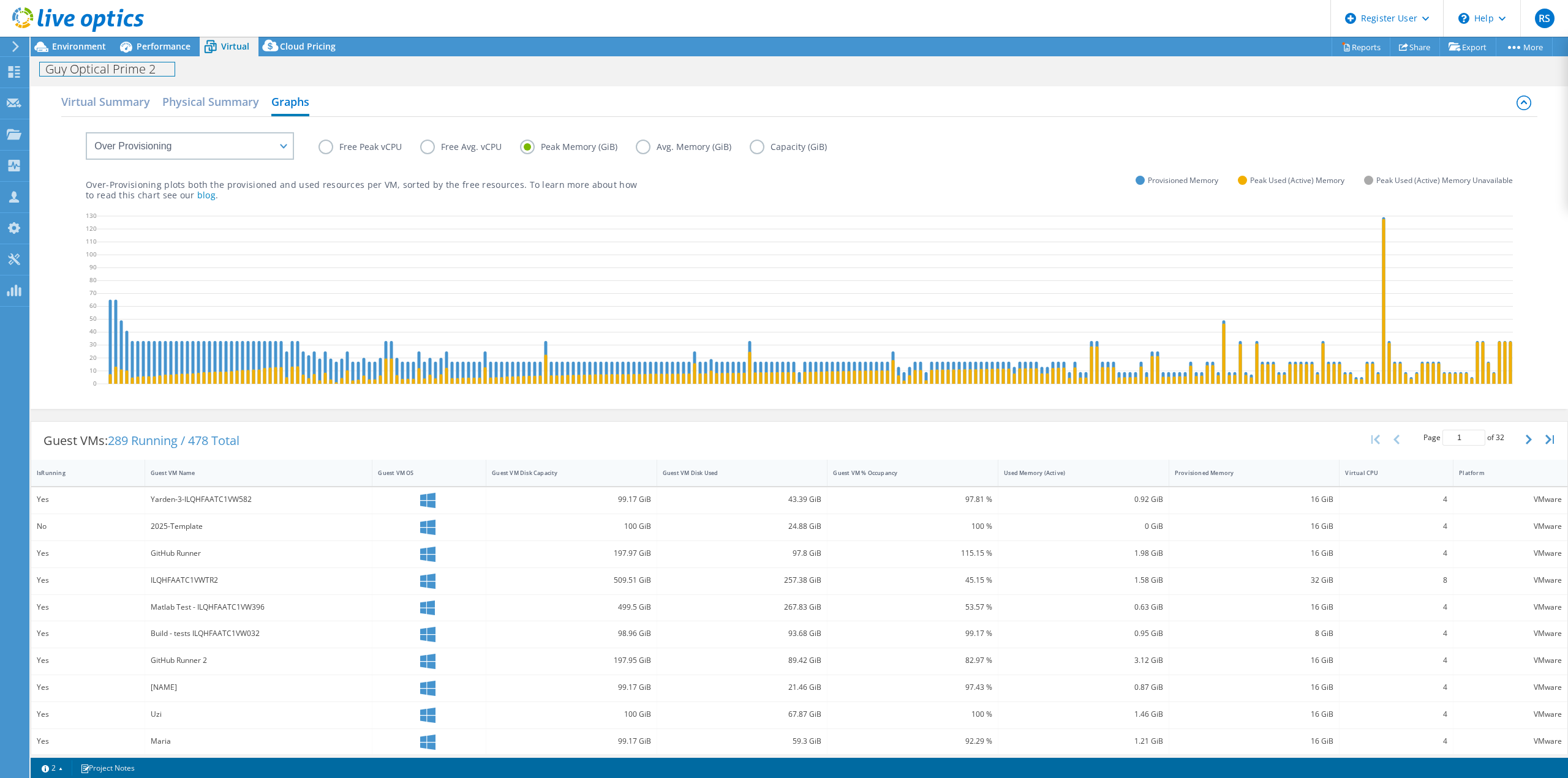 click on "Guy Optical Prime 2" at bounding box center (107, 69) 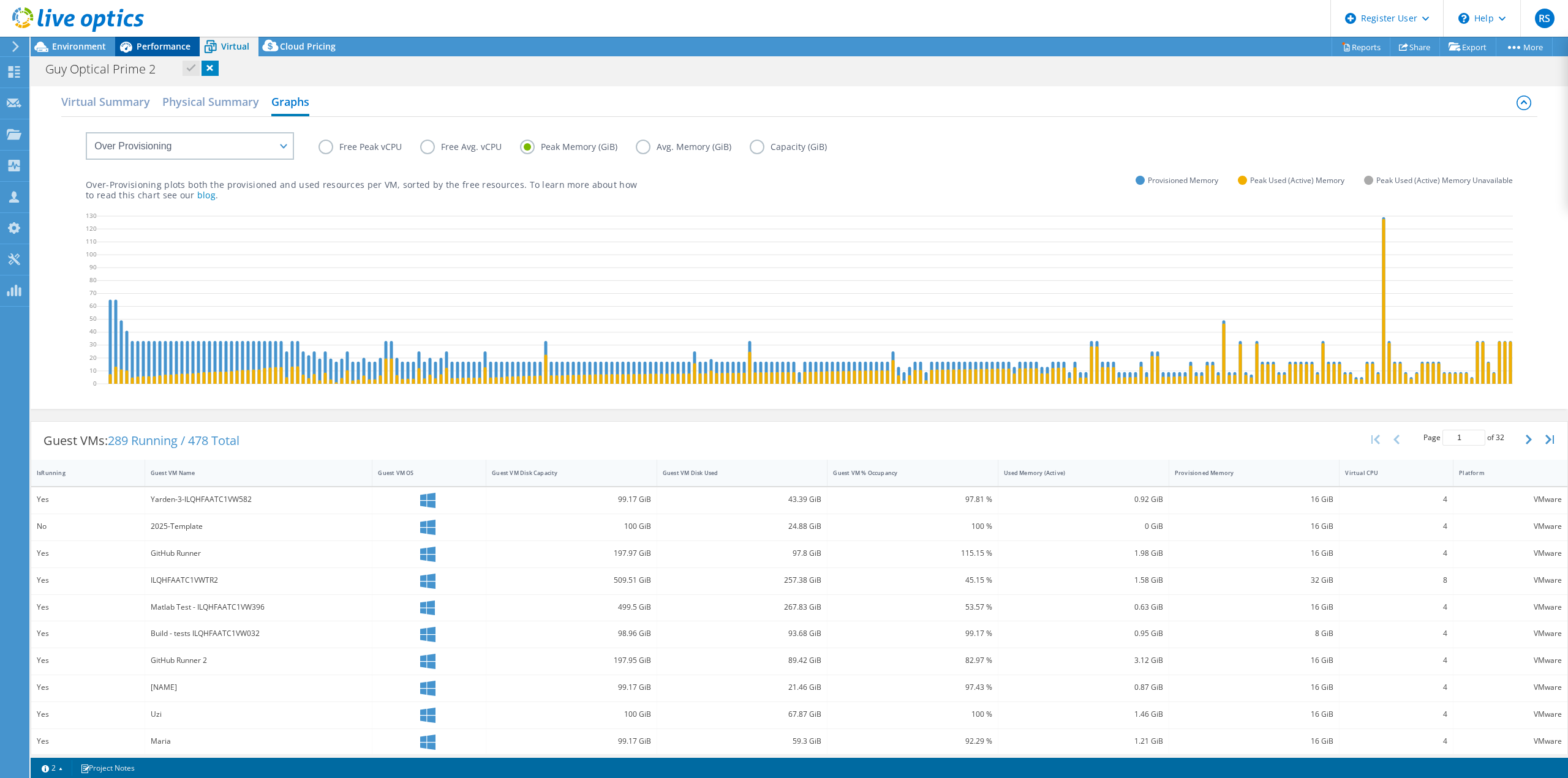 click on "Performance" at bounding box center [164, 46] 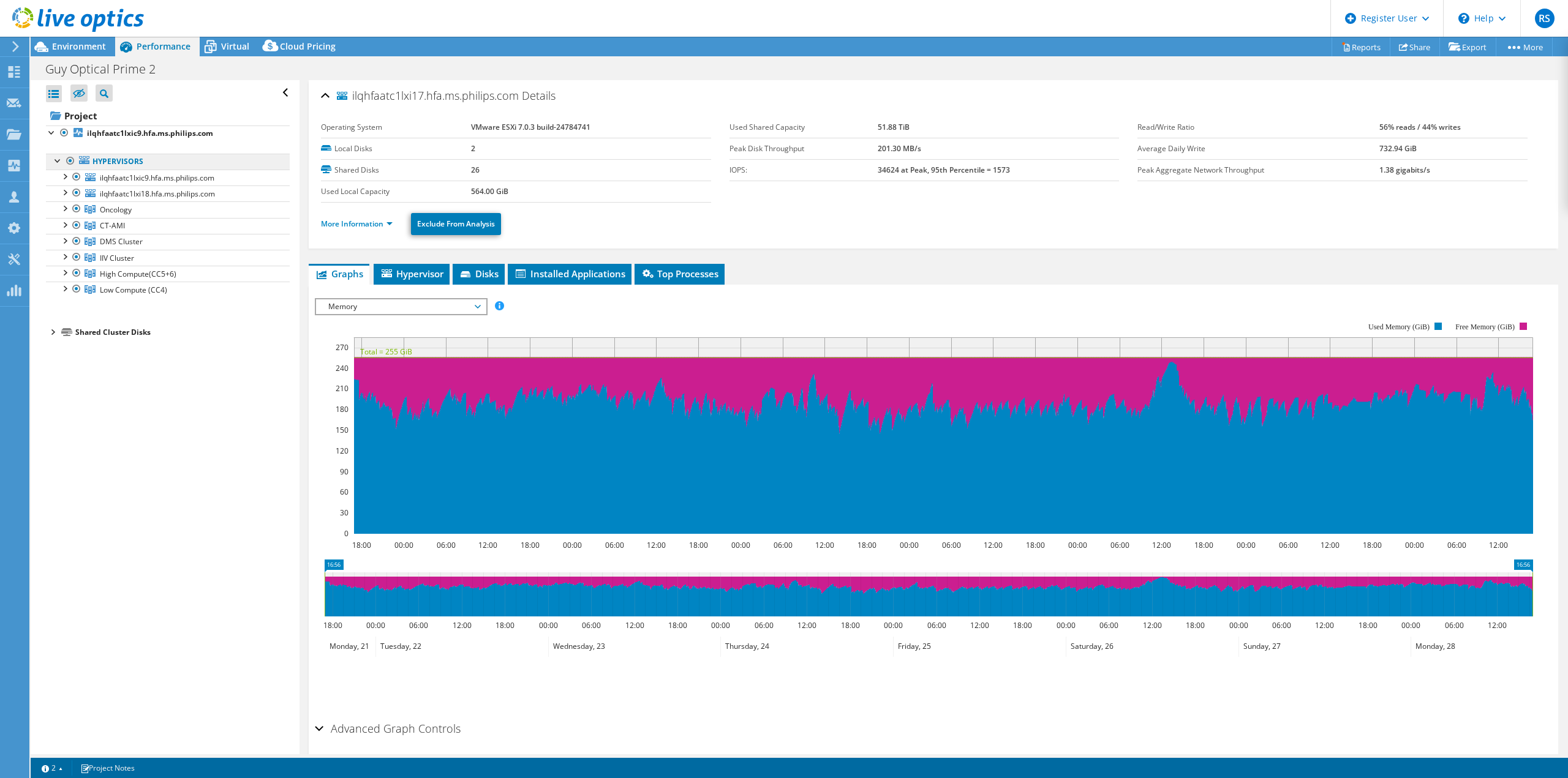 click on "Hypervisors" at bounding box center (168, 162) 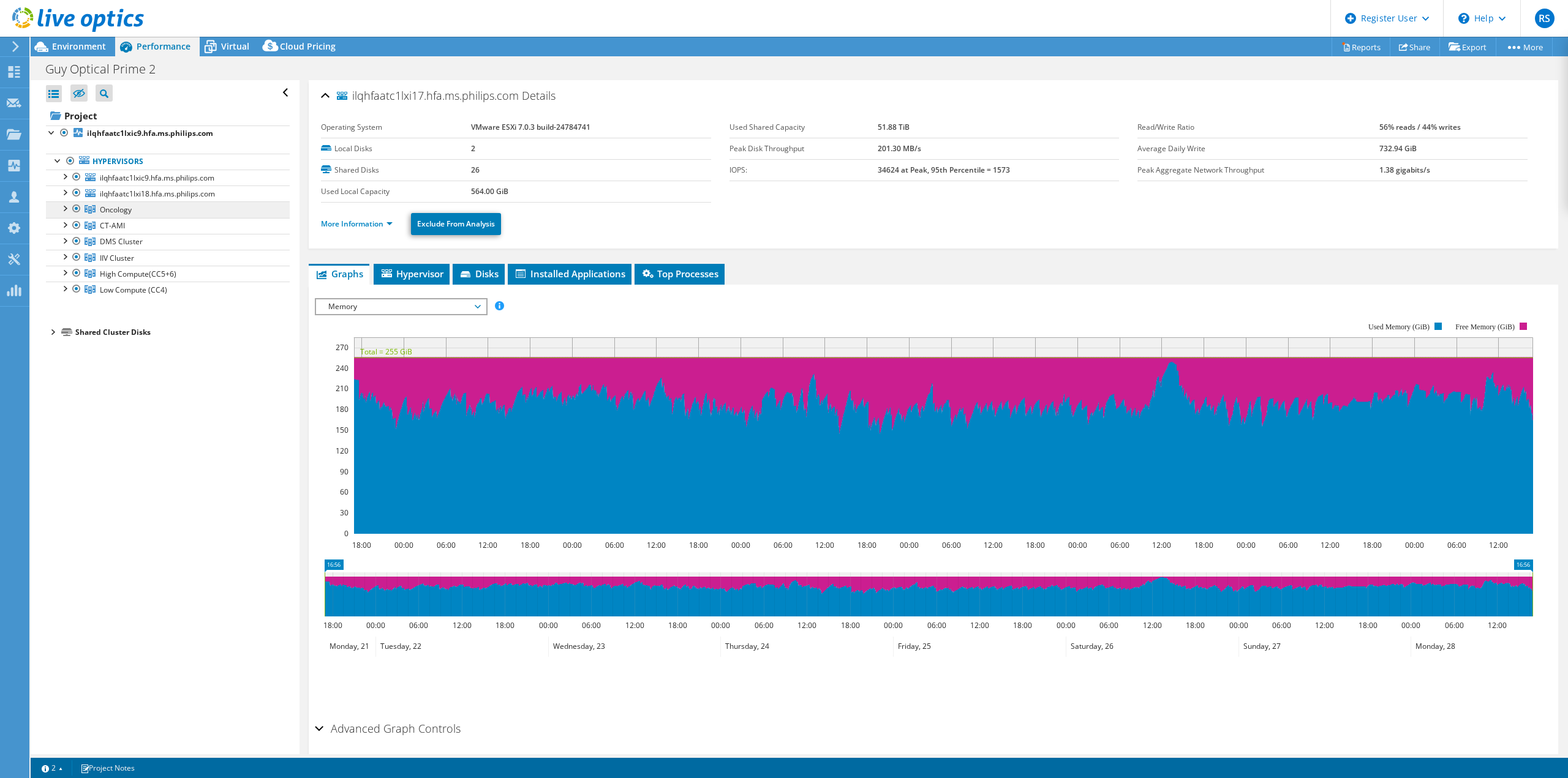 click on "Oncology" at bounding box center (116, 209) 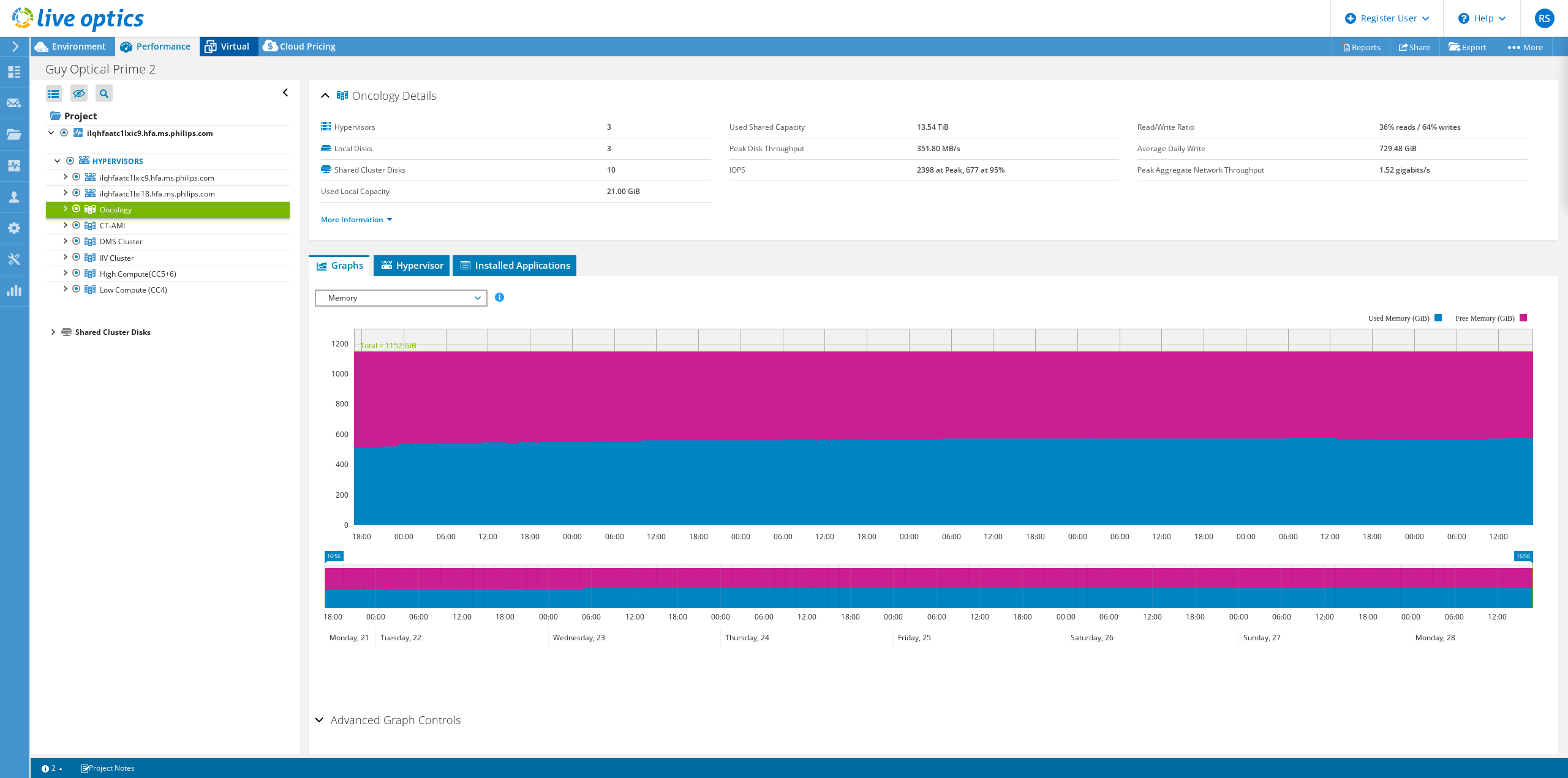 click on "Virtual" at bounding box center (229, 47) 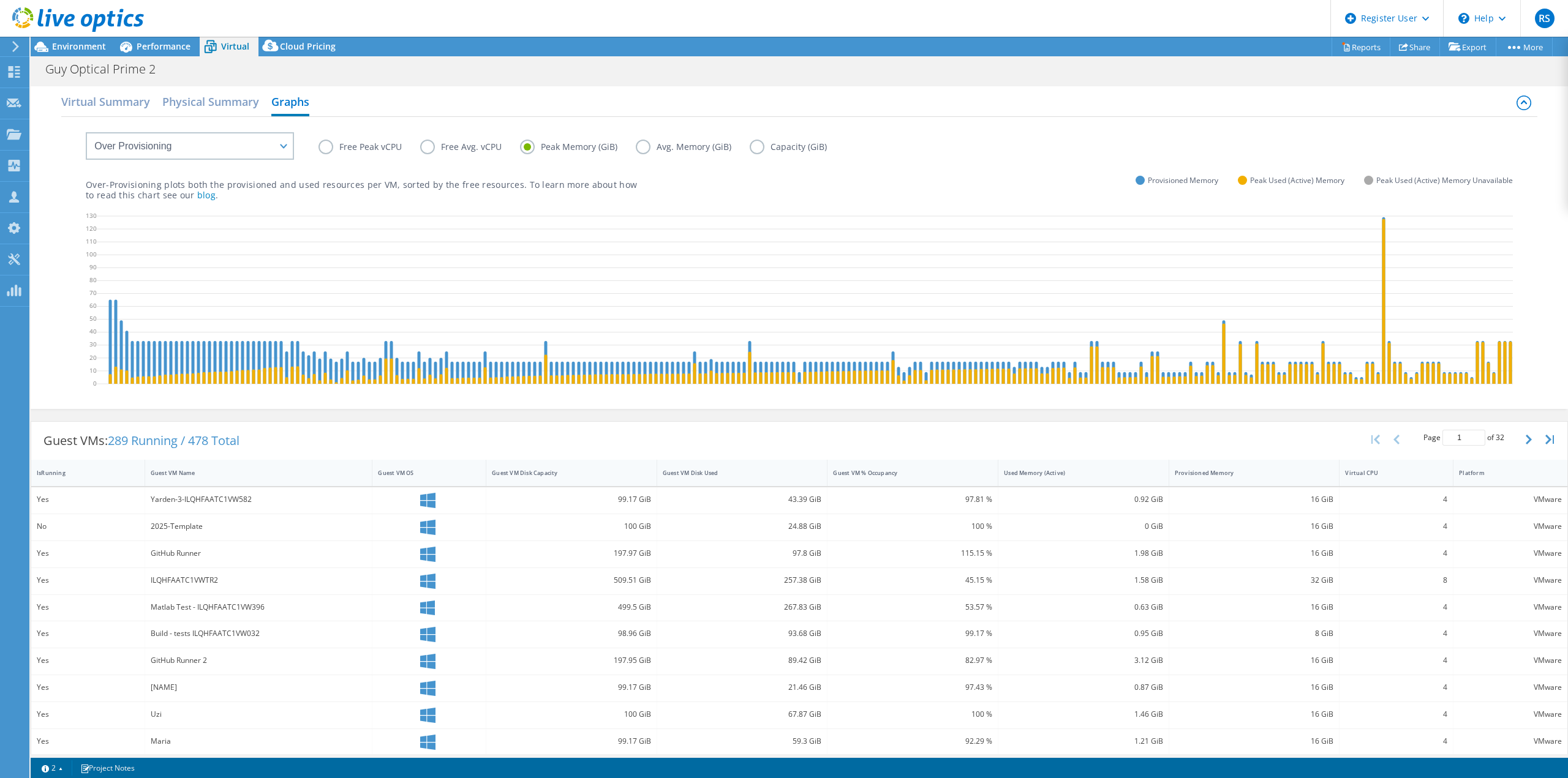 click on "Free Peak vCPU" at bounding box center [369, 147] 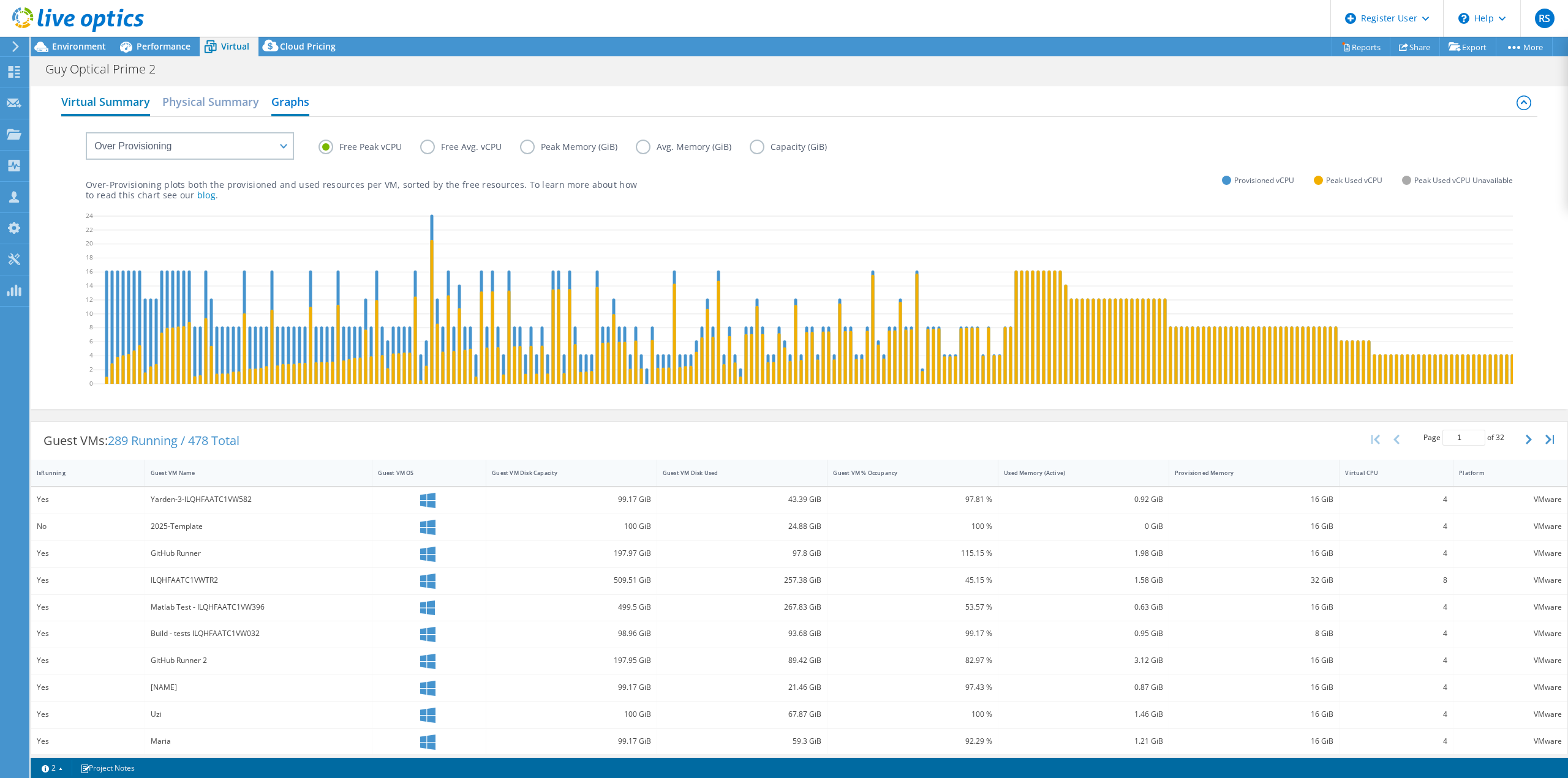 click on "Virtual Summary" at bounding box center [105, 103] 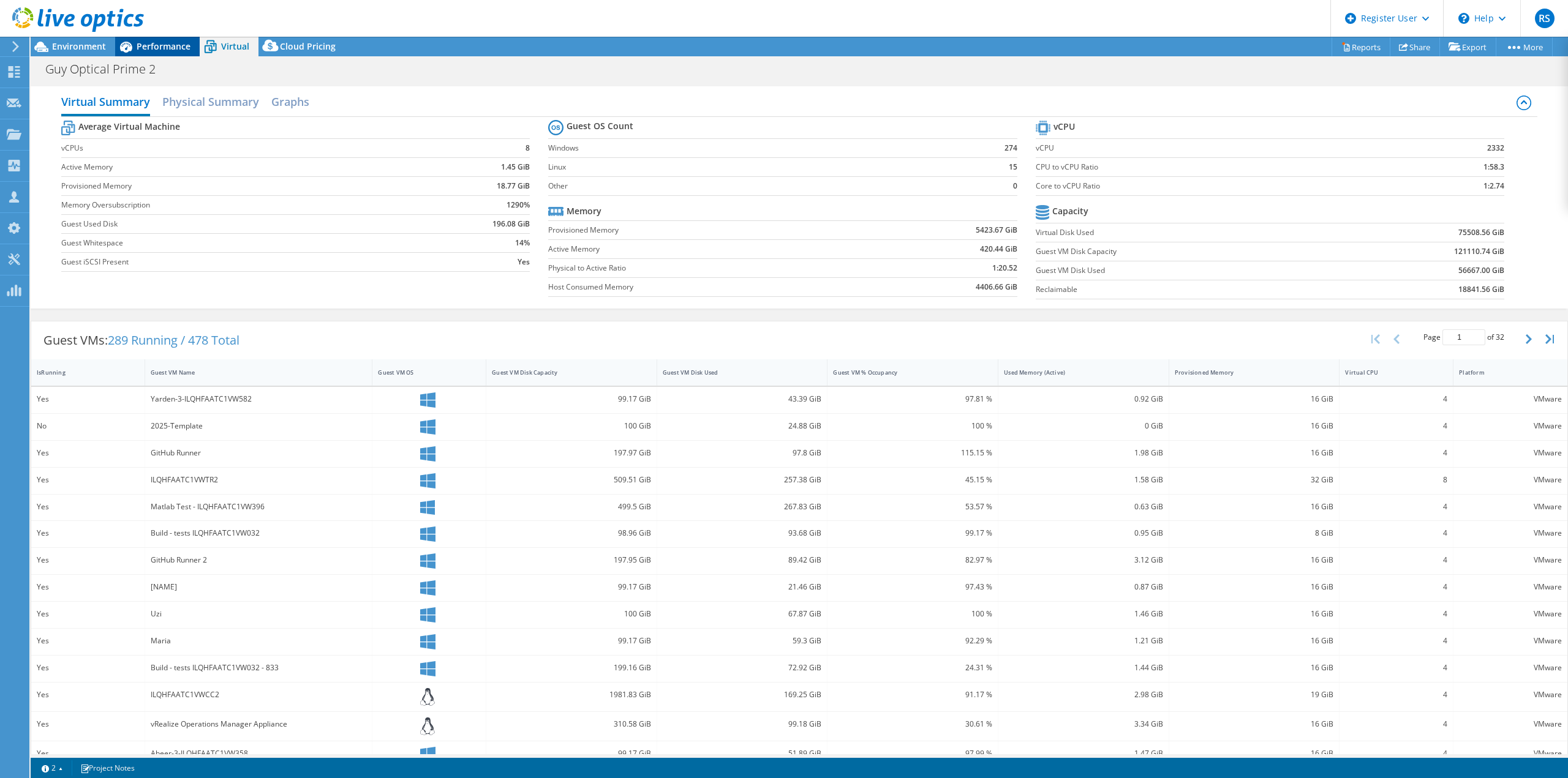 click on "Performance" at bounding box center (164, 46) 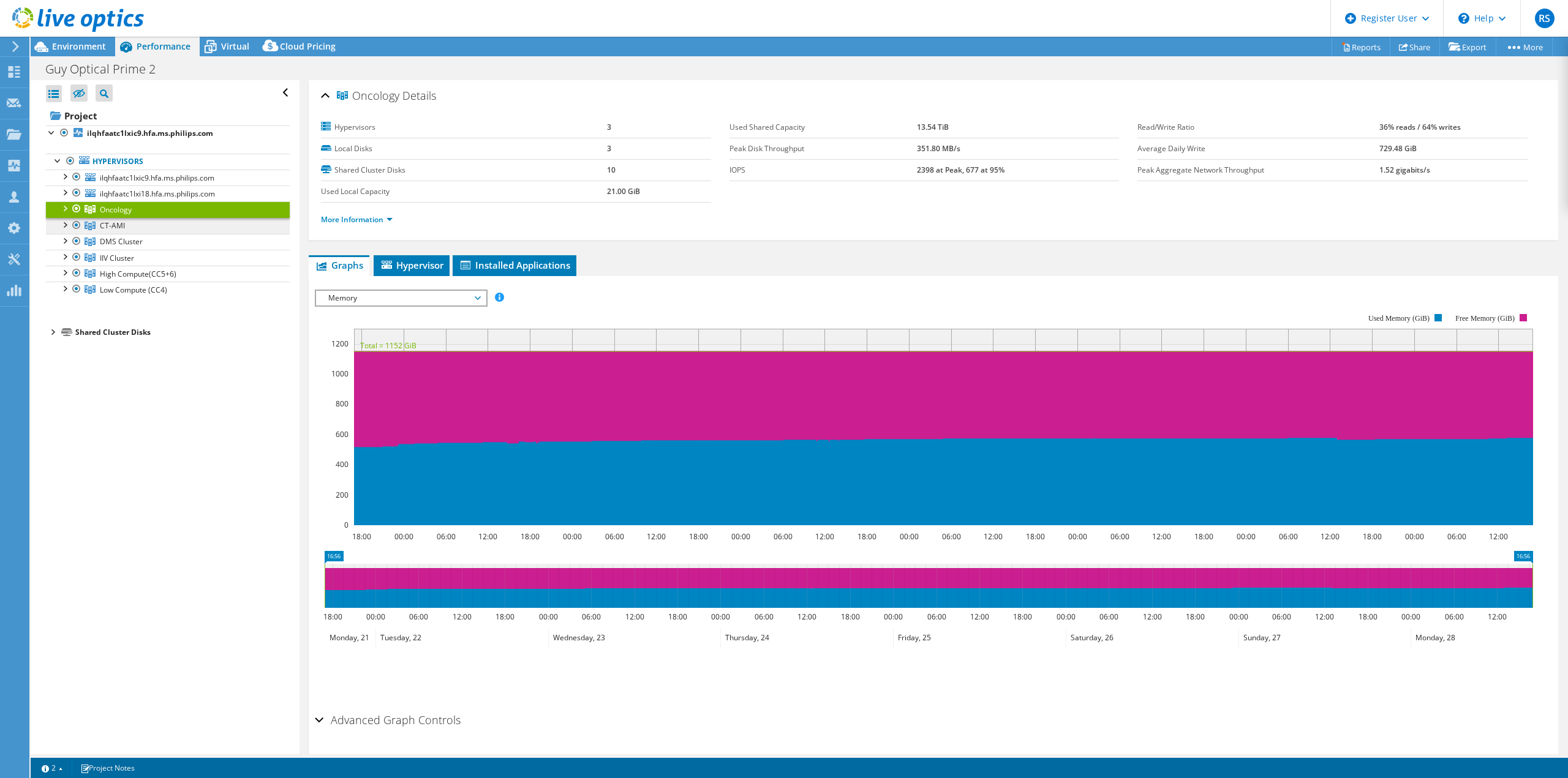 click on "CT-AMI" at bounding box center [116, 209] 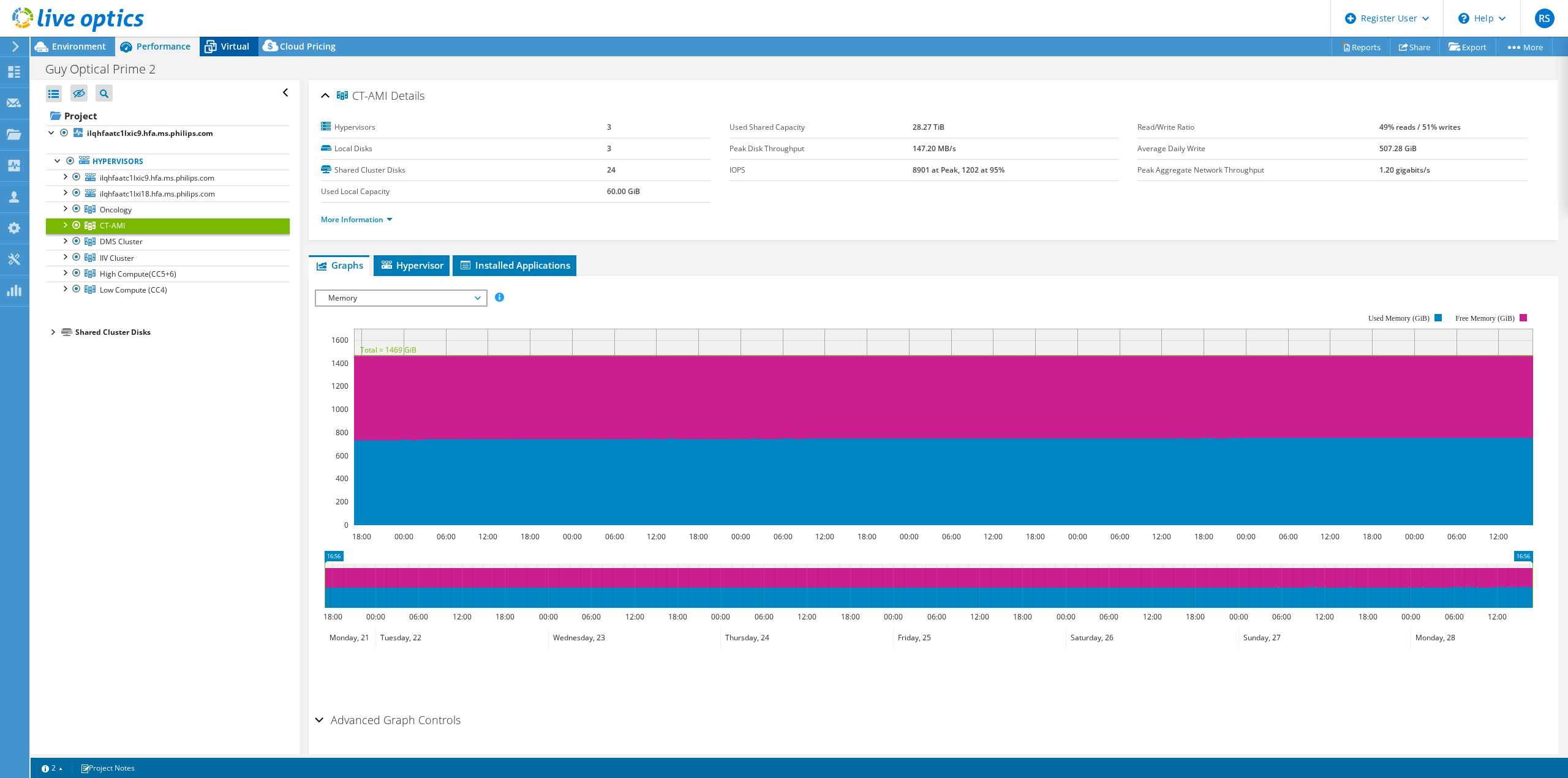 click on "Virtual" at bounding box center (235, 46) 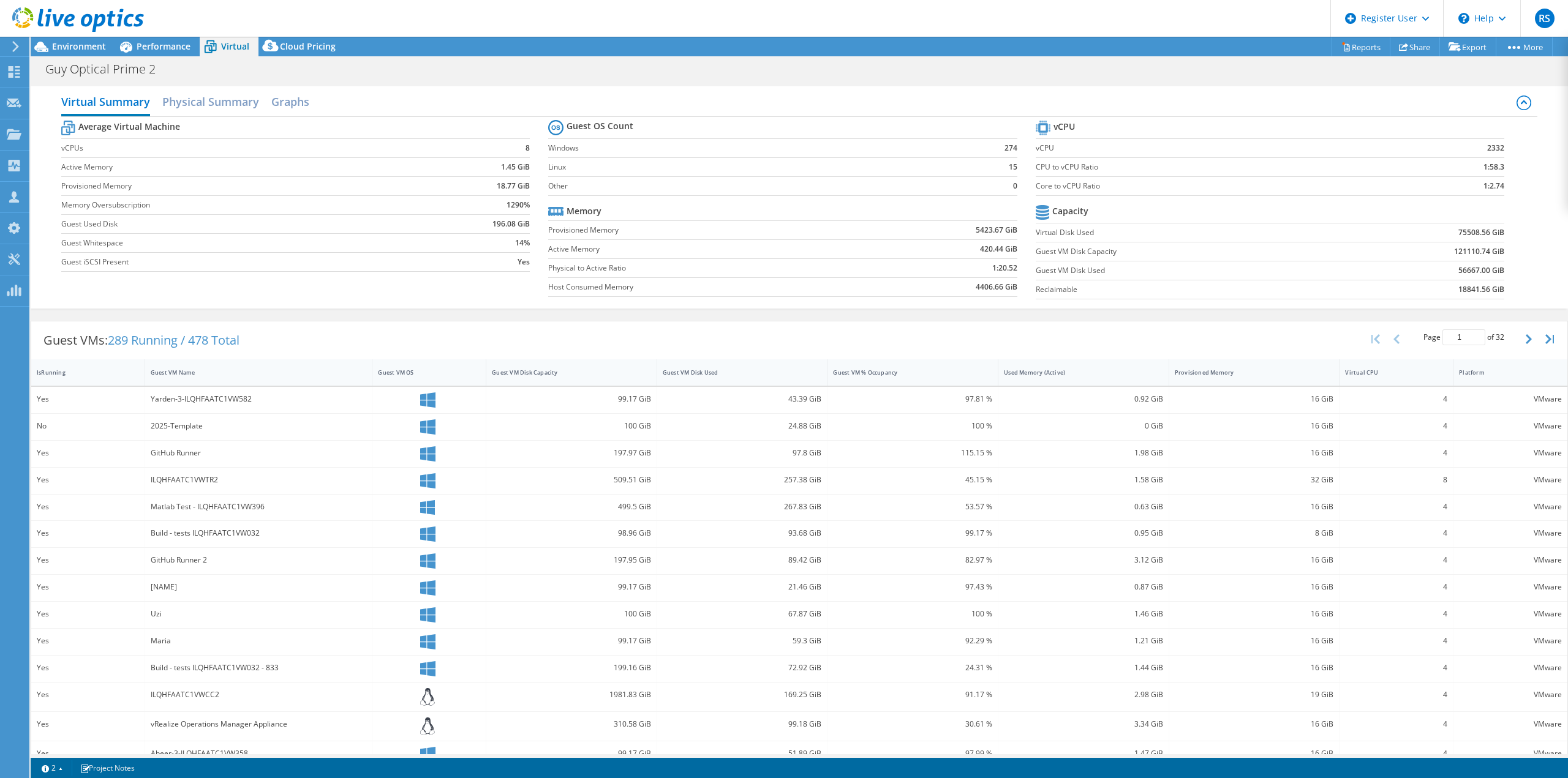 click on "Virtual Summary Physical Summary Graphs" at bounding box center [799, 103] 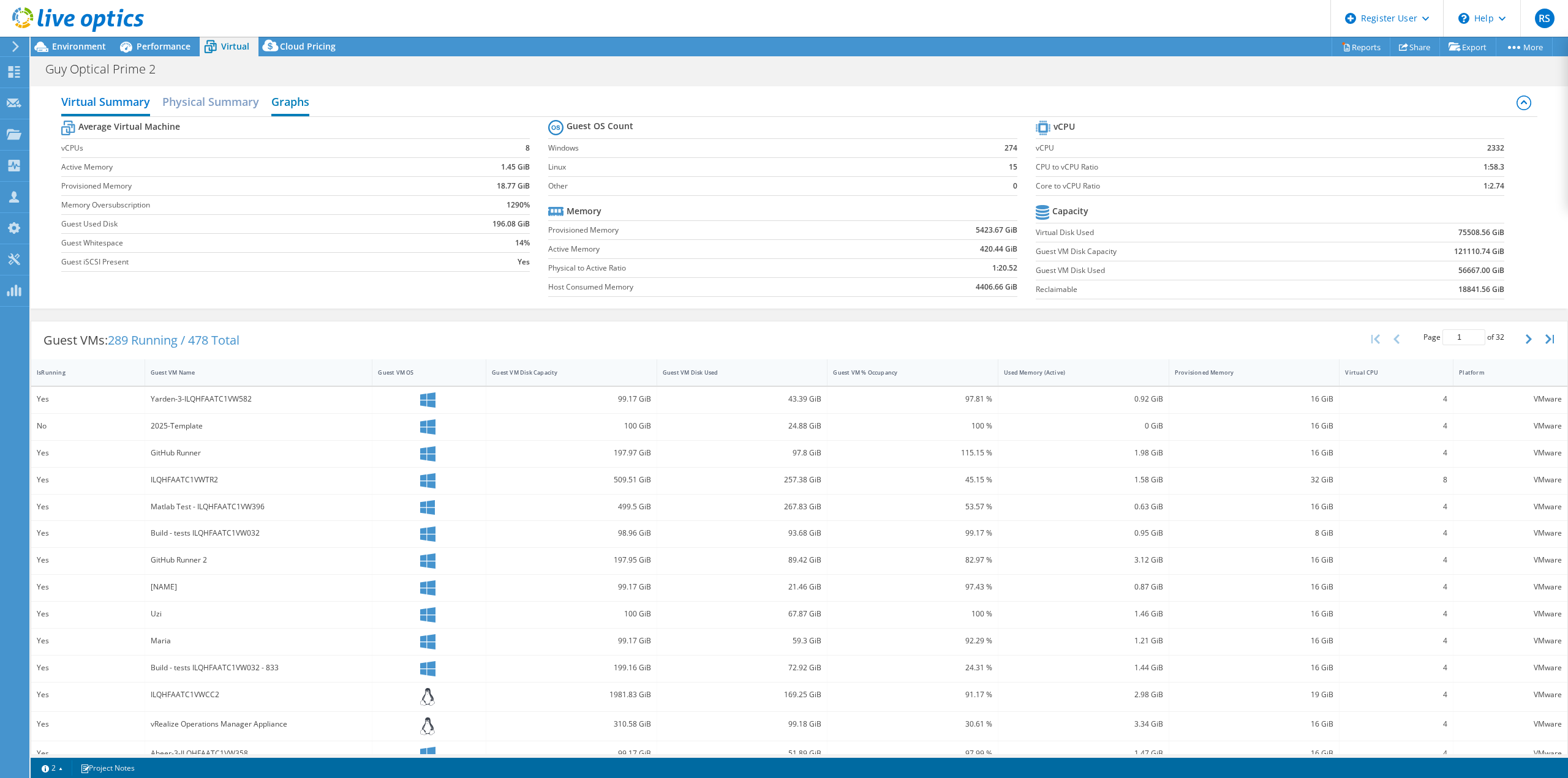 click on "Graphs" at bounding box center [290, 103] 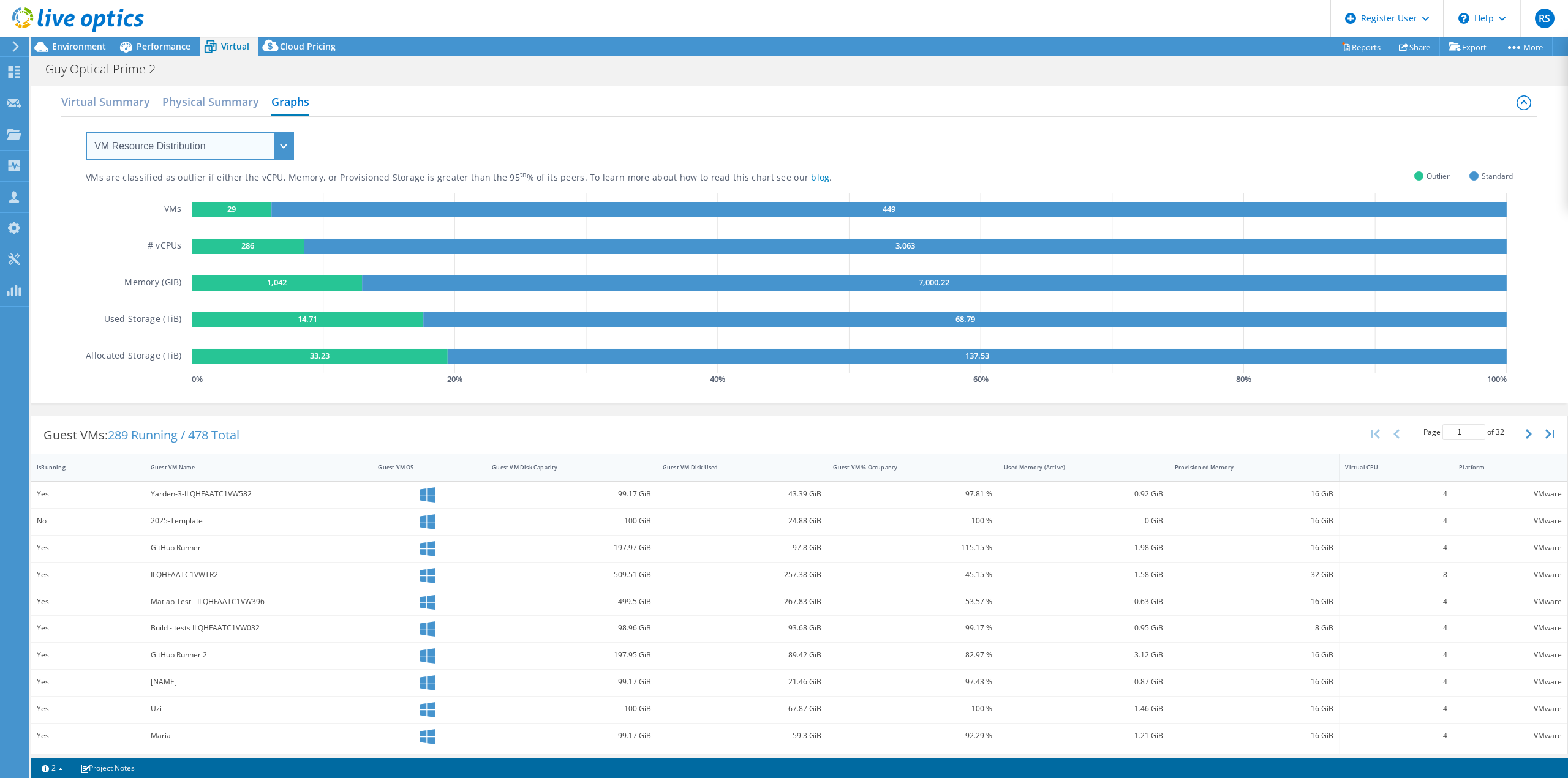click on "VM Resource Distribution Provisioning Contrast Over Provisioning" at bounding box center (190, 146) 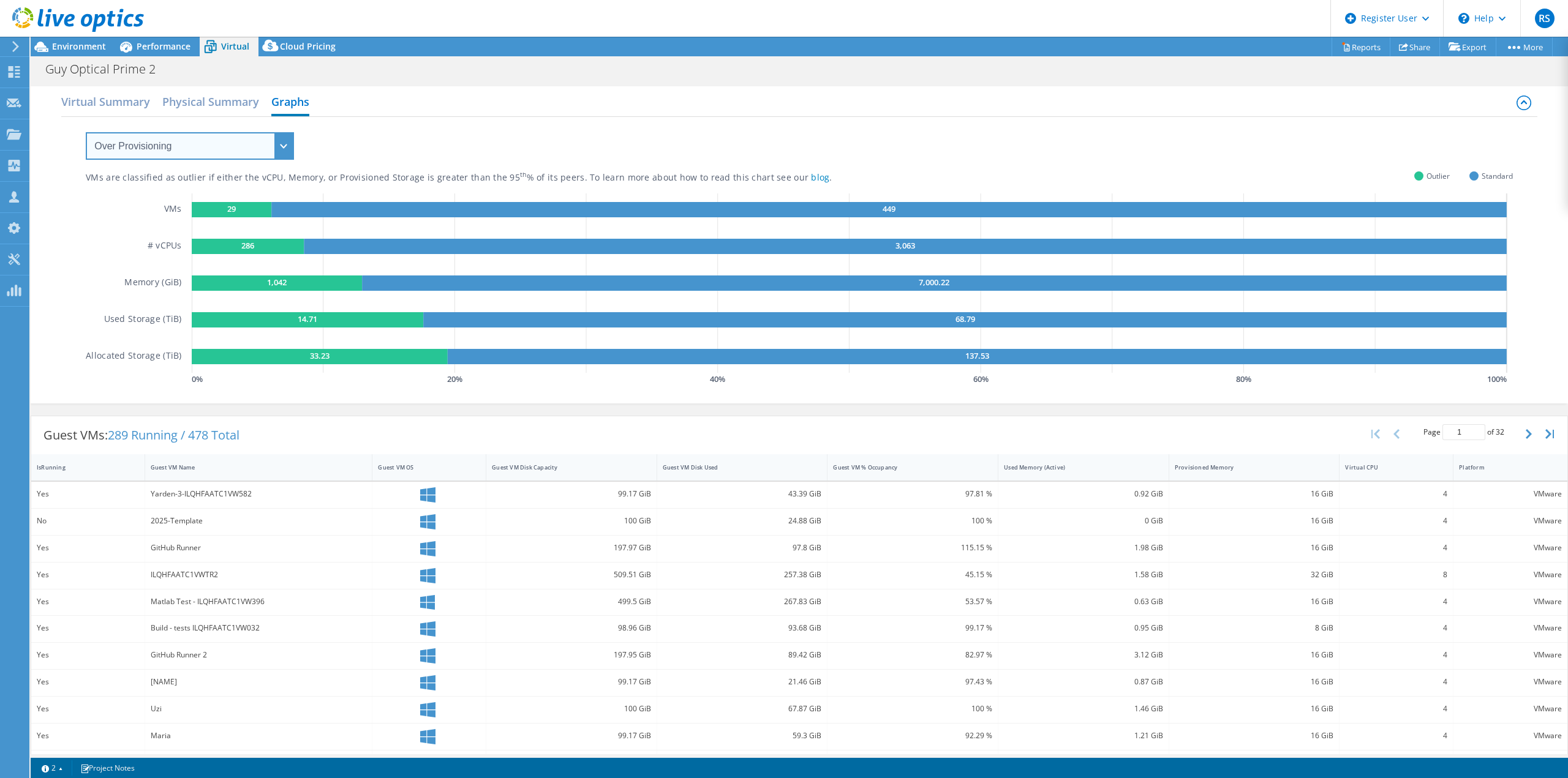 click on "VM Resource Distribution Provisioning Contrast Over Provisioning" at bounding box center (190, 146) 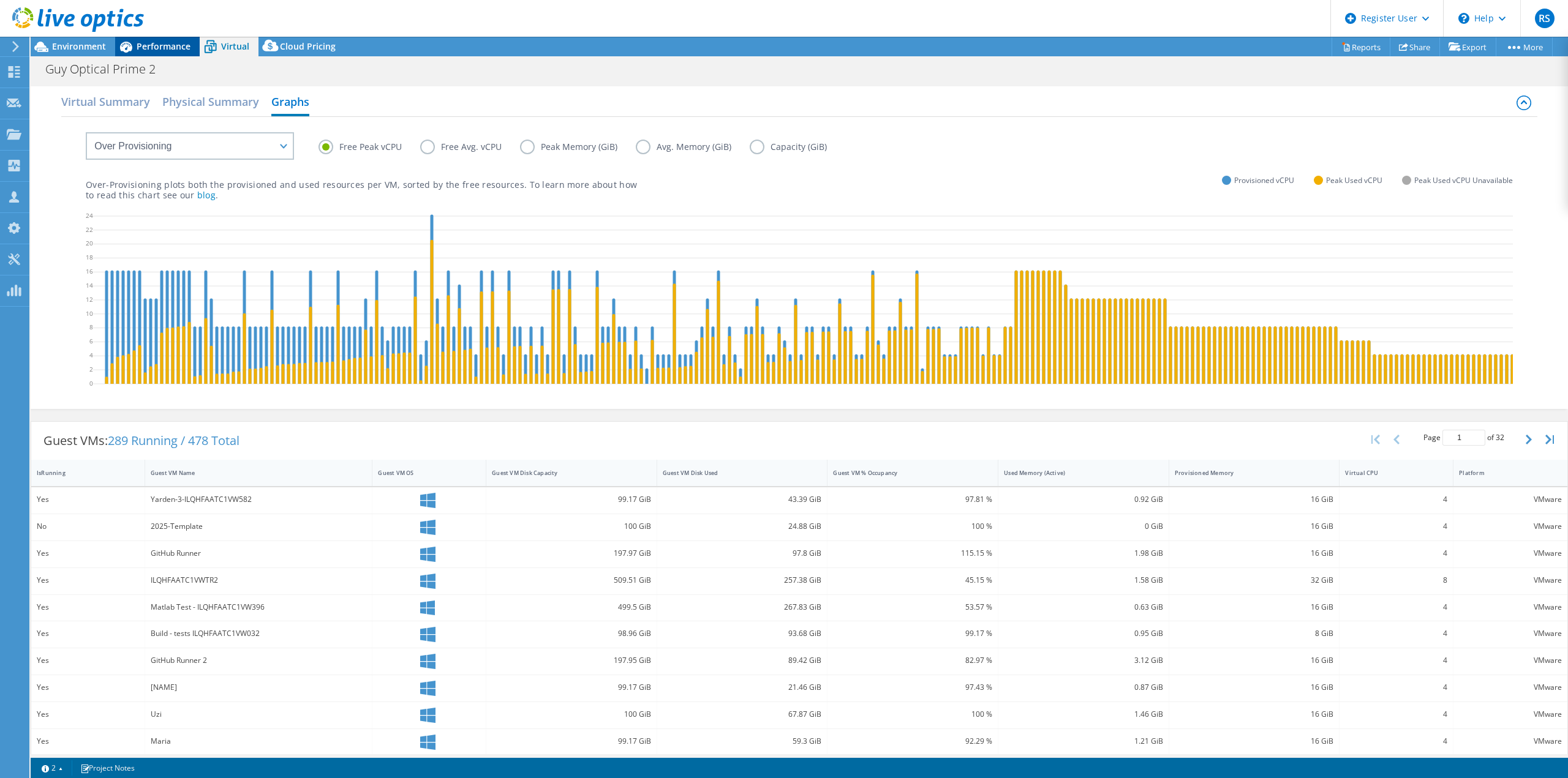 click on "Performance" at bounding box center [164, 46] 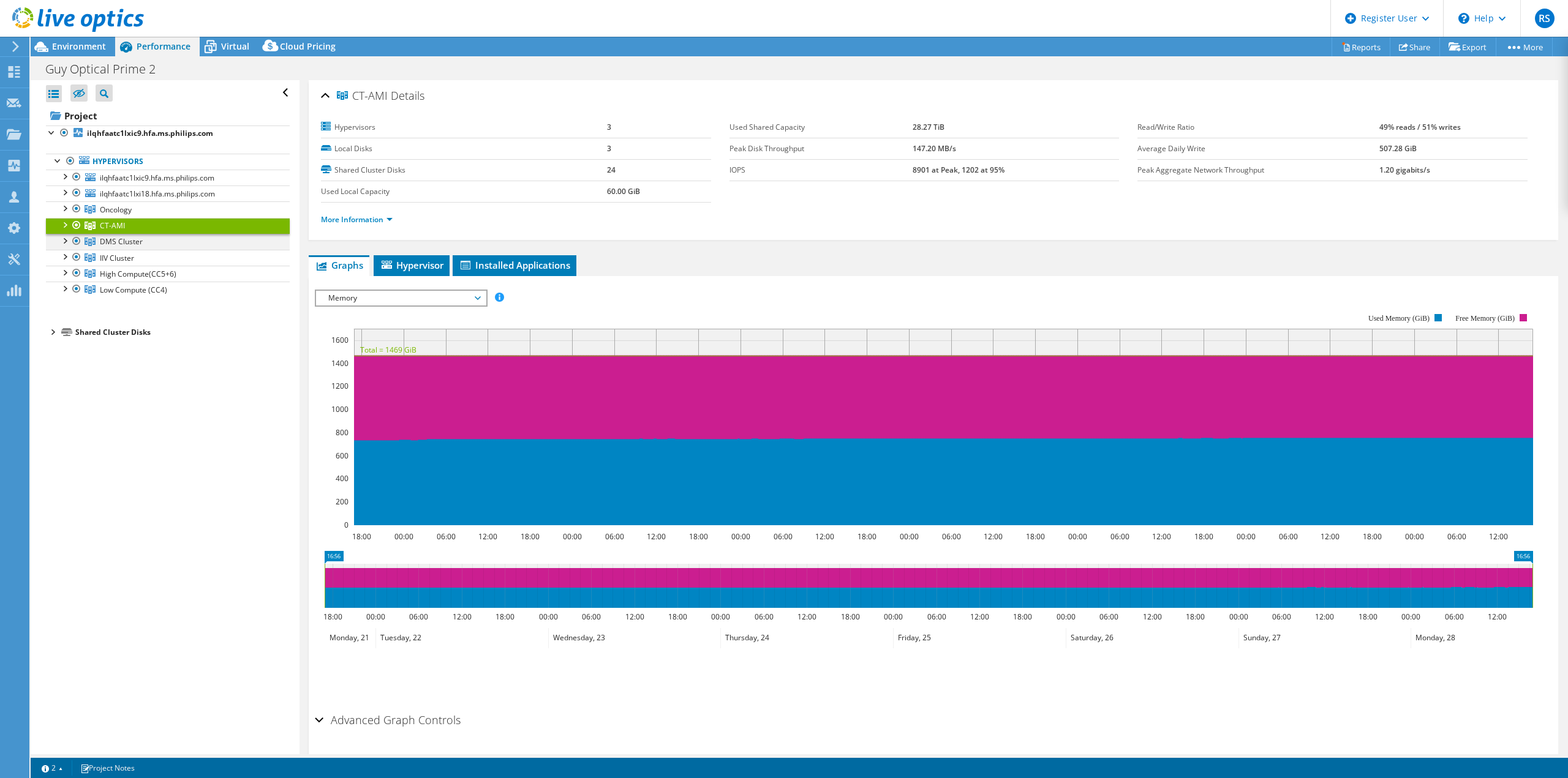 click at bounding box center (64, 240) 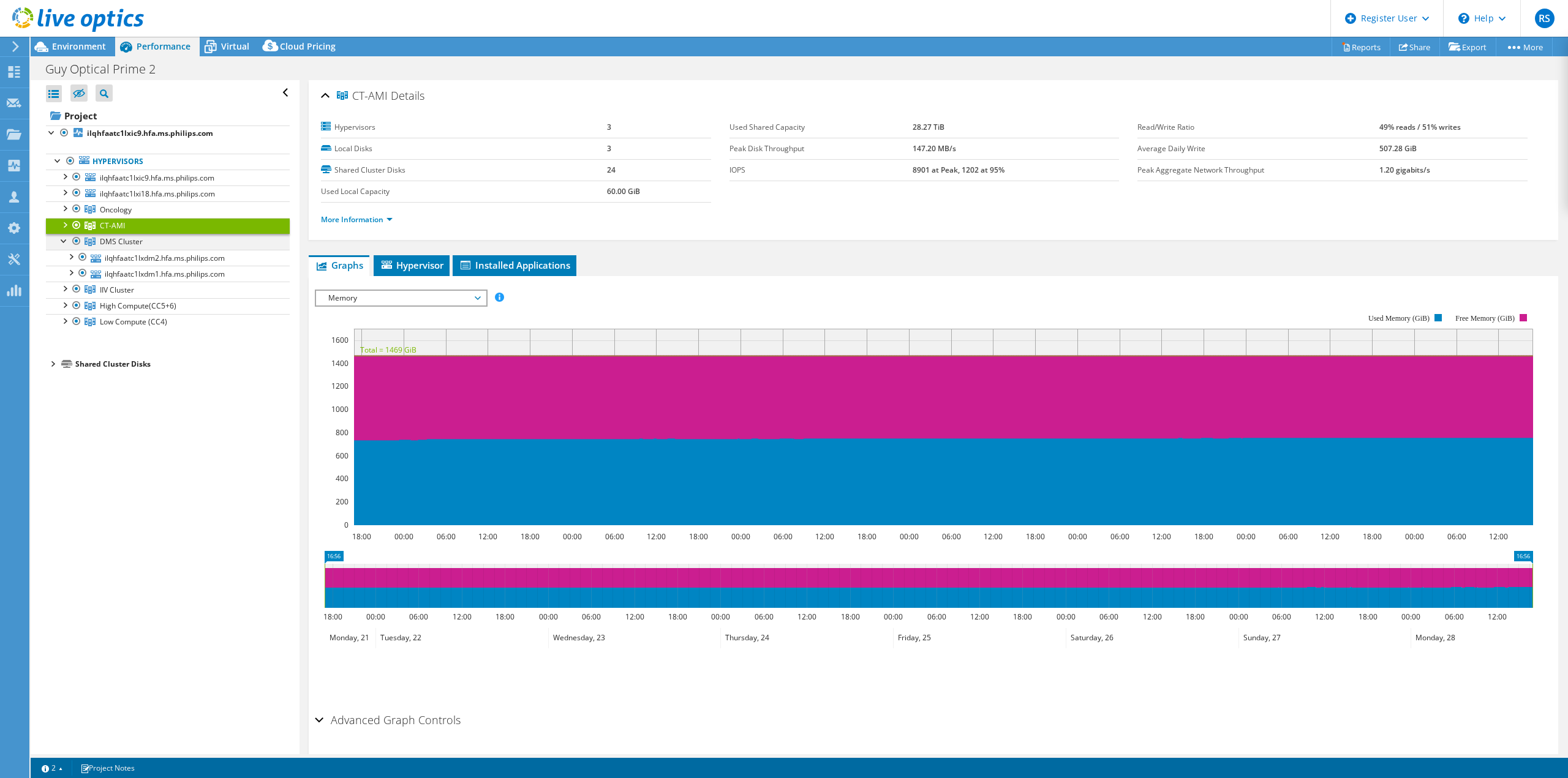 click at bounding box center [64, 240] 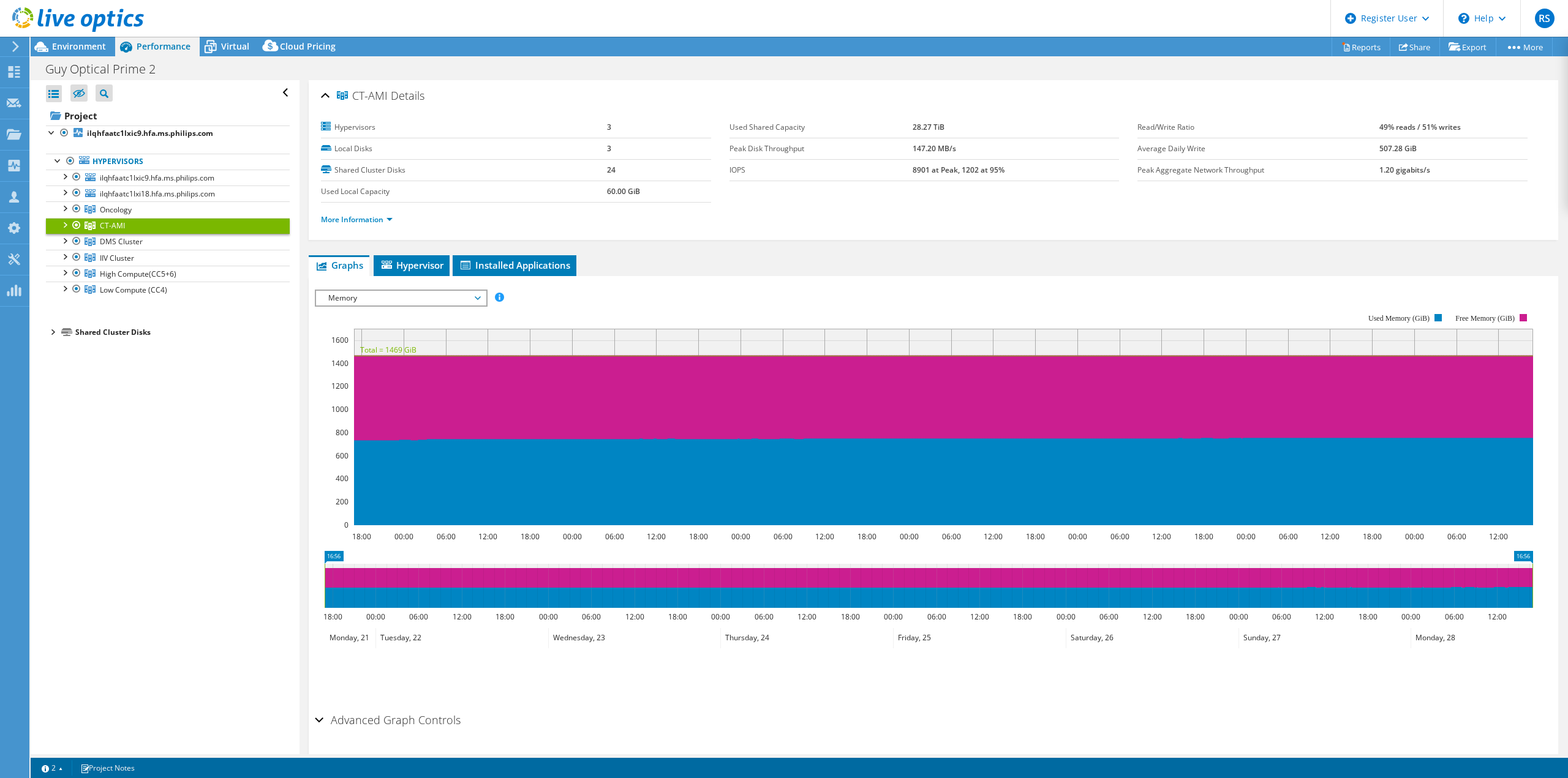 click at bounding box center [64, 224] 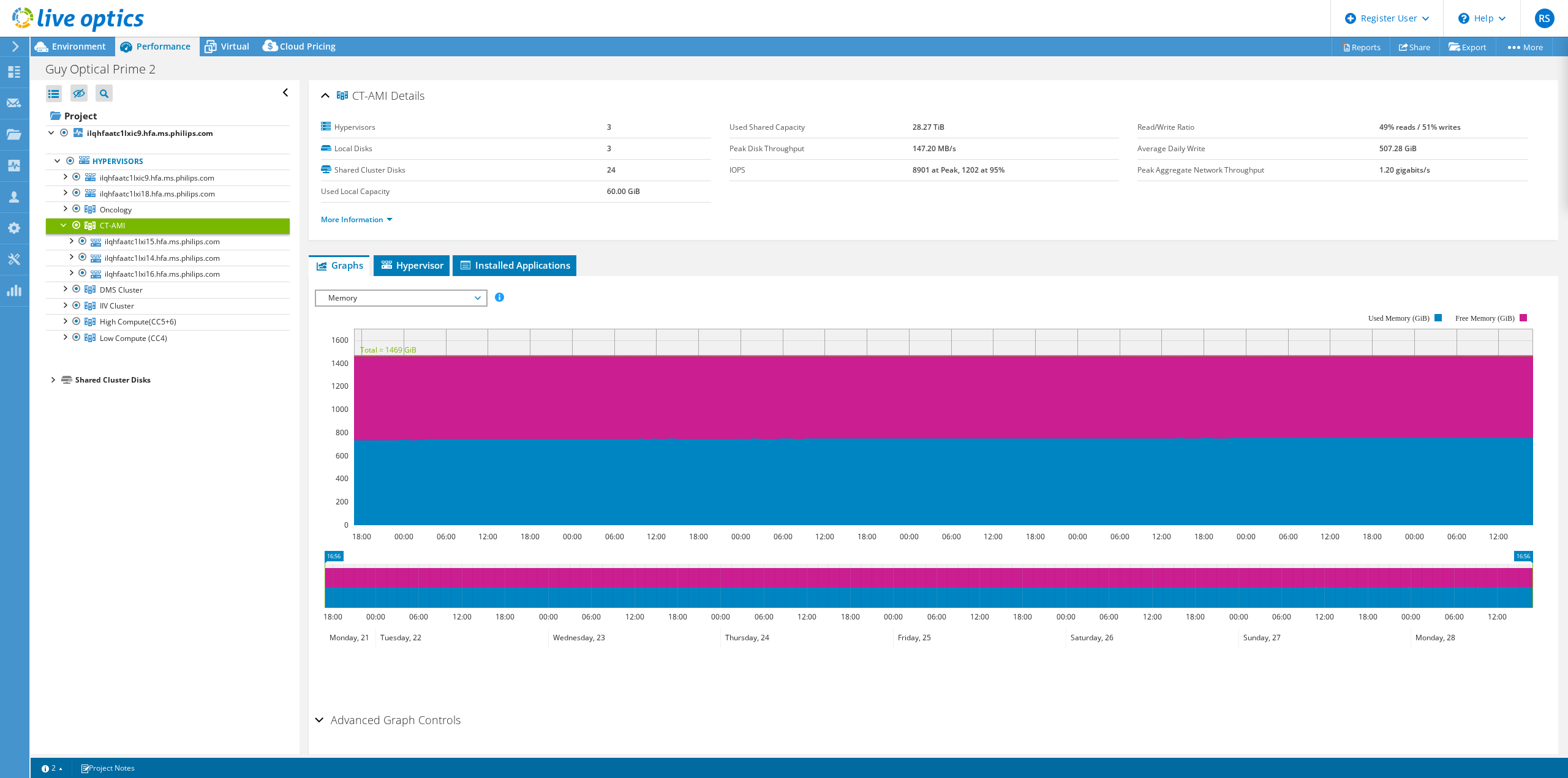 click at bounding box center [64, 224] 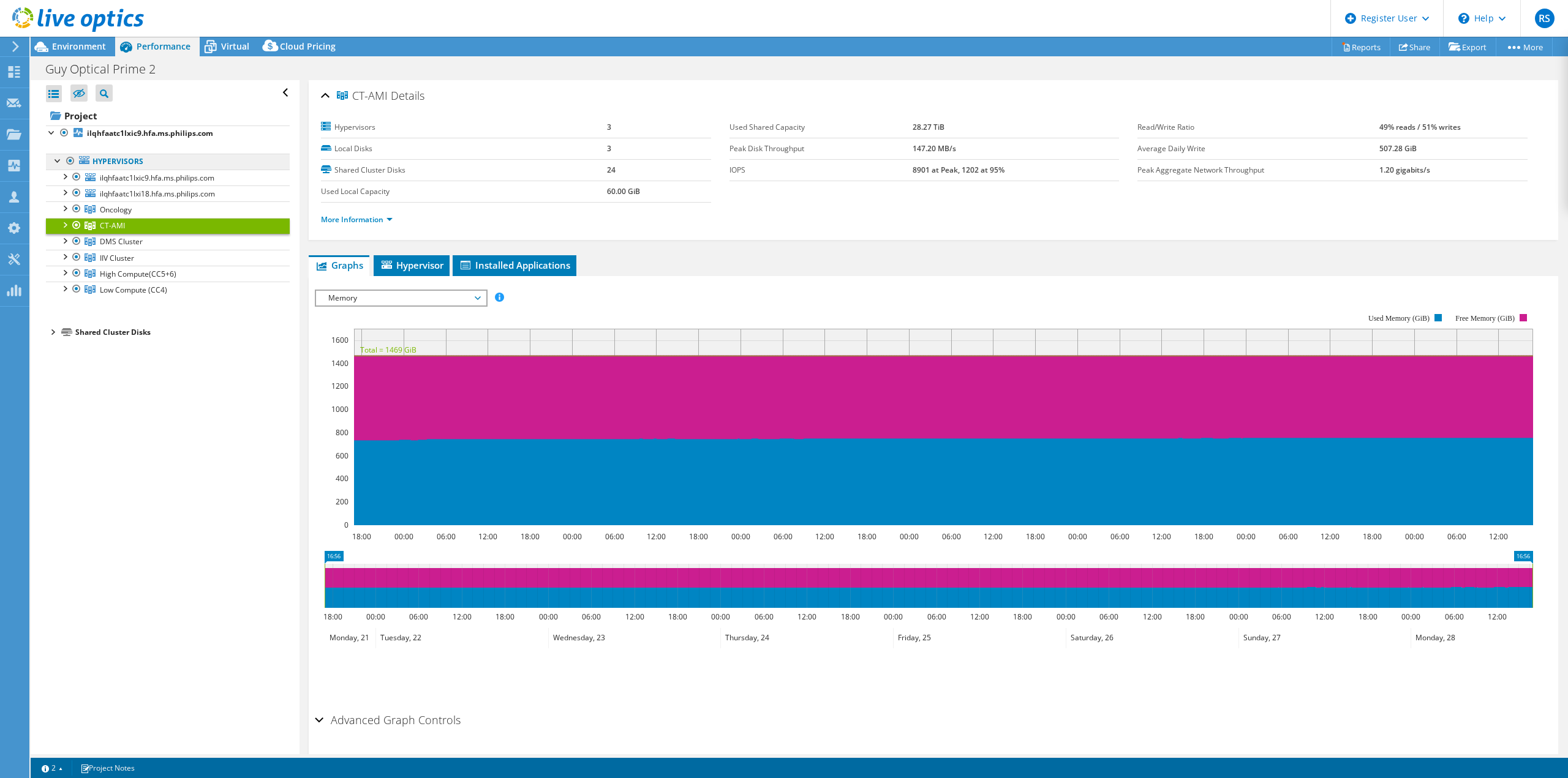 click on "Hypervisors" at bounding box center [168, 162] 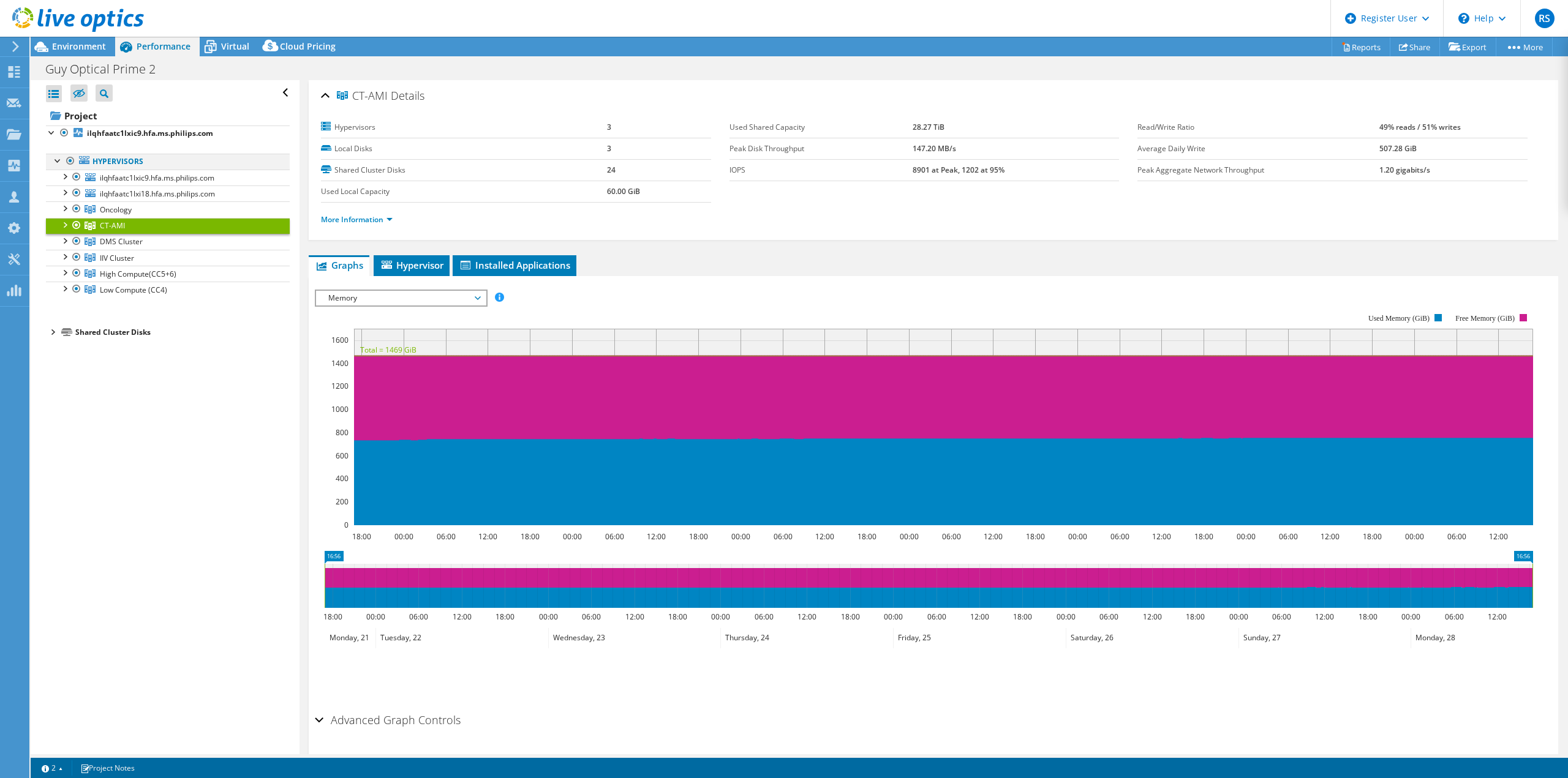 click at bounding box center (58, 160) 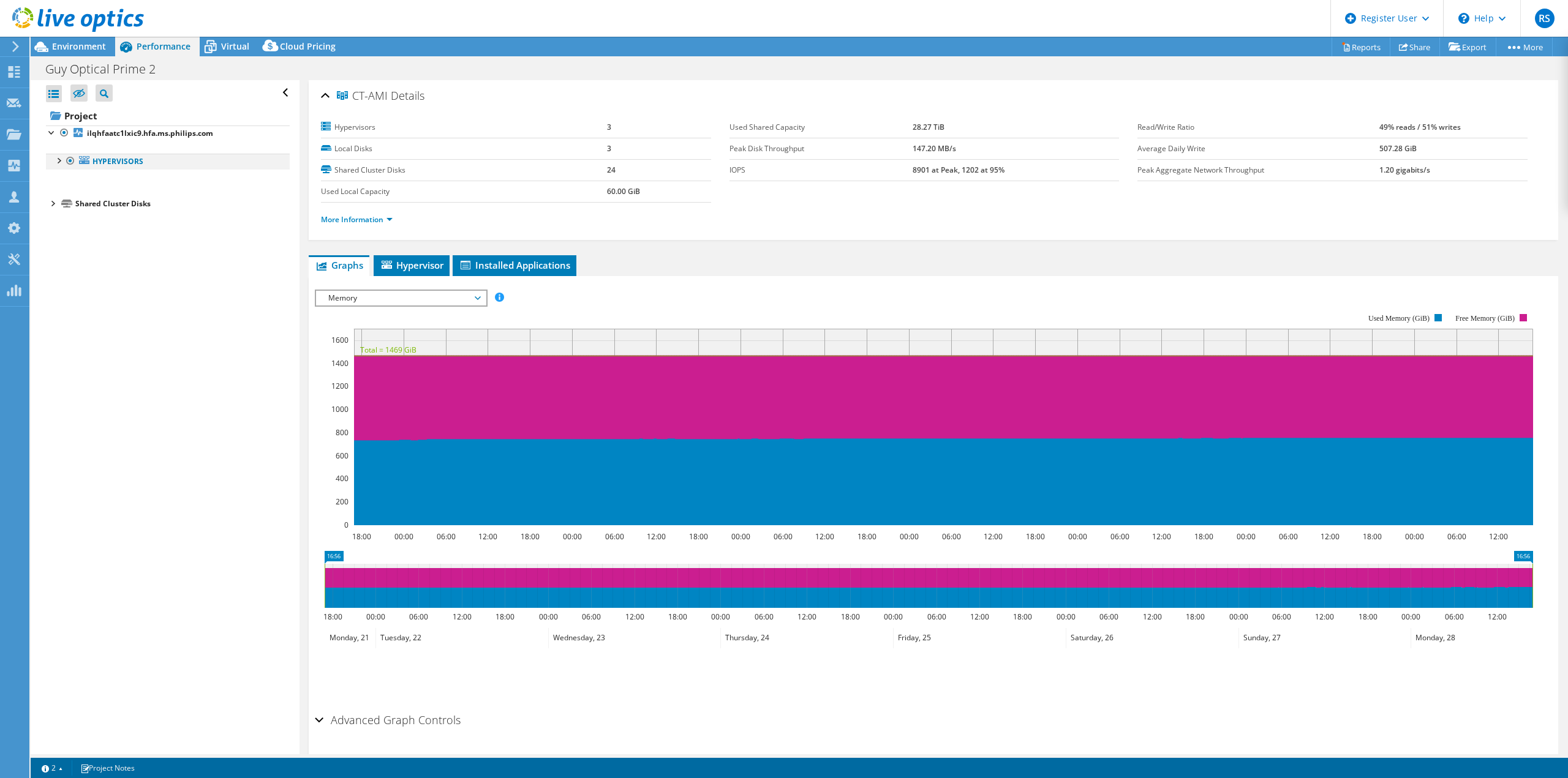 click at bounding box center (58, 160) 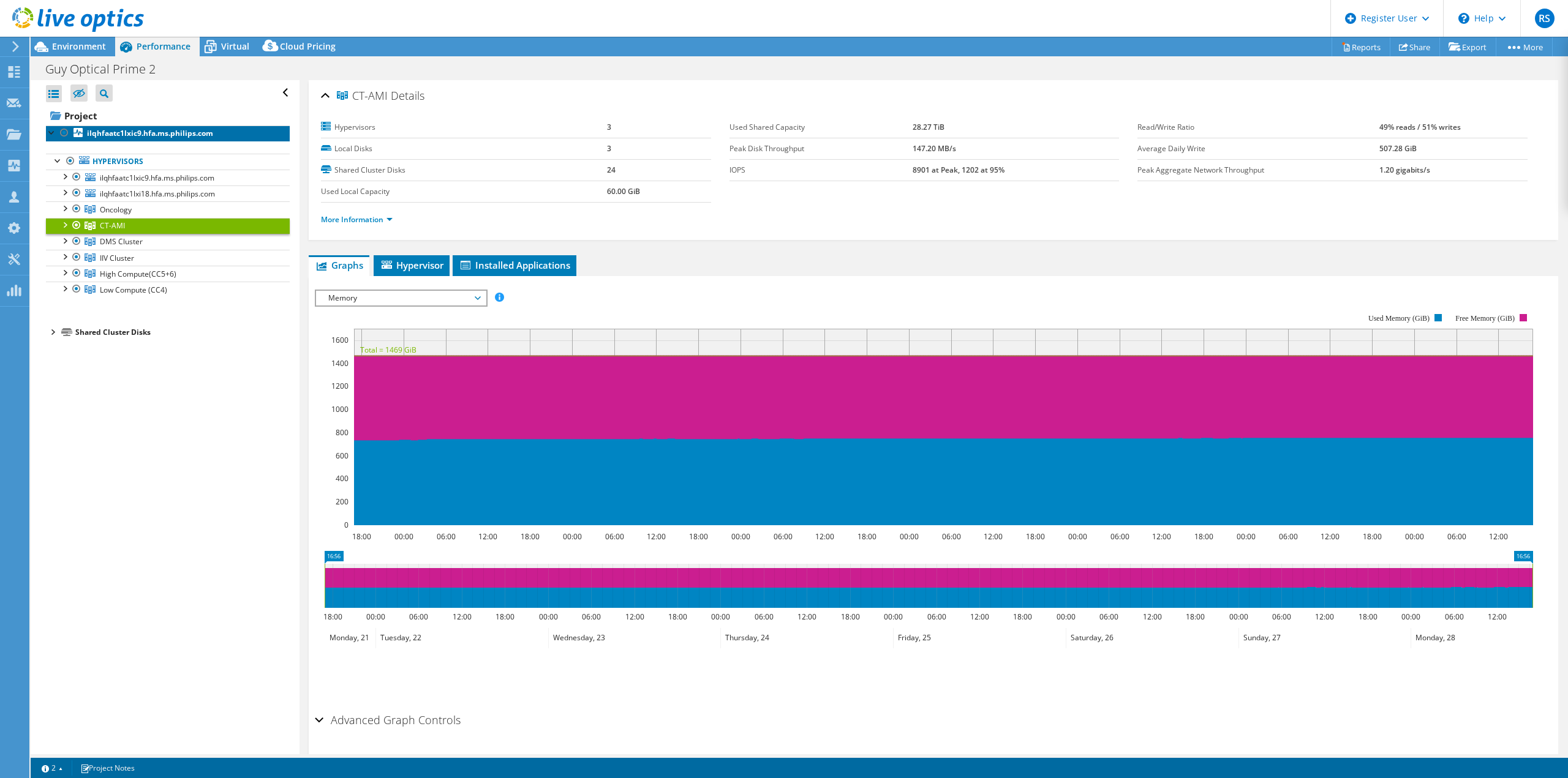 click on "ilqhfaatc1lxic9.hfa.ms.philips.com" at bounding box center (150, 133) 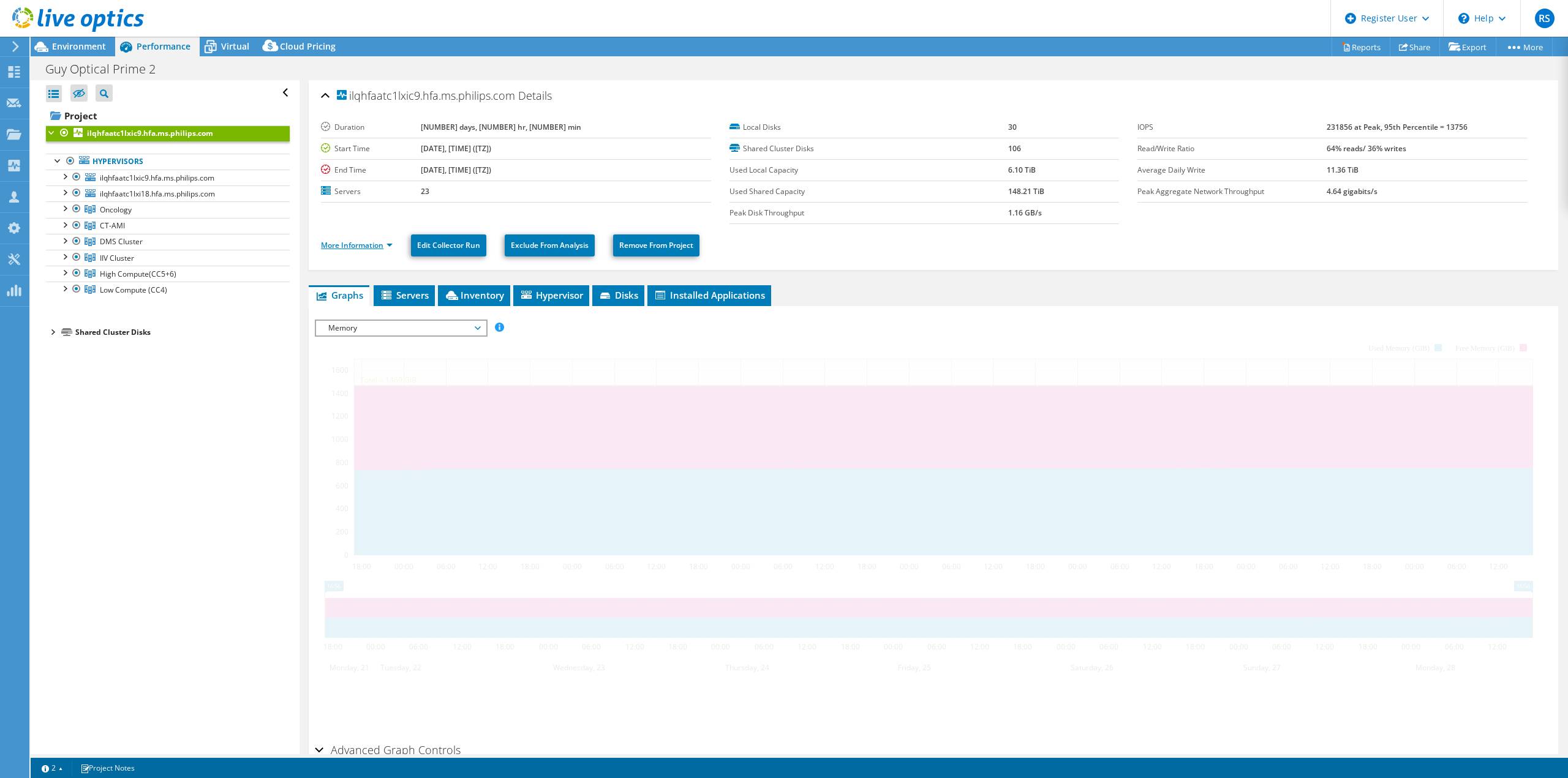 click on "More Information" at bounding box center [356, 245] 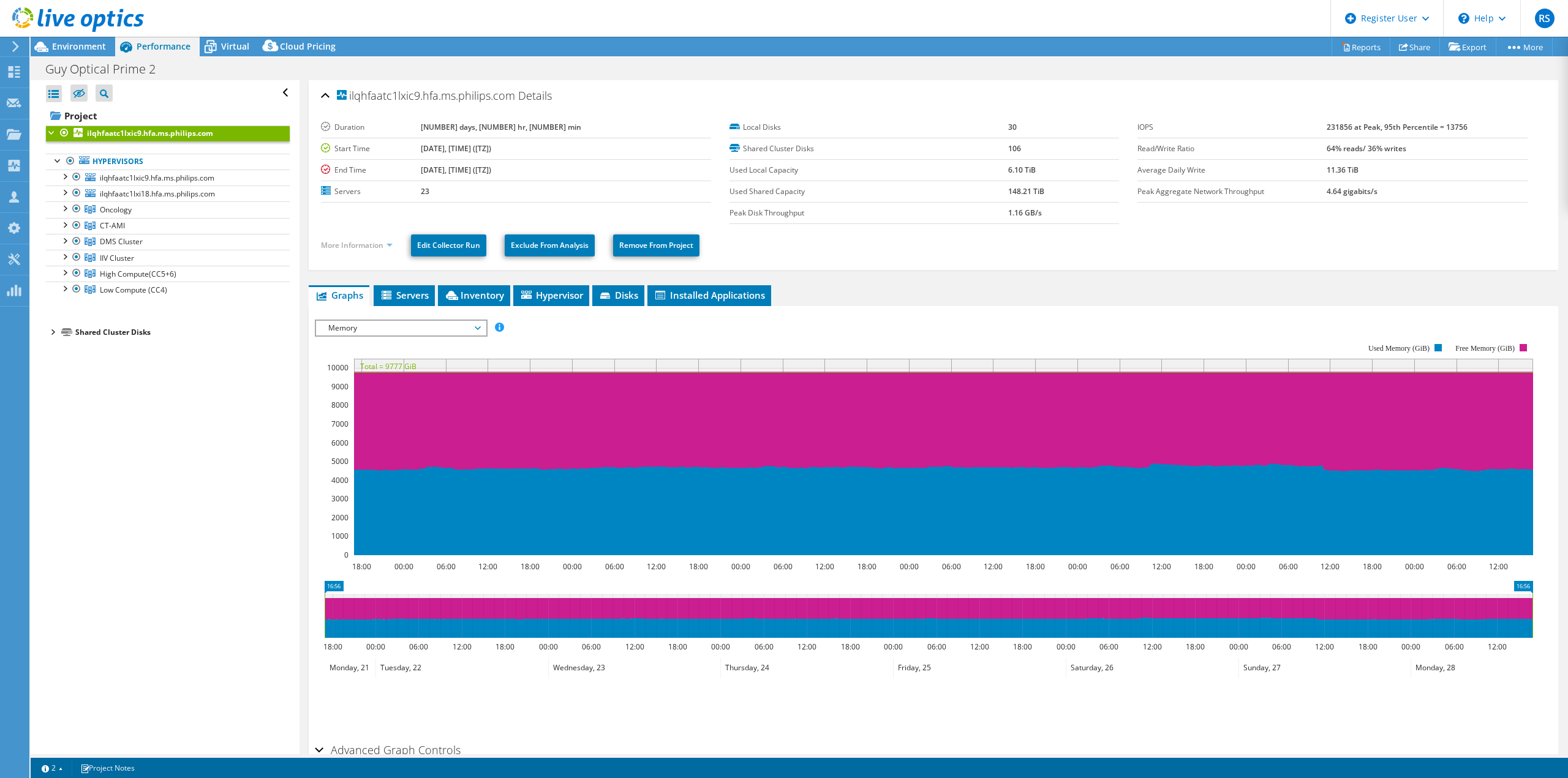 click on "More Information" at bounding box center [356, 245] 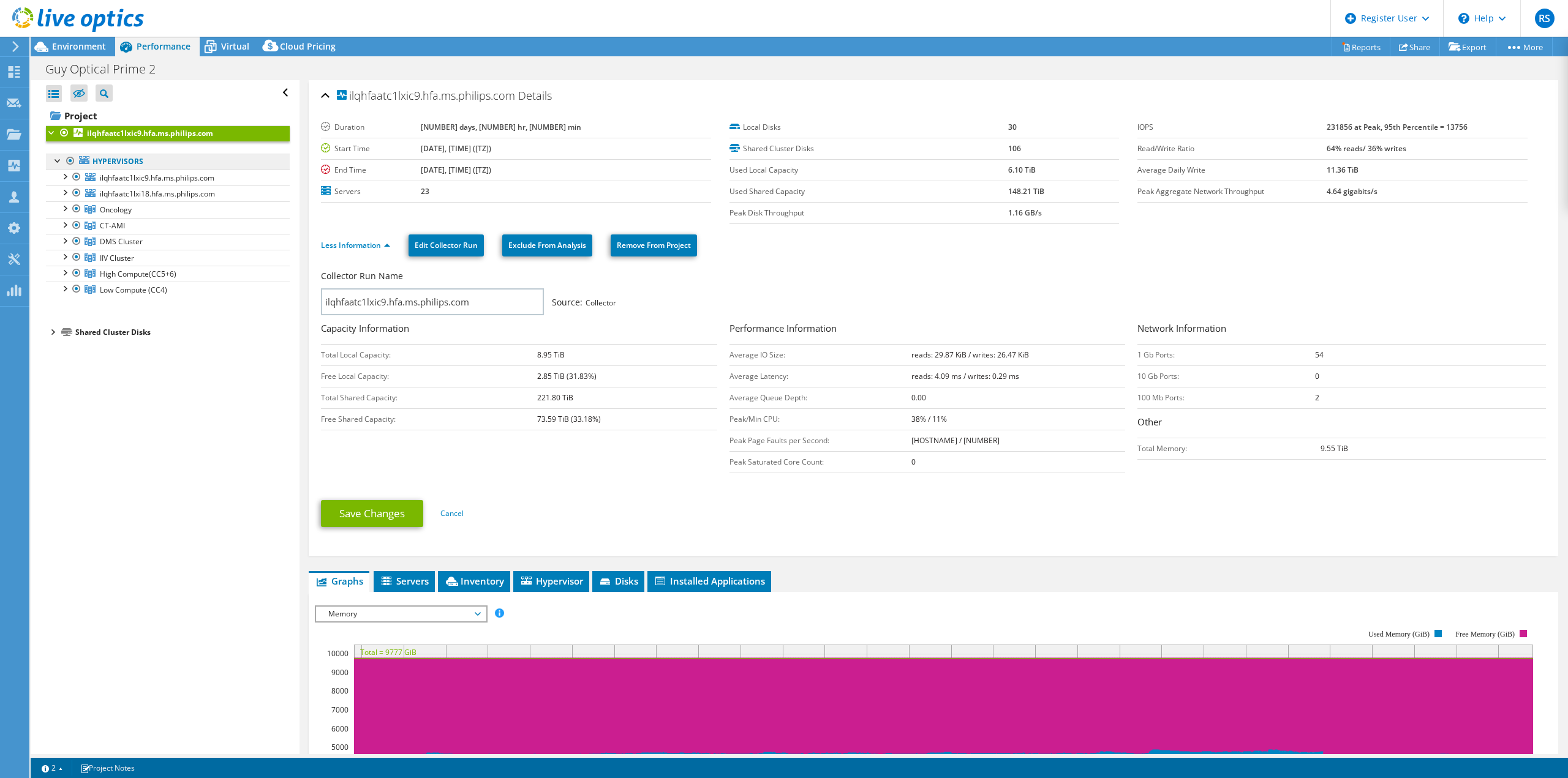 click on "Hypervisors" at bounding box center (168, 162) 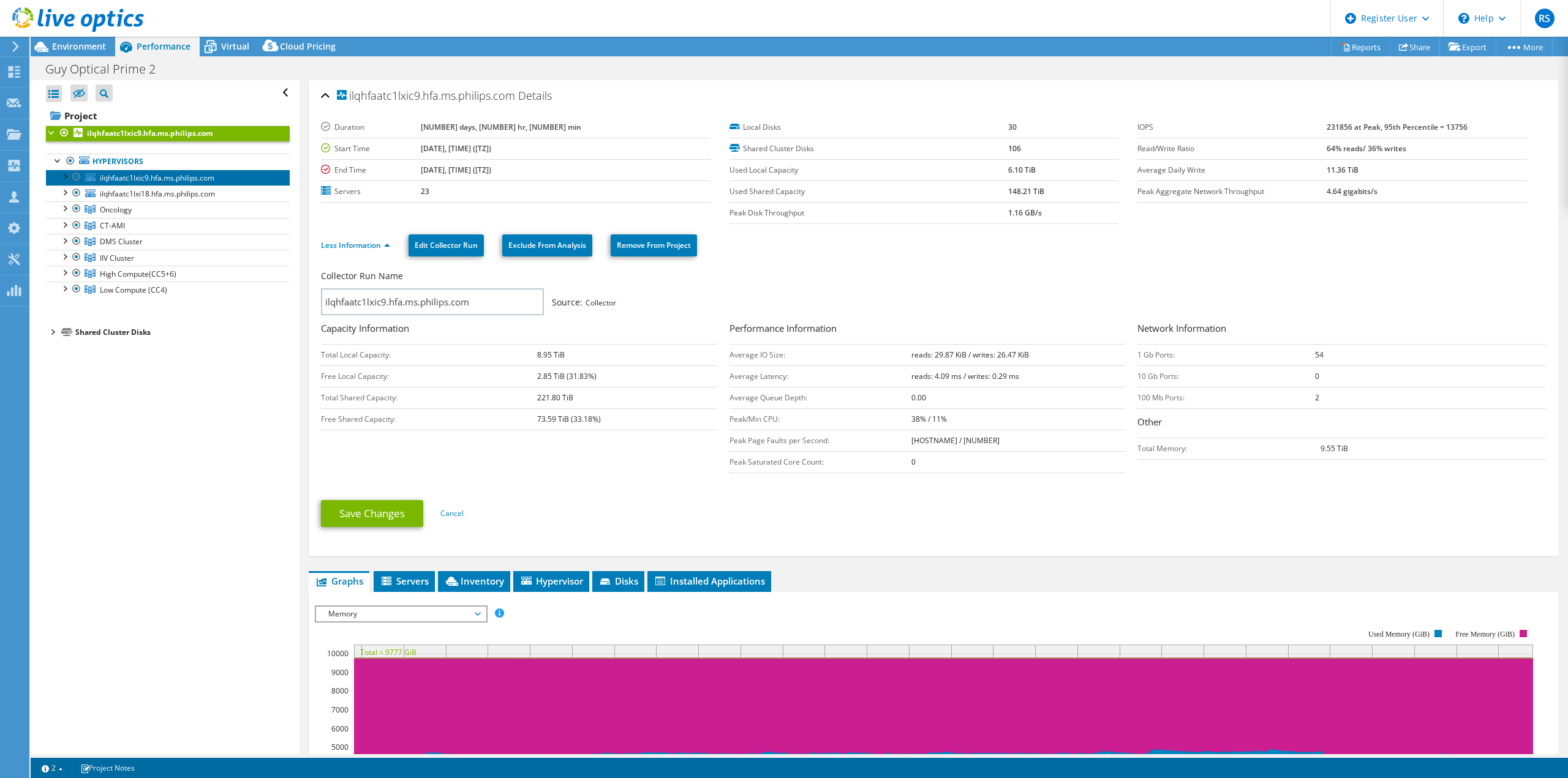 click on "ilqhfaatc1lxic9.hfa.ms.philips.com" at bounding box center [157, 178] 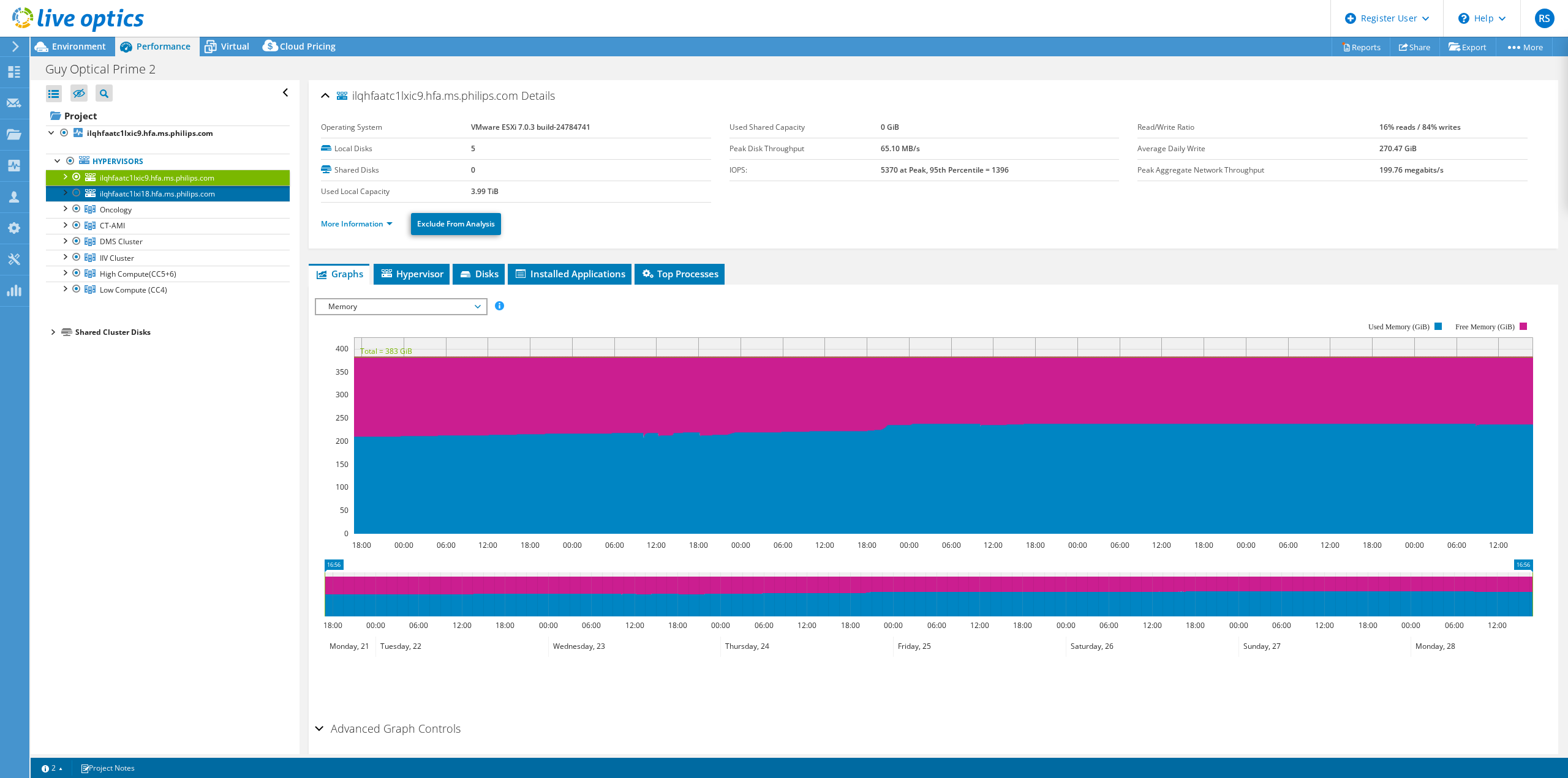 click on "ilqhfaatc1lxi18.hfa.ms.philips.com" at bounding box center [157, 193] 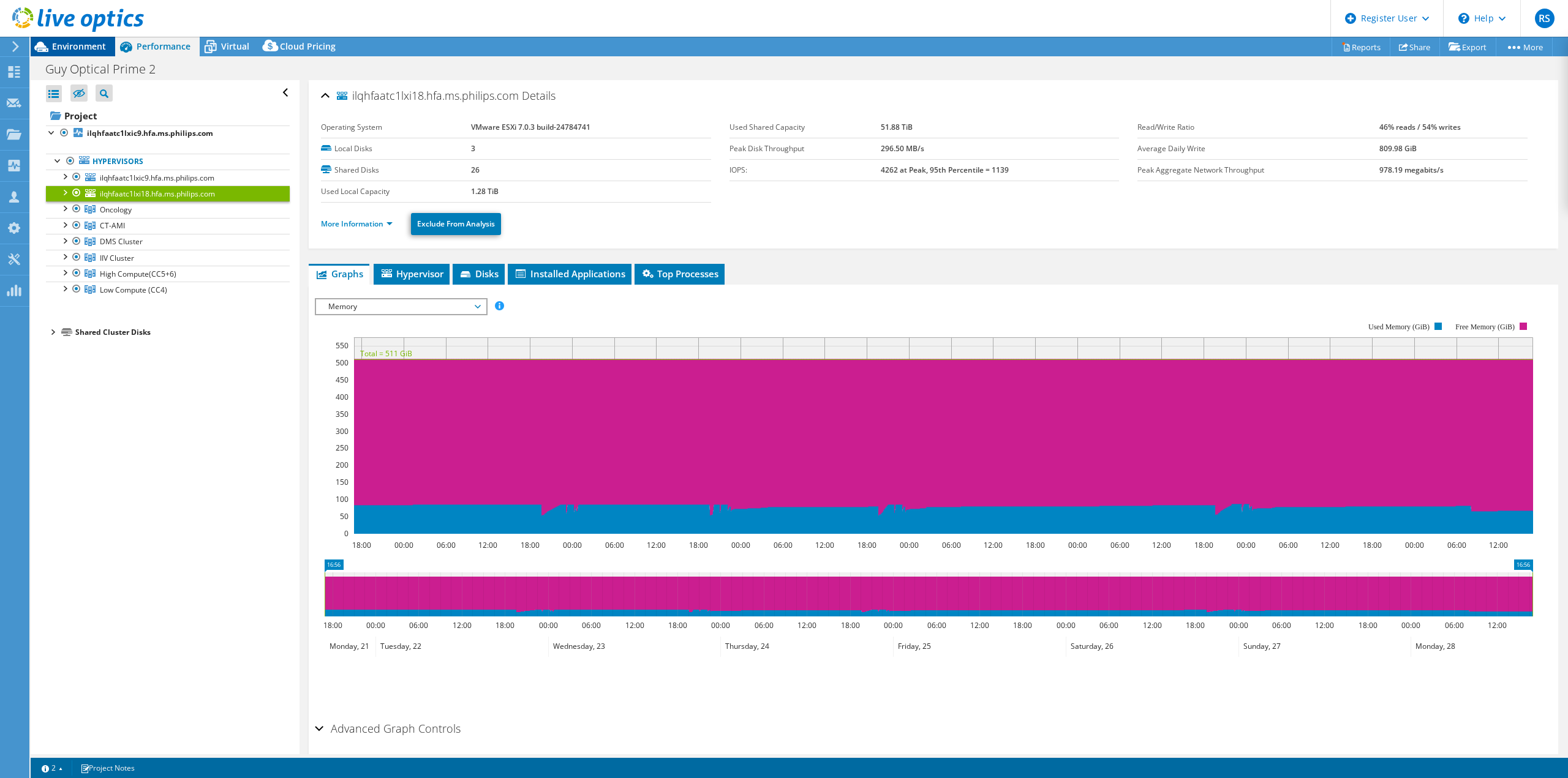 click on "Environment" at bounding box center (79, 46) 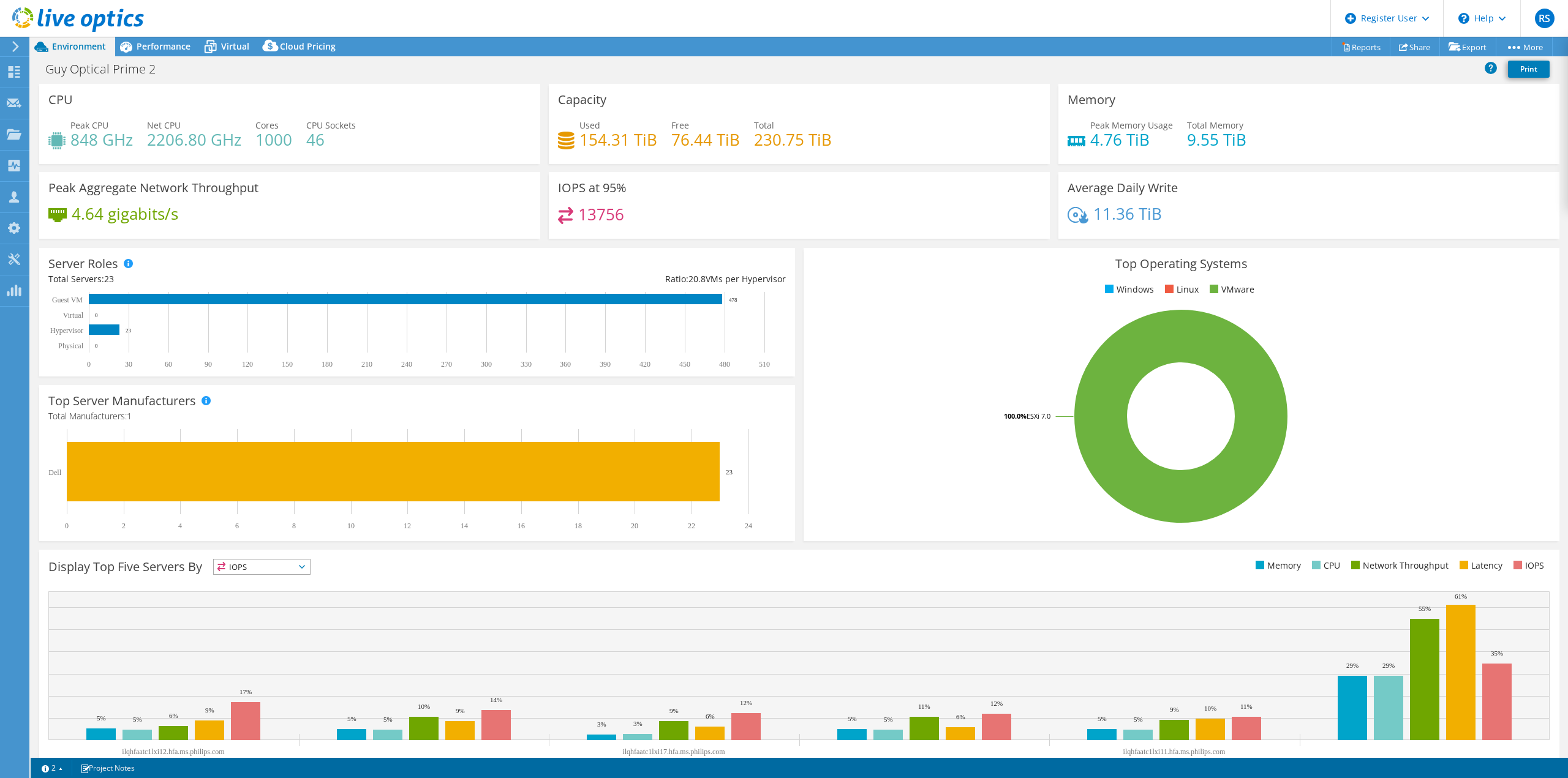 select on "Over Provisioning" 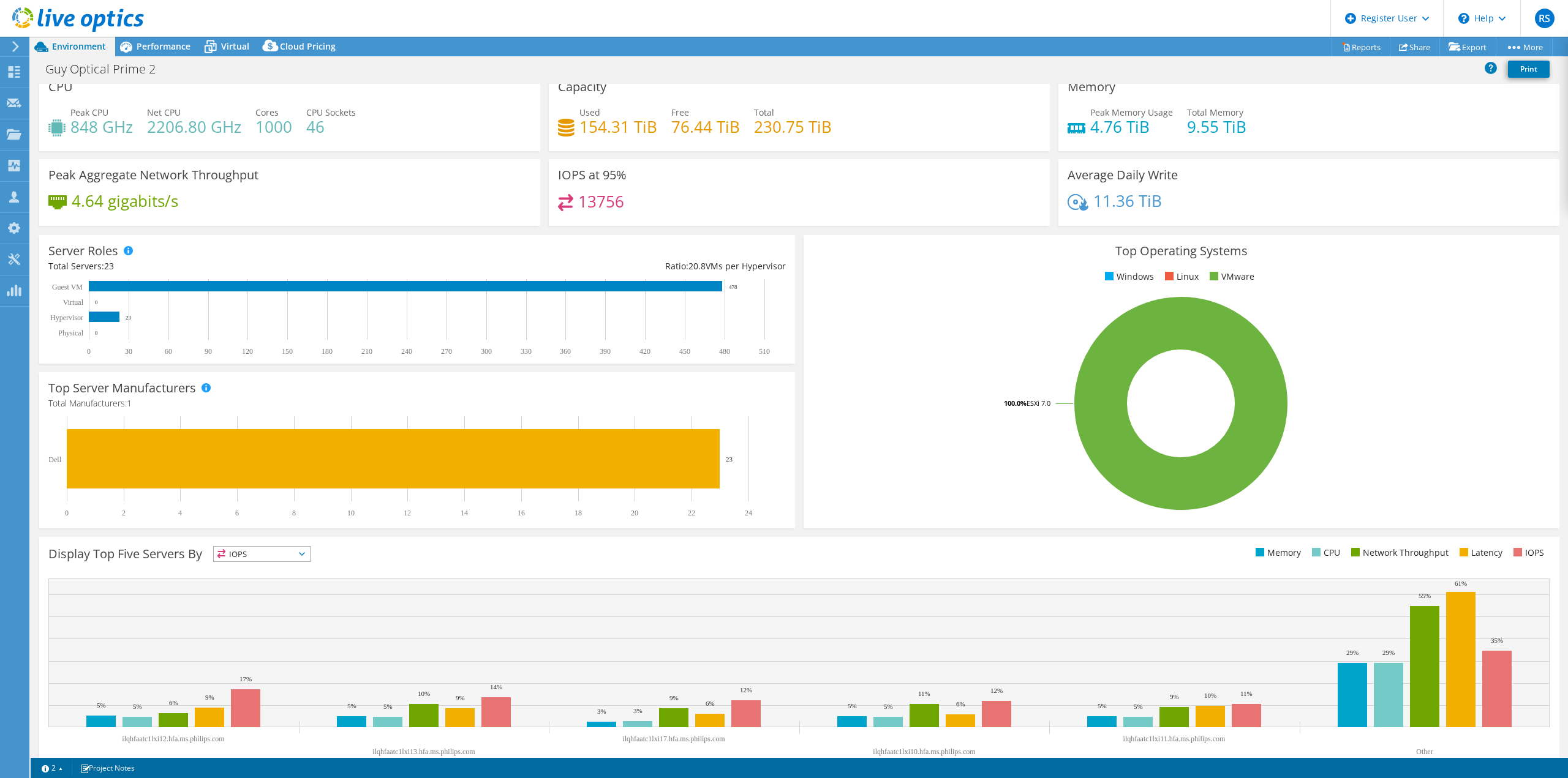 scroll, scrollTop: 0, scrollLeft: 0, axis: both 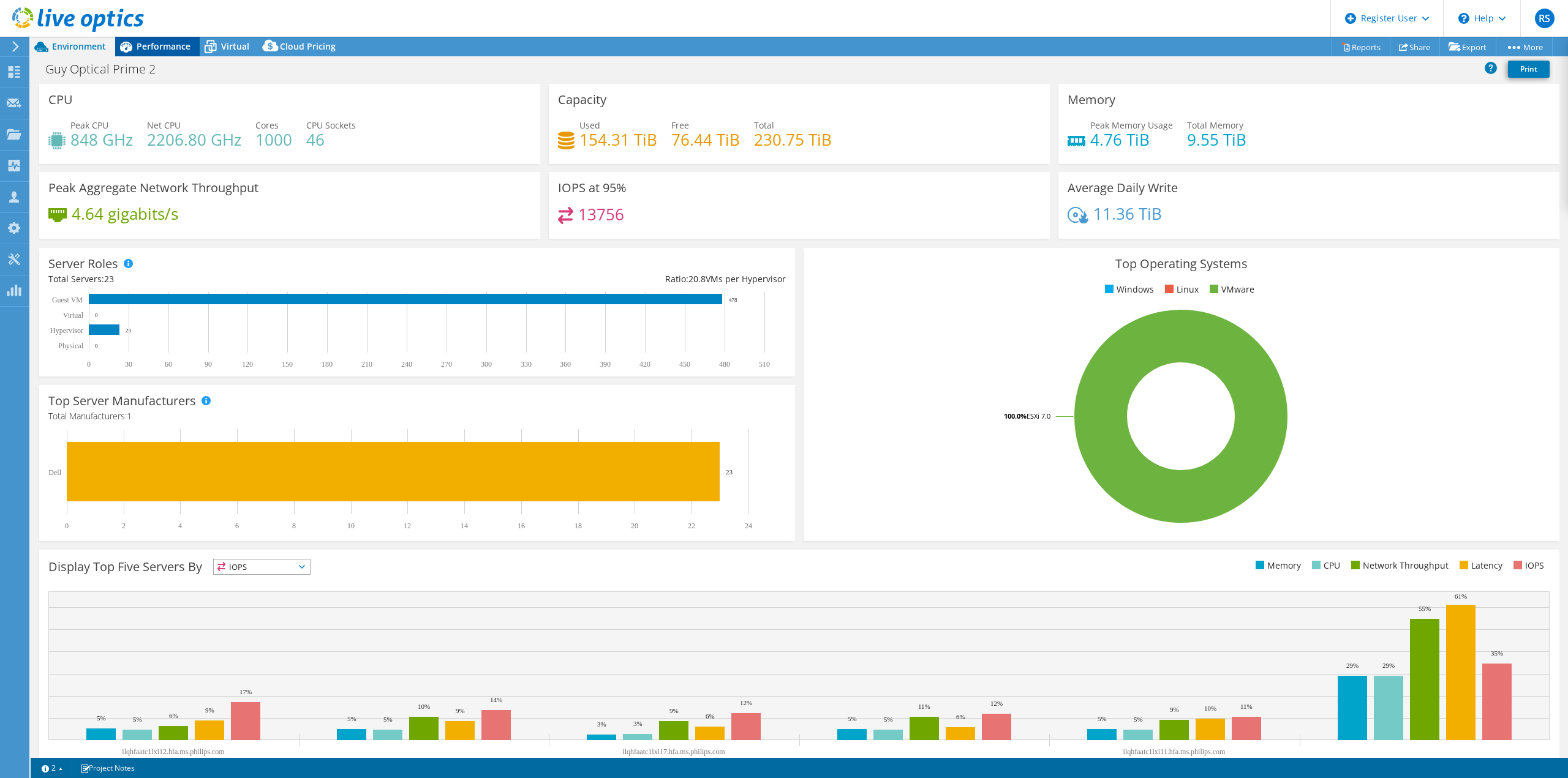 click on "Performance" at bounding box center (164, 46) 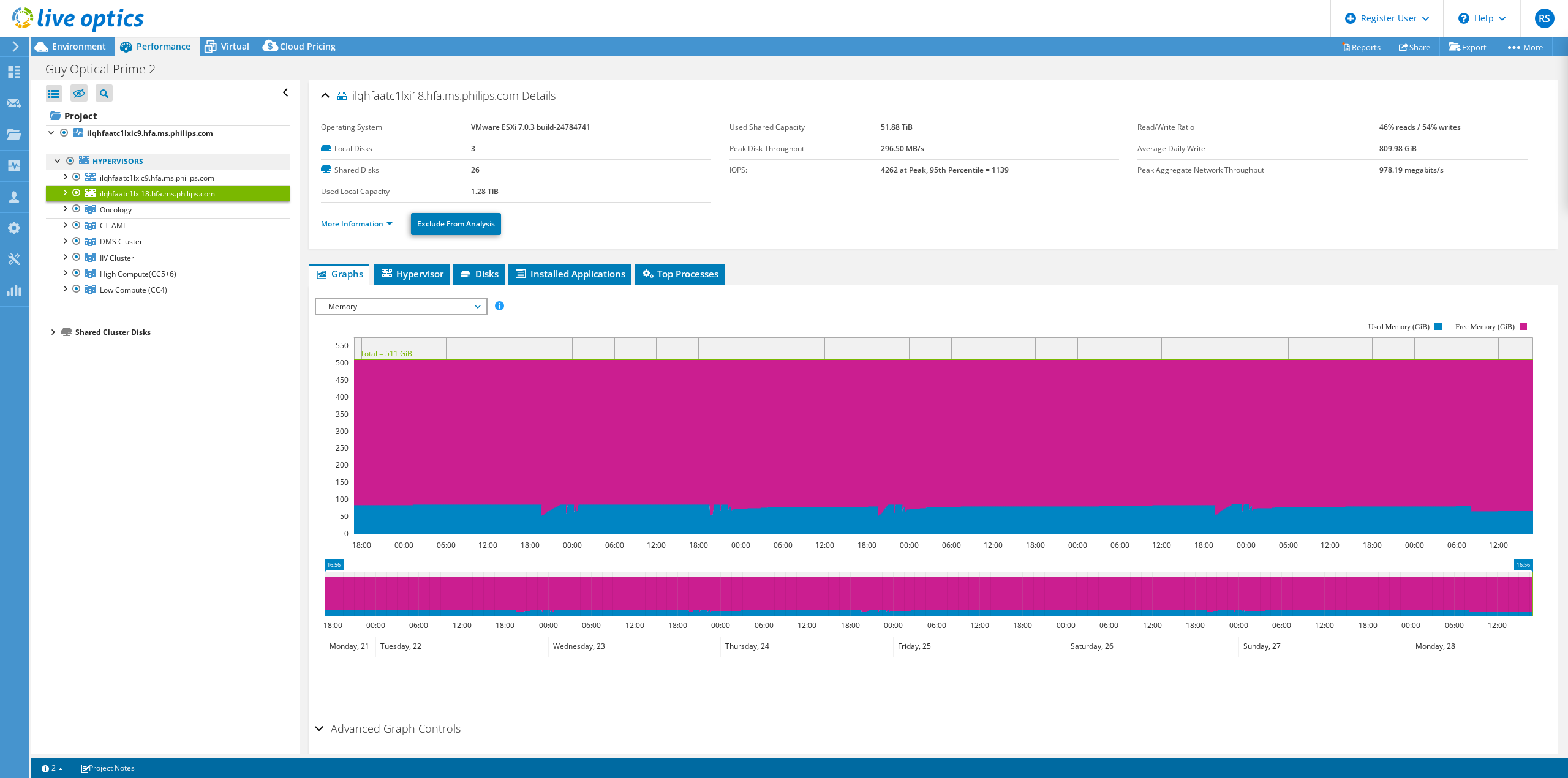 click on "Hypervisors" at bounding box center [168, 162] 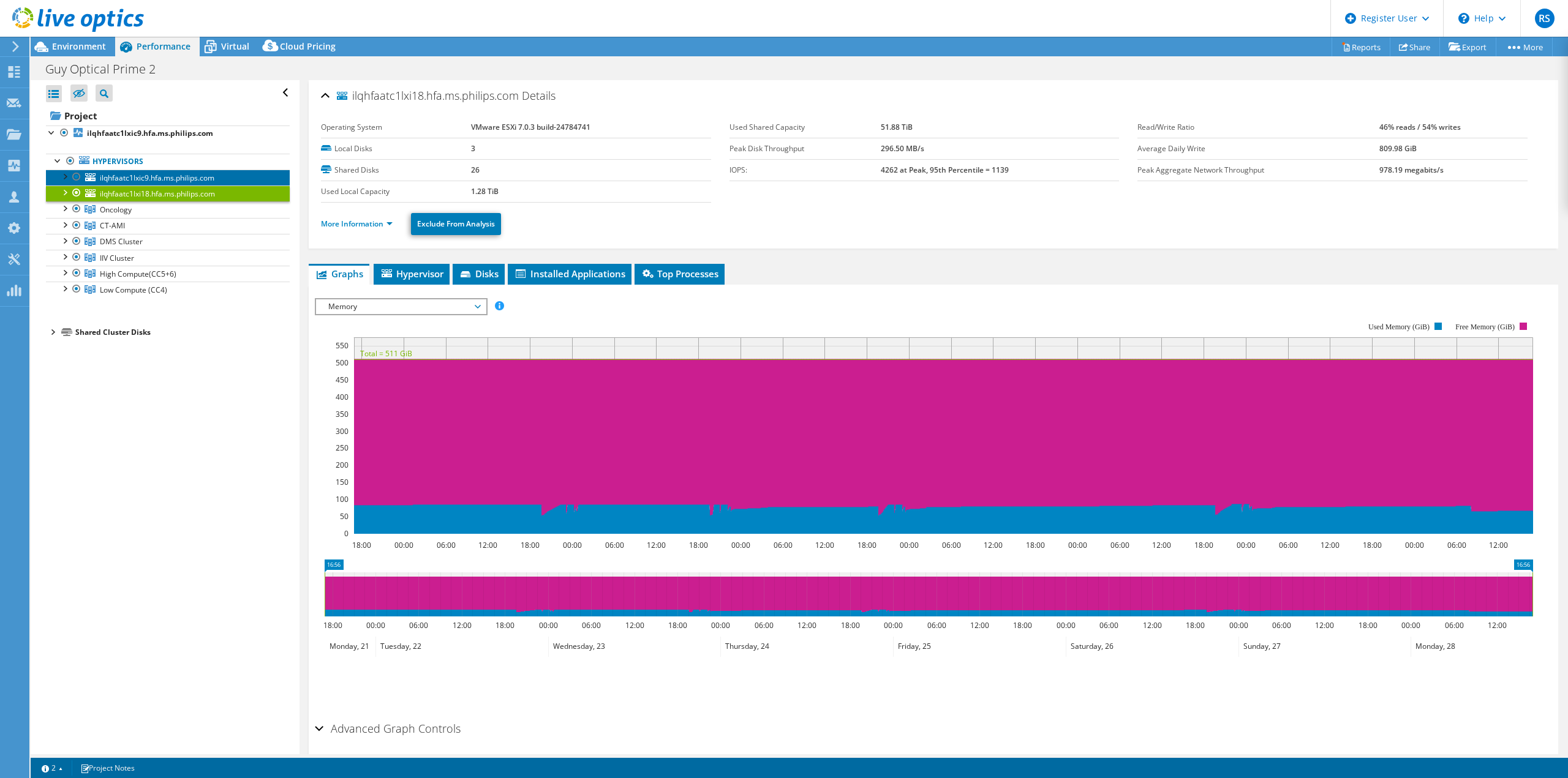 click on "ilqhfaatc1lxic9.hfa.ms.philips.com" at bounding box center [157, 178] 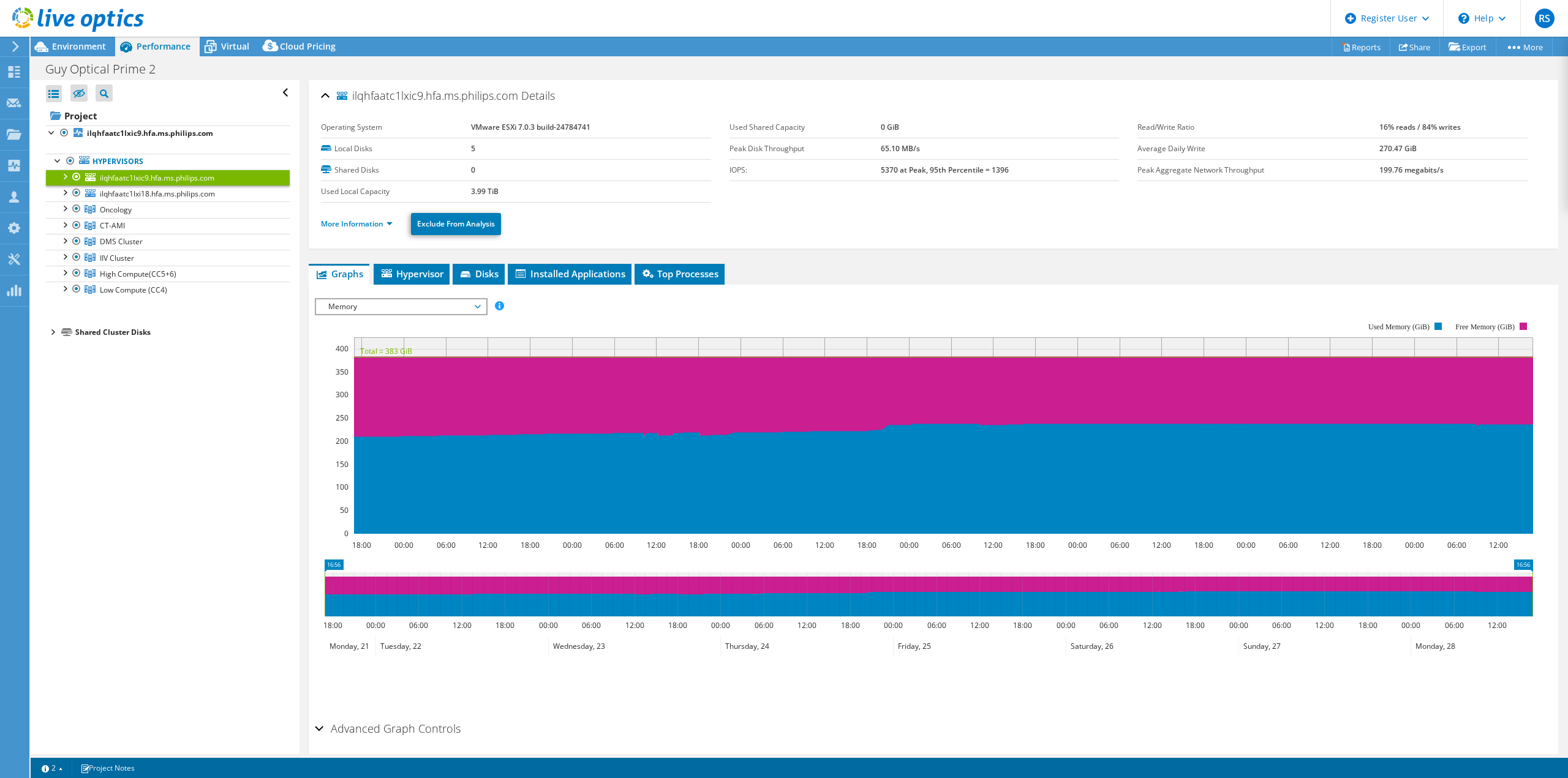 scroll, scrollTop: 47, scrollLeft: 0, axis: vertical 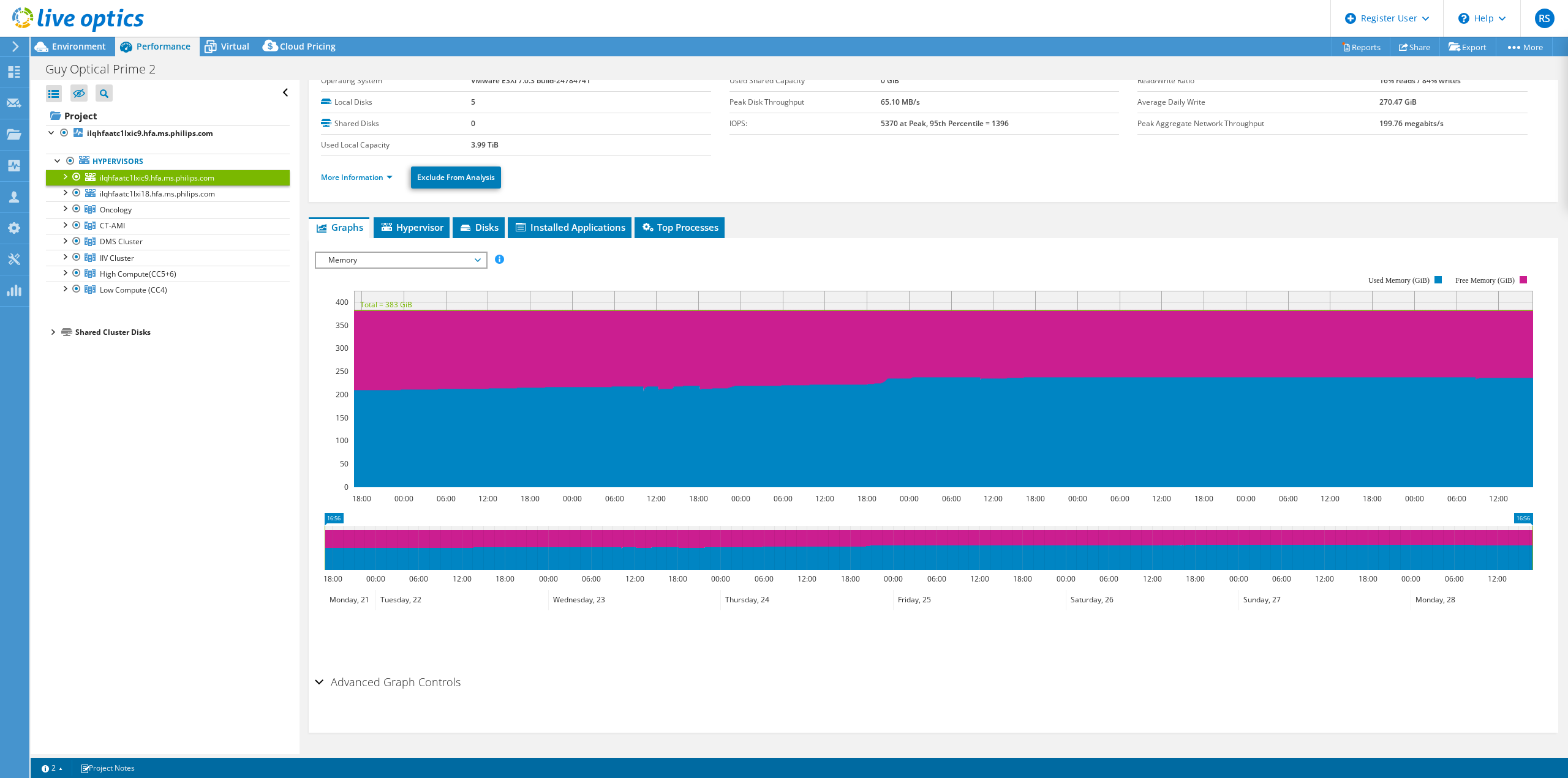 click on "Advanced Graph Controls" at bounding box center (388, 682) 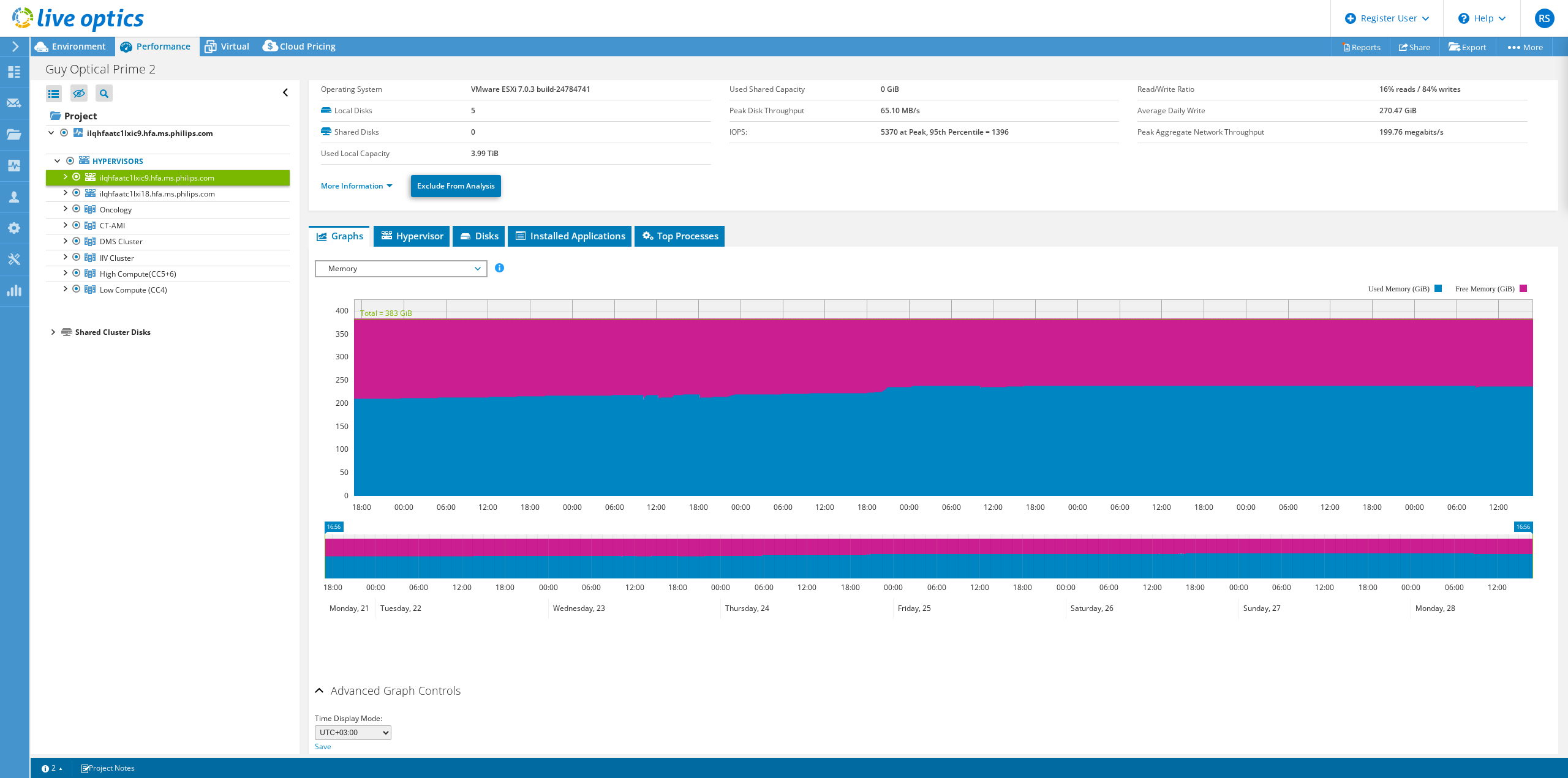 scroll, scrollTop: 0, scrollLeft: 0, axis: both 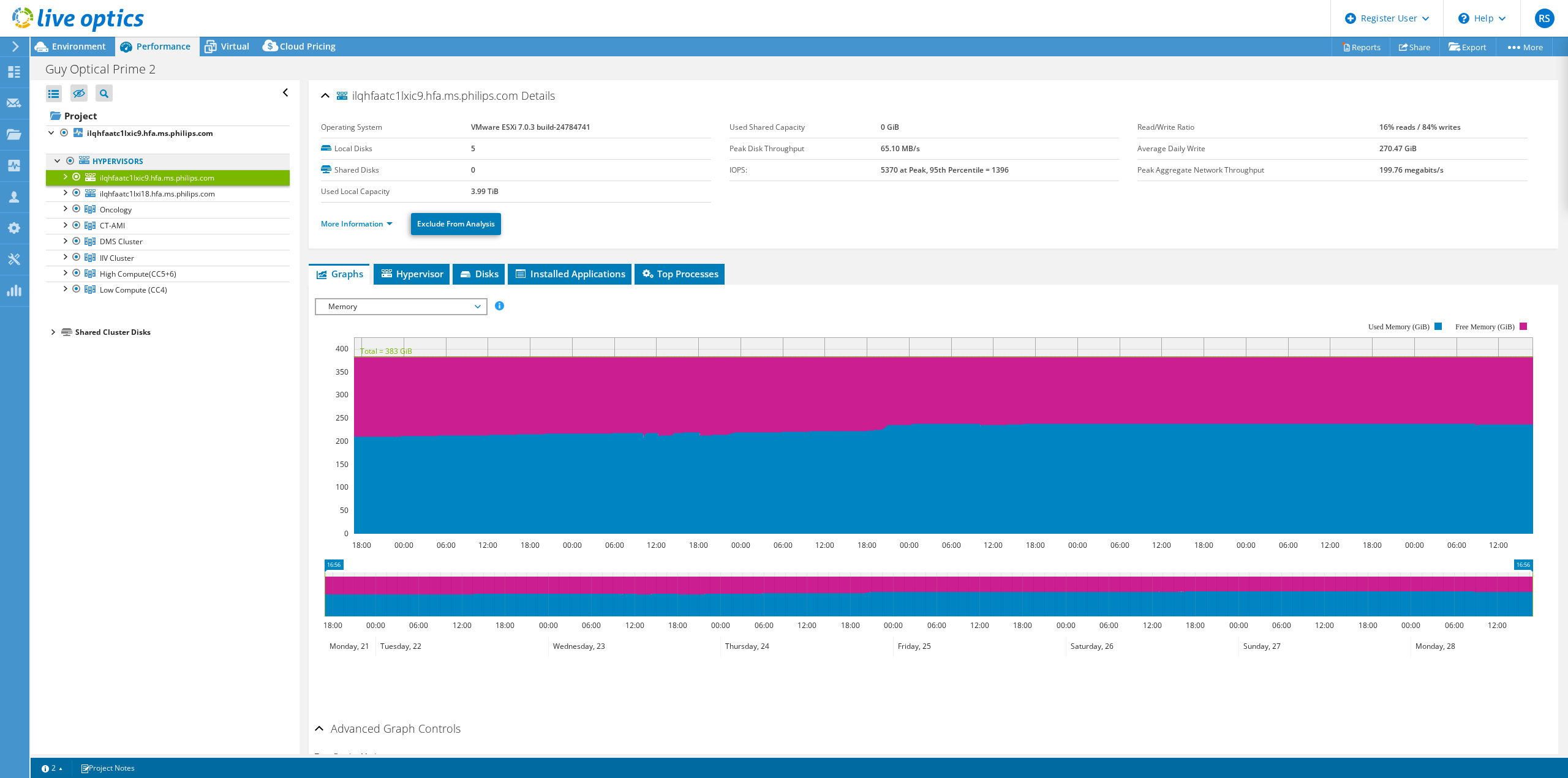 click on "Hypervisors" at bounding box center (168, 162) 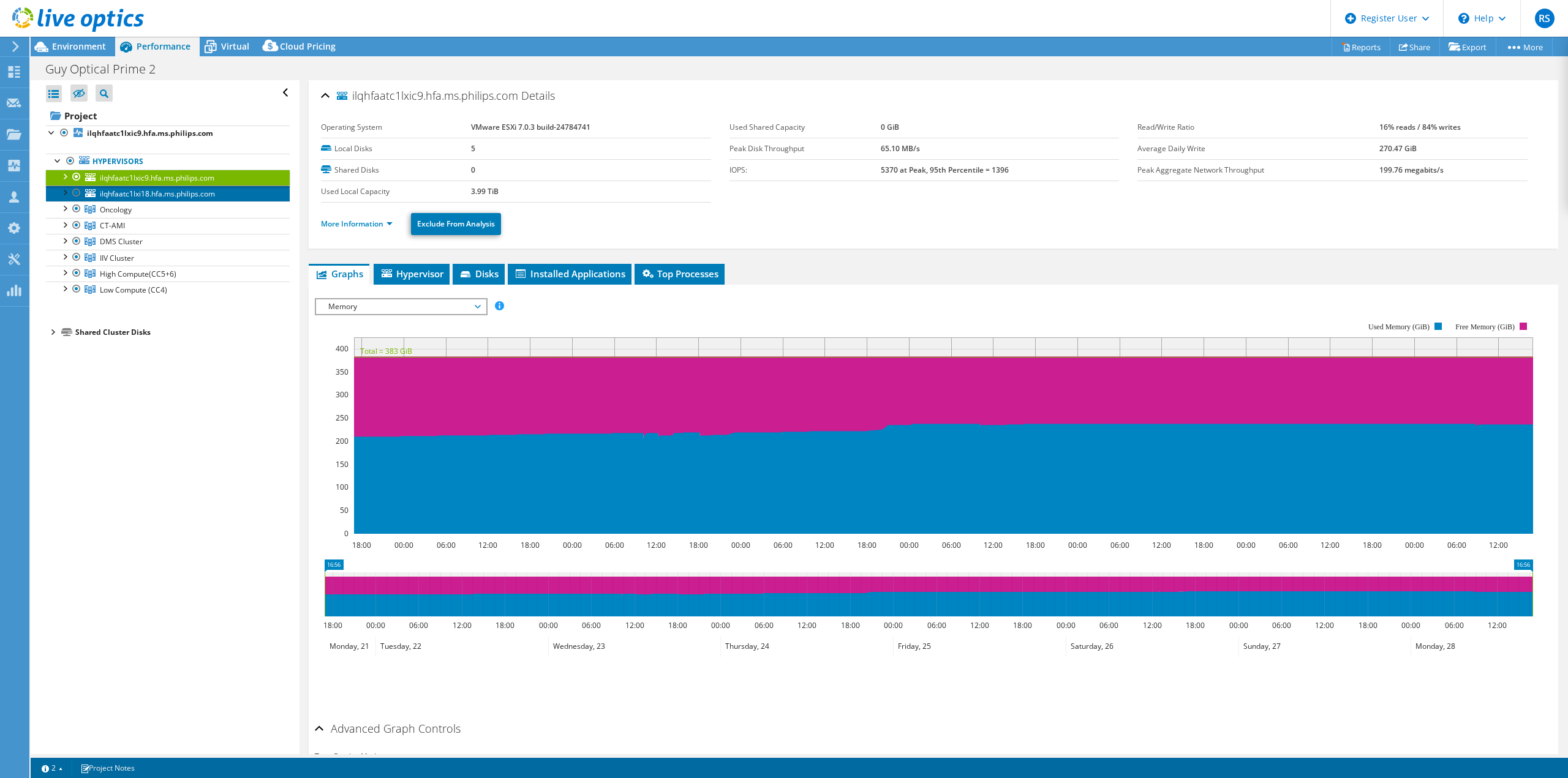 click on "ilqhfaatc1lxi18.hfa.ms.philips.com" at bounding box center (157, 193) 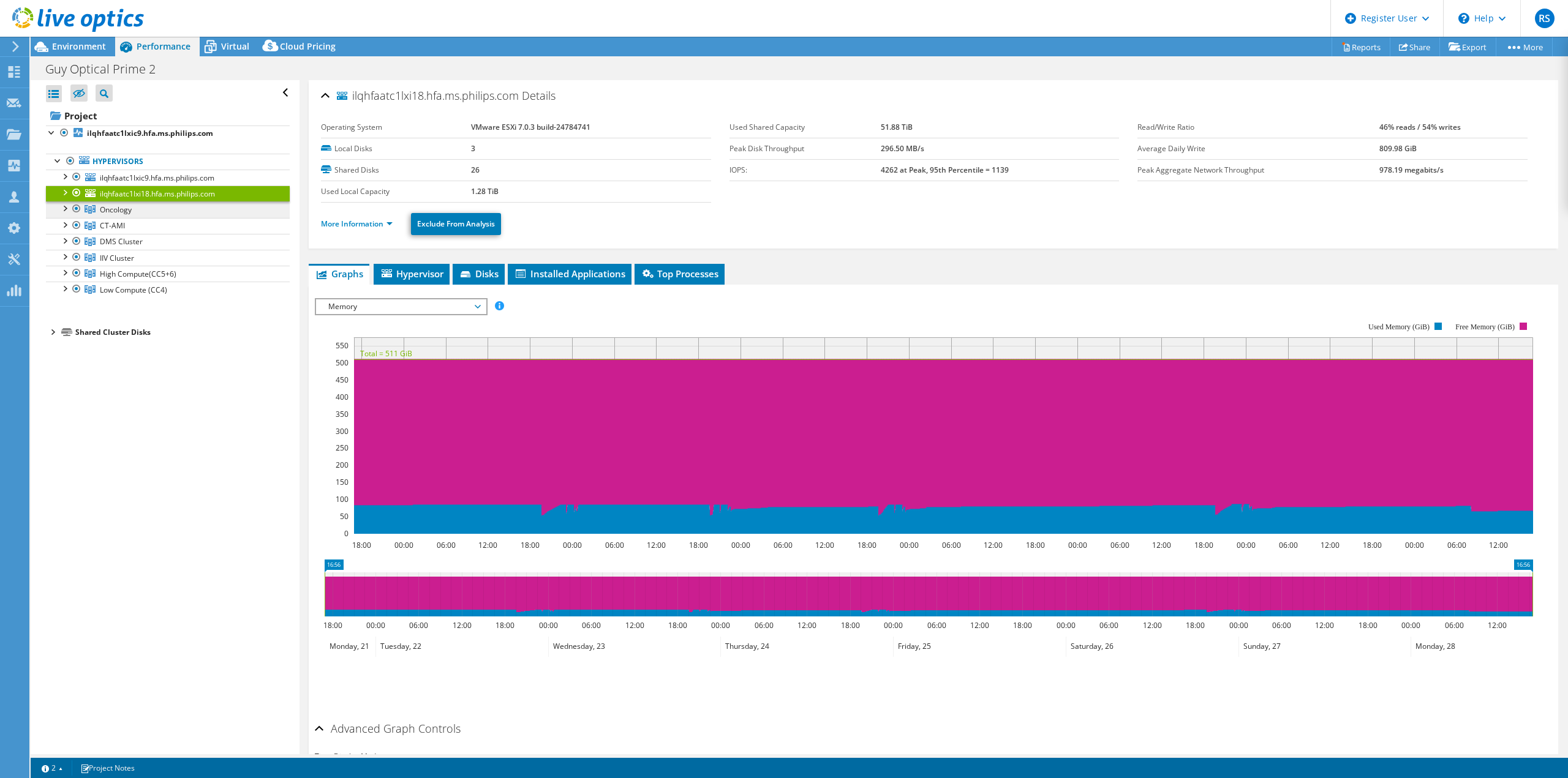click on "Oncology" at bounding box center [116, 209] 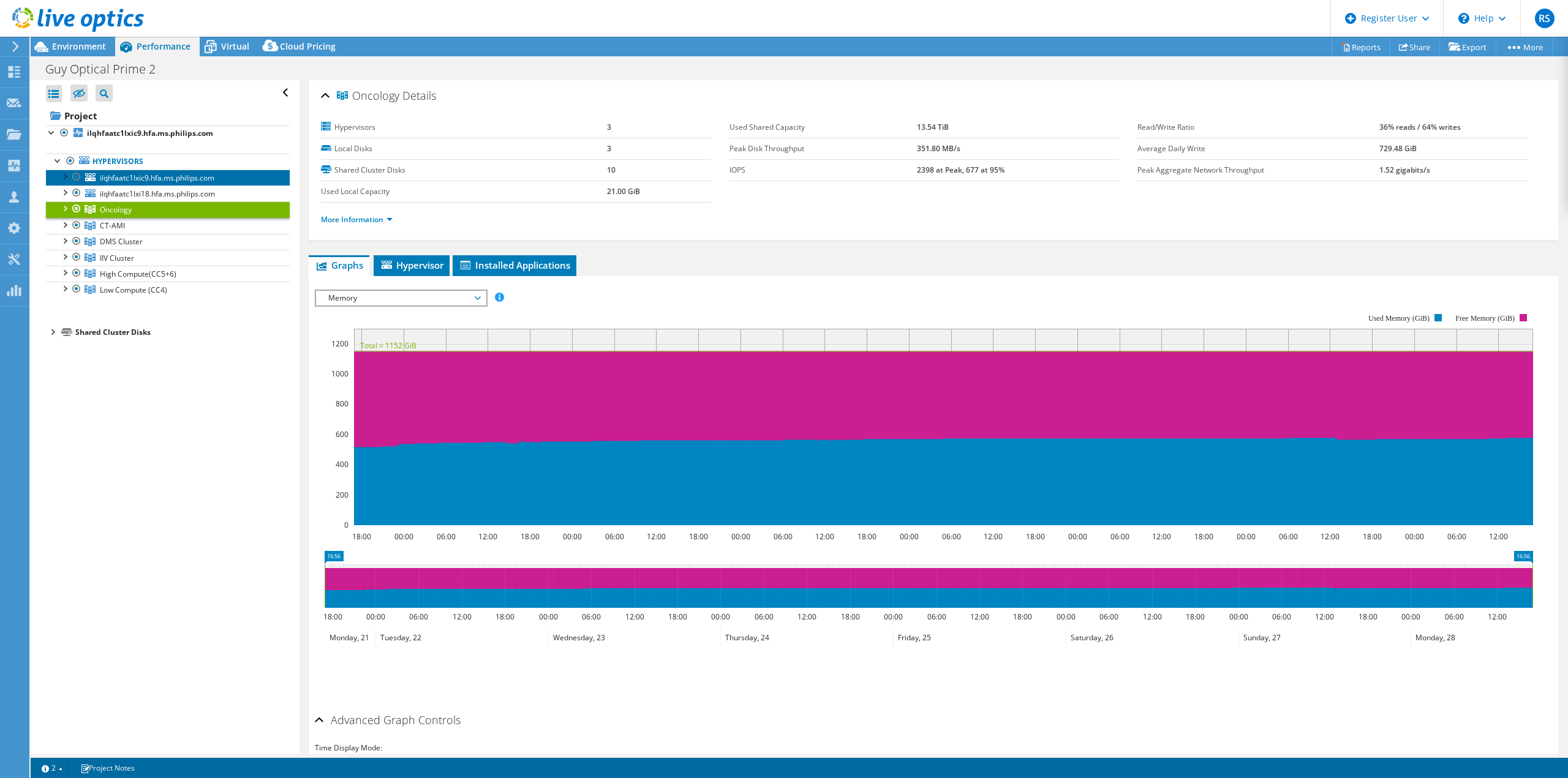 click on "ilqhfaatc1lxic9.hfa.ms.philips.com" at bounding box center (168, 178) 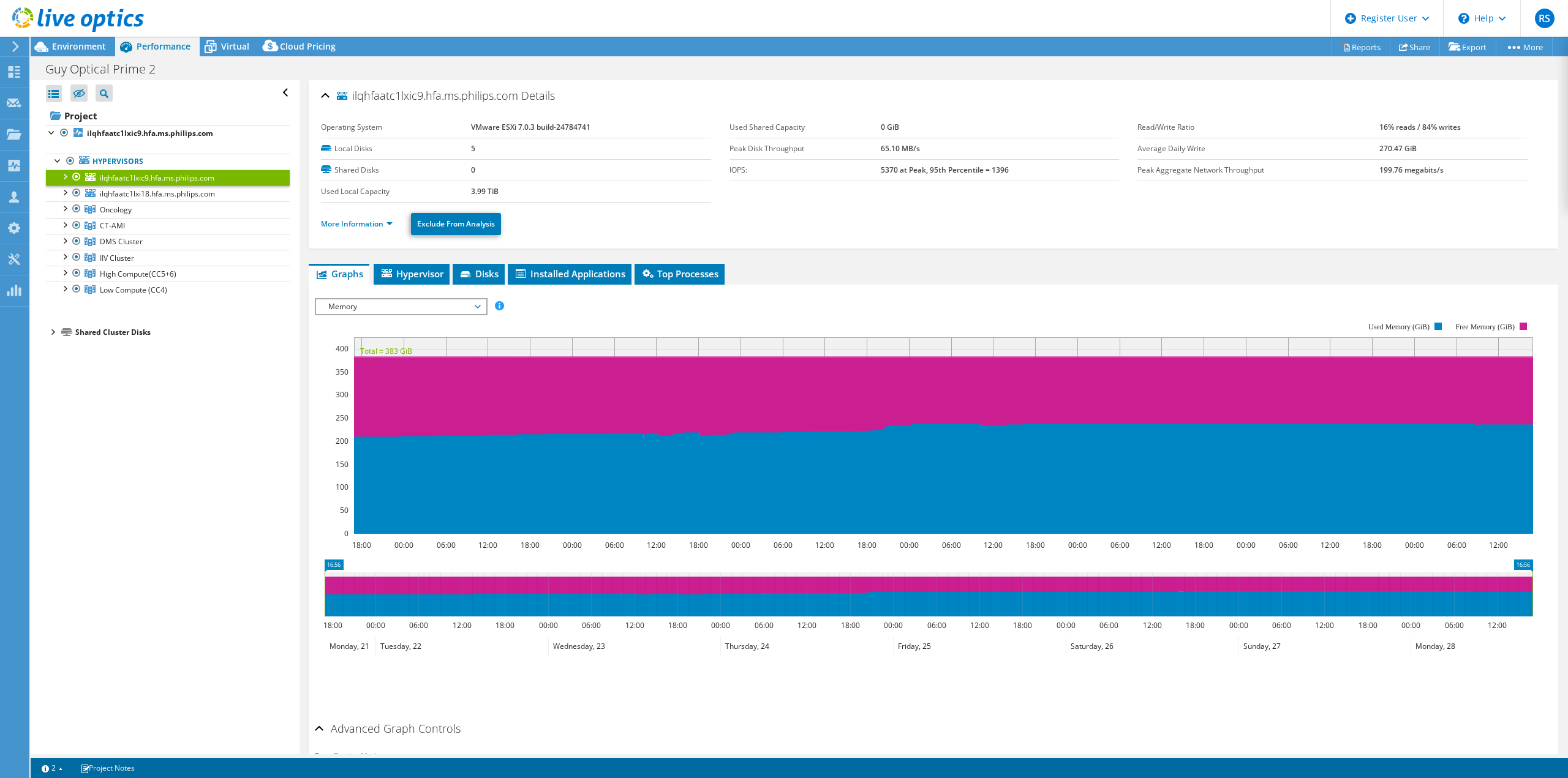 click on "Memory" at bounding box center (401, 307) 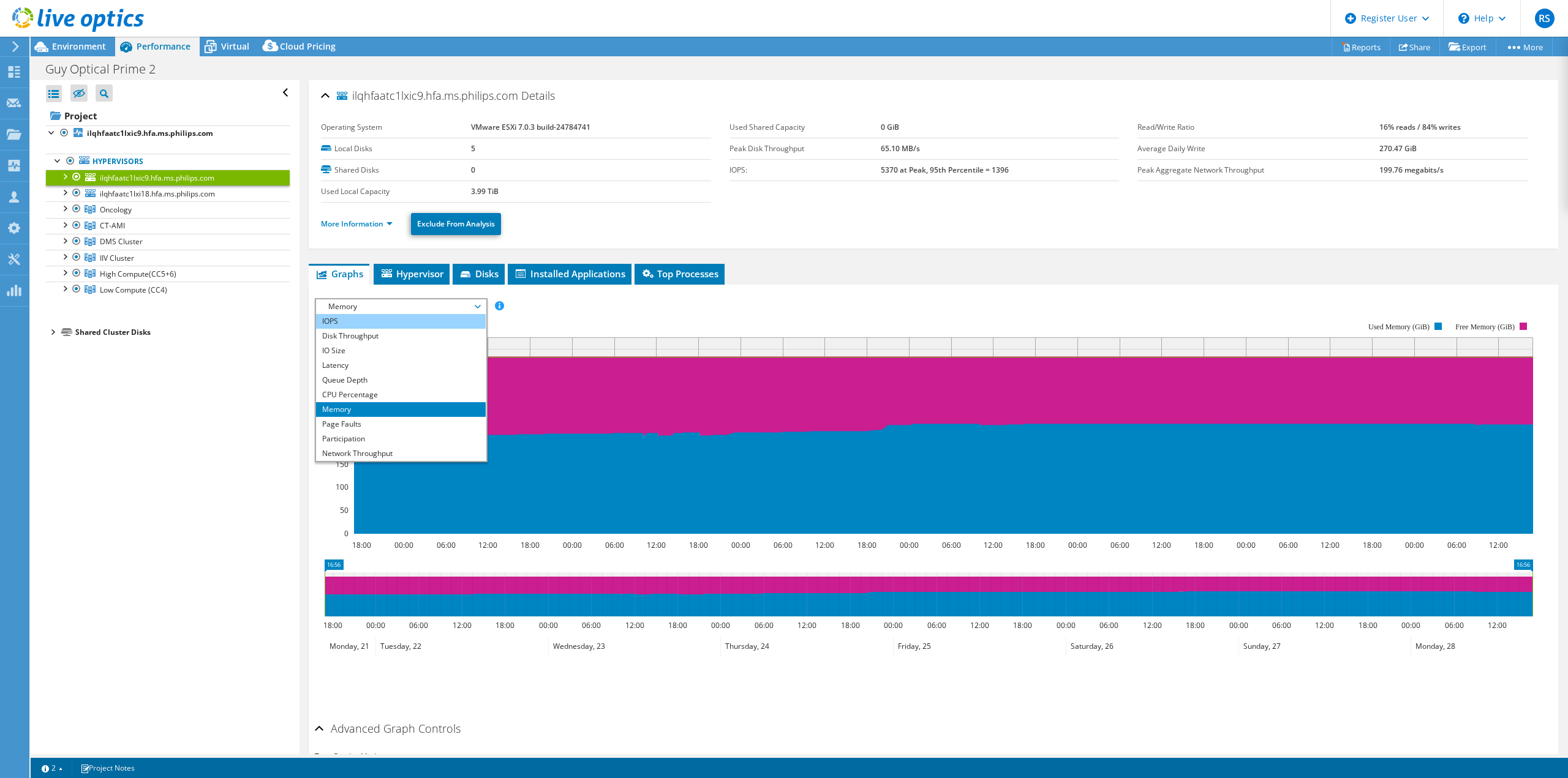 click on "IOPS" at bounding box center [401, 321] 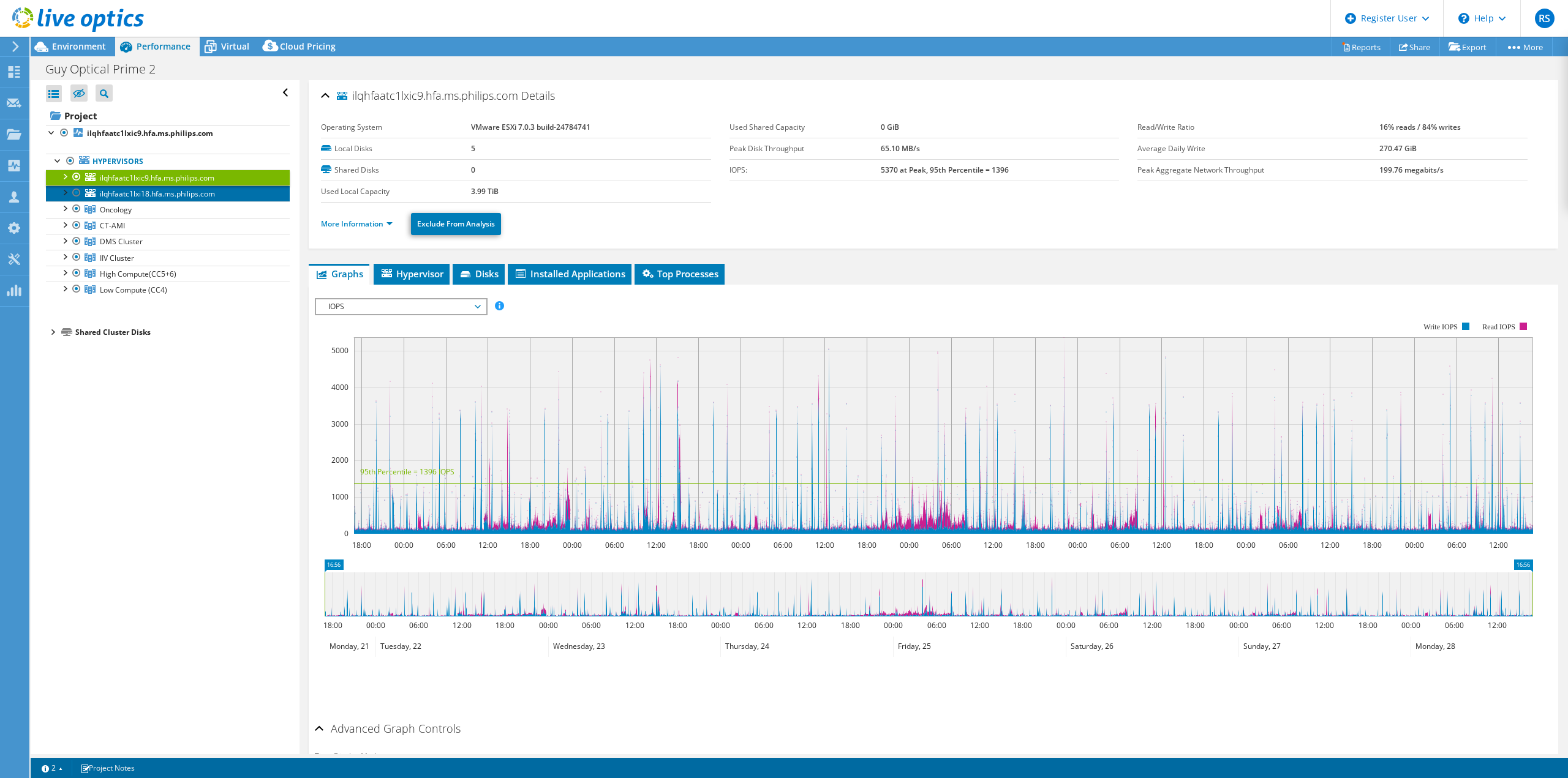 click on "ilqhfaatc1lxi18.hfa.ms.philips.com" at bounding box center (157, 193) 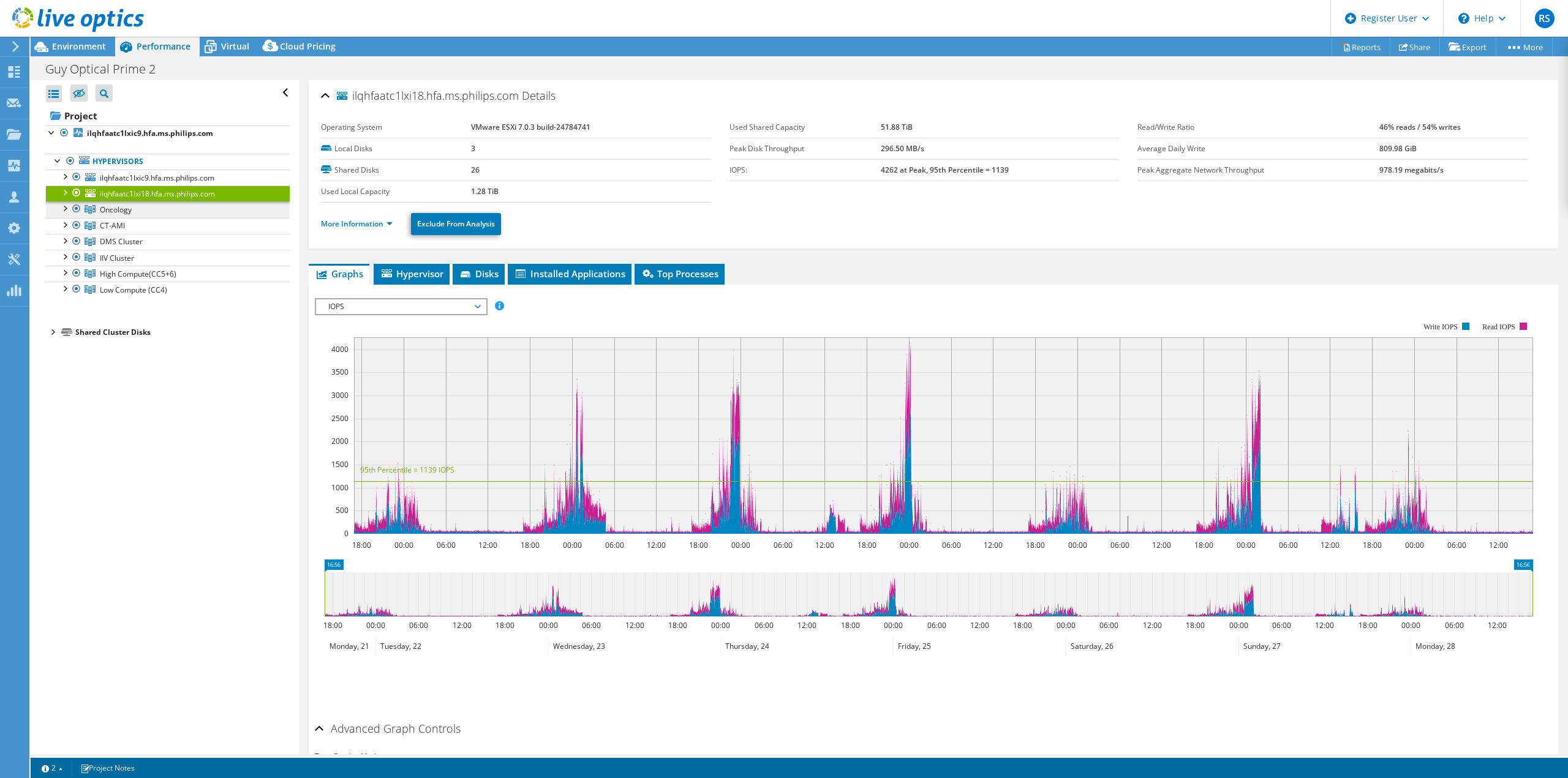 click on "Oncology" at bounding box center (116, 209) 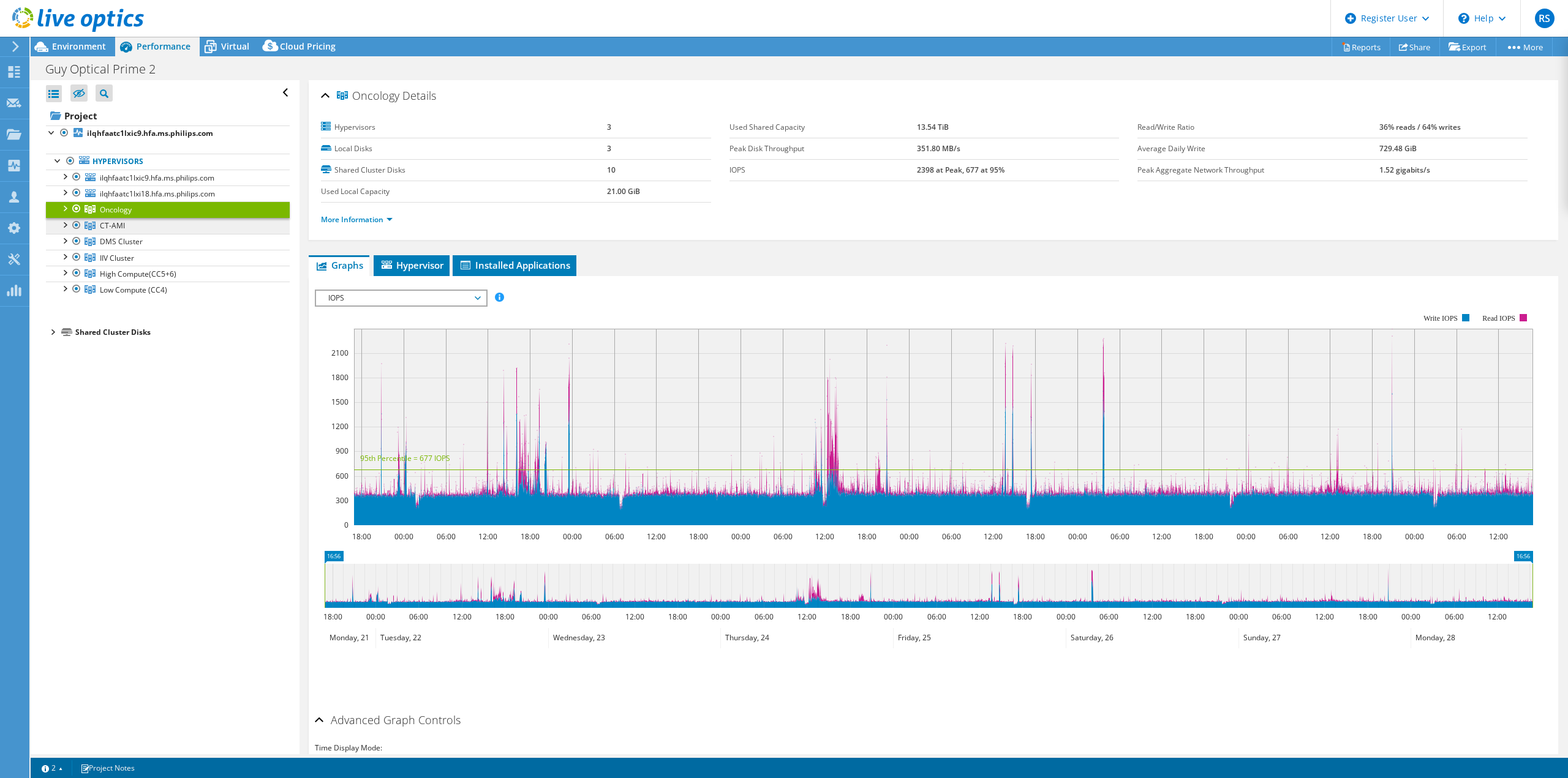 click on "CT-AMI" at bounding box center [168, 209] 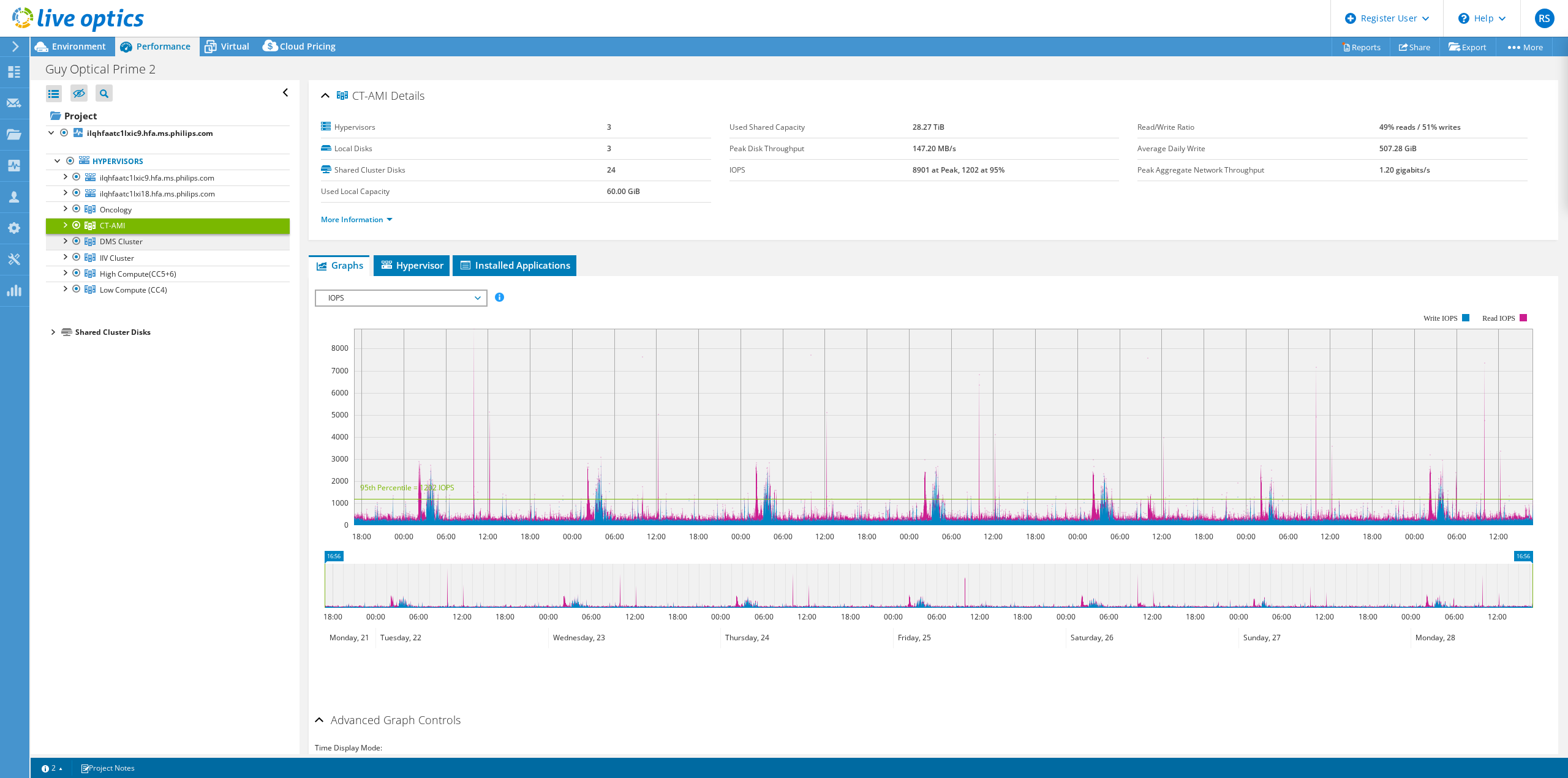 click on "DMS Cluster" at bounding box center (116, 209) 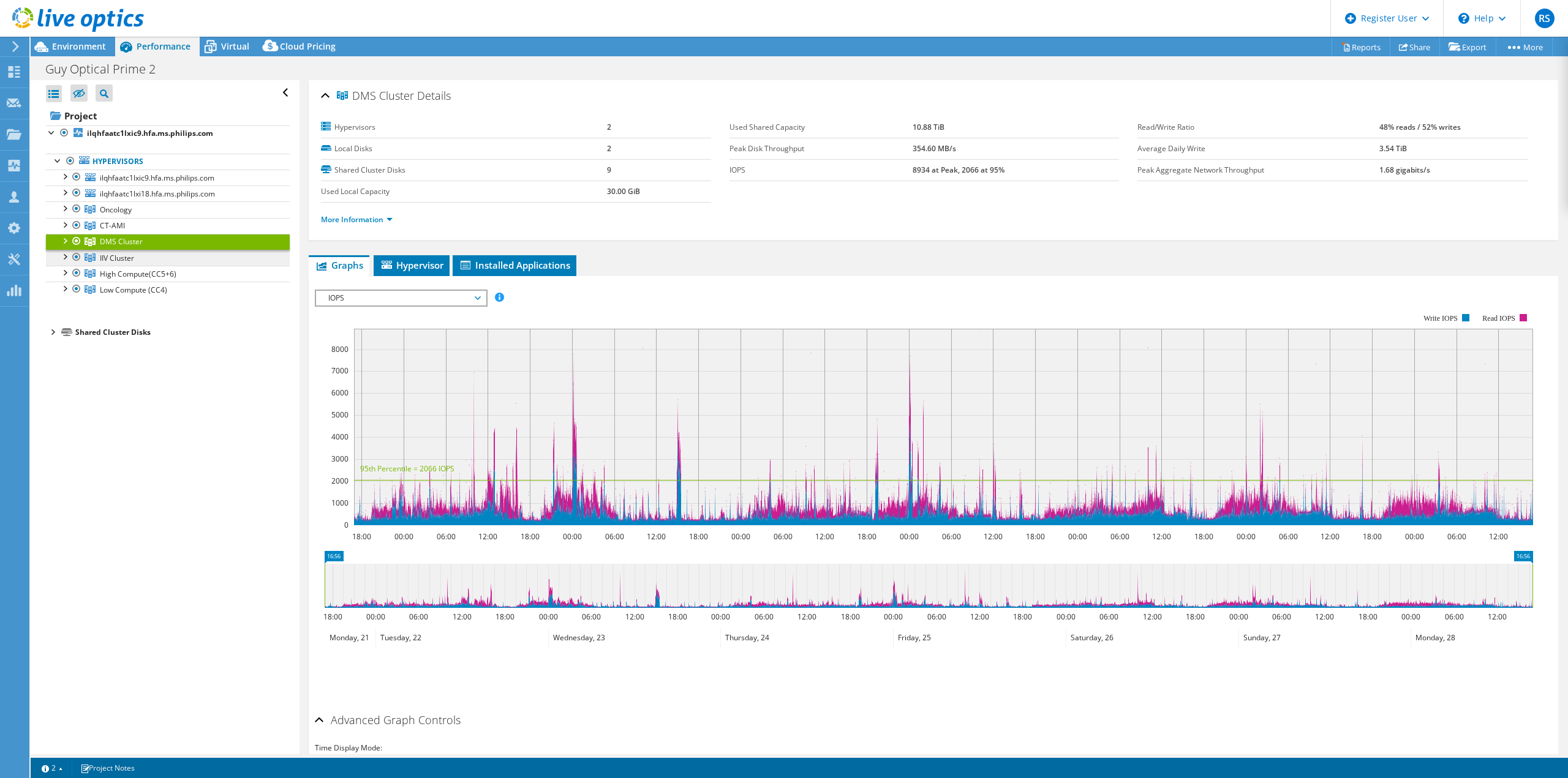 click on "IIV Cluster" at bounding box center (116, 209) 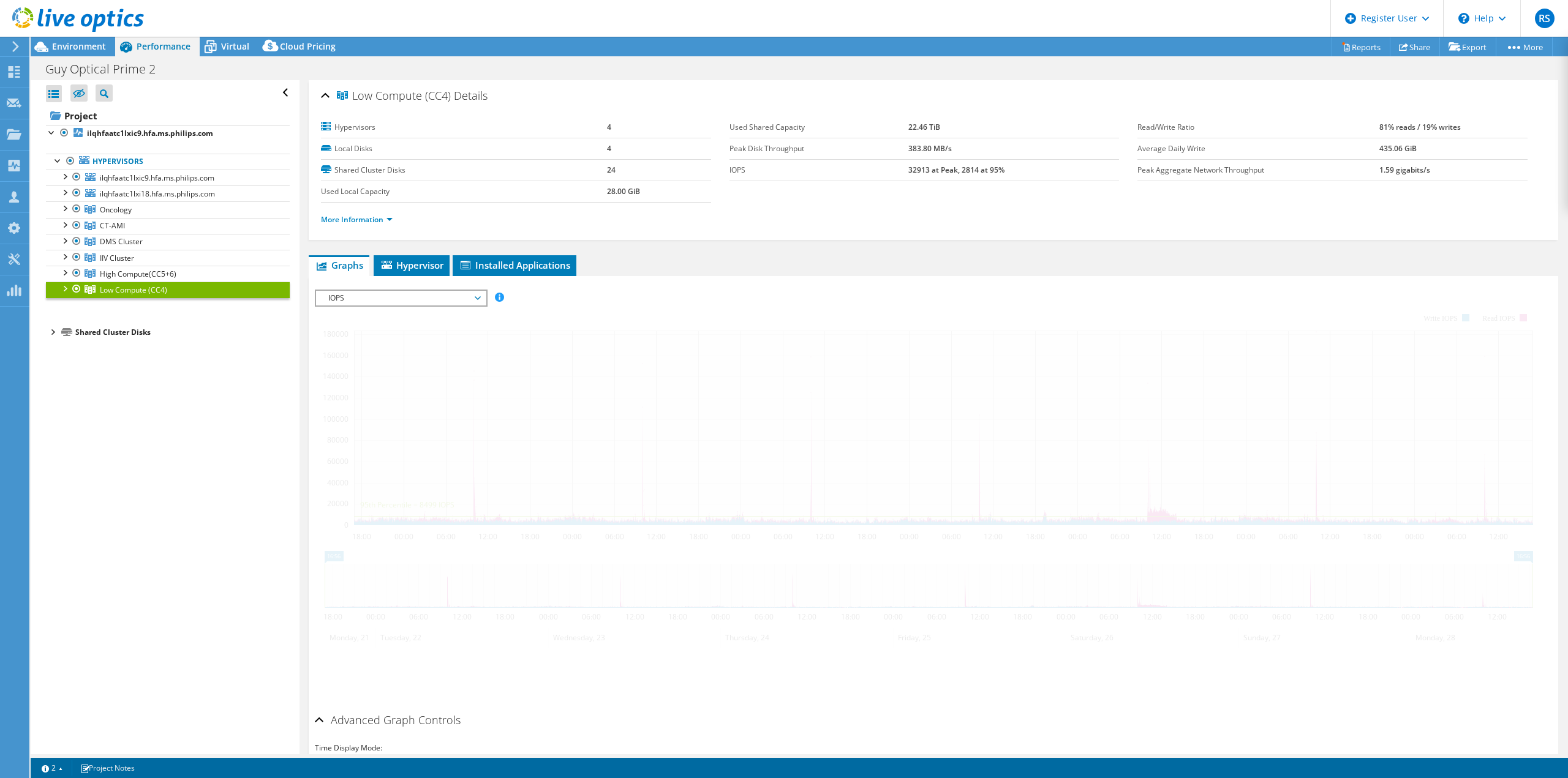 select on "Over Provisioning" 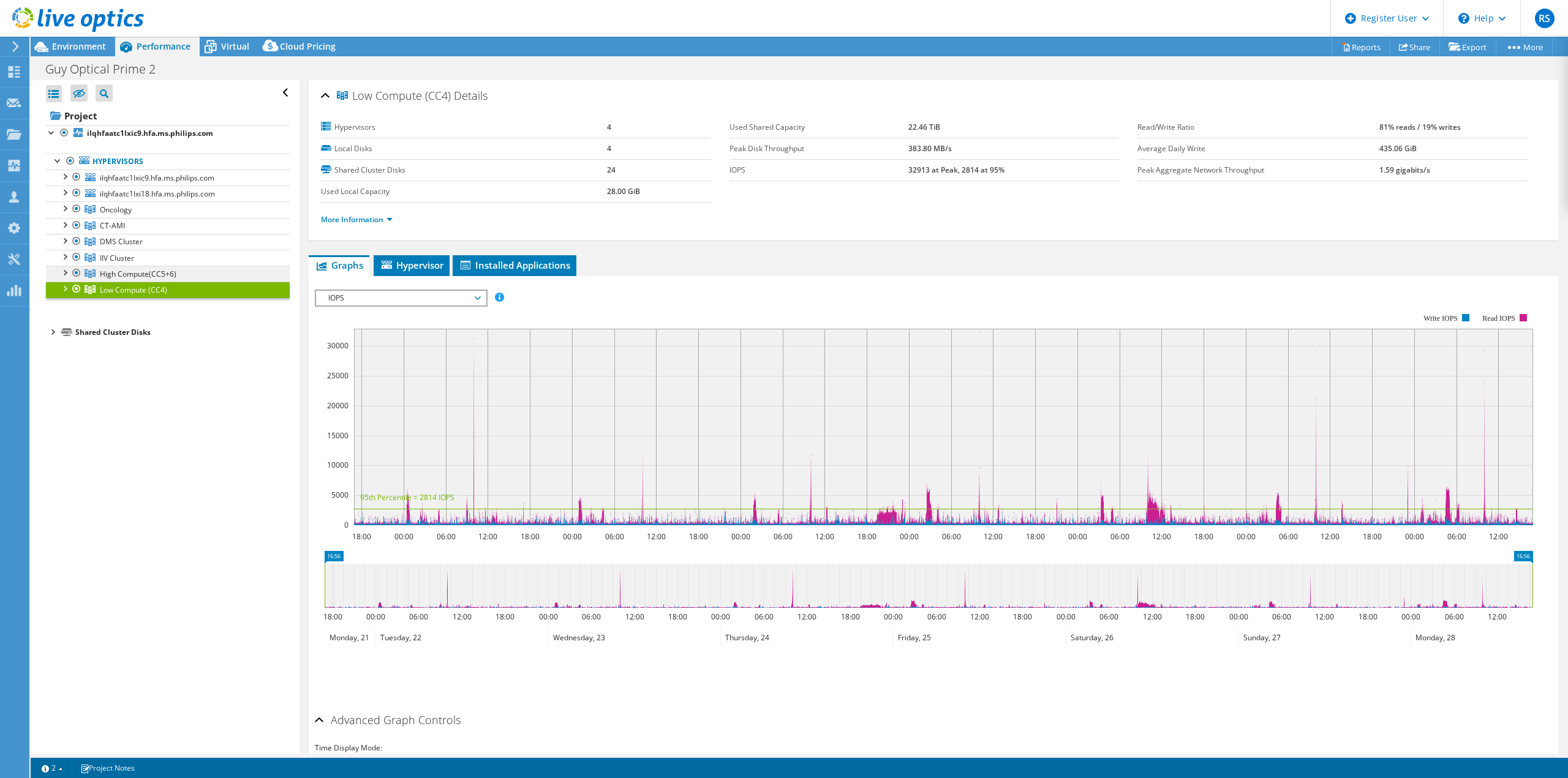 click on "High Compute(CC5+6)" at bounding box center (116, 209) 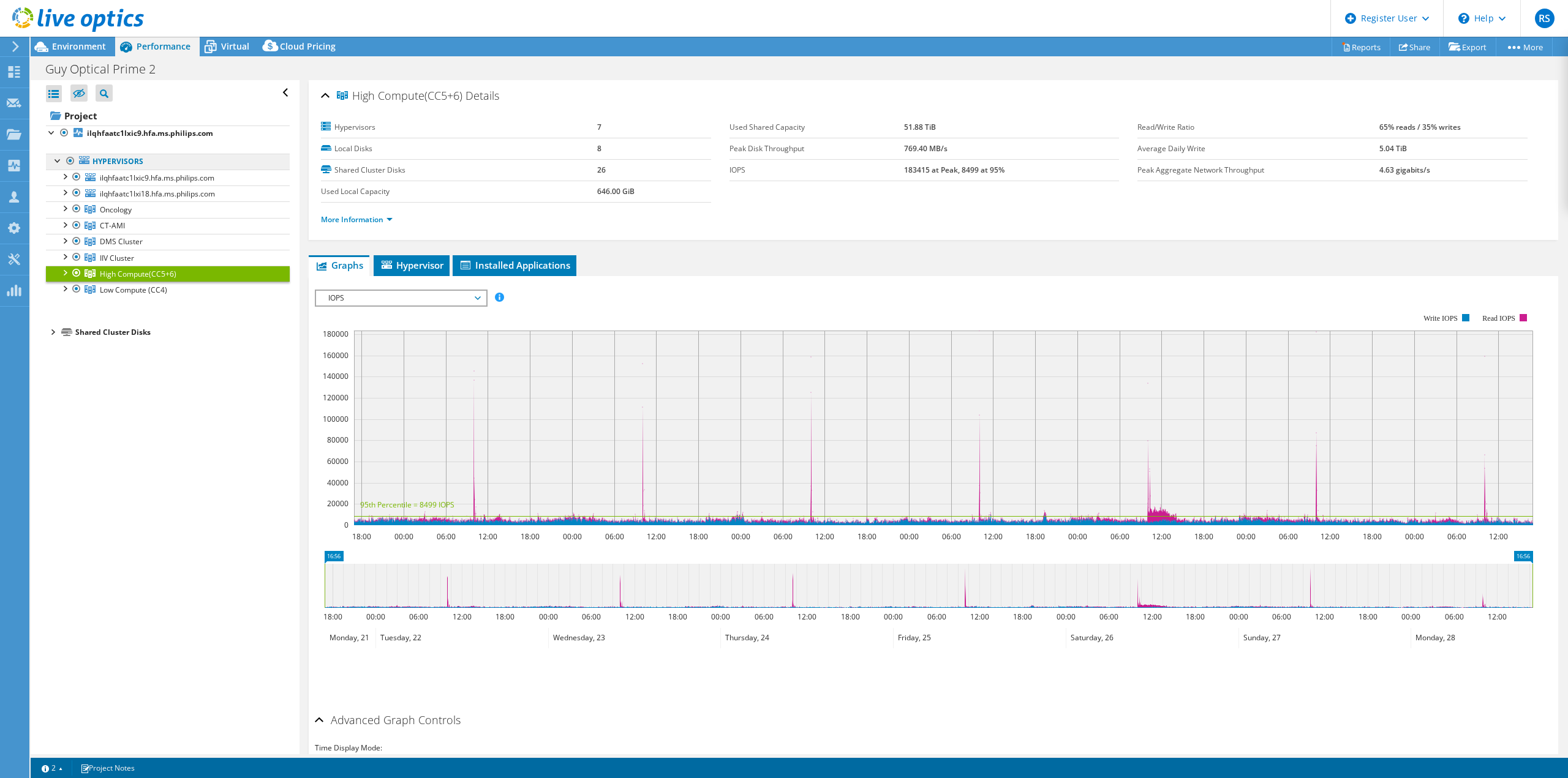 click on "Hypervisors" at bounding box center [168, 162] 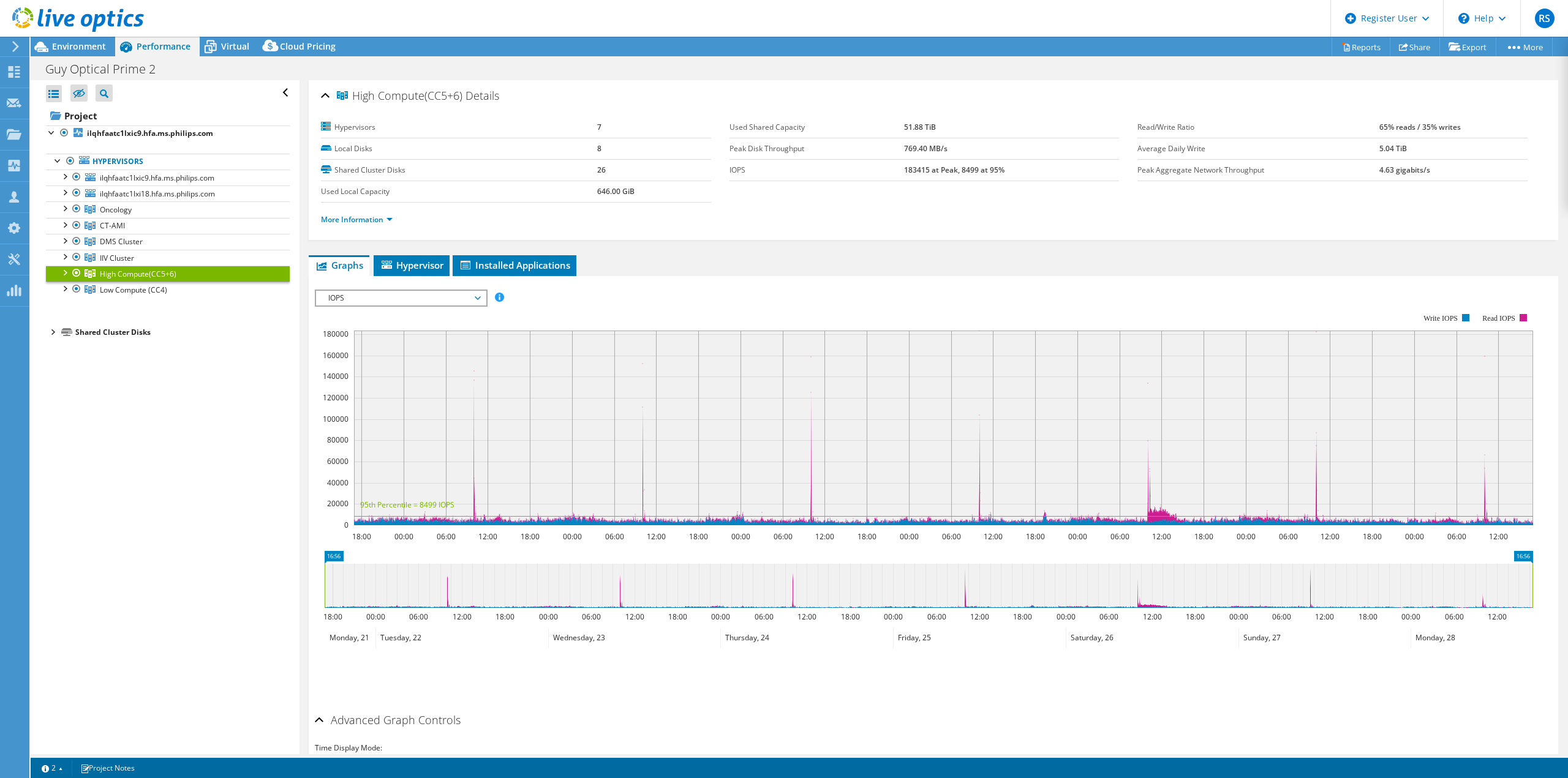 click at bounding box center (64, 272) 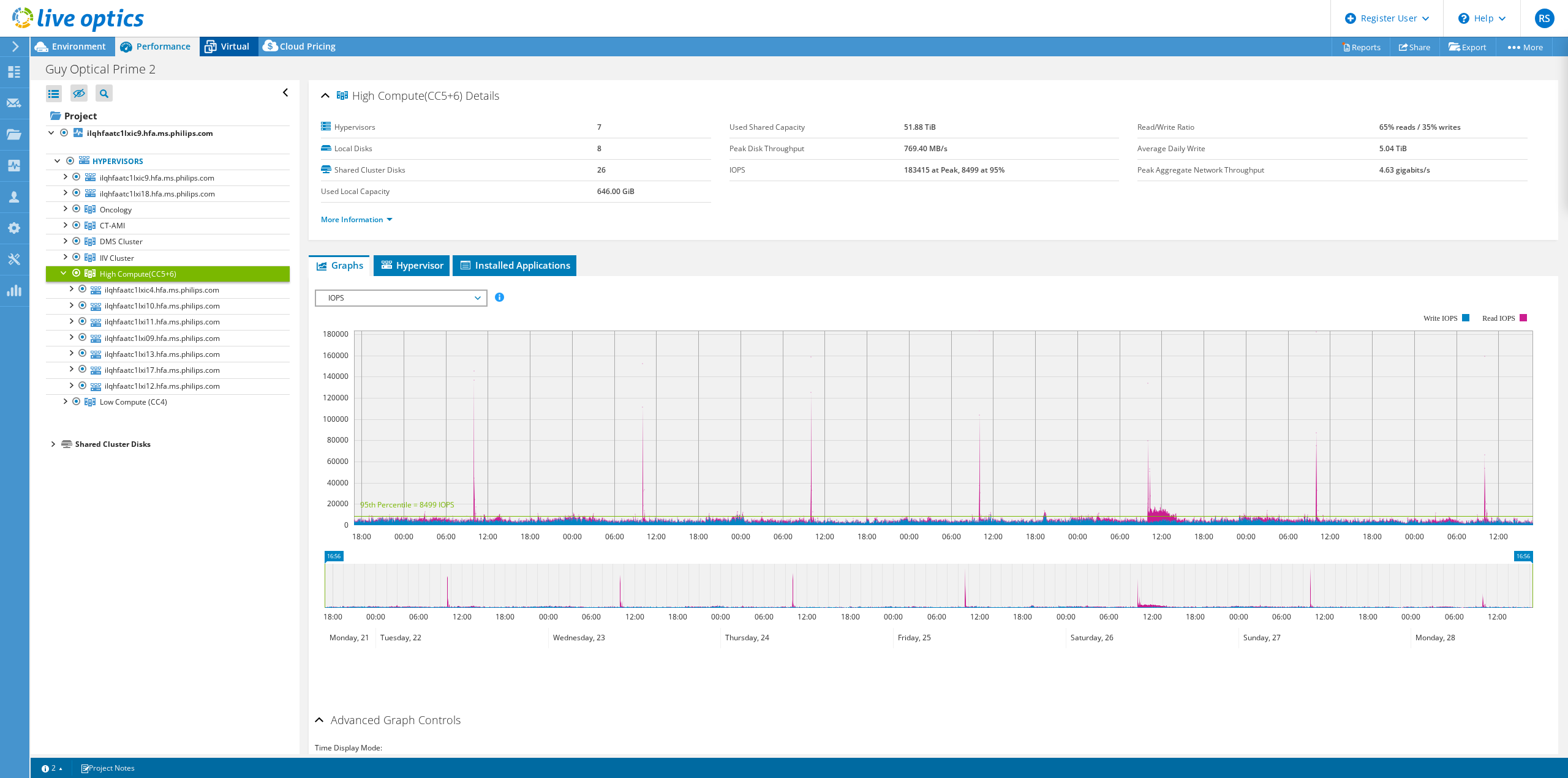 click 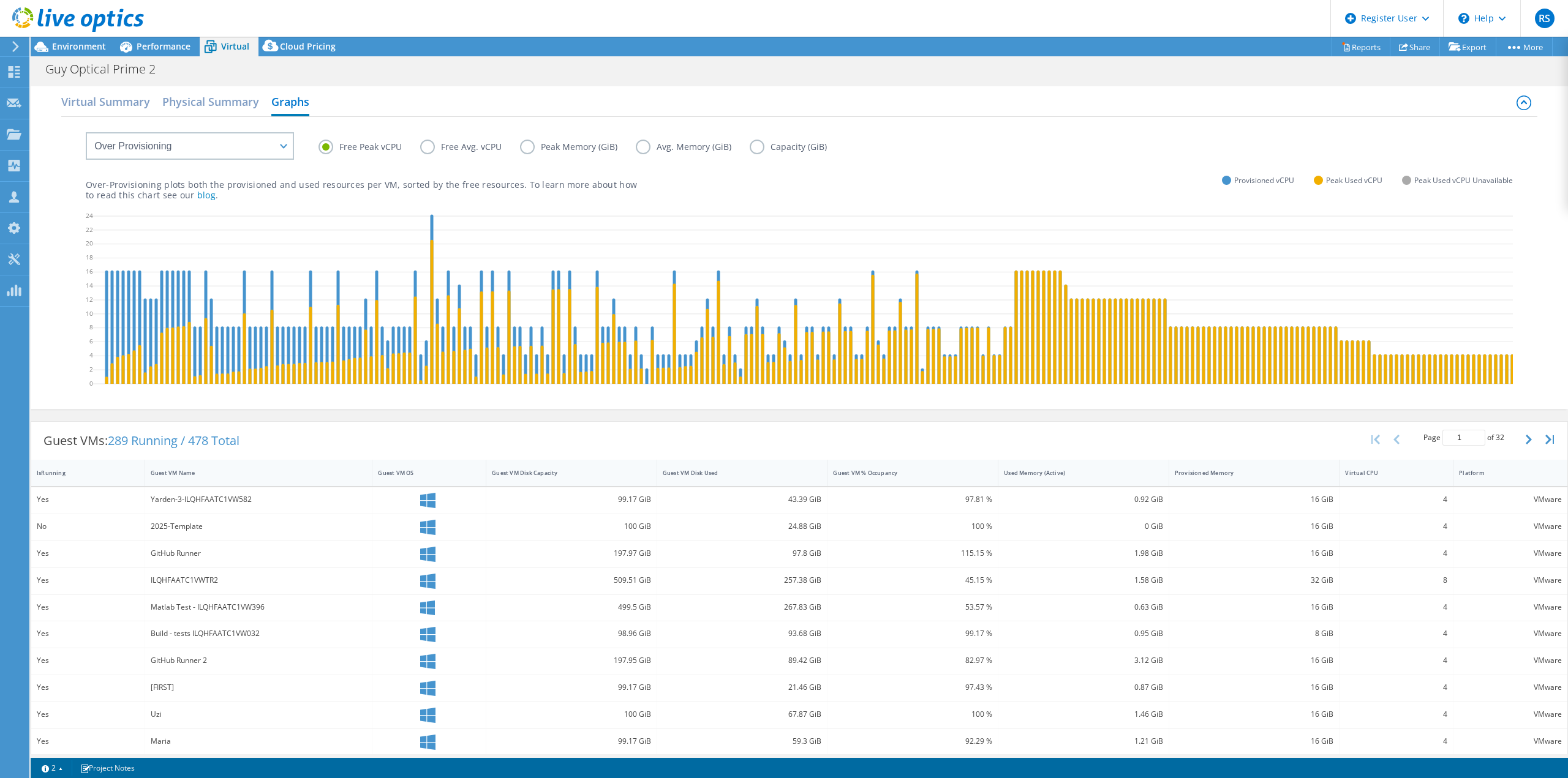 click on "Peak Memory (GiB)" at bounding box center (578, 147) 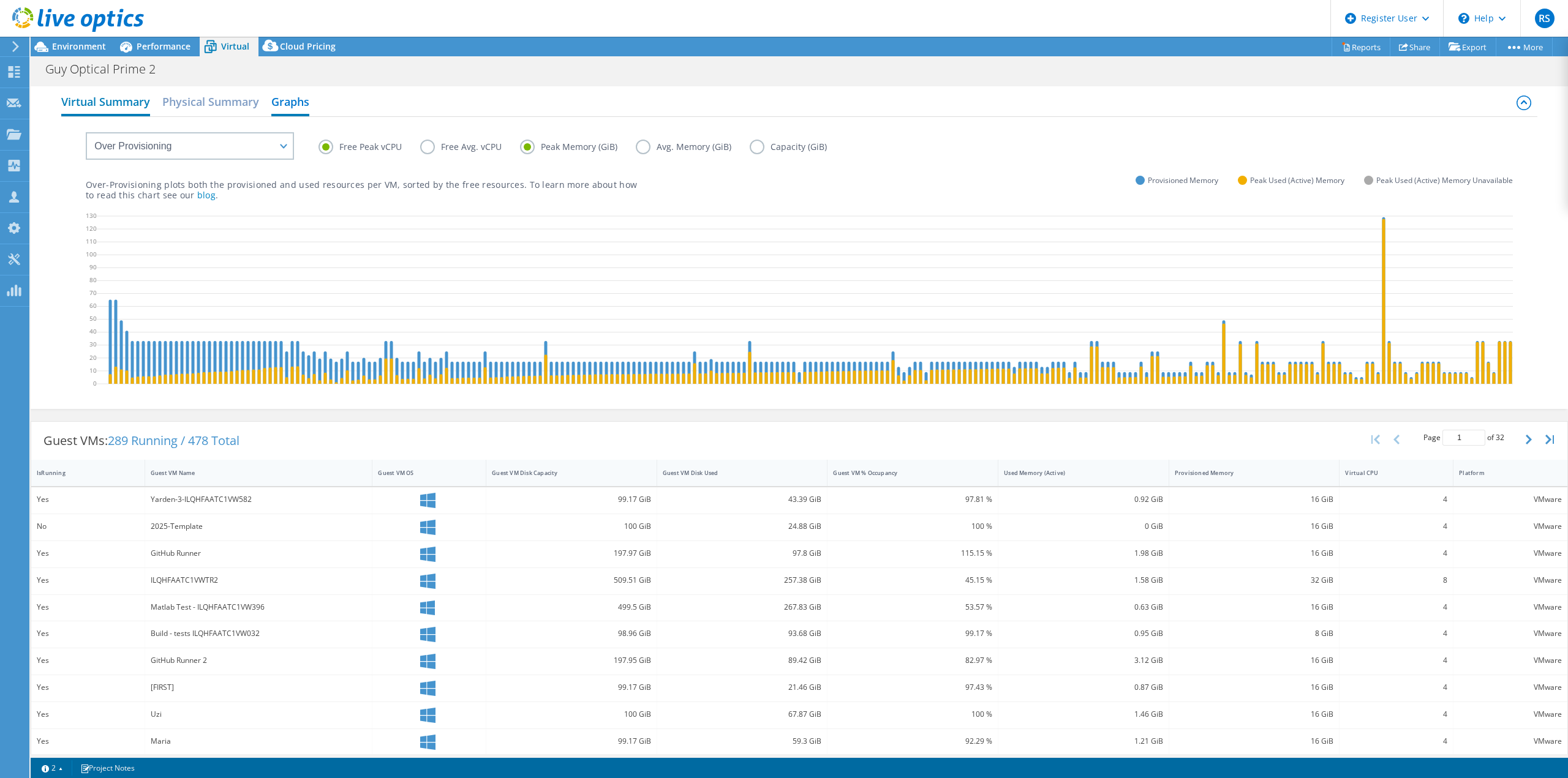 click on "Virtual Summary" at bounding box center (105, 103) 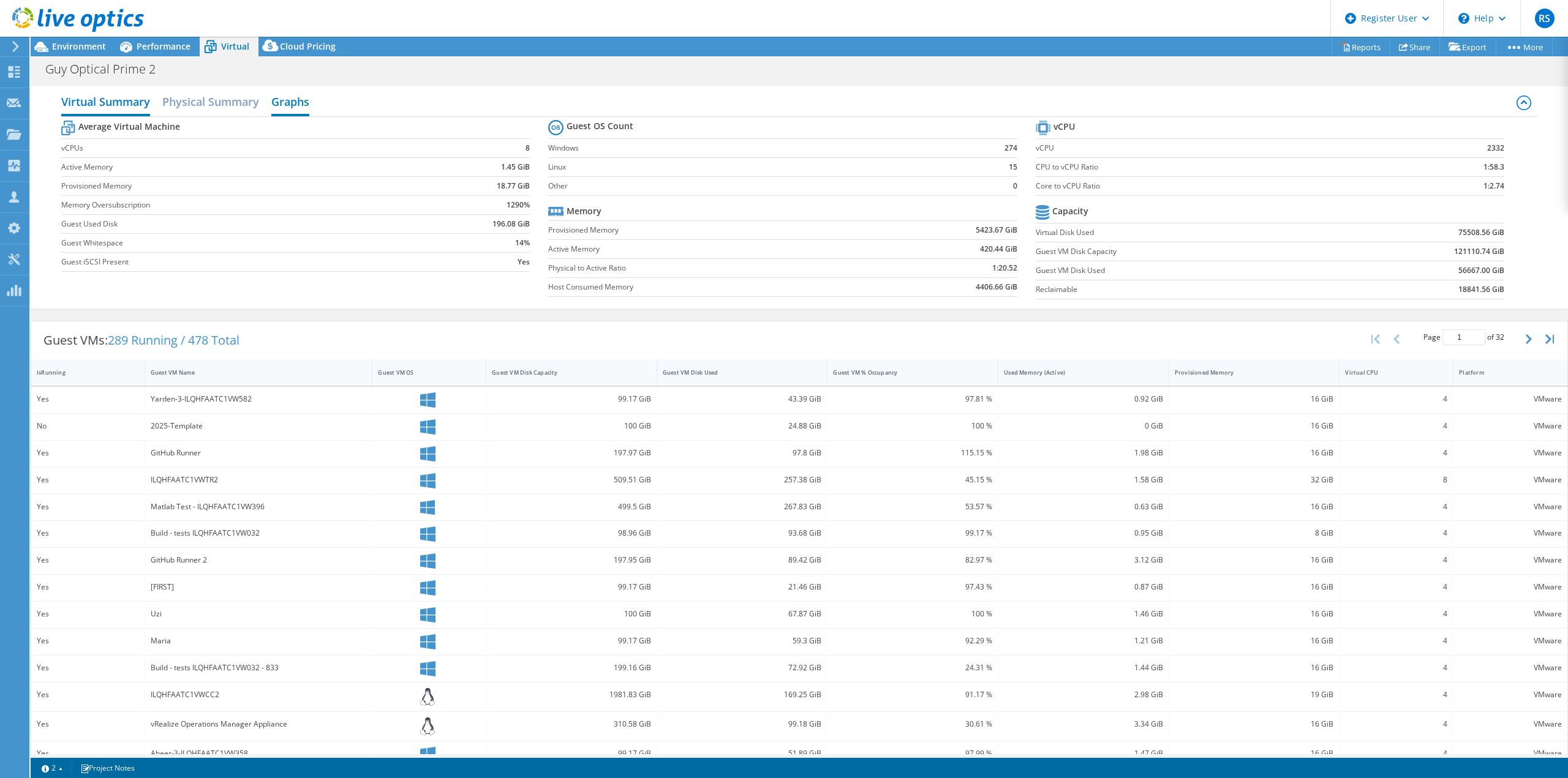 click on "Graphs" at bounding box center (290, 103) 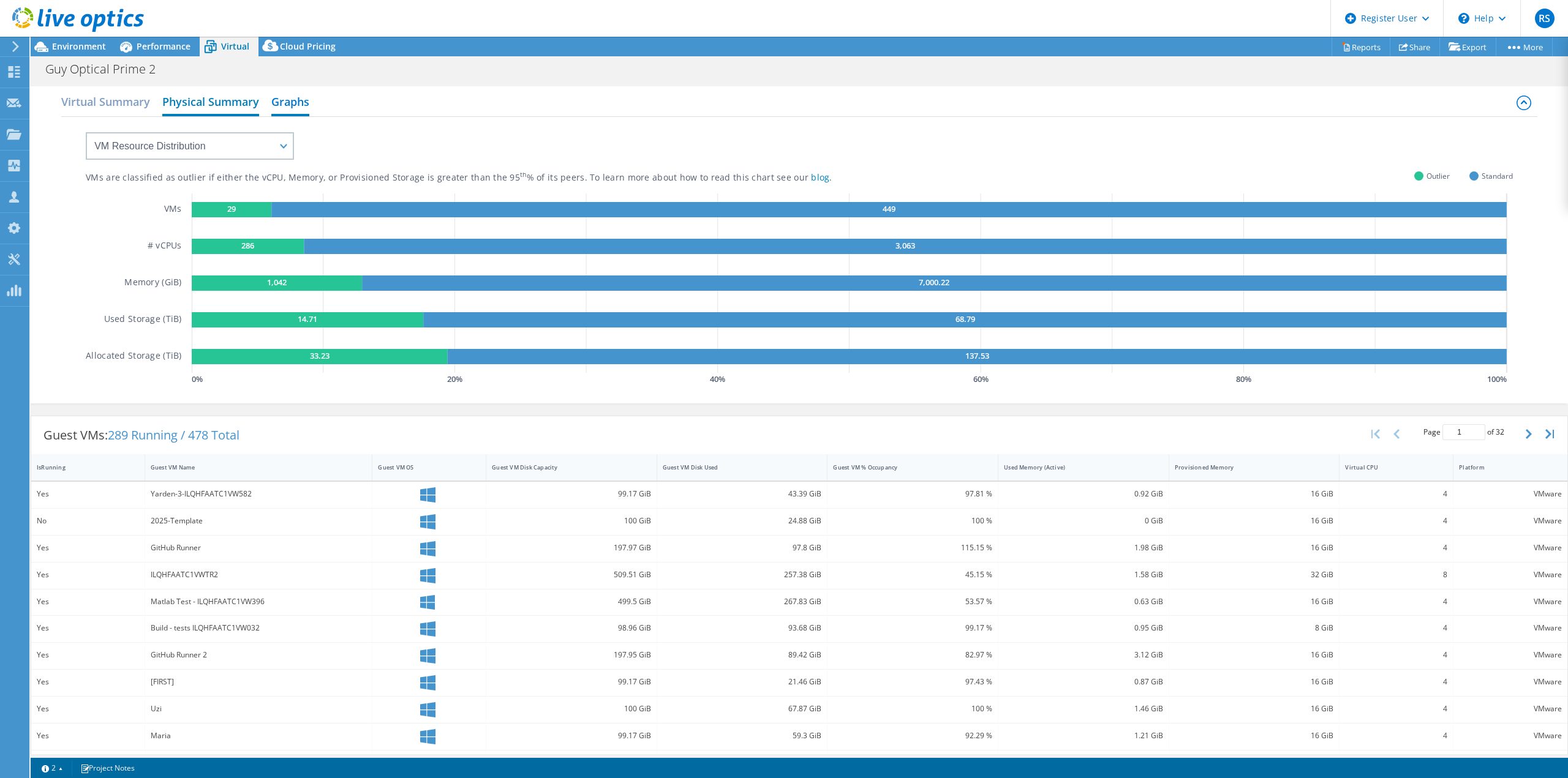 click on "Physical Summary" at bounding box center [211, 103] 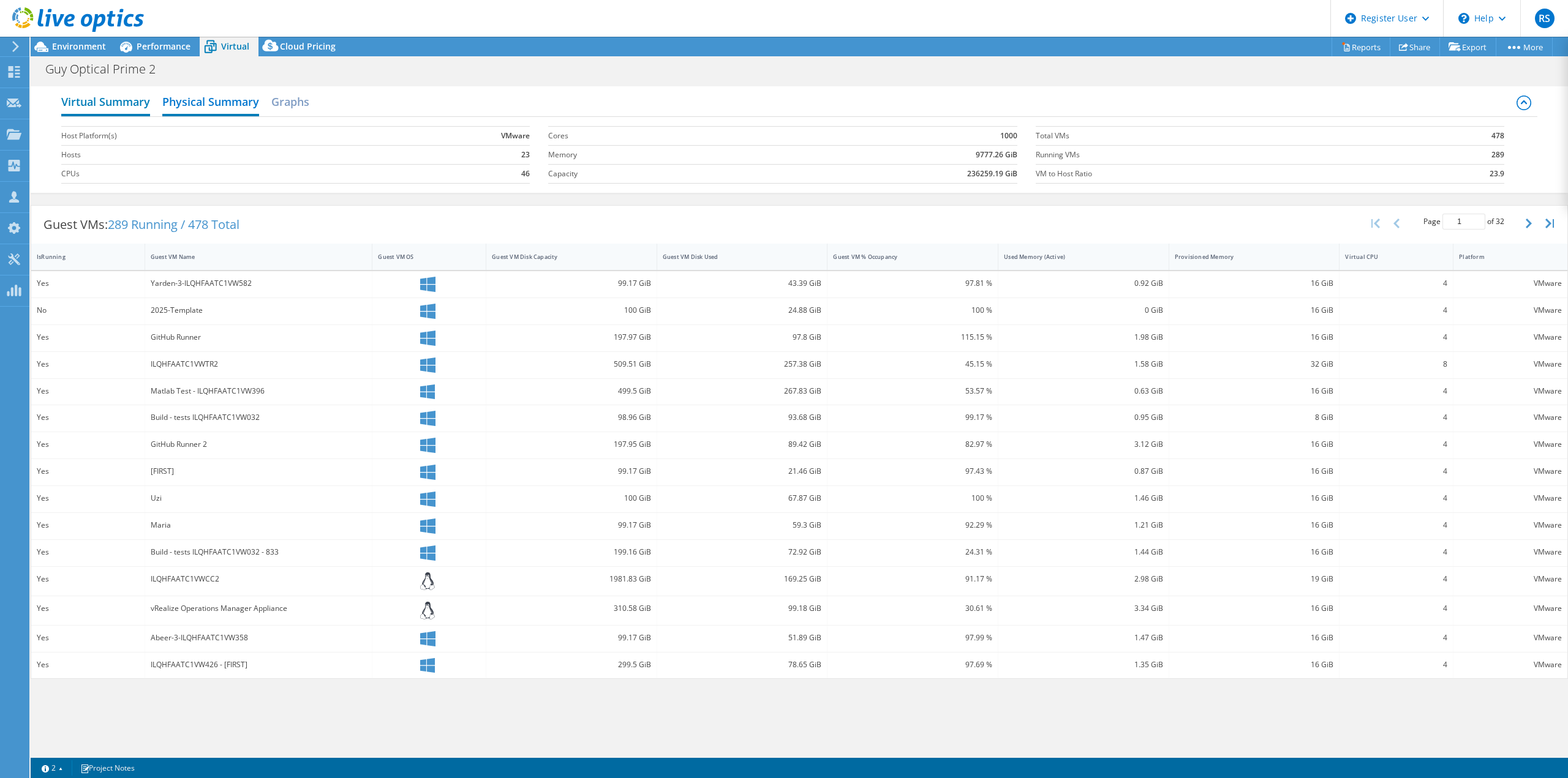 click on "Virtual Summary" at bounding box center [105, 103] 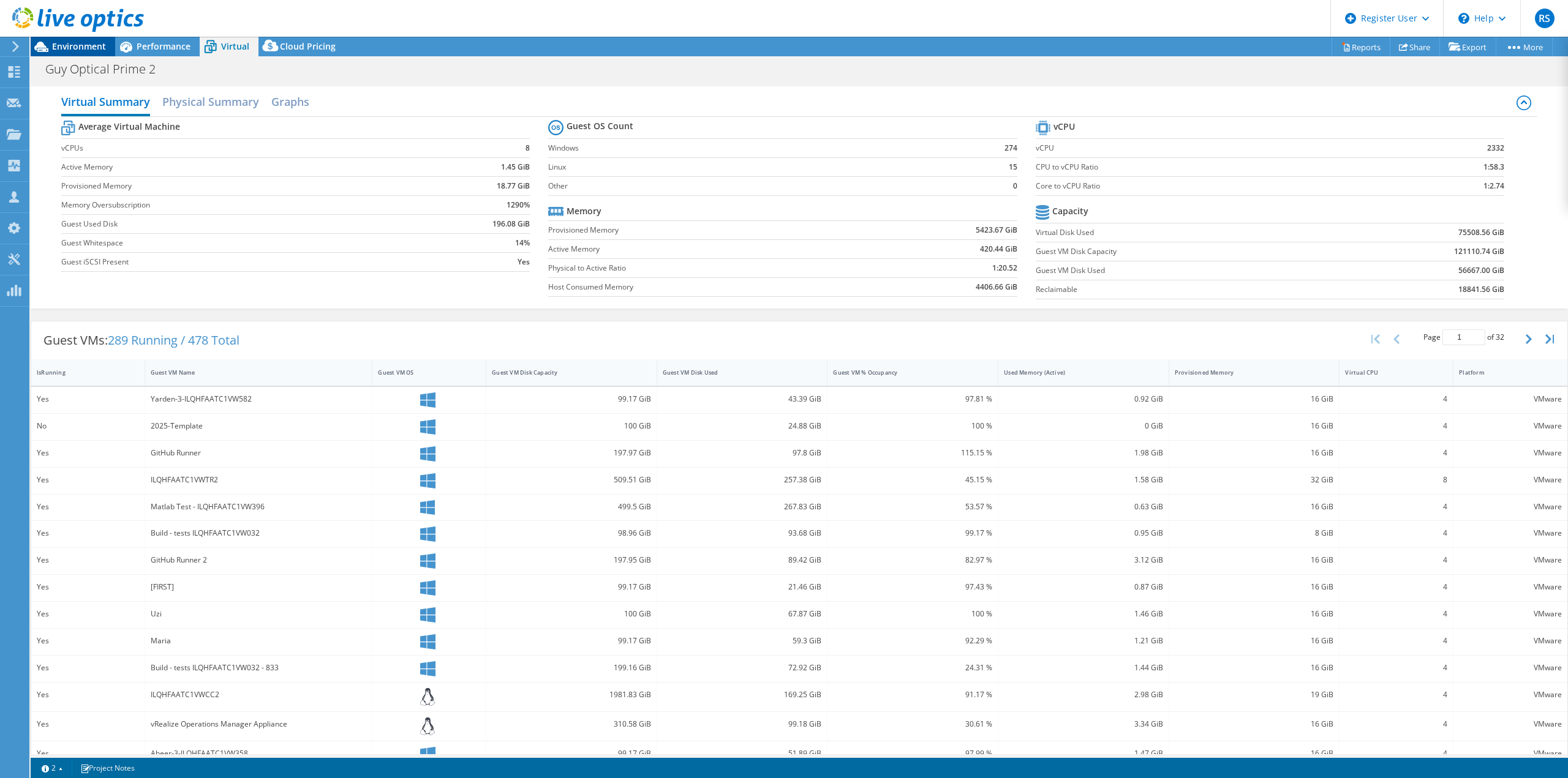 click on "Environment" at bounding box center (73, 47) 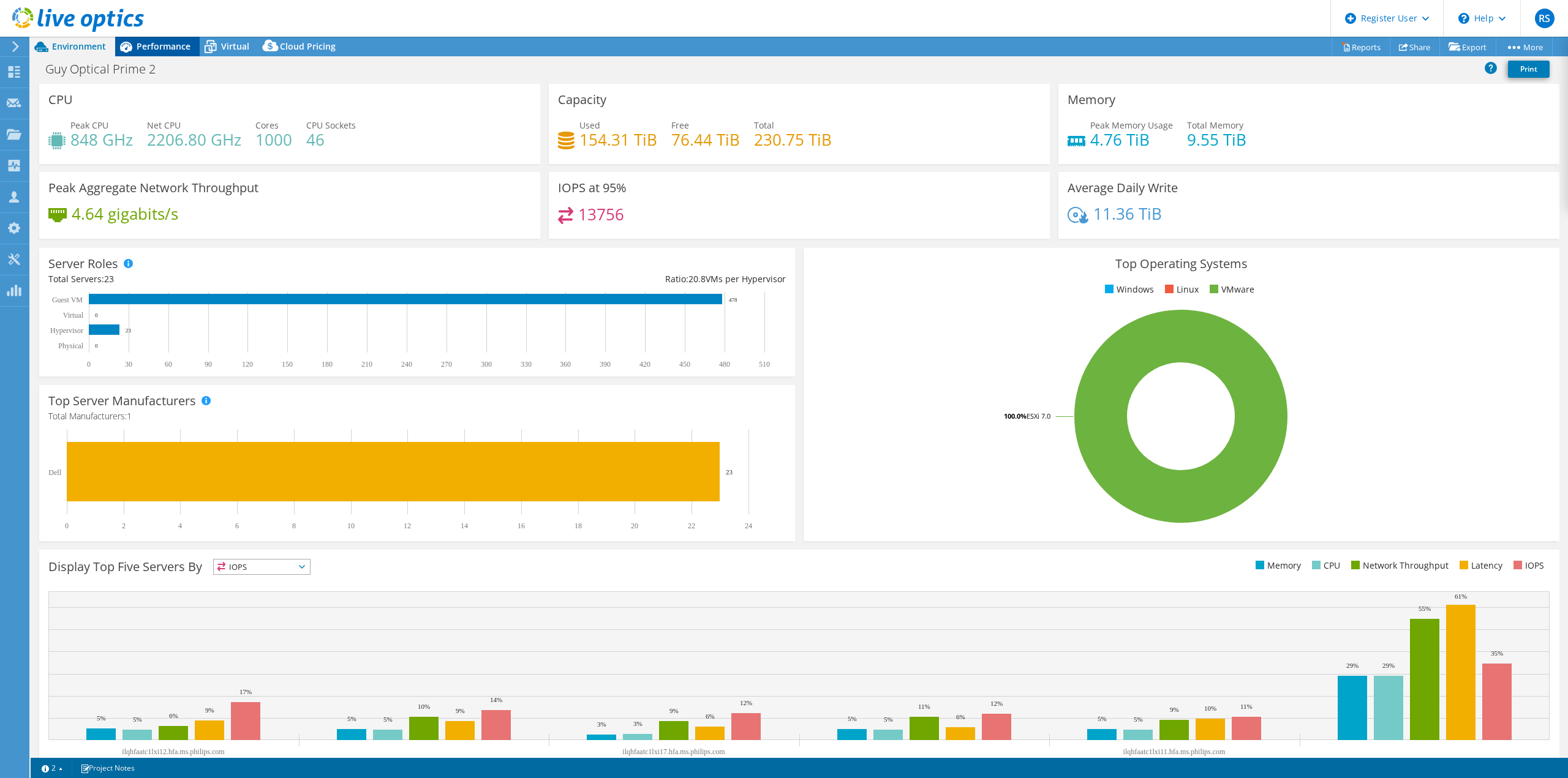 click on "Performance" at bounding box center (164, 46) 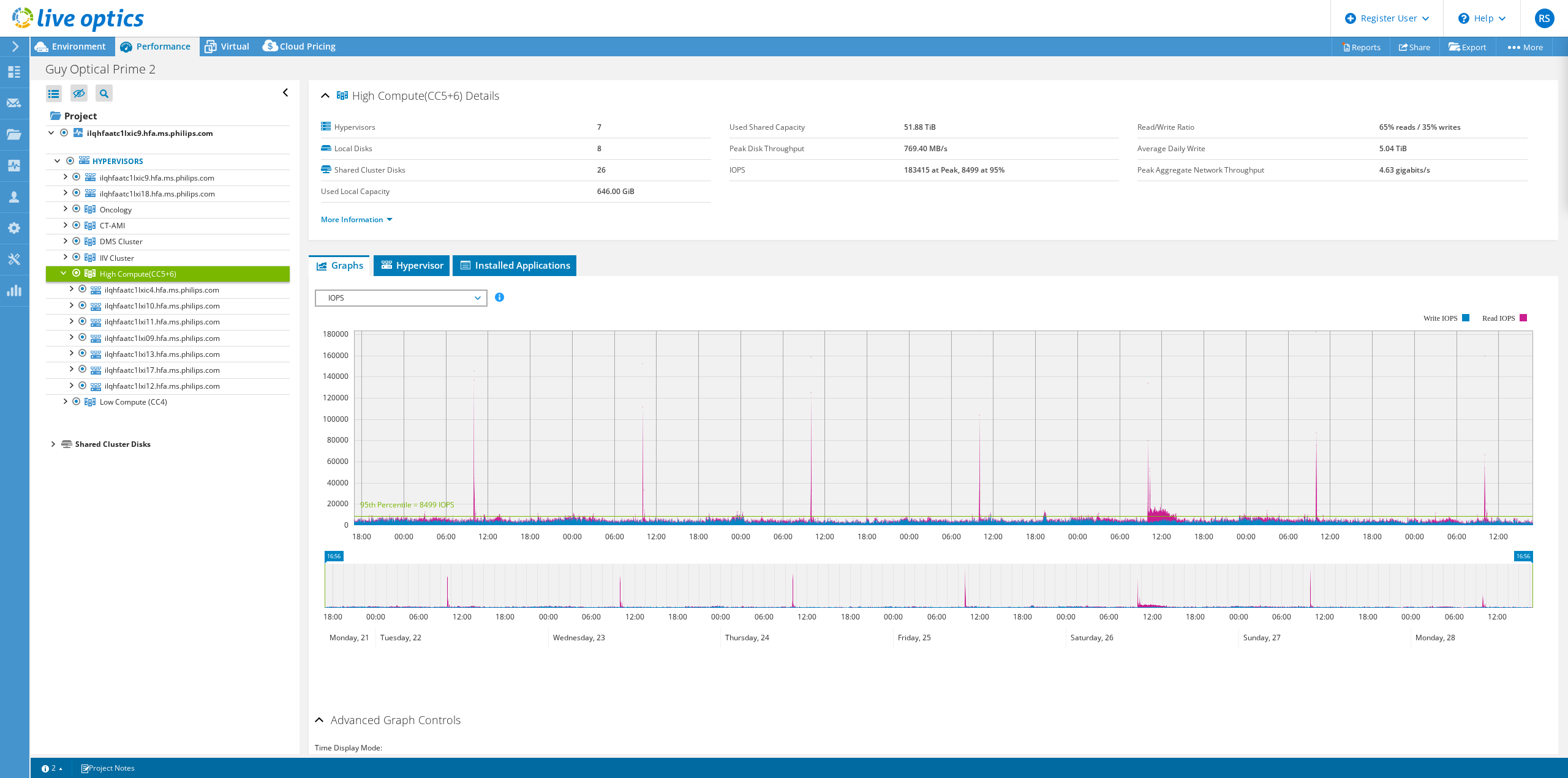 click 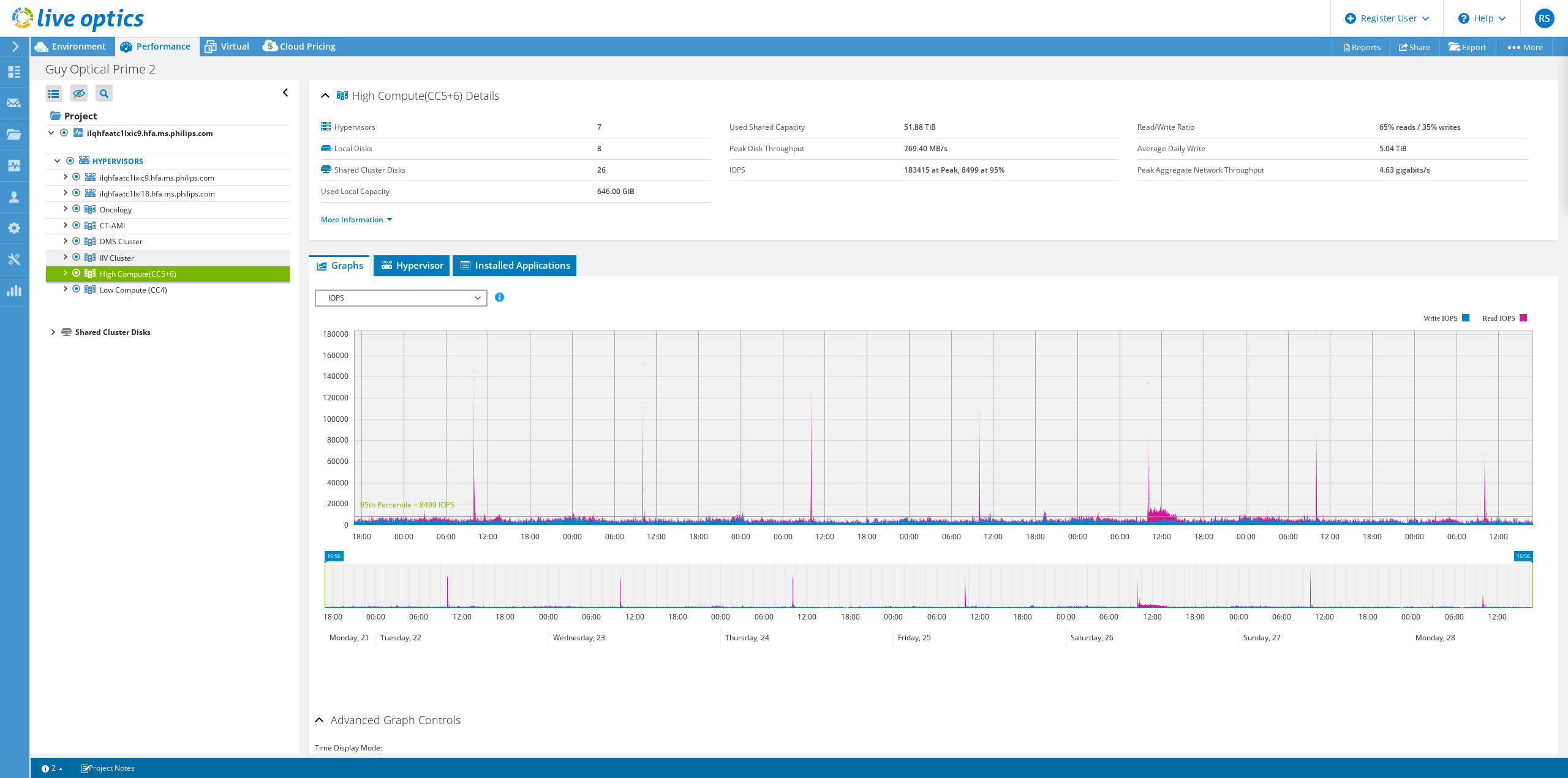 click on "IIV Cluster" 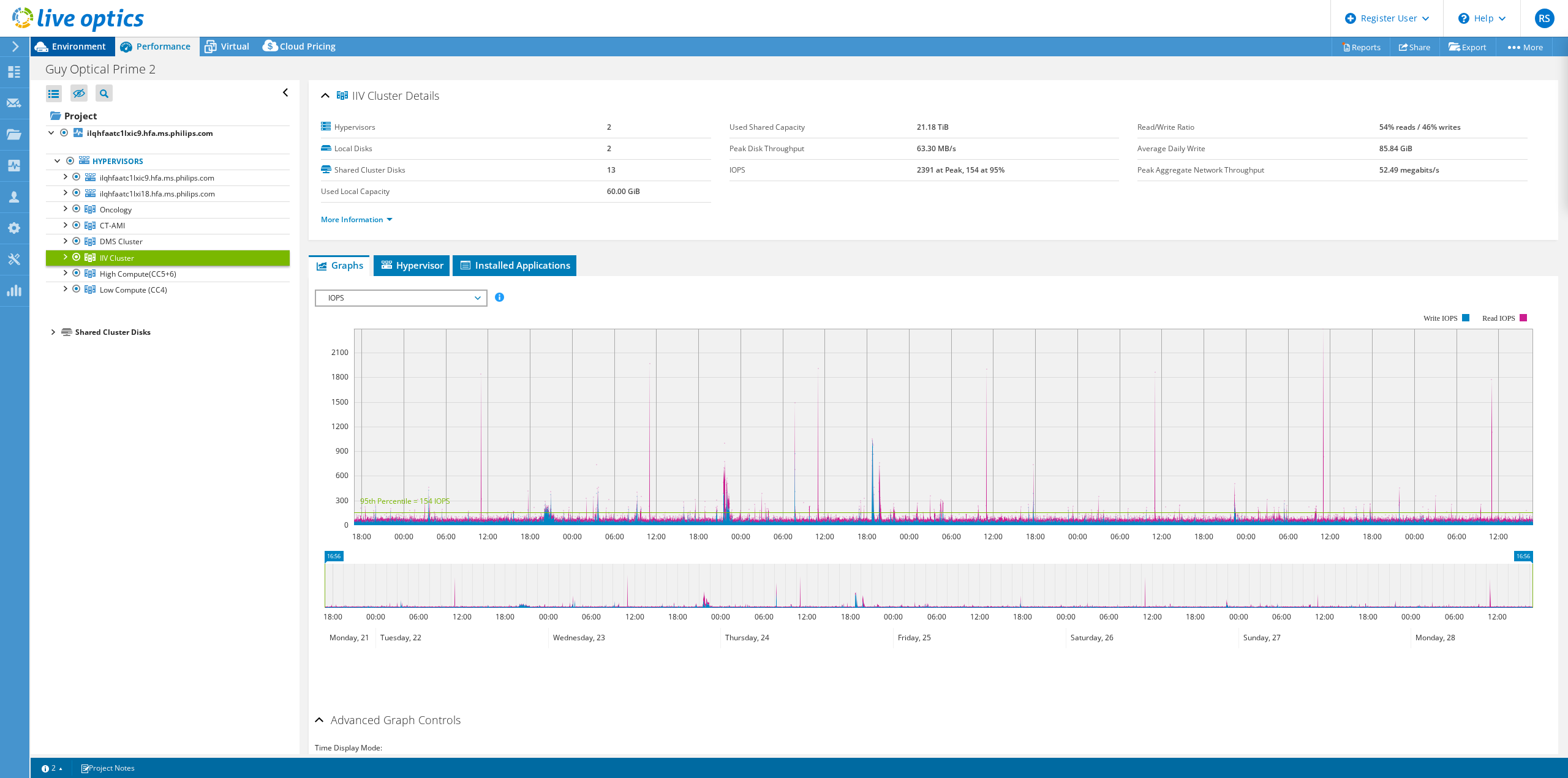 click on "Environment" 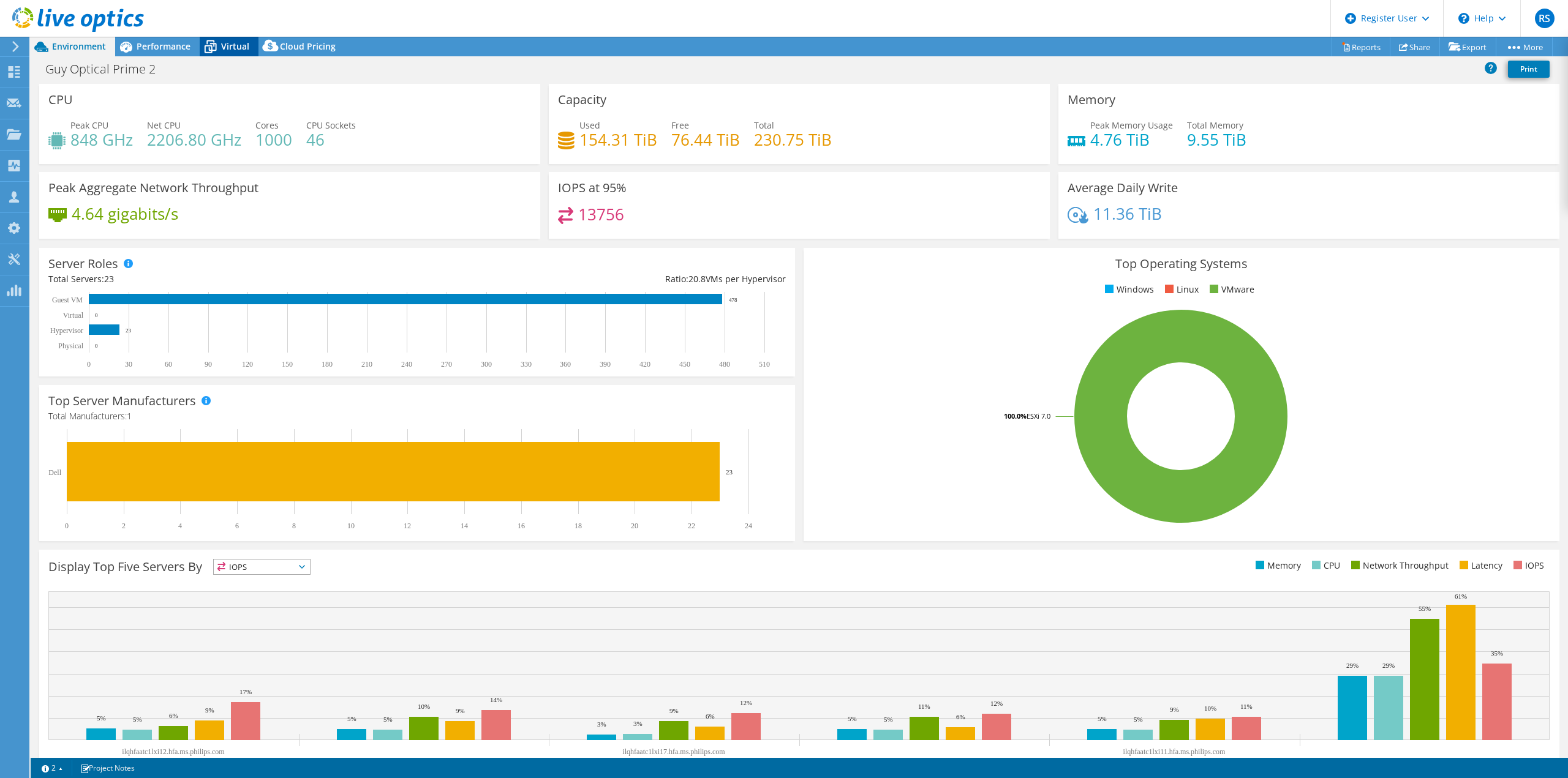 click on "Virtual" 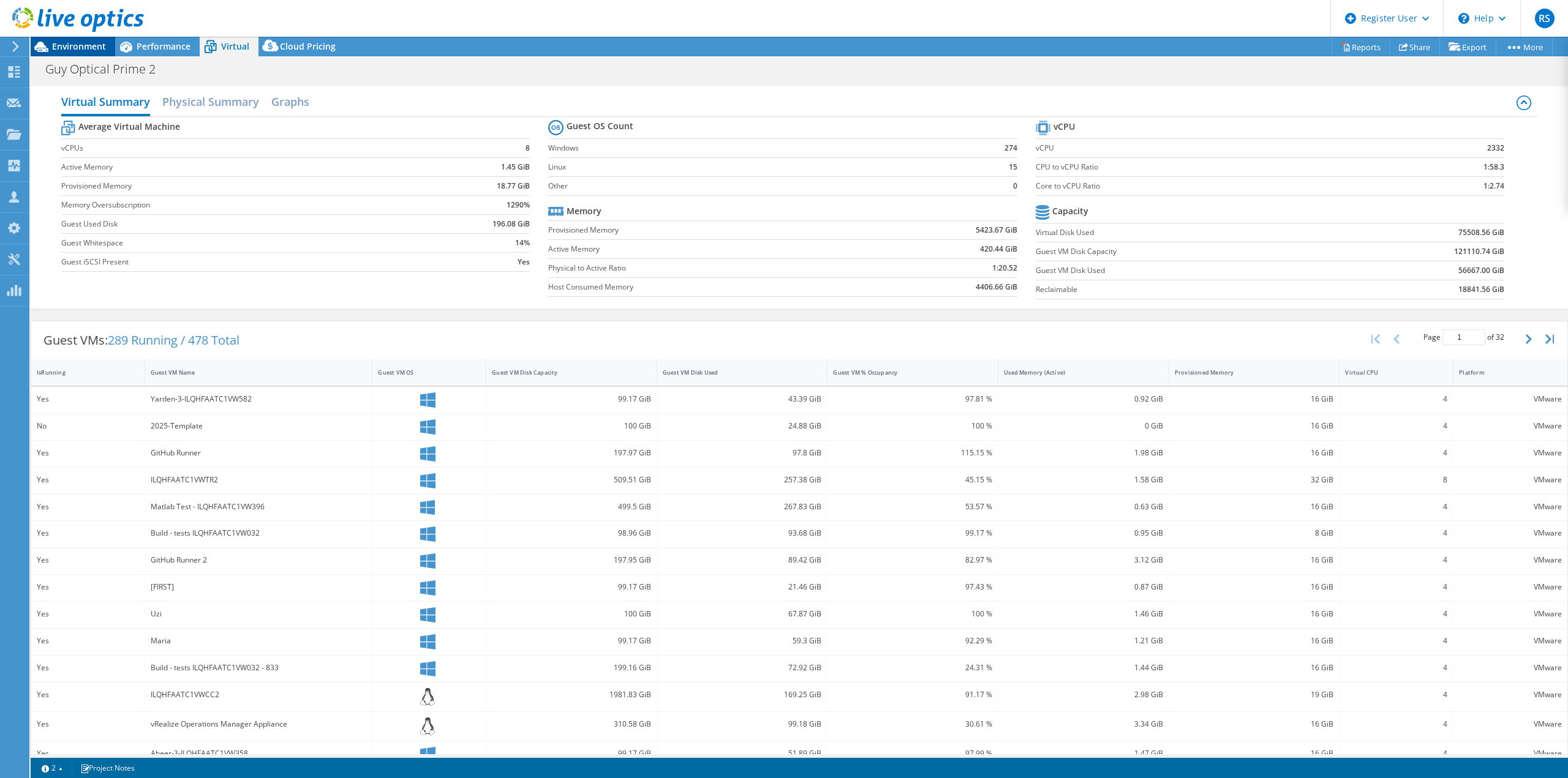 click on "Environment" 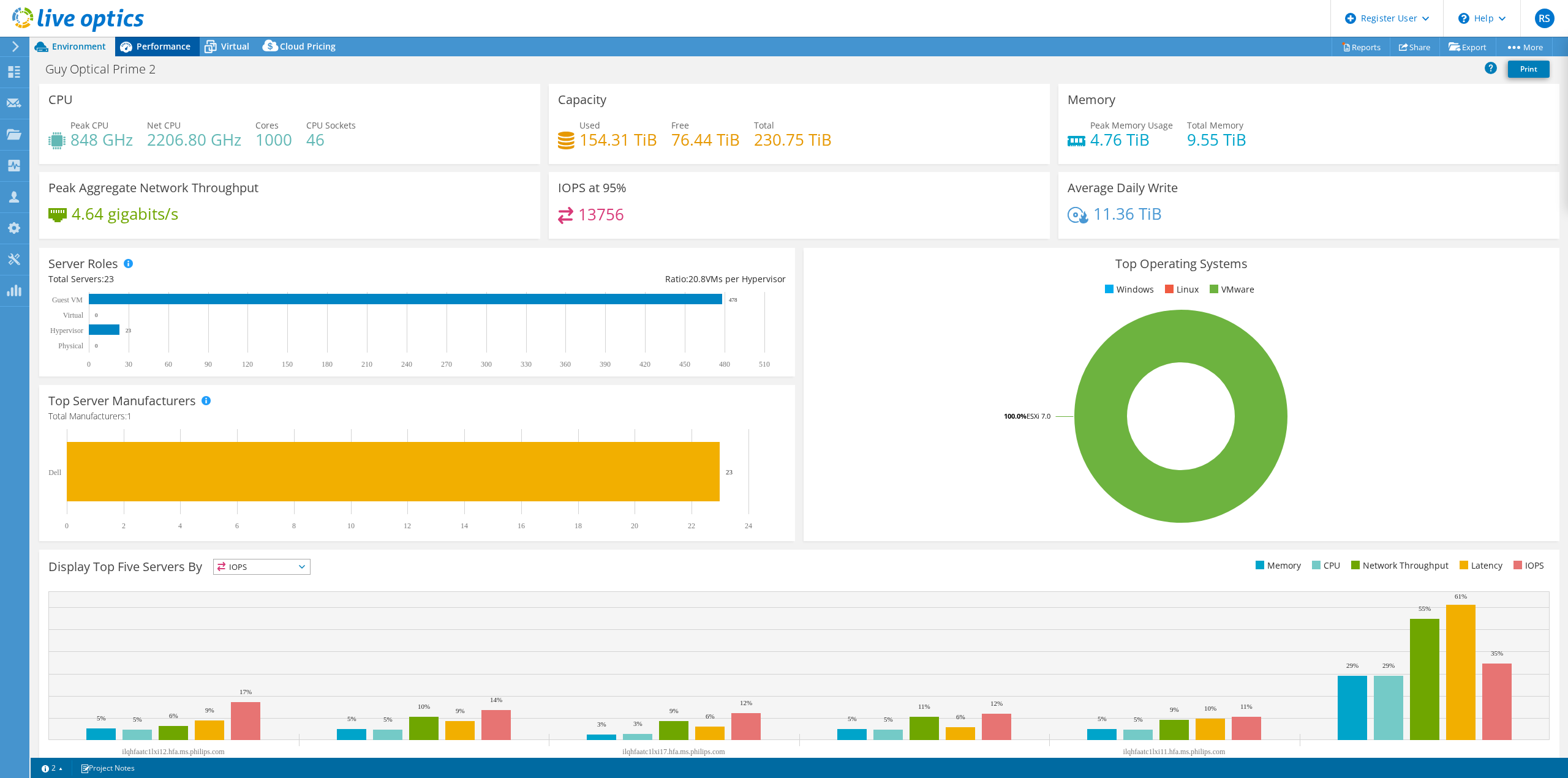 click on "Performance" 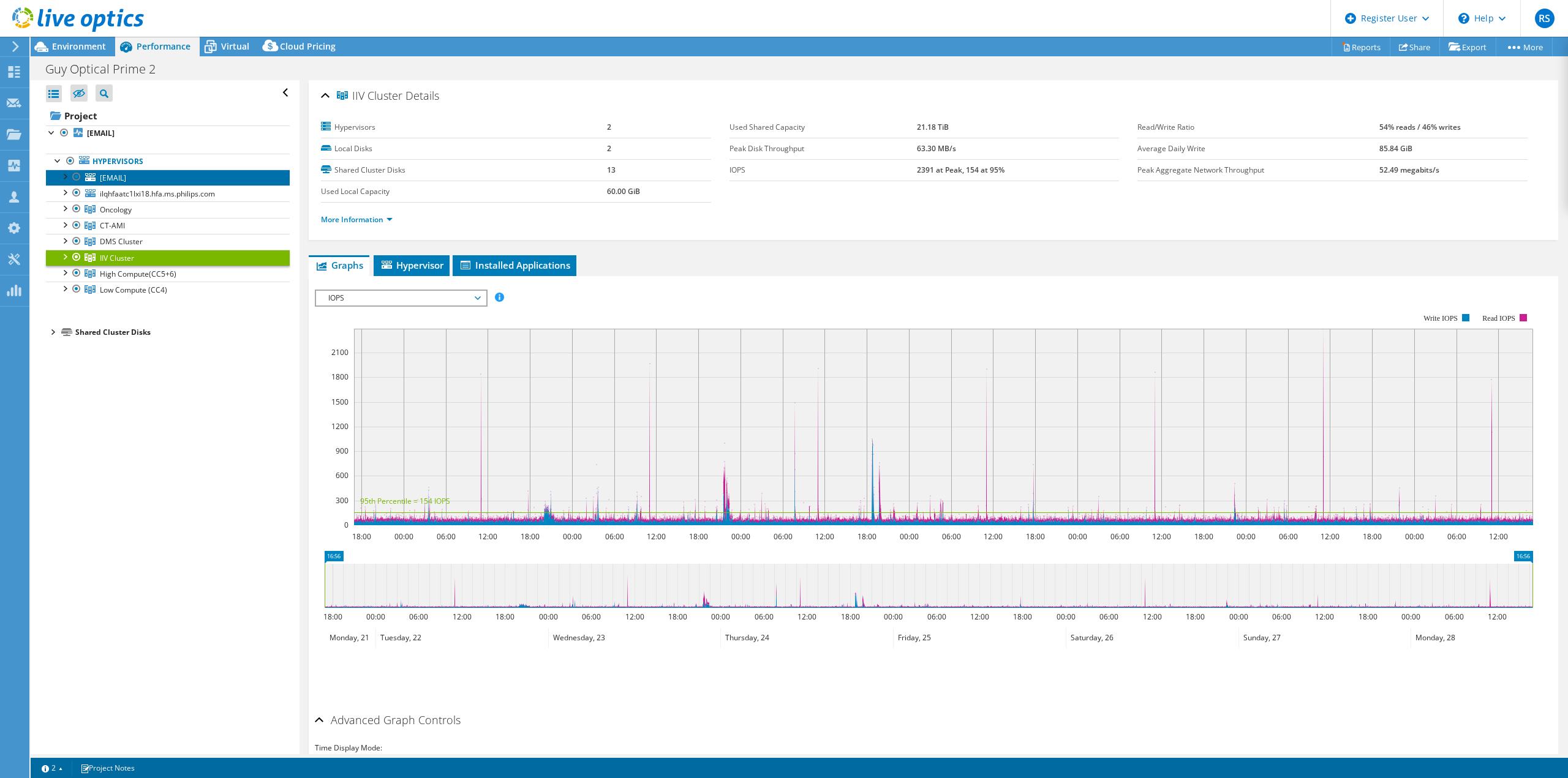 click on "ilqhfaatc1lxic9.hfa.ms.philips.com" 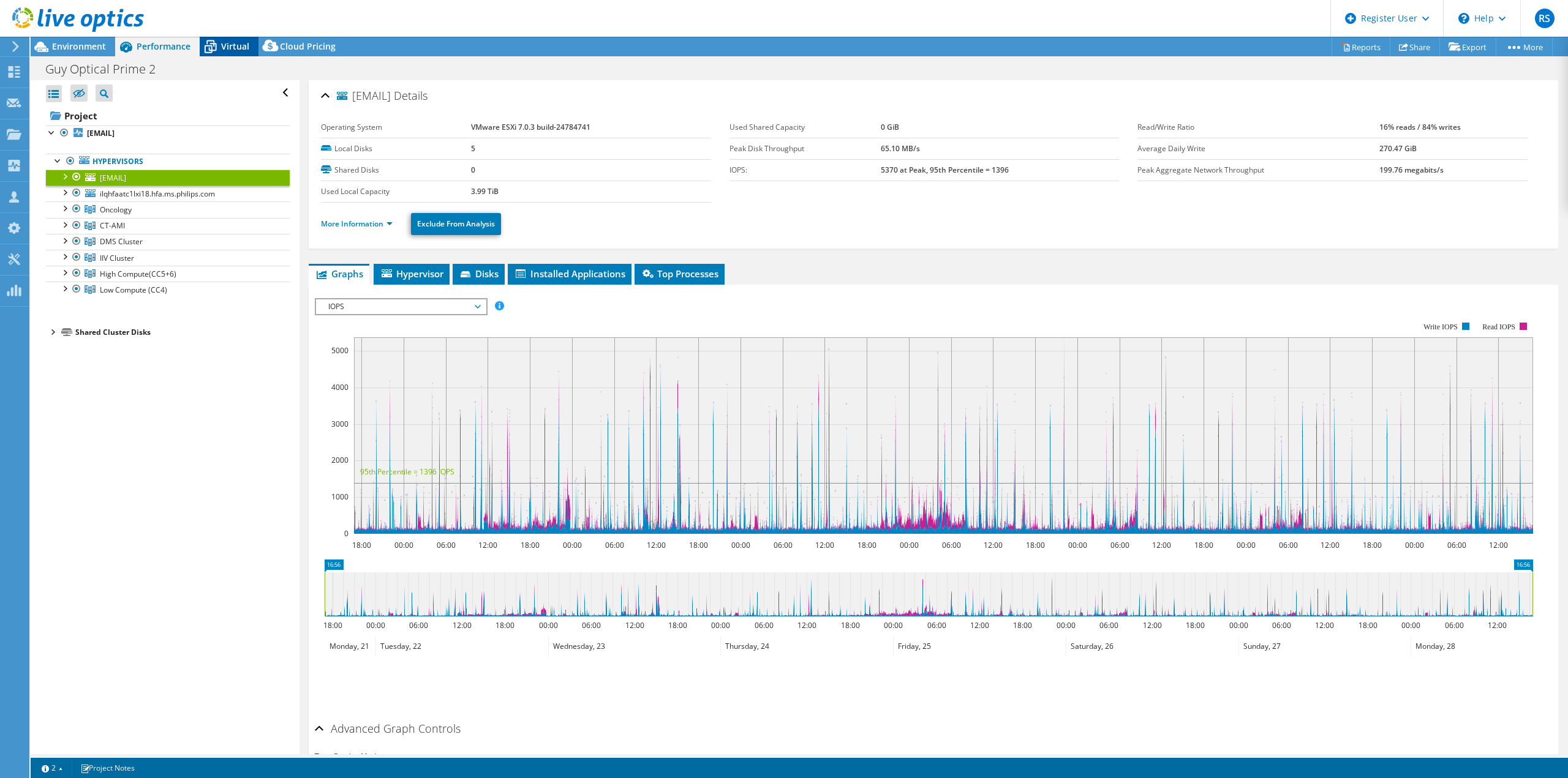 click on "Virtual" 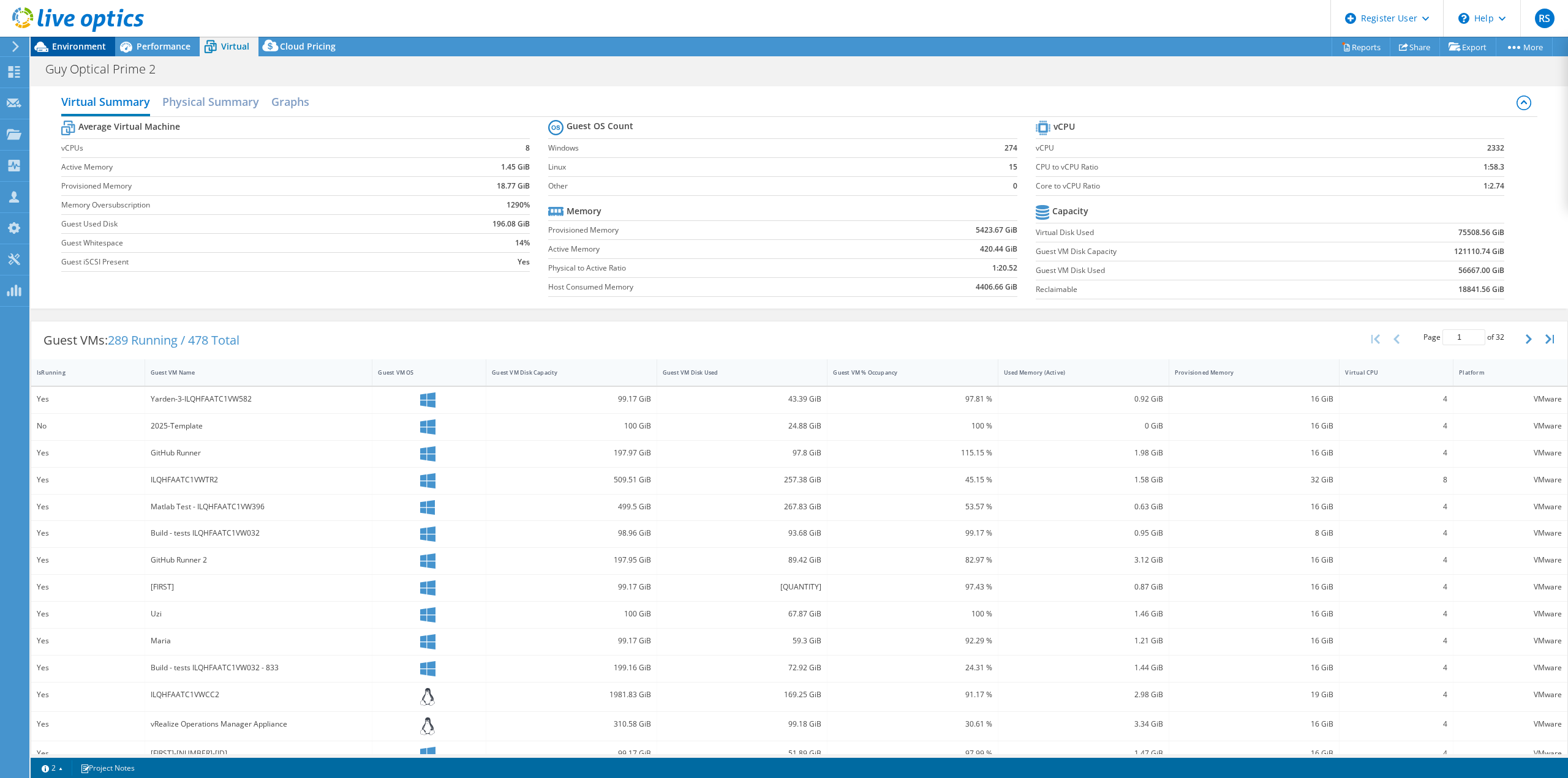 click on "Environment" 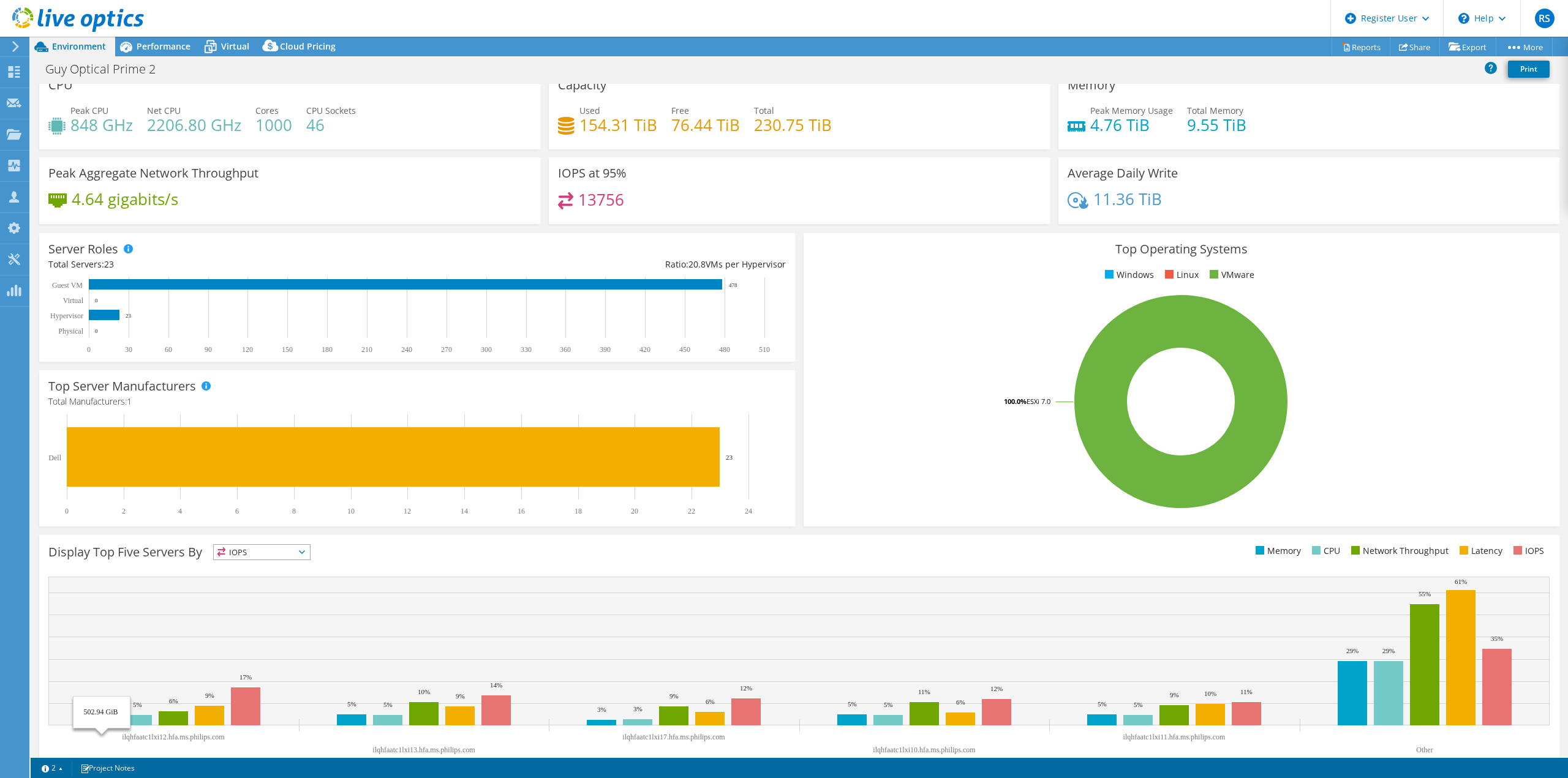 scroll, scrollTop: 39, scrollLeft: 0, axis: vertical 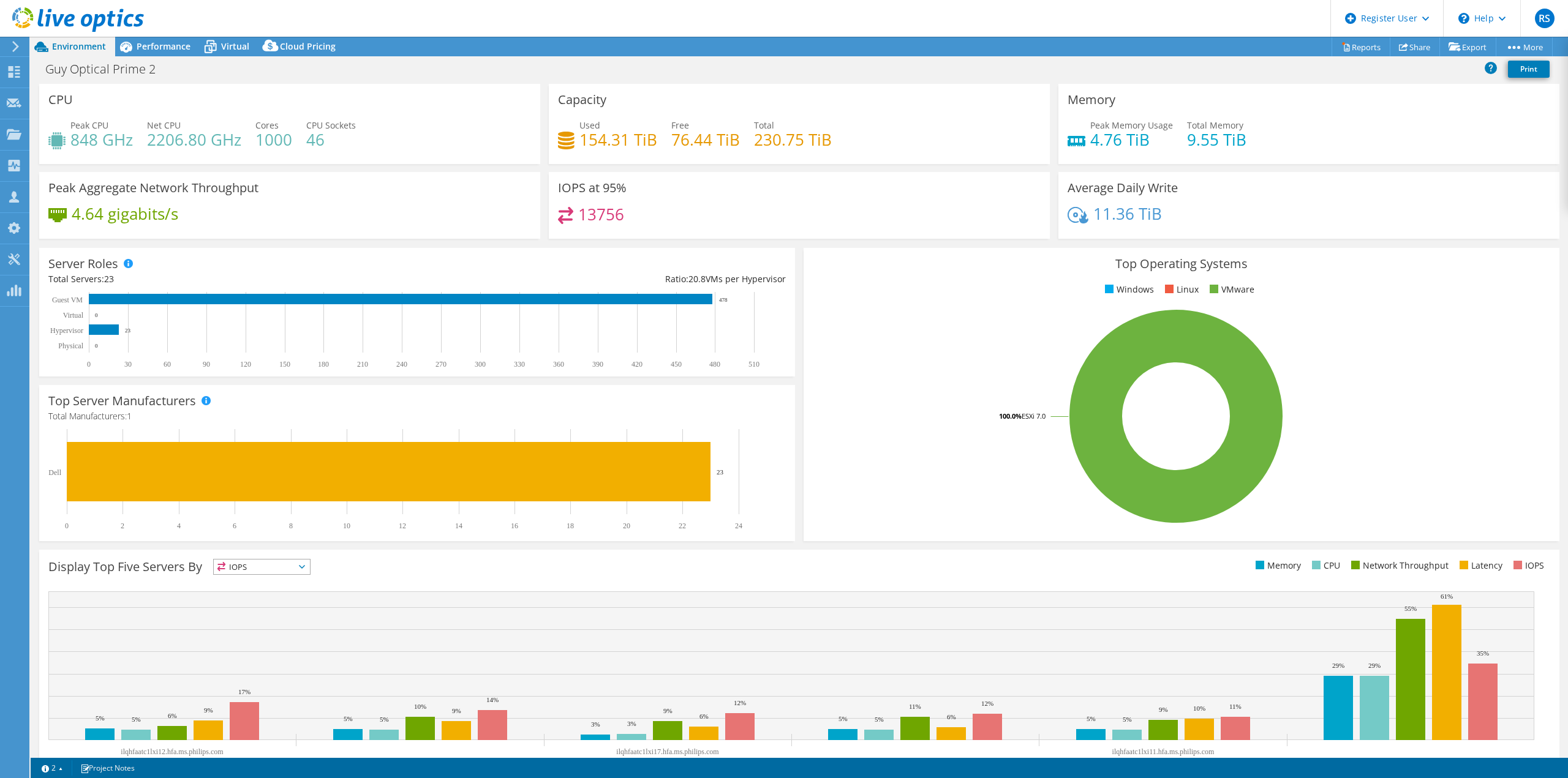 select on "USD" 